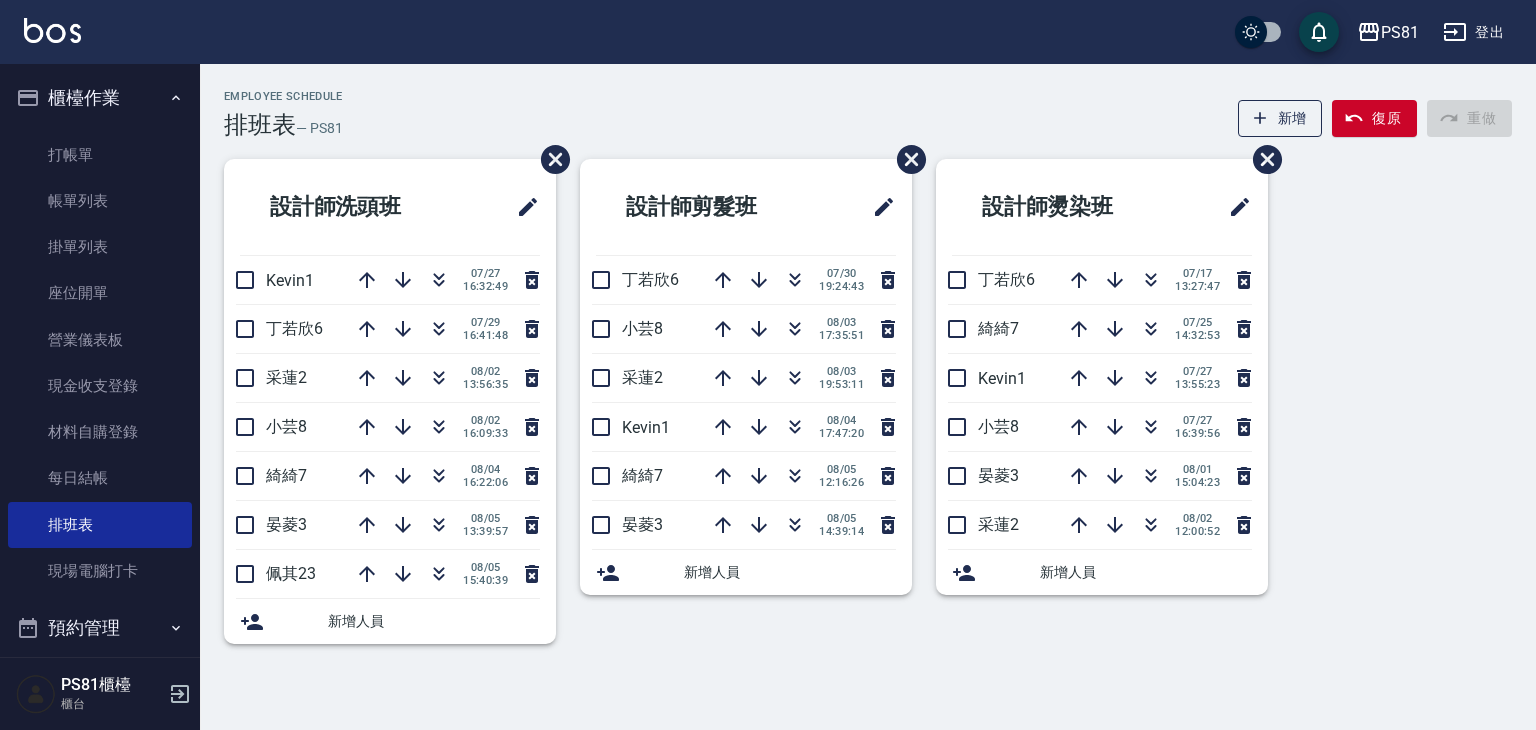 scroll, scrollTop: 0, scrollLeft: 0, axis: both 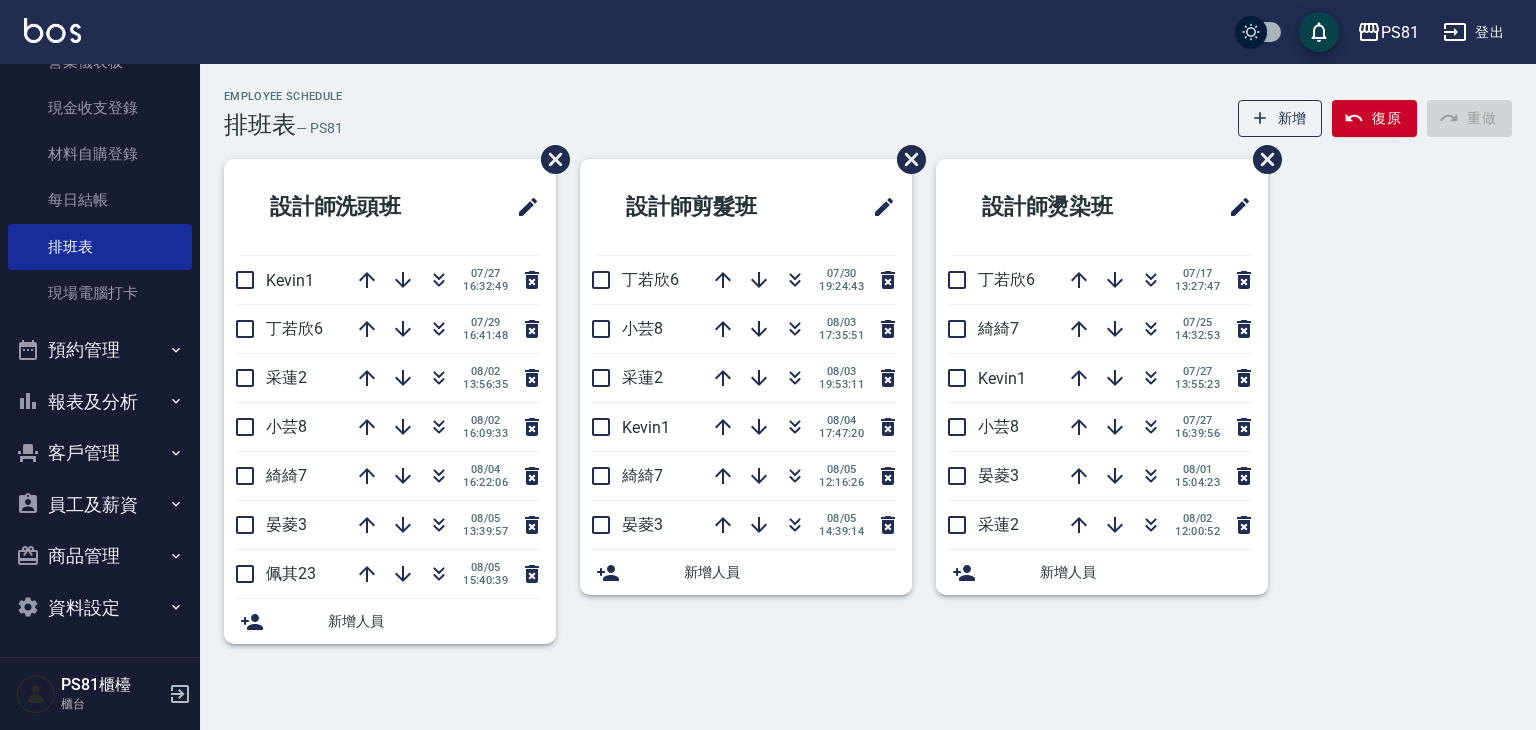 click on "預約管理" at bounding box center (100, 350) 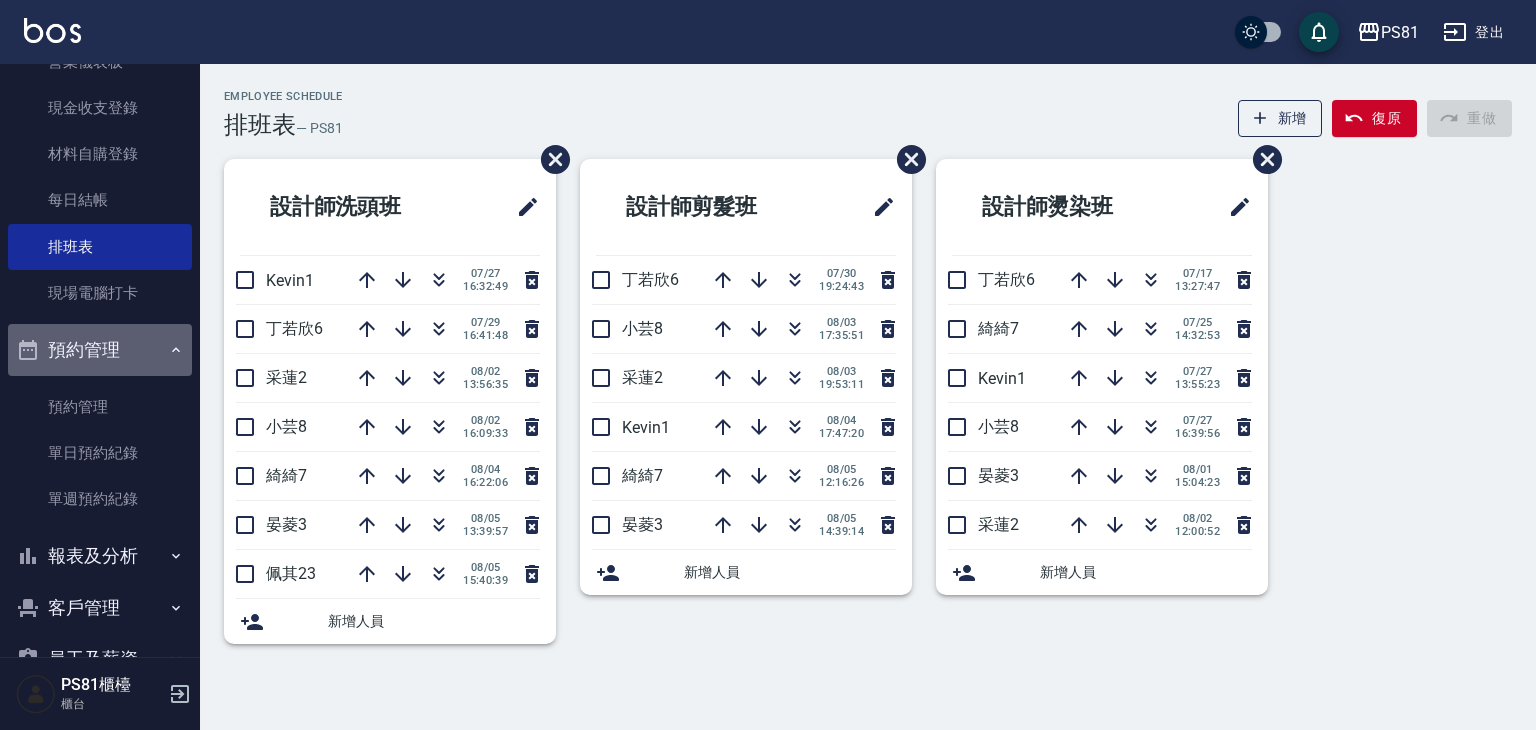 click on "預約管理" at bounding box center (100, 350) 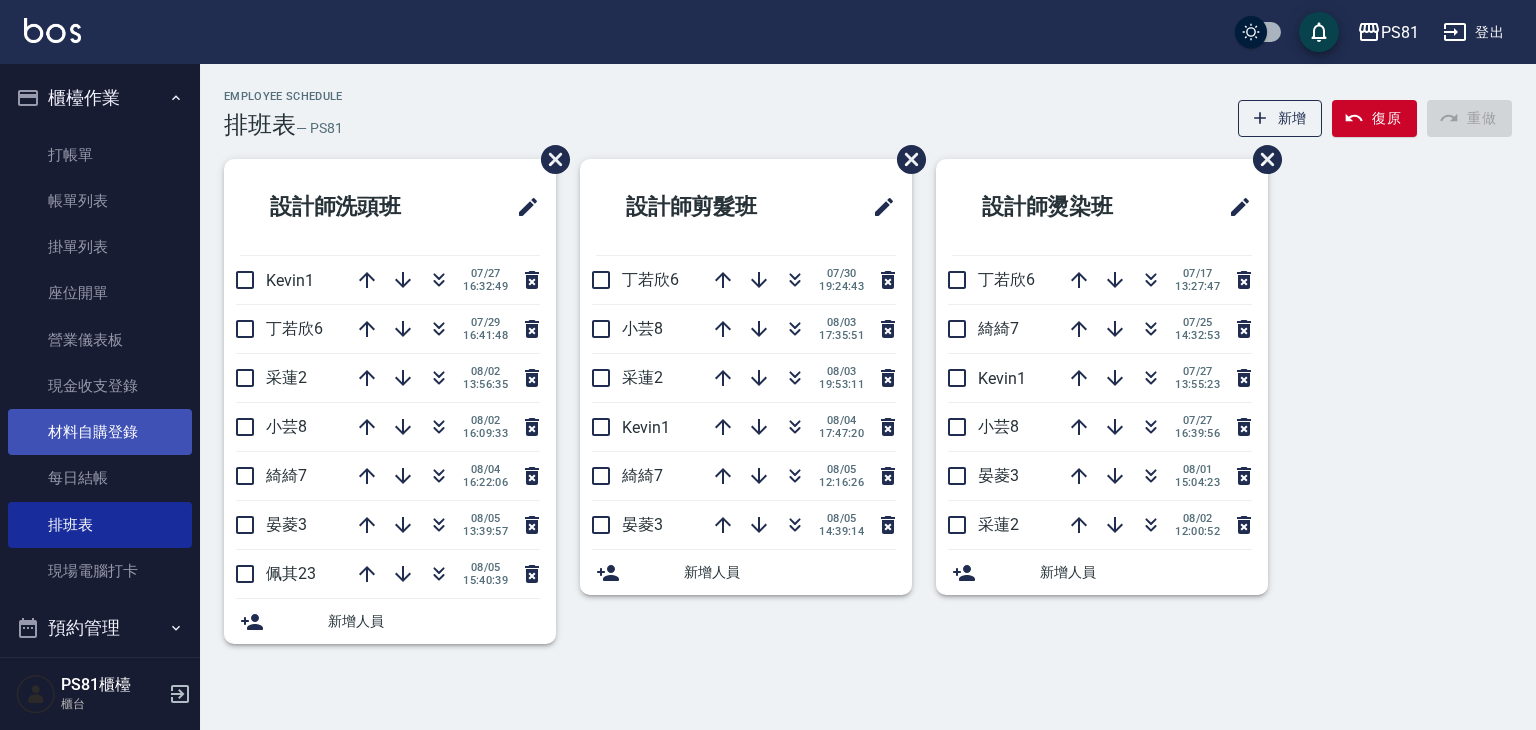 scroll, scrollTop: 200, scrollLeft: 0, axis: vertical 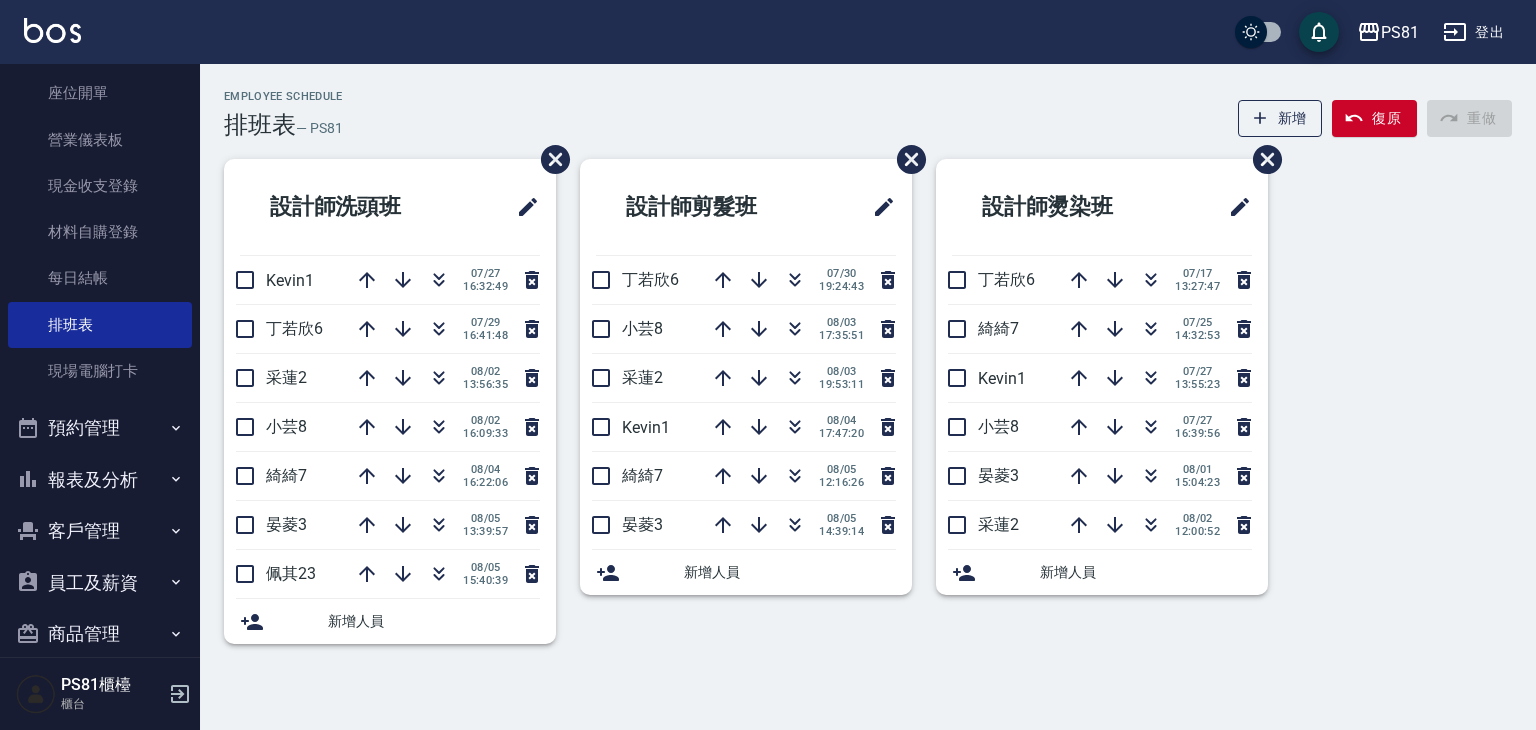 click on "預約管理" at bounding box center [100, 428] 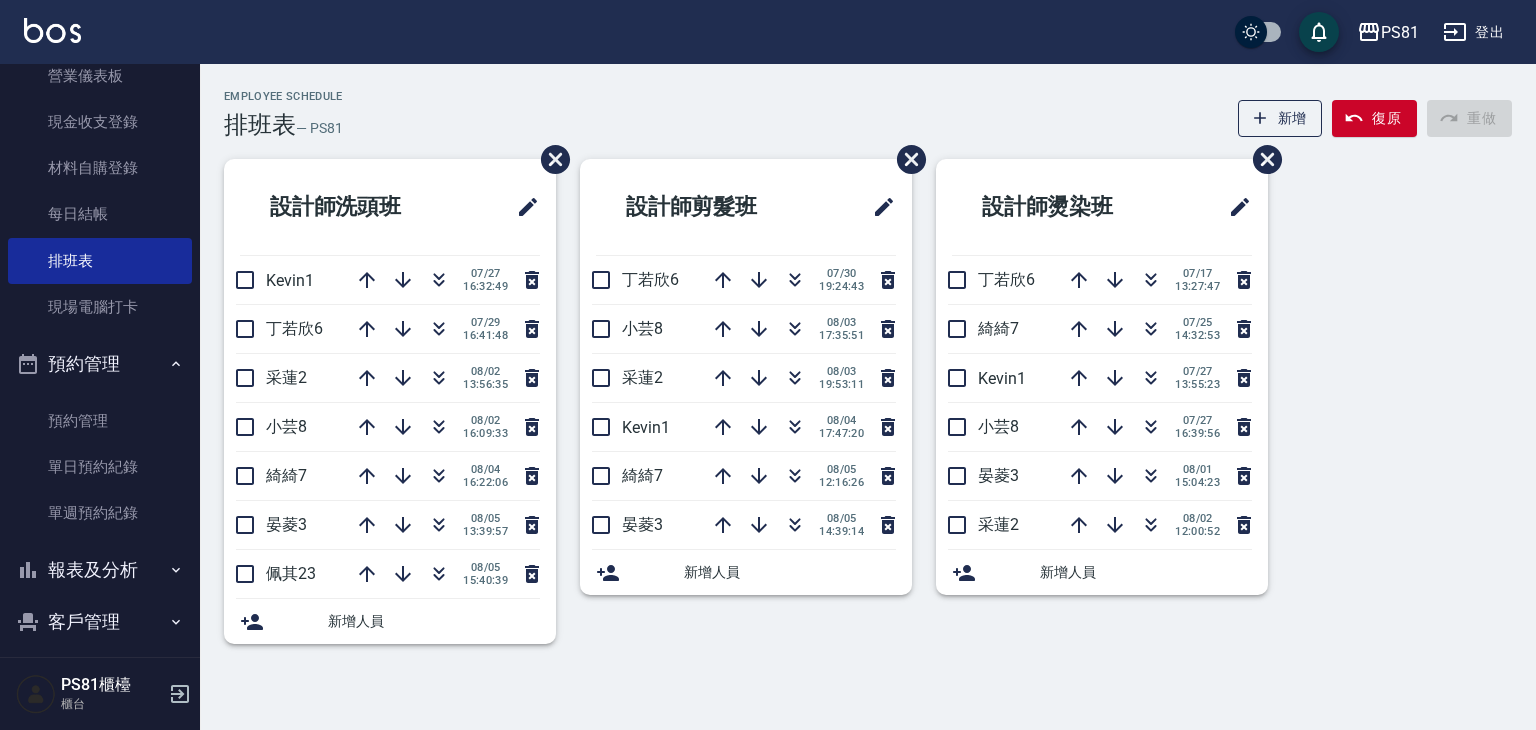 scroll, scrollTop: 300, scrollLeft: 0, axis: vertical 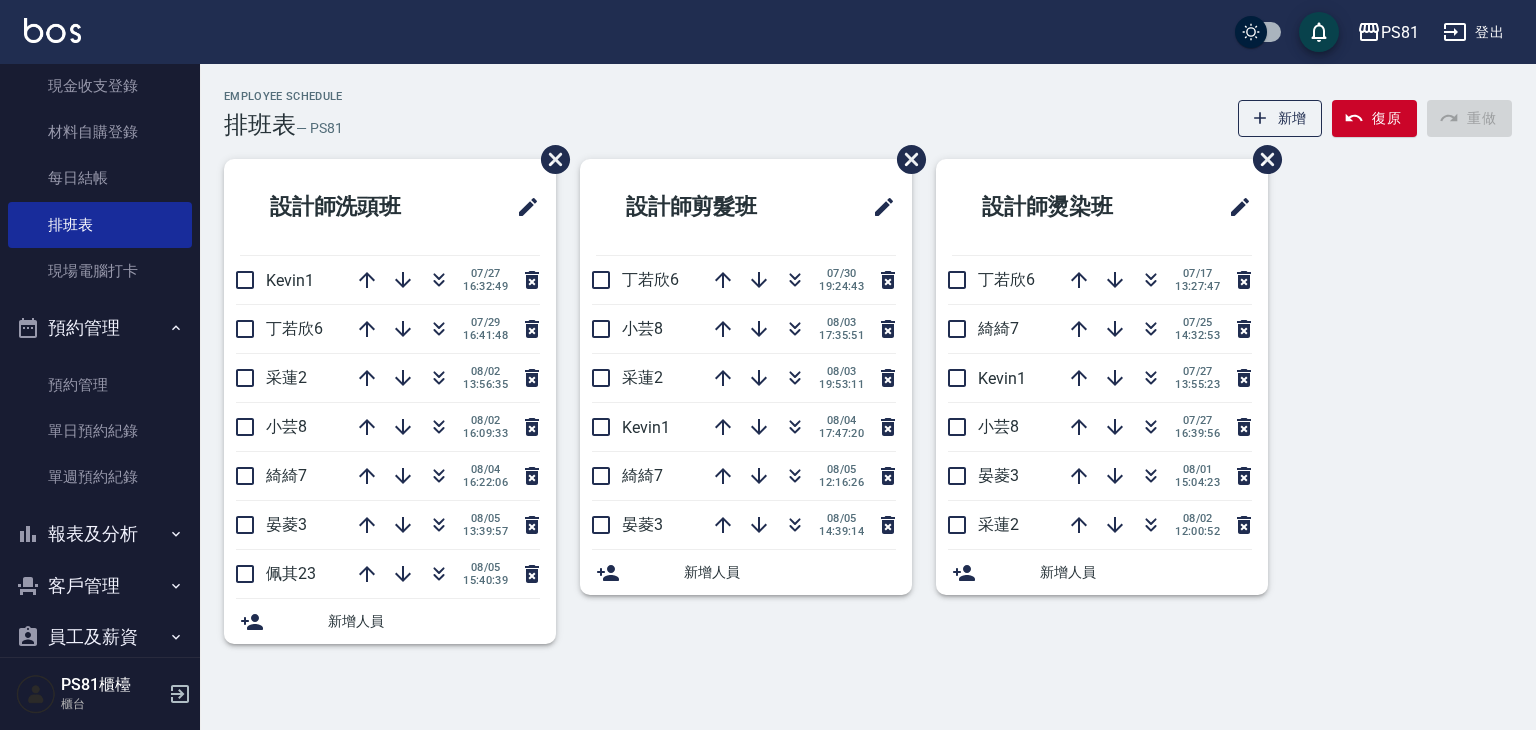 click on "報表及分析" at bounding box center [100, 534] 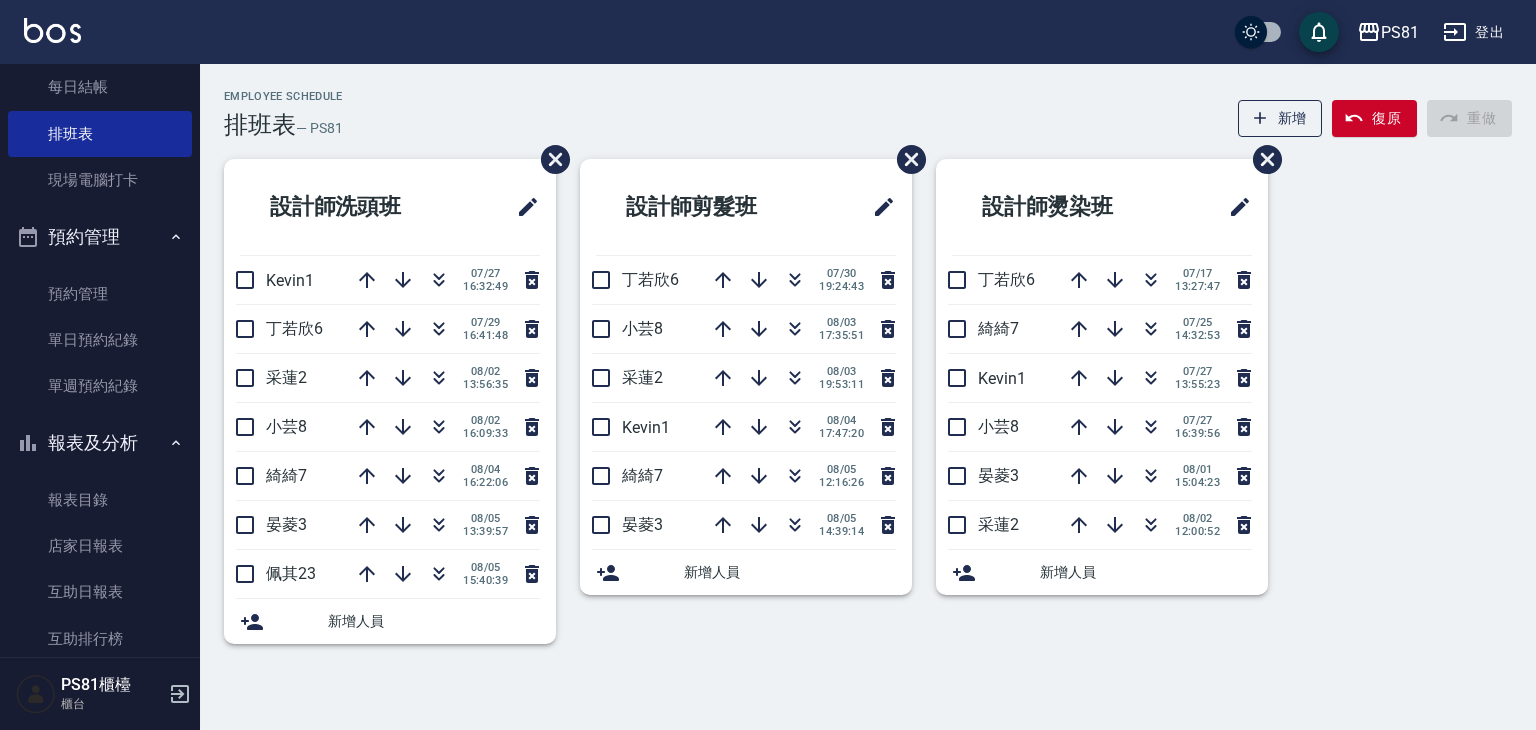 scroll, scrollTop: 500, scrollLeft: 0, axis: vertical 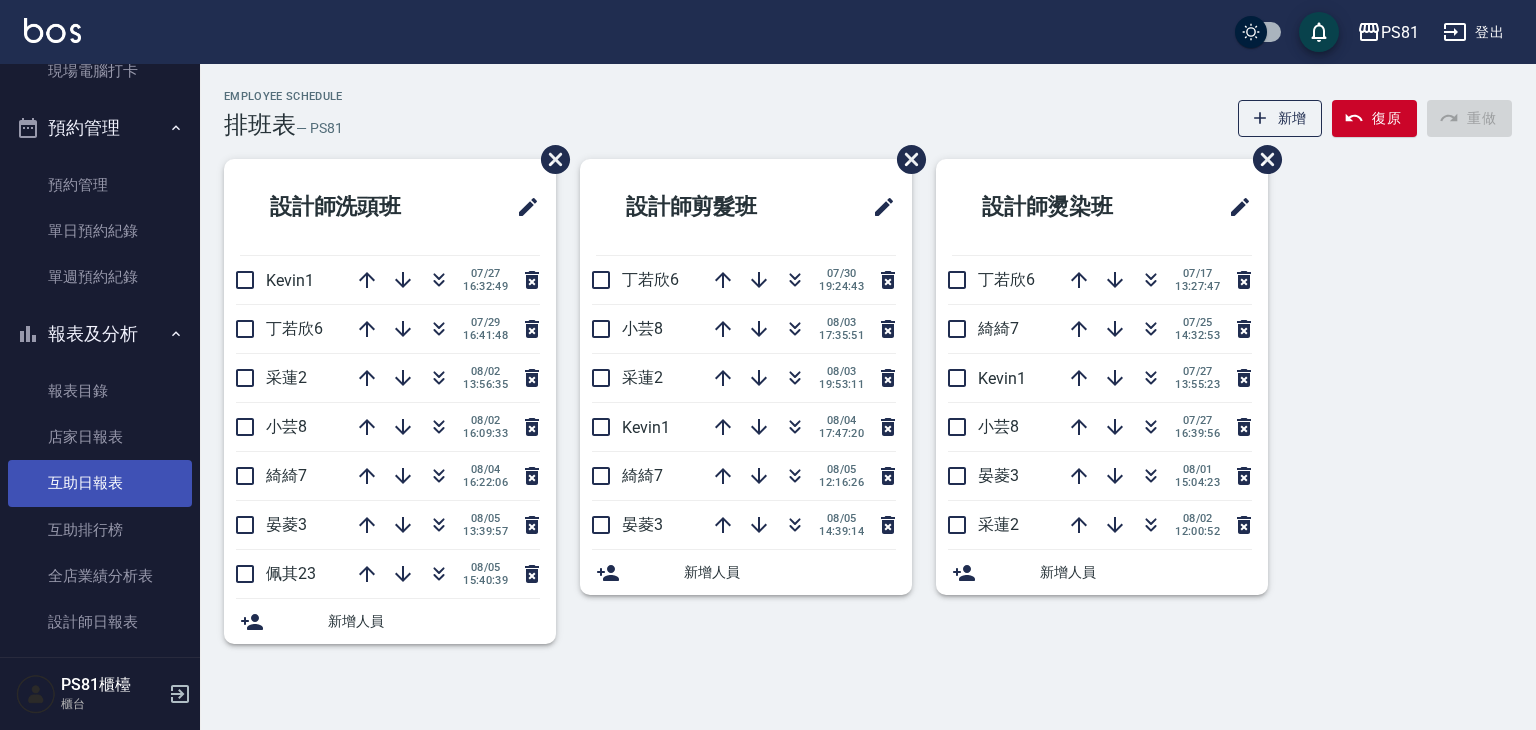 click on "互助日報表" at bounding box center [100, 483] 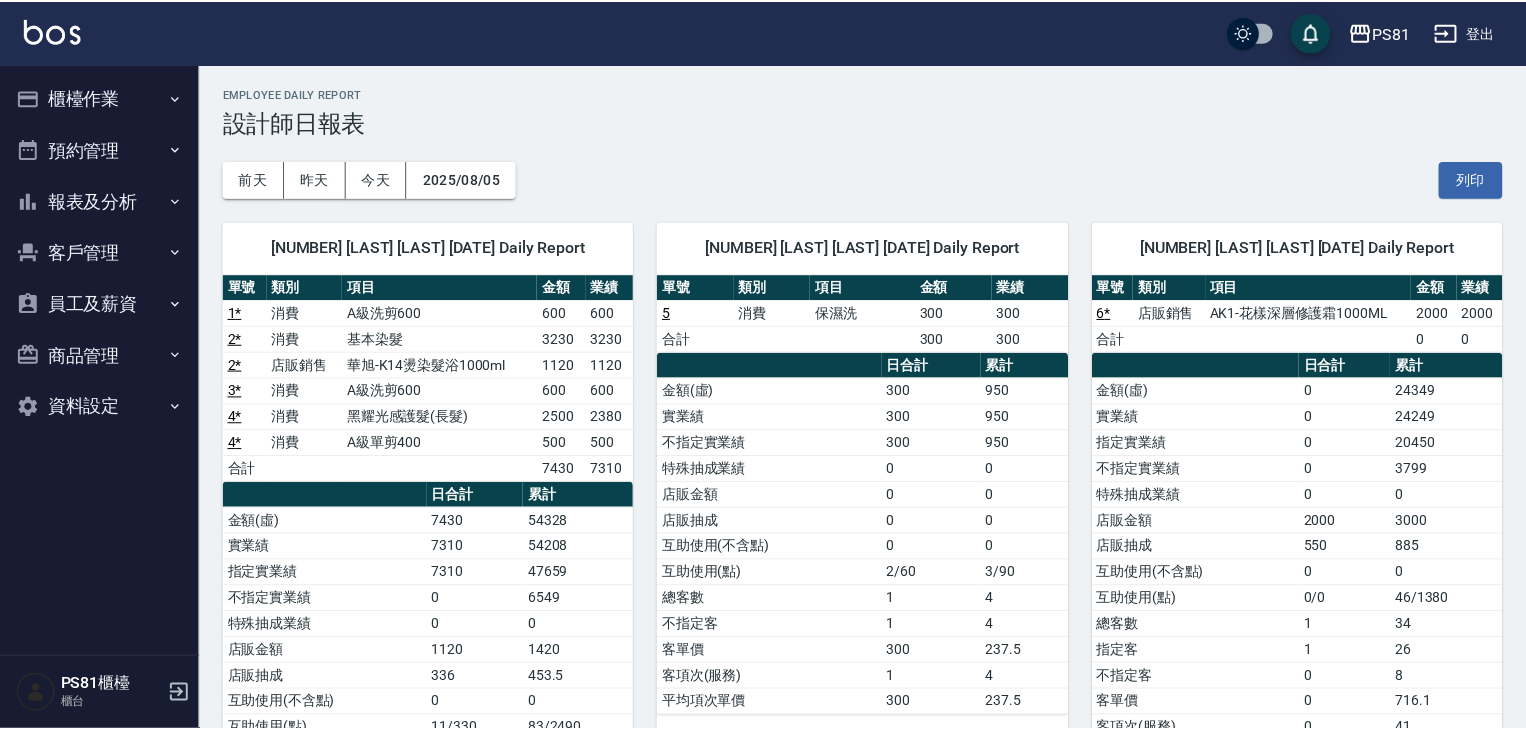 scroll, scrollTop: 0, scrollLeft: 0, axis: both 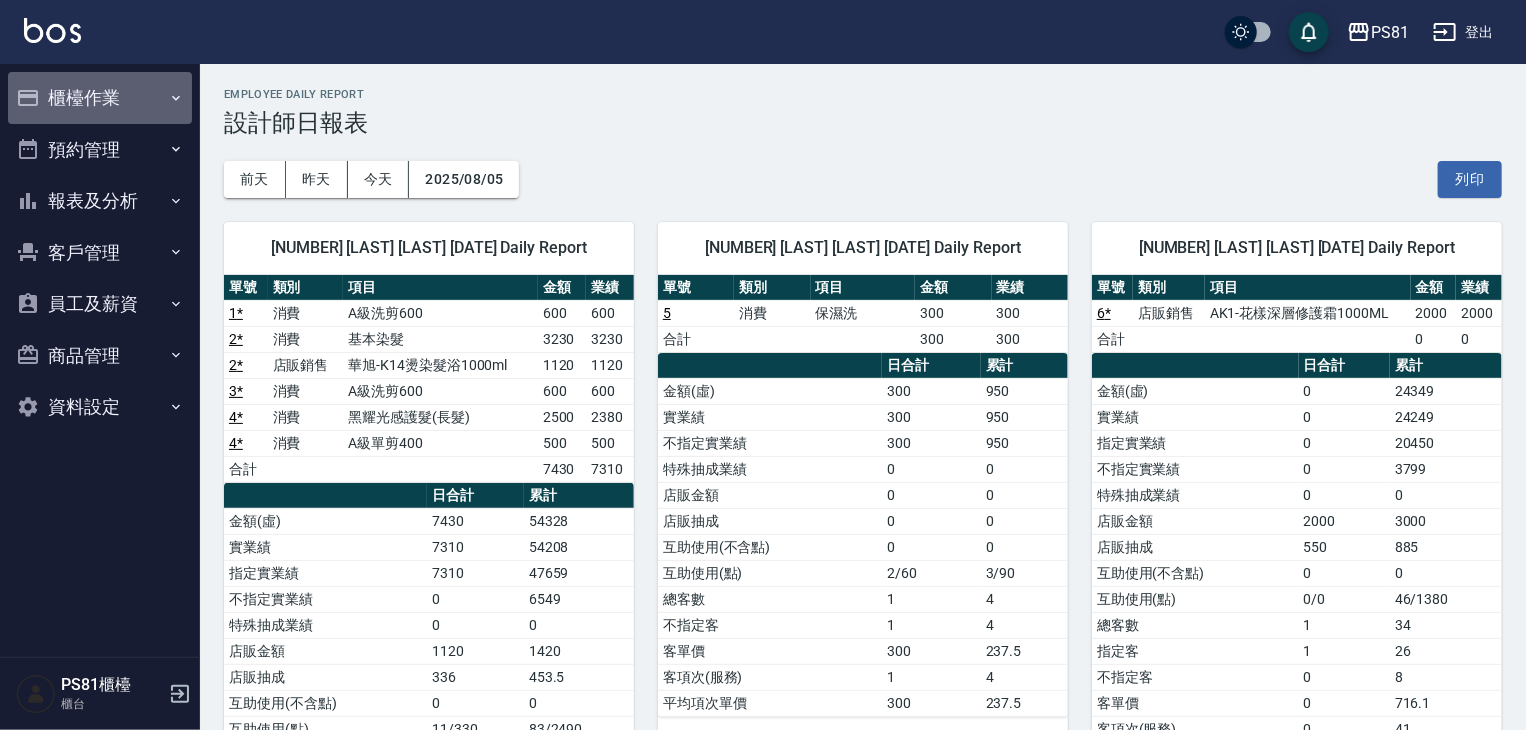 drag, startPoint x: 58, startPoint y: 93, endPoint x: 64, endPoint y: 117, distance: 24.738634 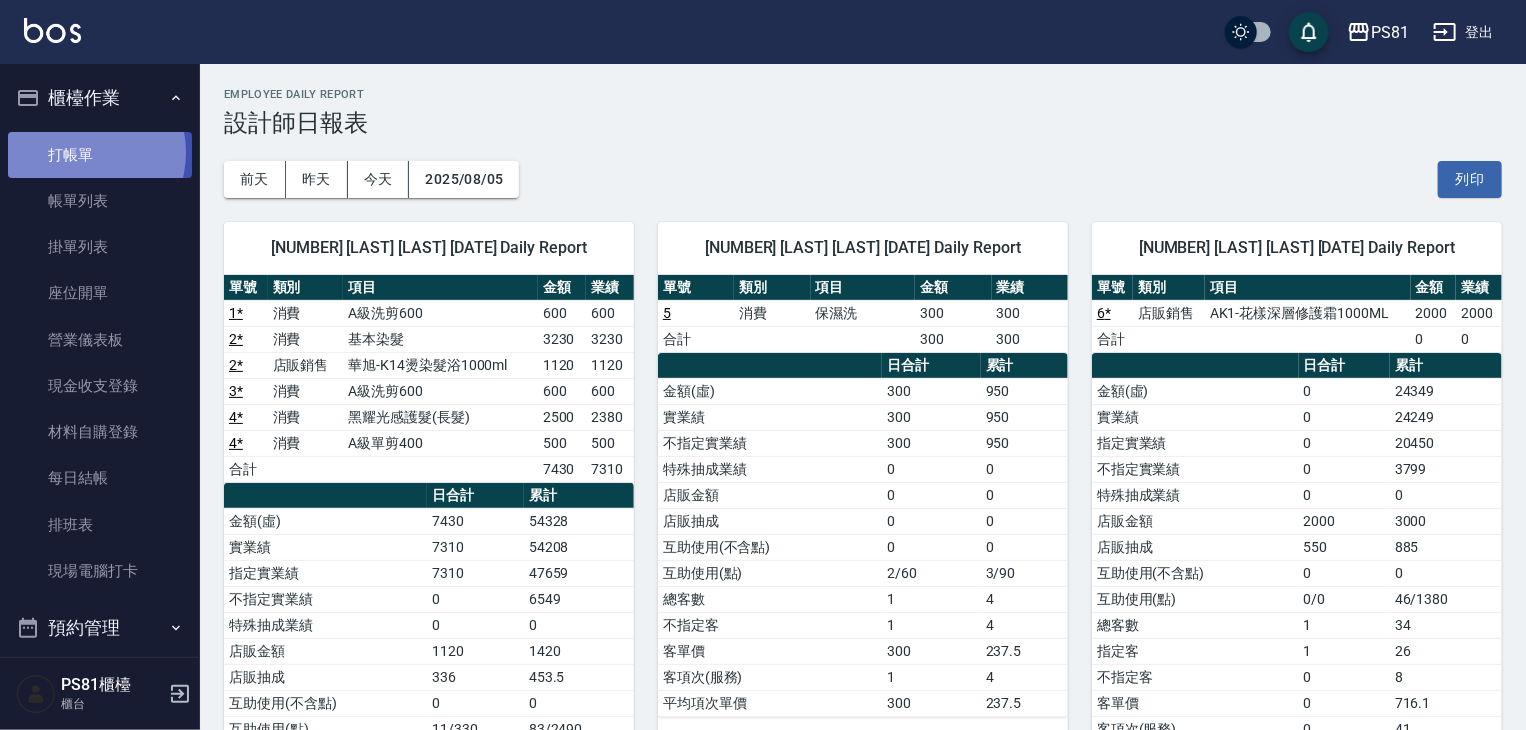 click on "打帳單" at bounding box center (100, 155) 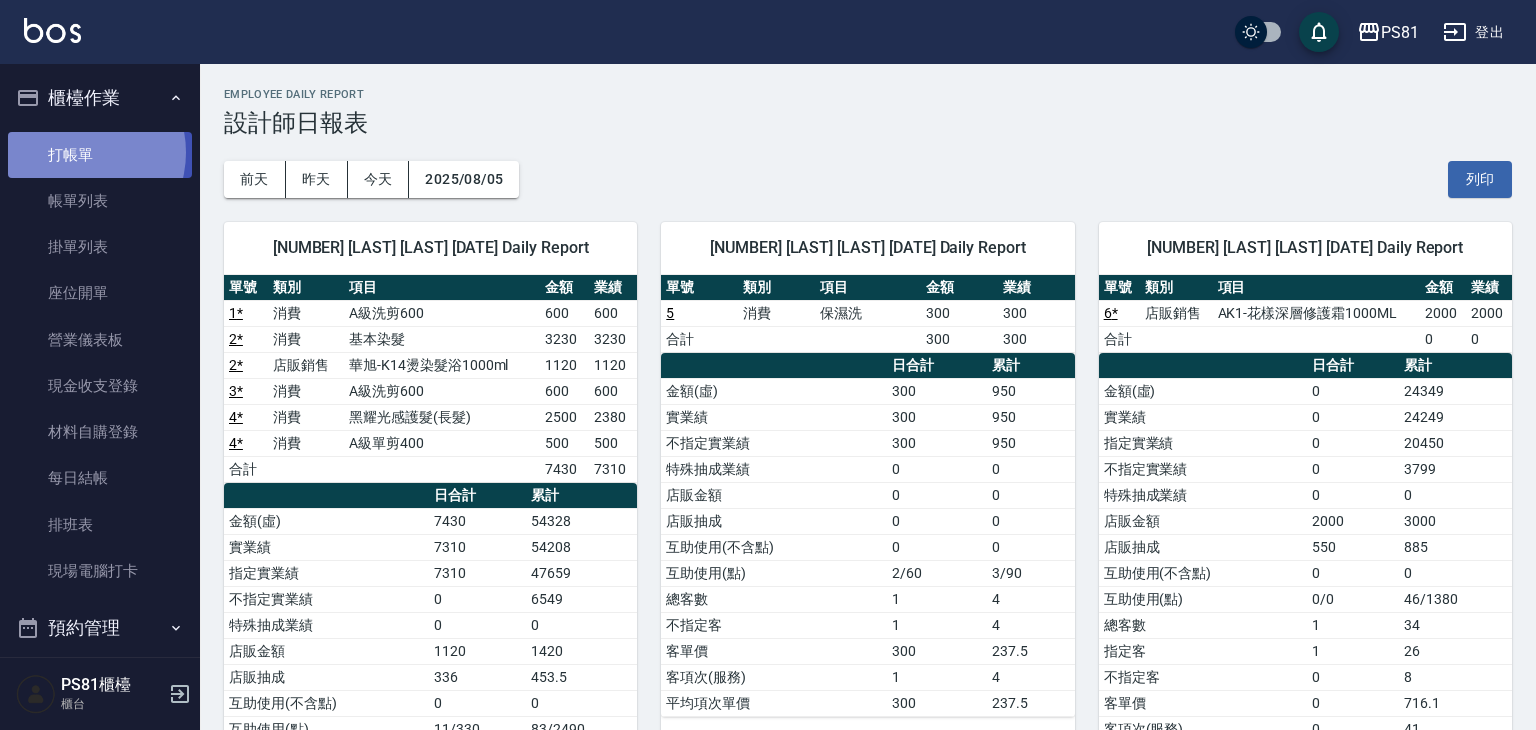 click on "打帳單" at bounding box center (100, 155) 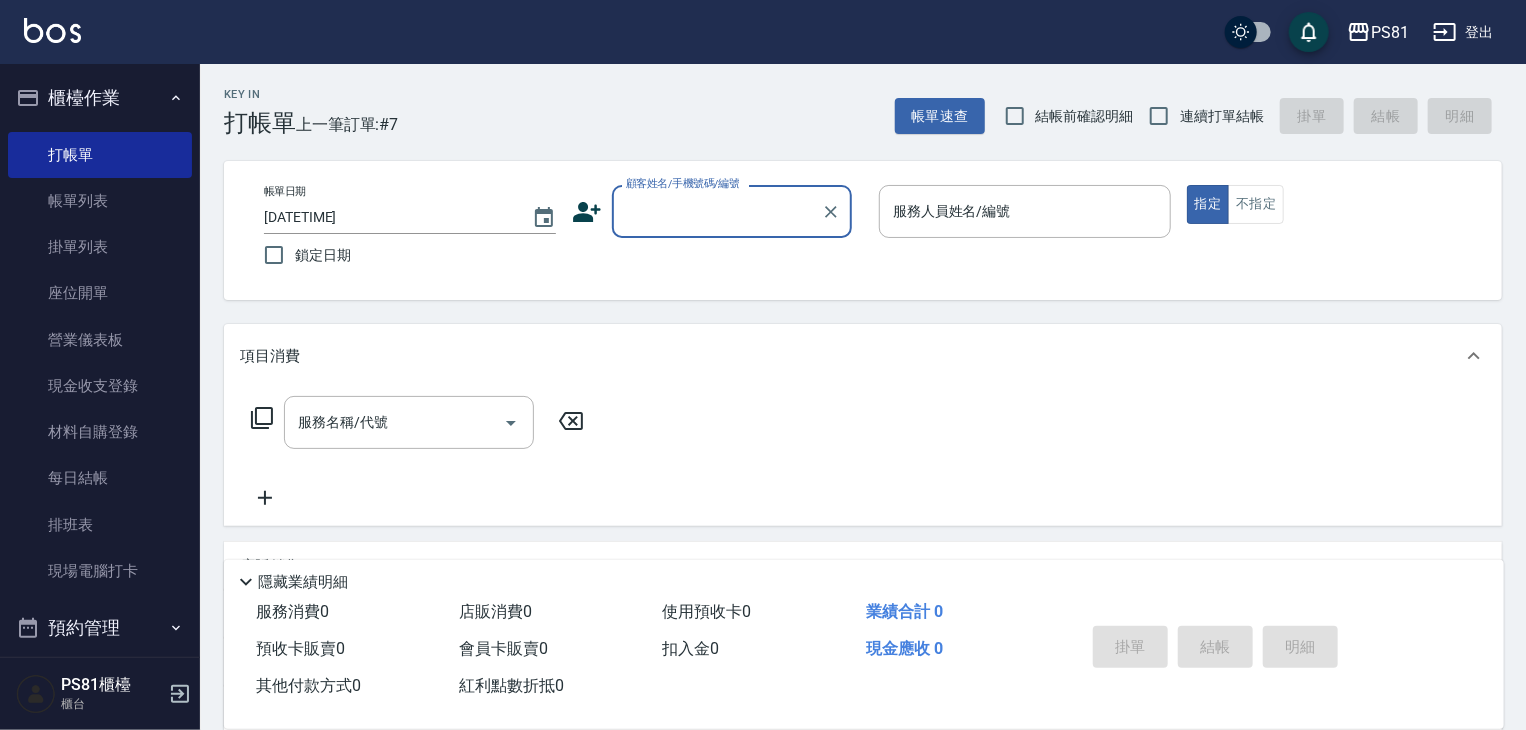 click on "顧客姓名/手機號碼/編號" at bounding box center (717, 211) 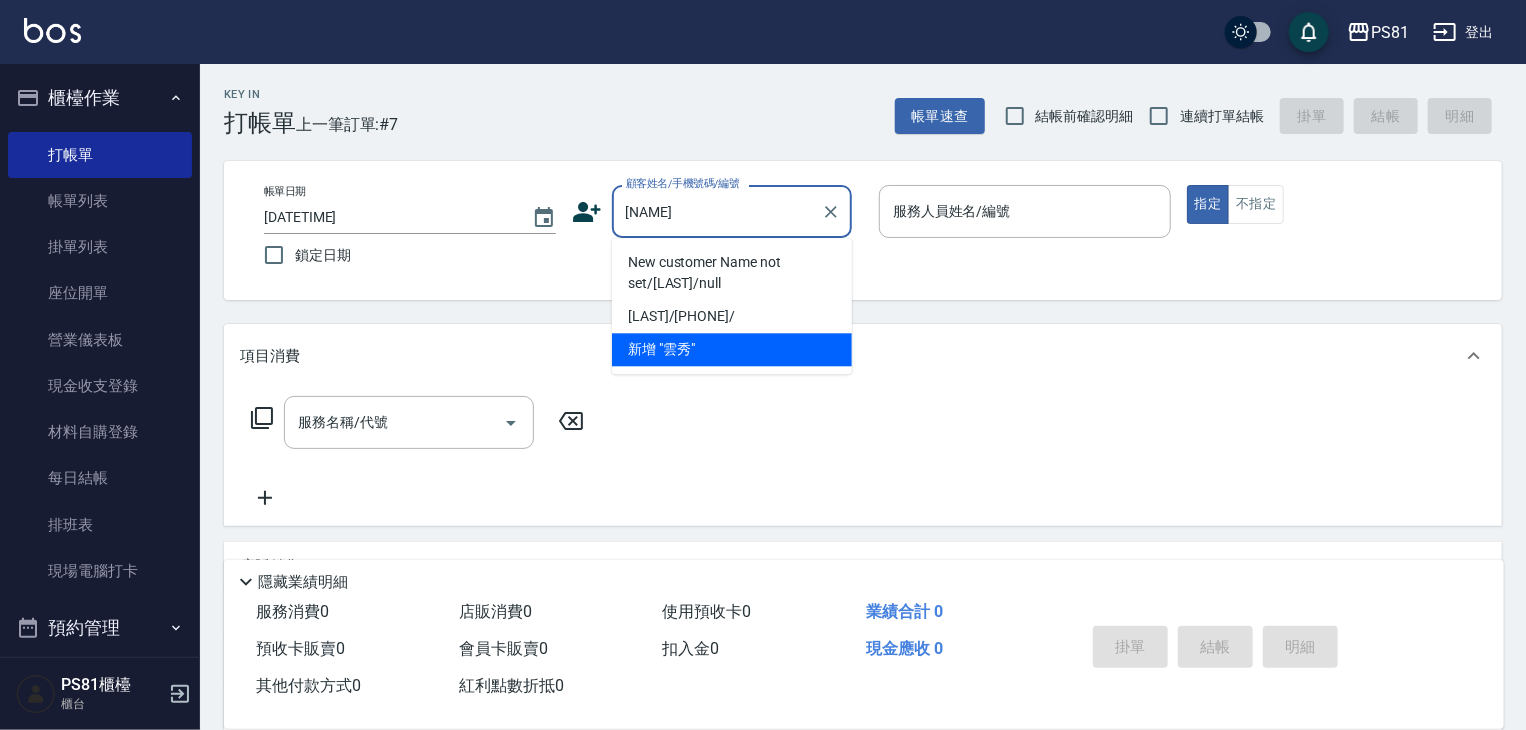 click on "New customer Name not set/[LAST]/null" at bounding box center [732, 273] 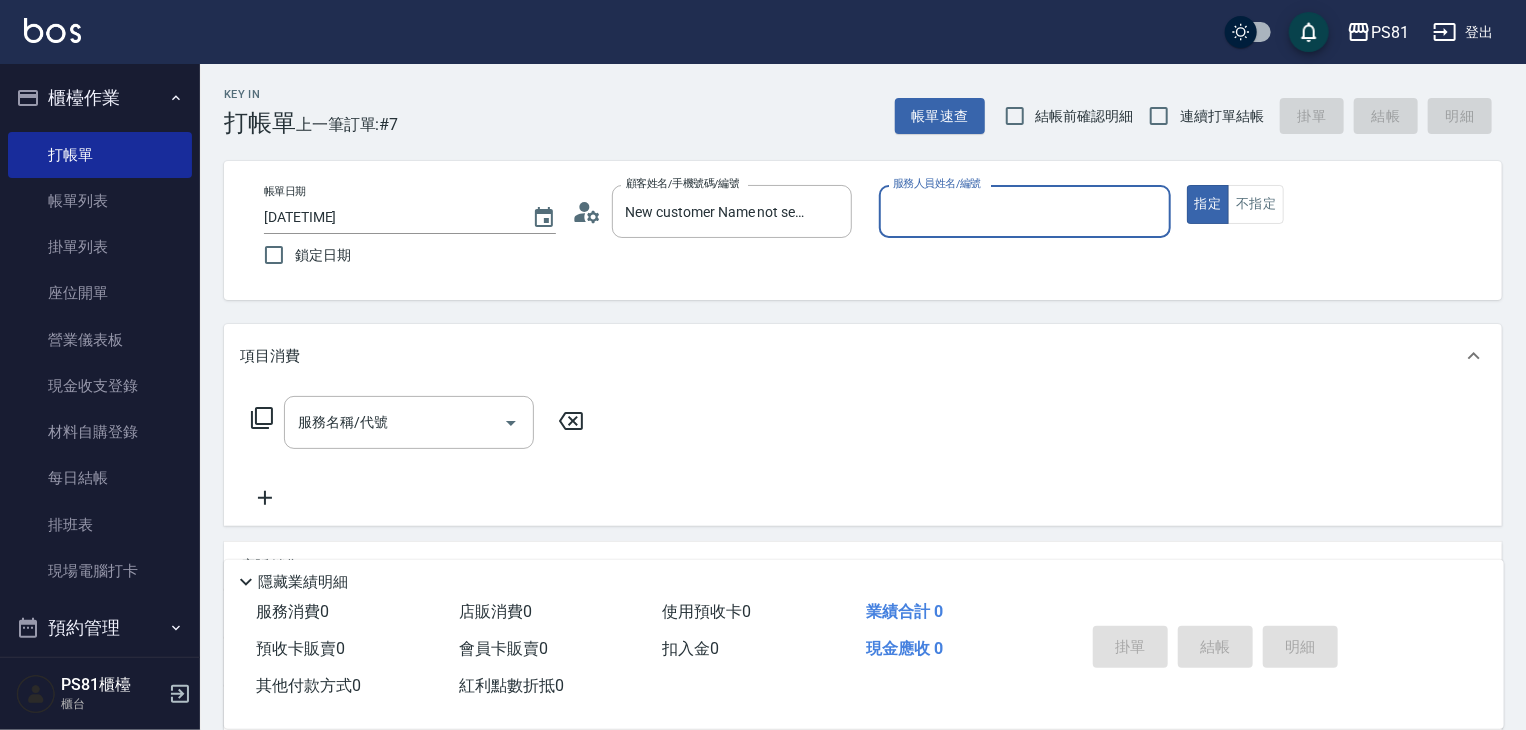click 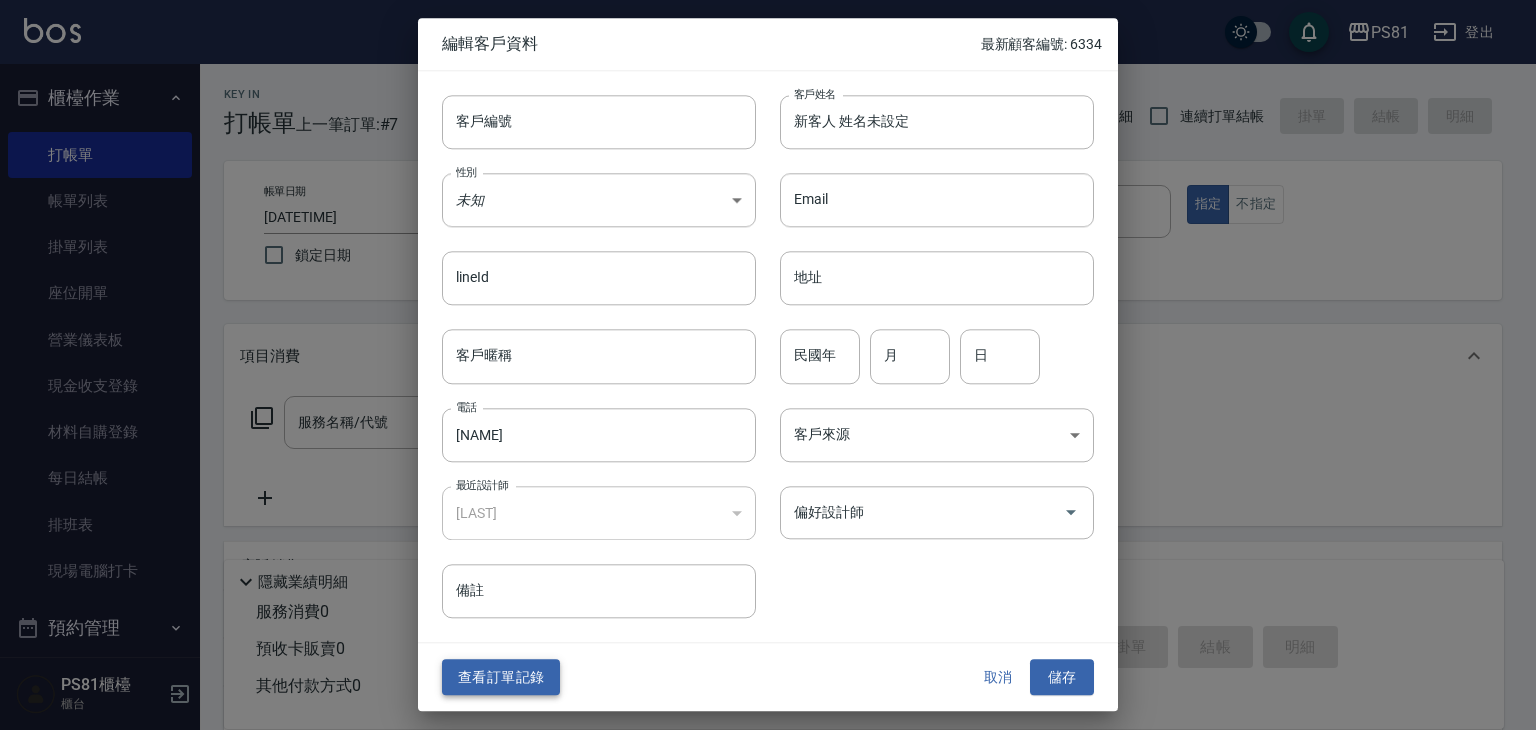 click on "查看訂單記錄" at bounding box center [501, 677] 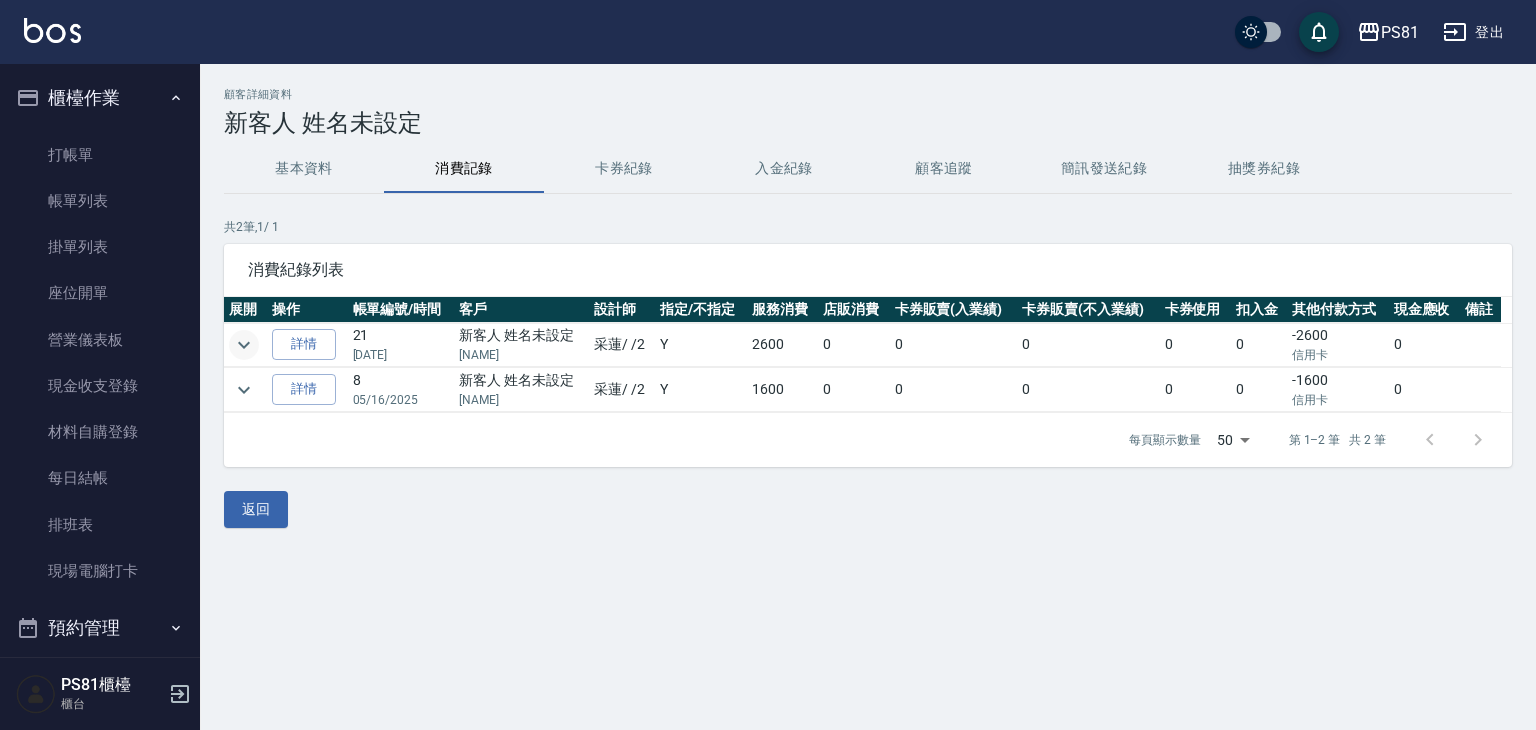 click 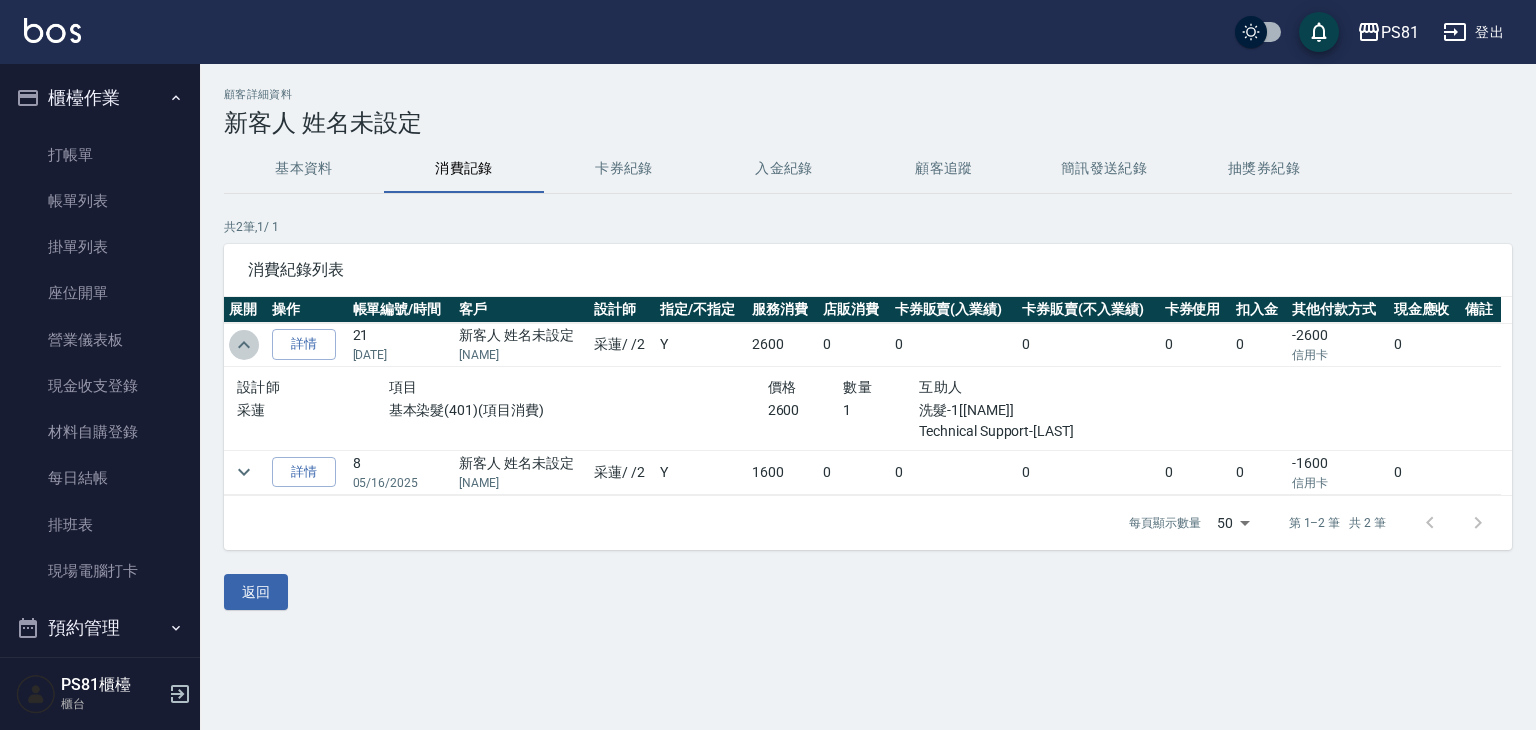 click 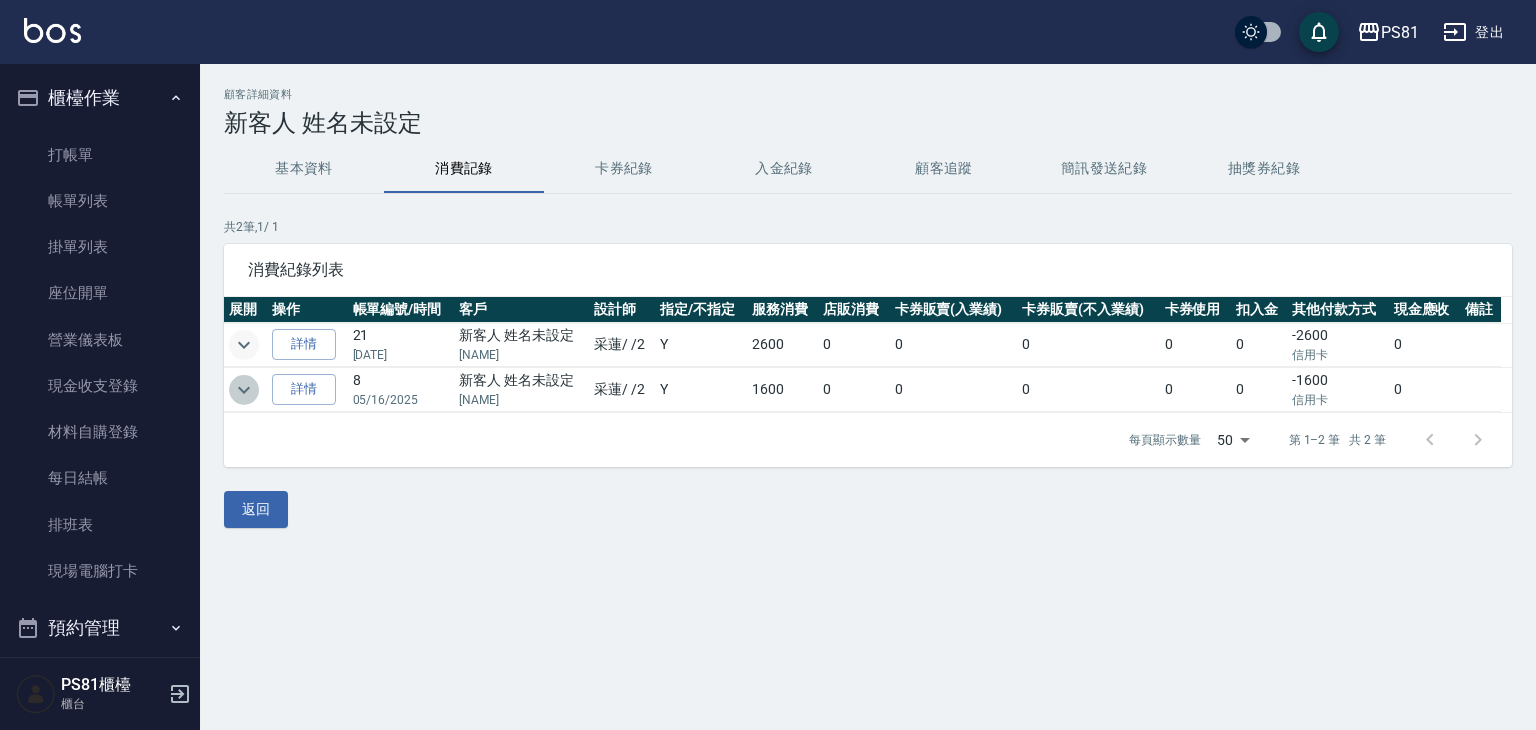 click 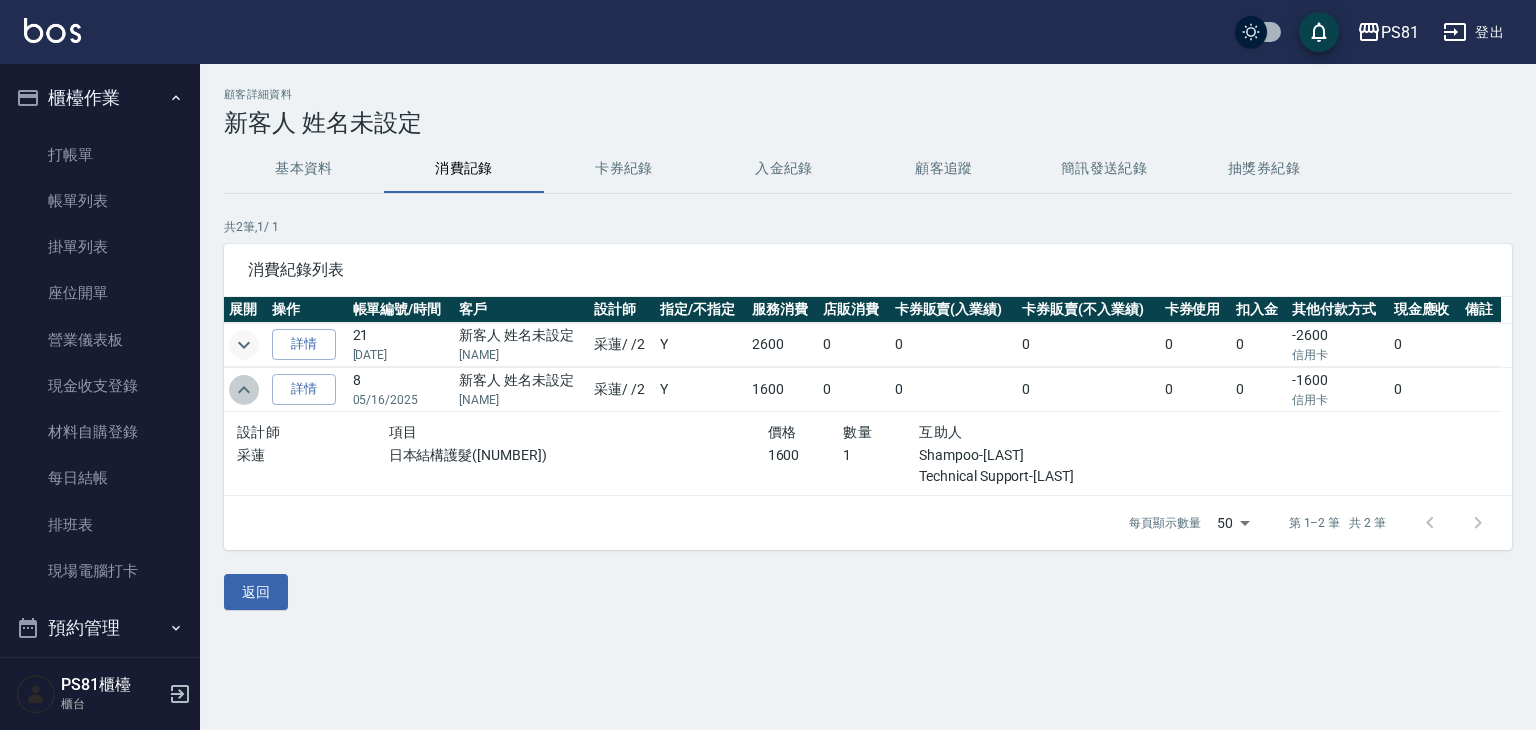 click 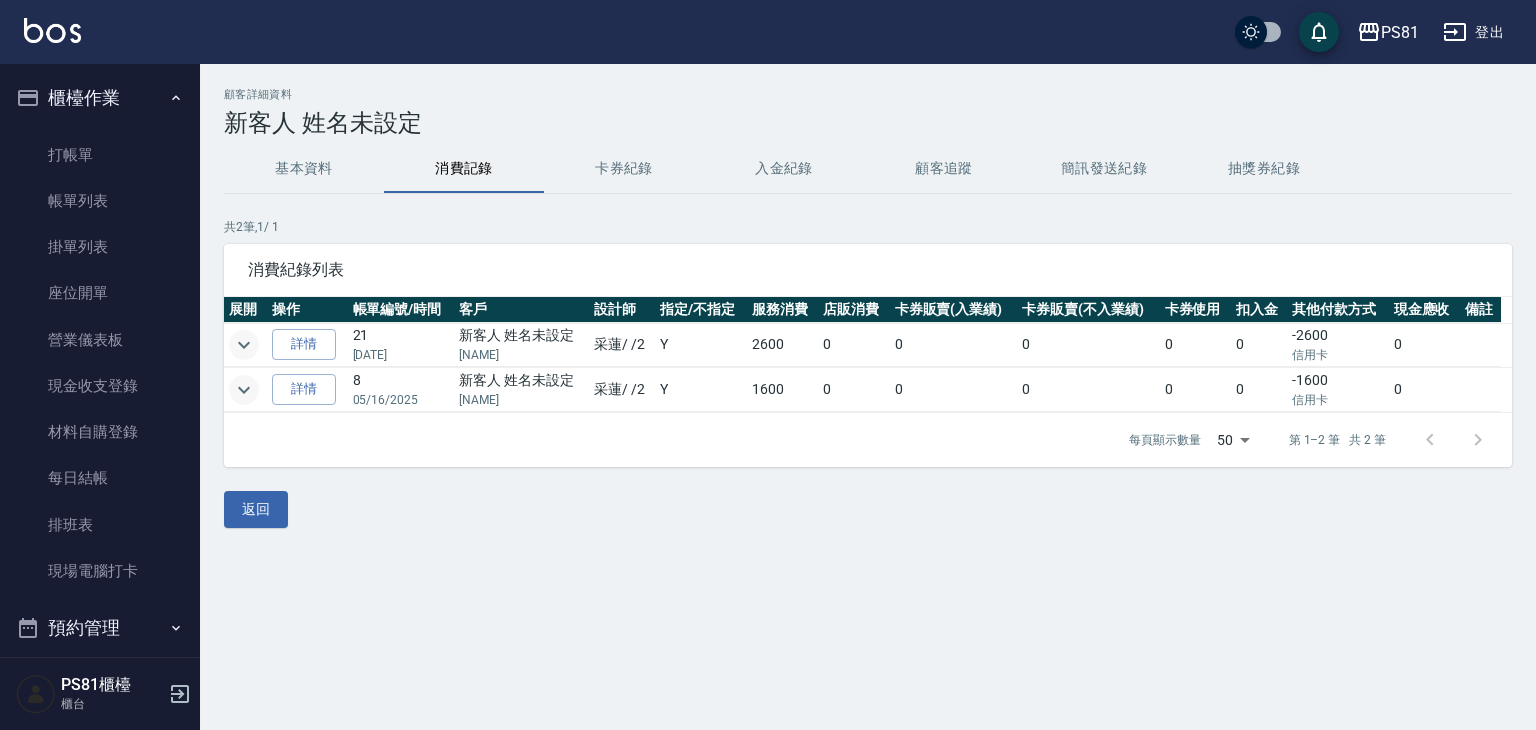 click 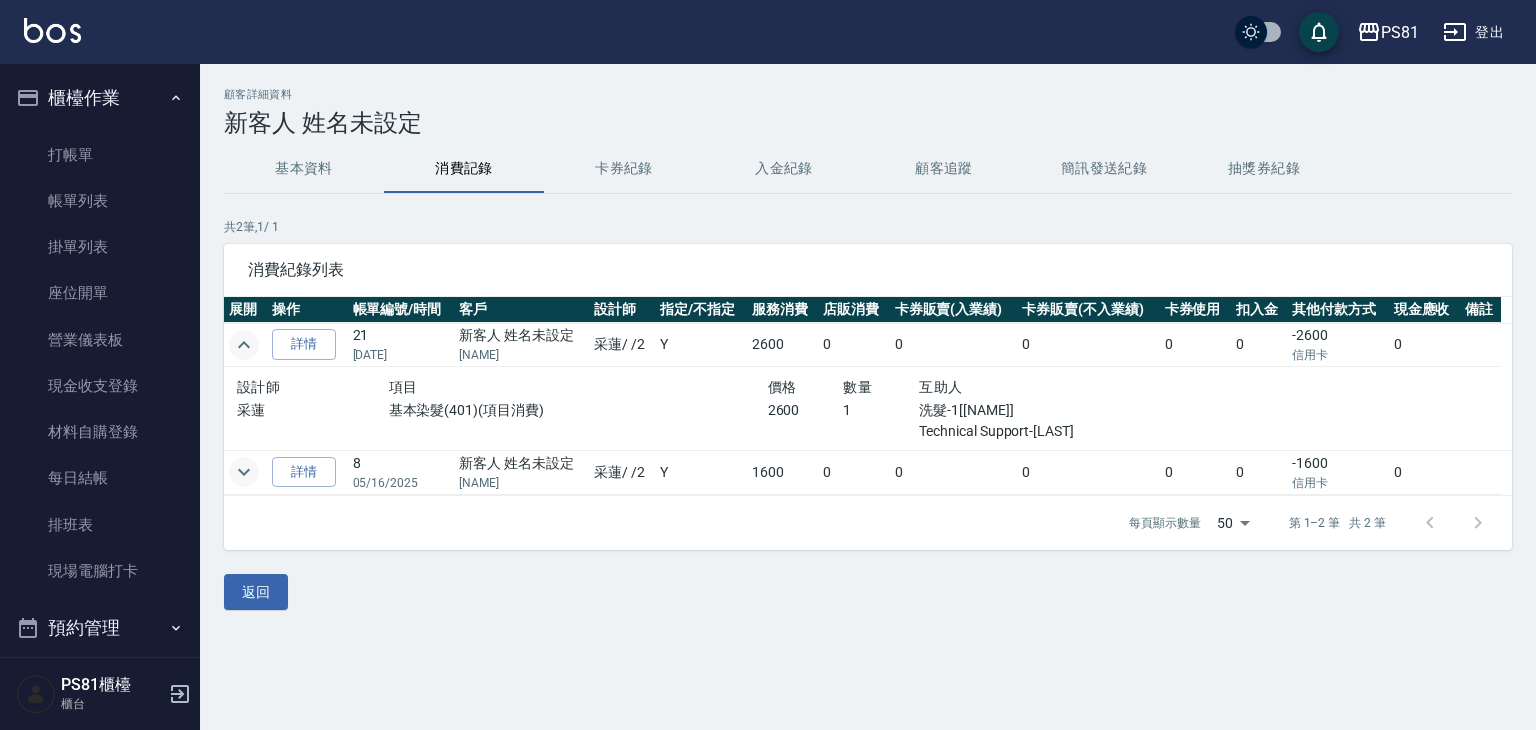 click on "新客人 姓名未設定 [NAME]" at bounding box center [521, 345] 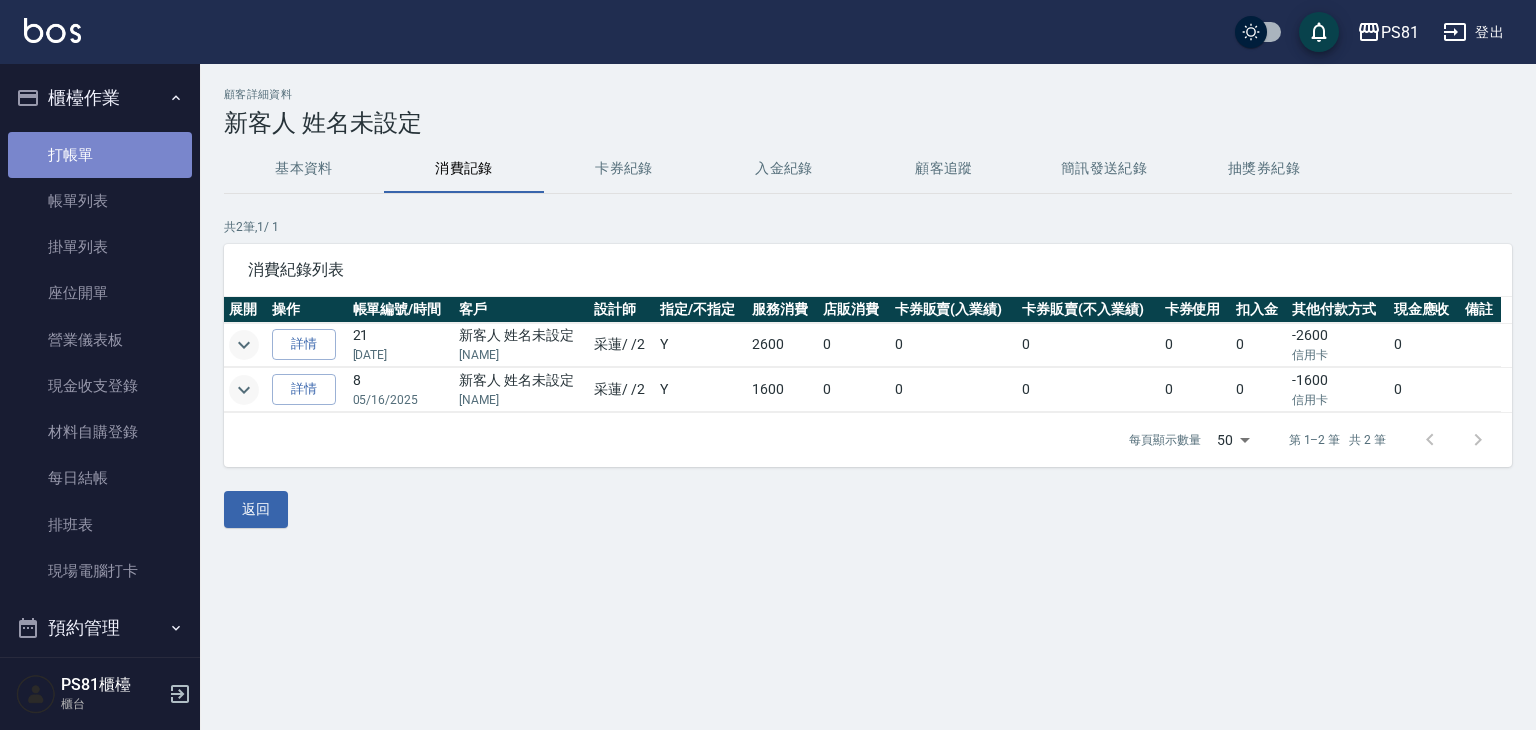 click on "打帳單" at bounding box center (100, 155) 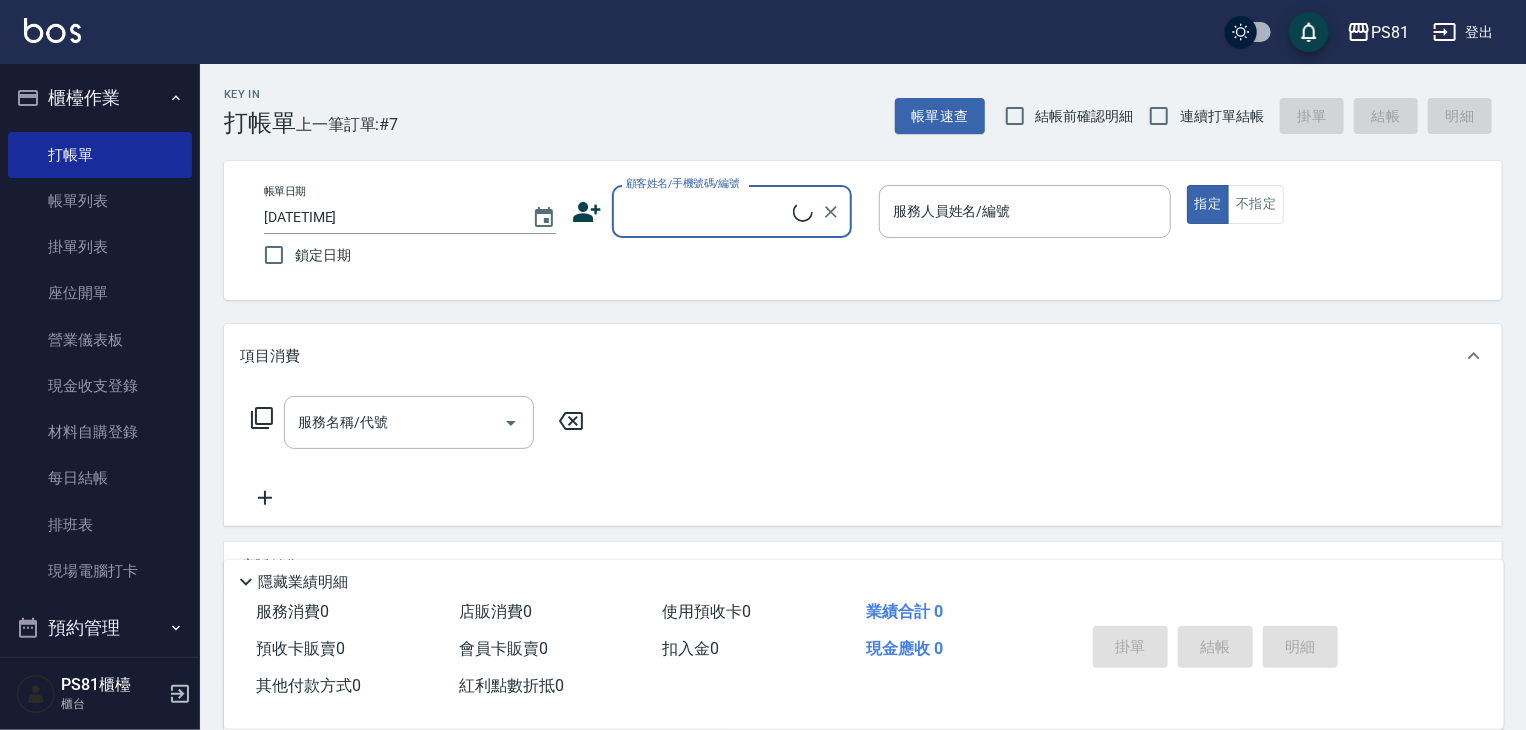click on "顧客姓名/手機號碼/編號" at bounding box center (707, 211) 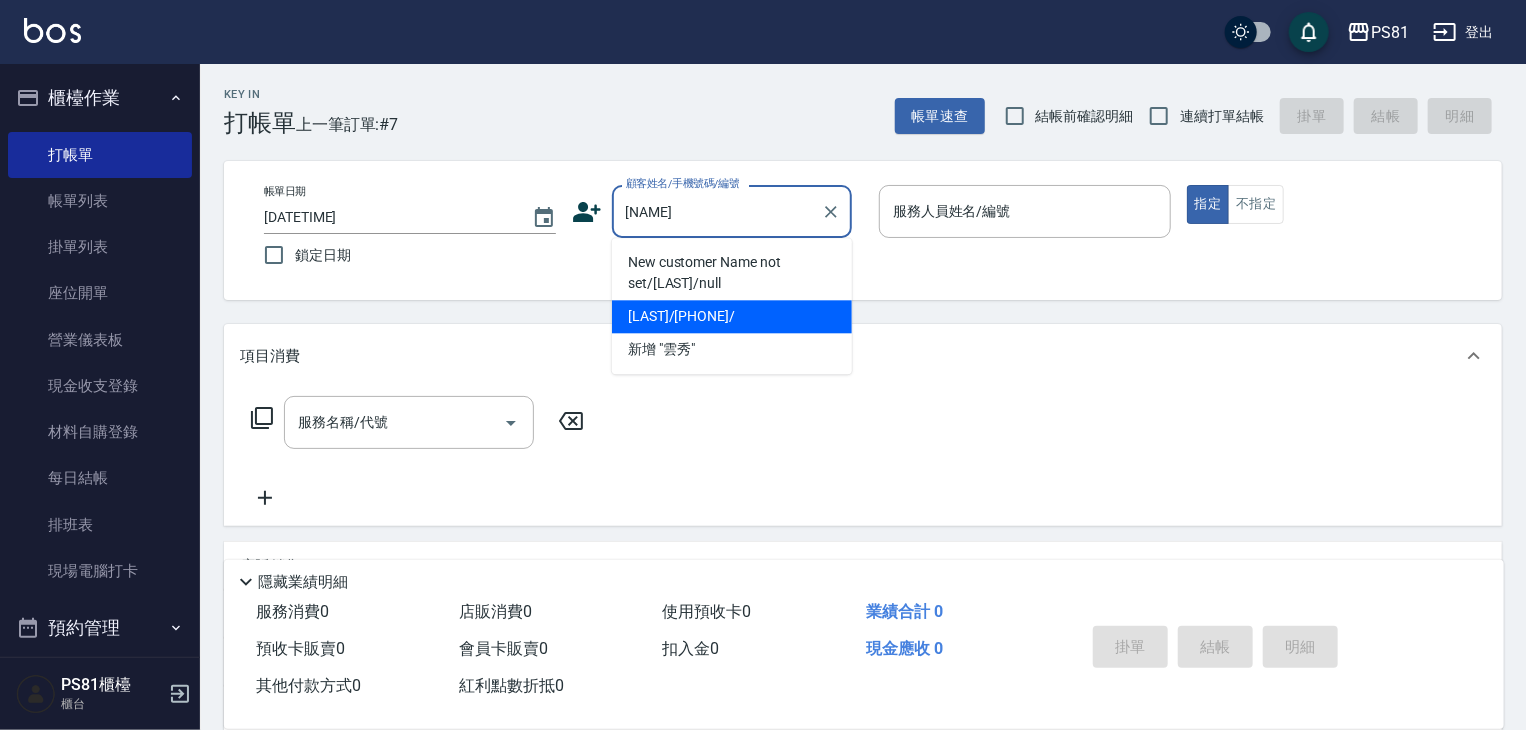 click on "[LAST]/[PHONE]/" at bounding box center [732, 316] 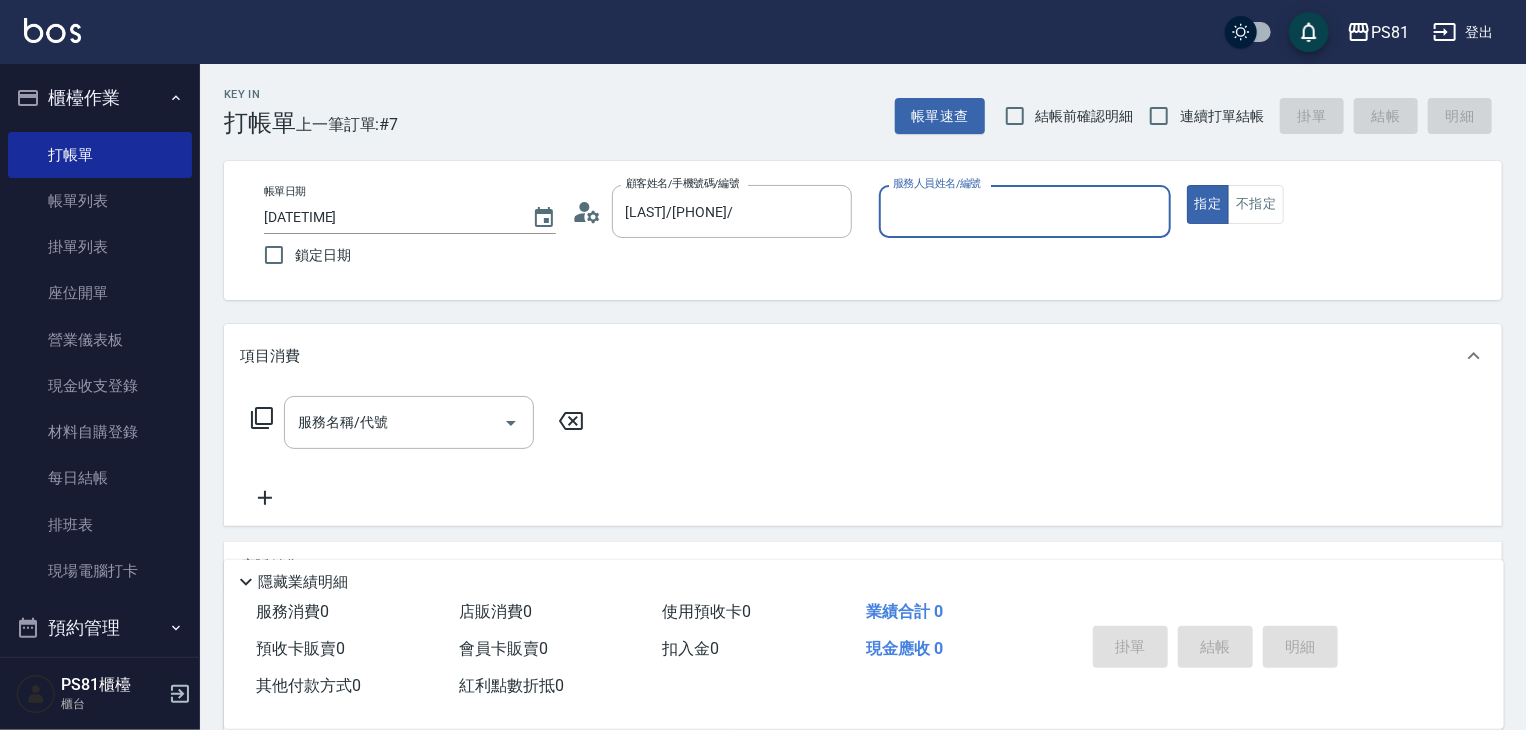 type on "采蓮-2" 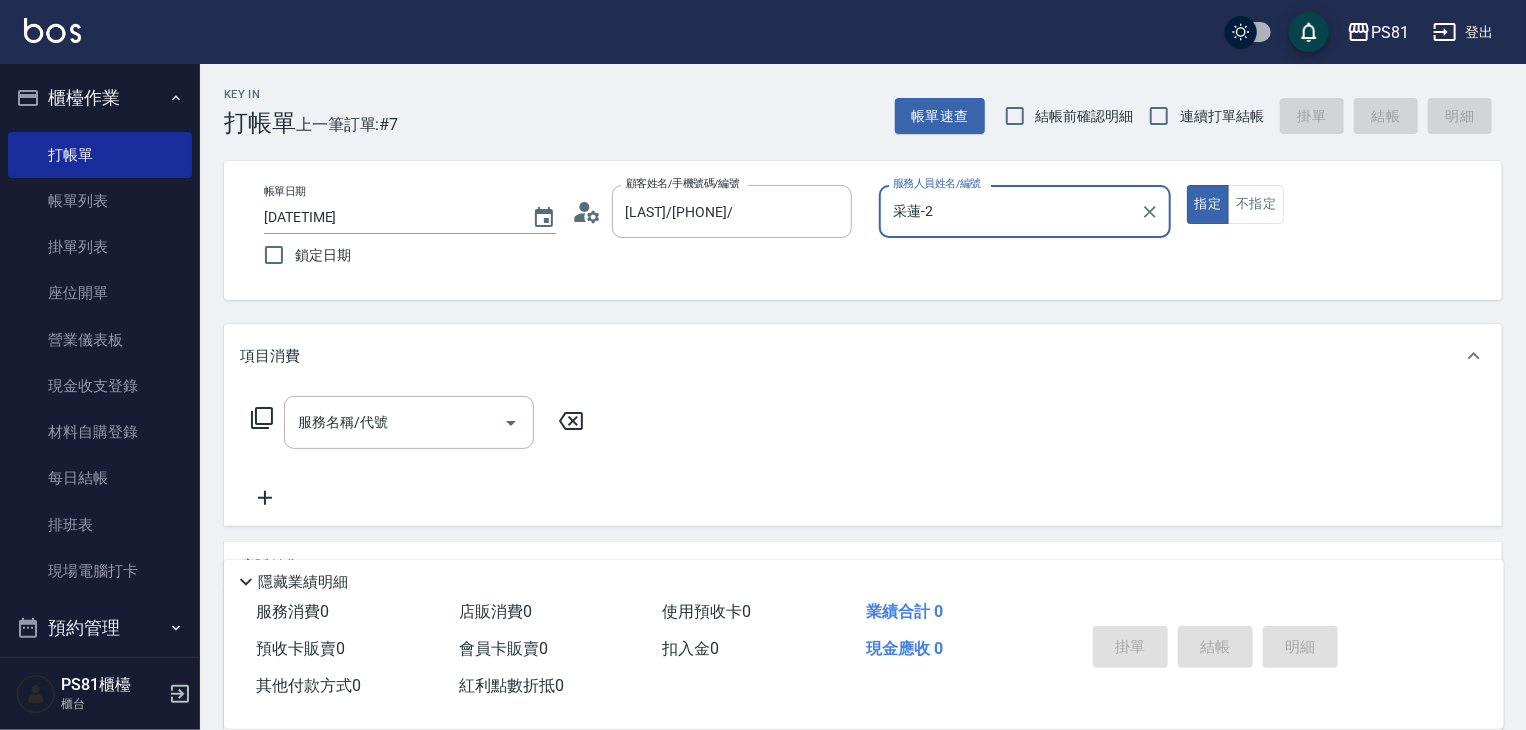click 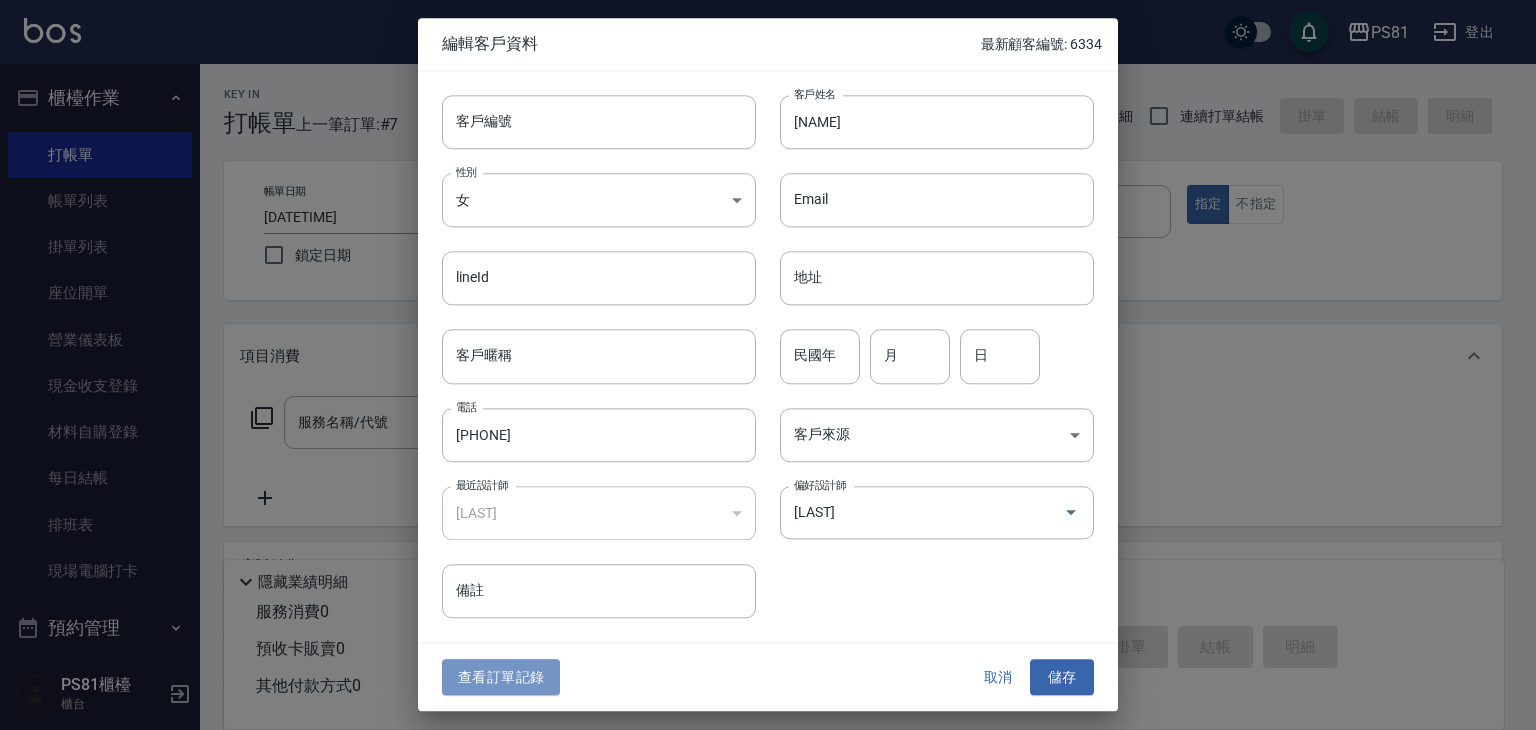 drag, startPoint x: 531, startPoint y: 688, endPoint x: 541, endPoint y: 675, distance: 16.40122 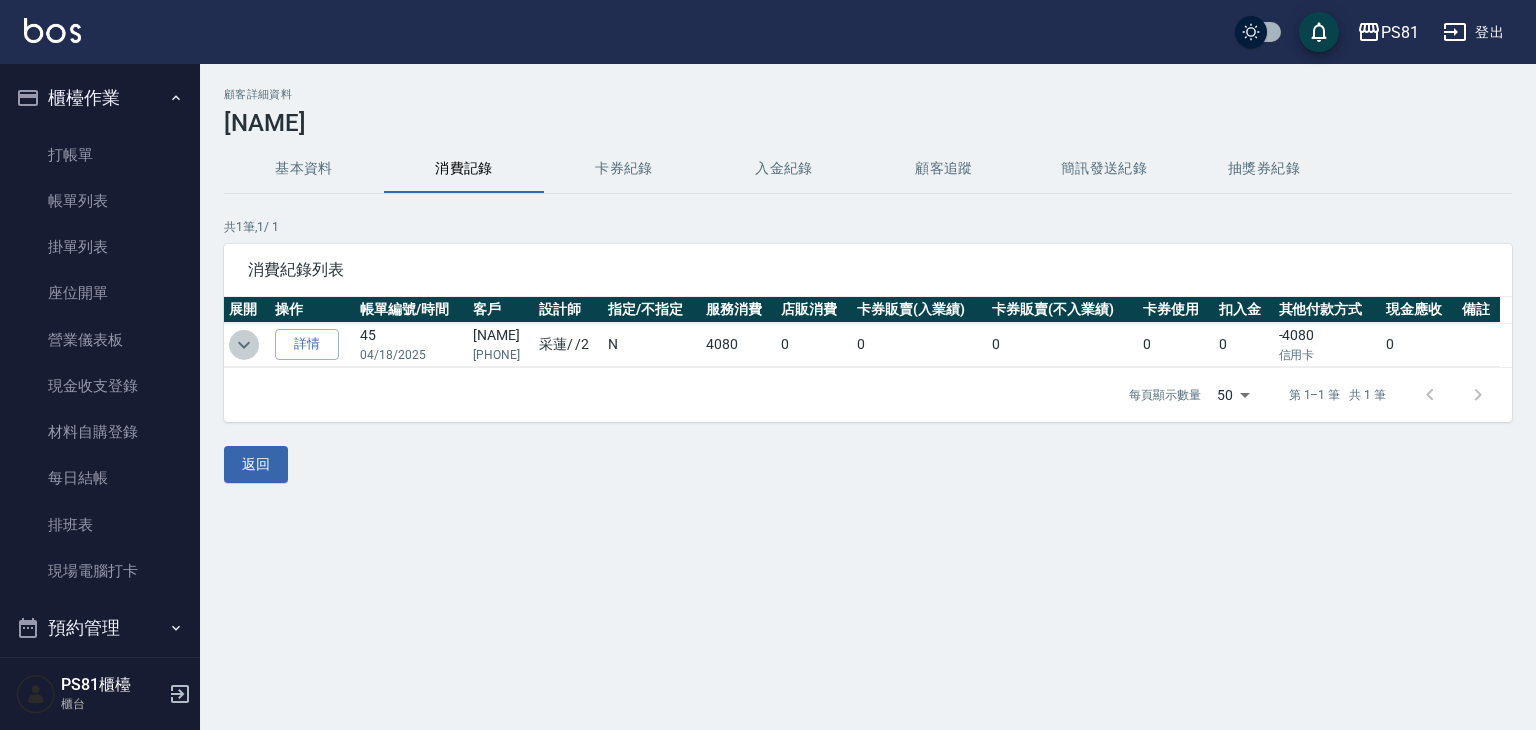 click 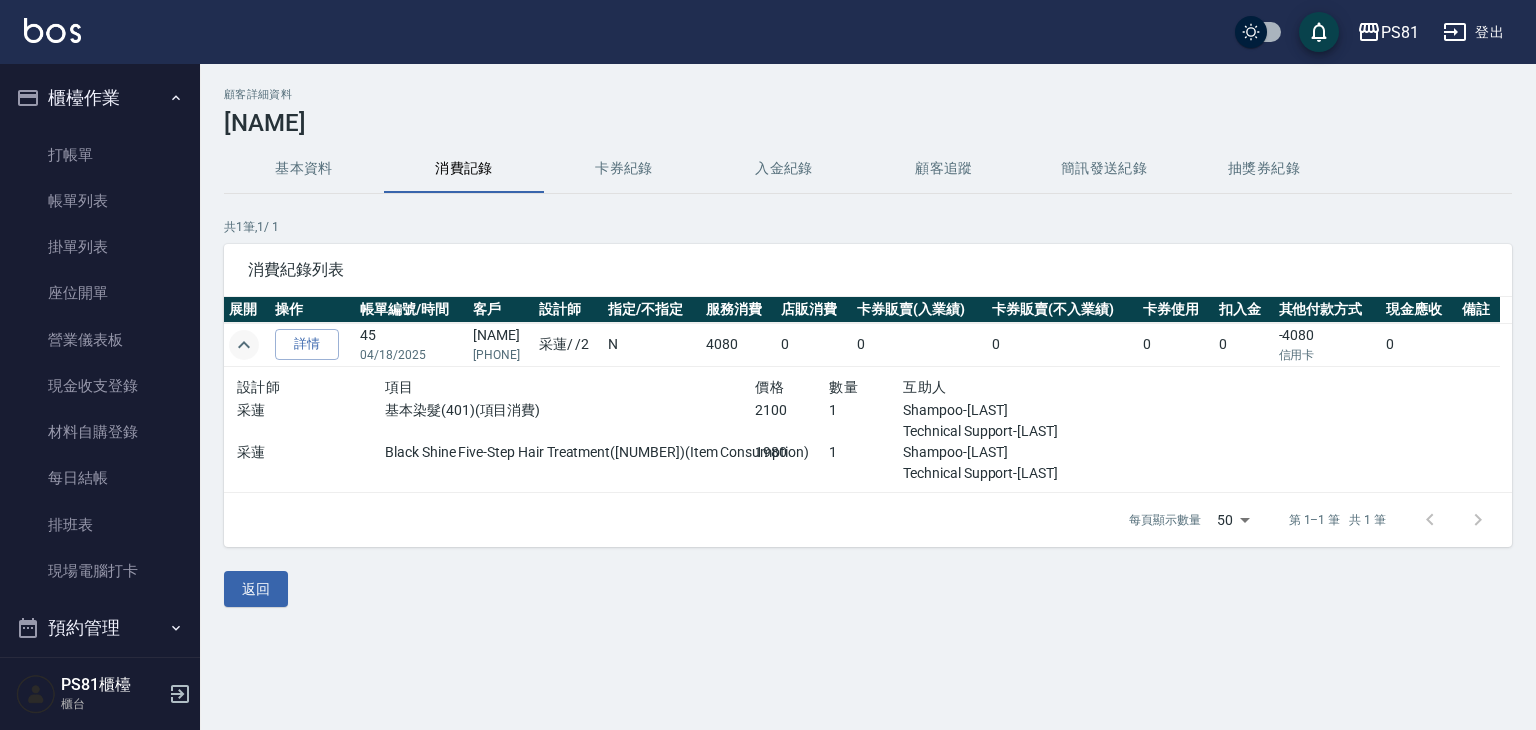 click on "項目" at bounding box center (570, 387) 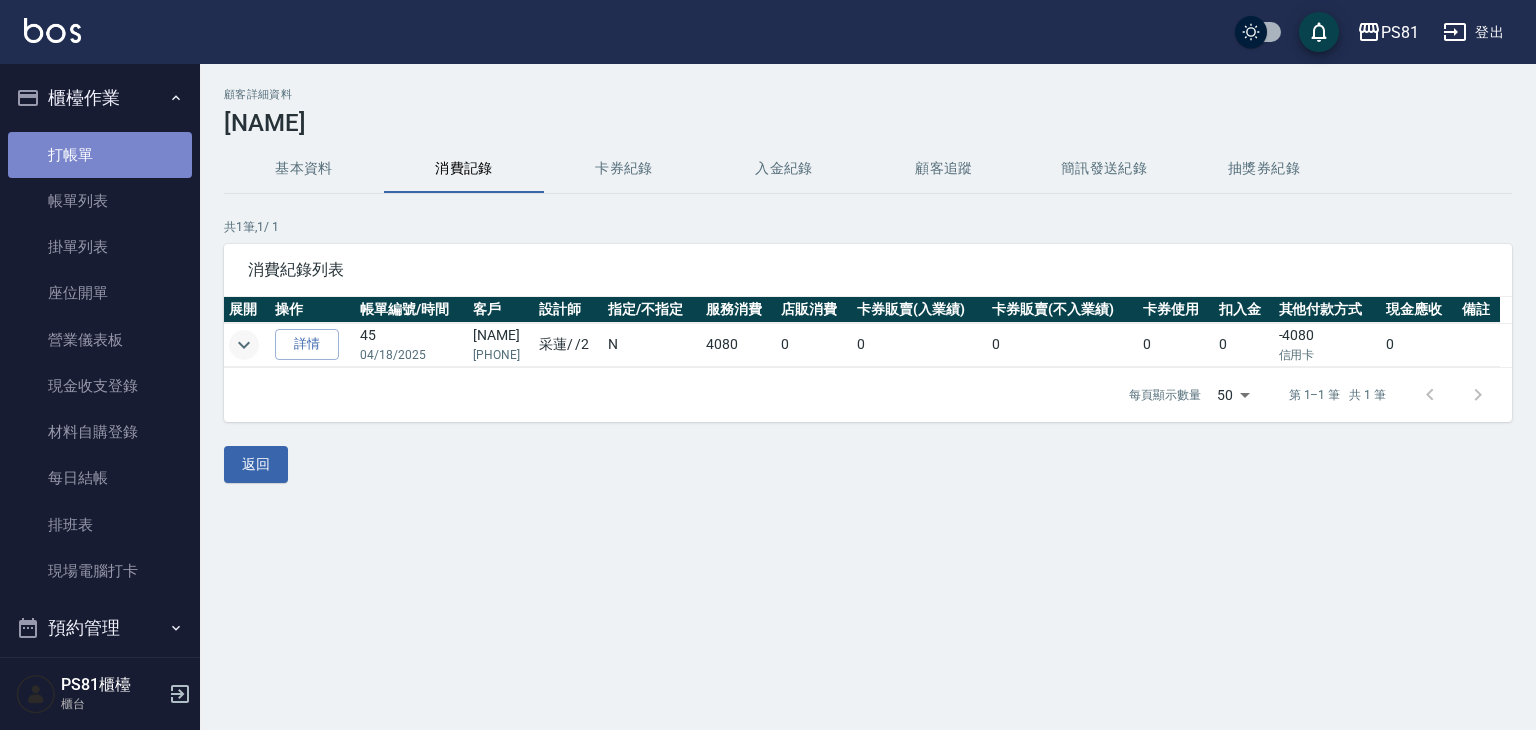 click on "打帳單" at bounding box center (100, 155) 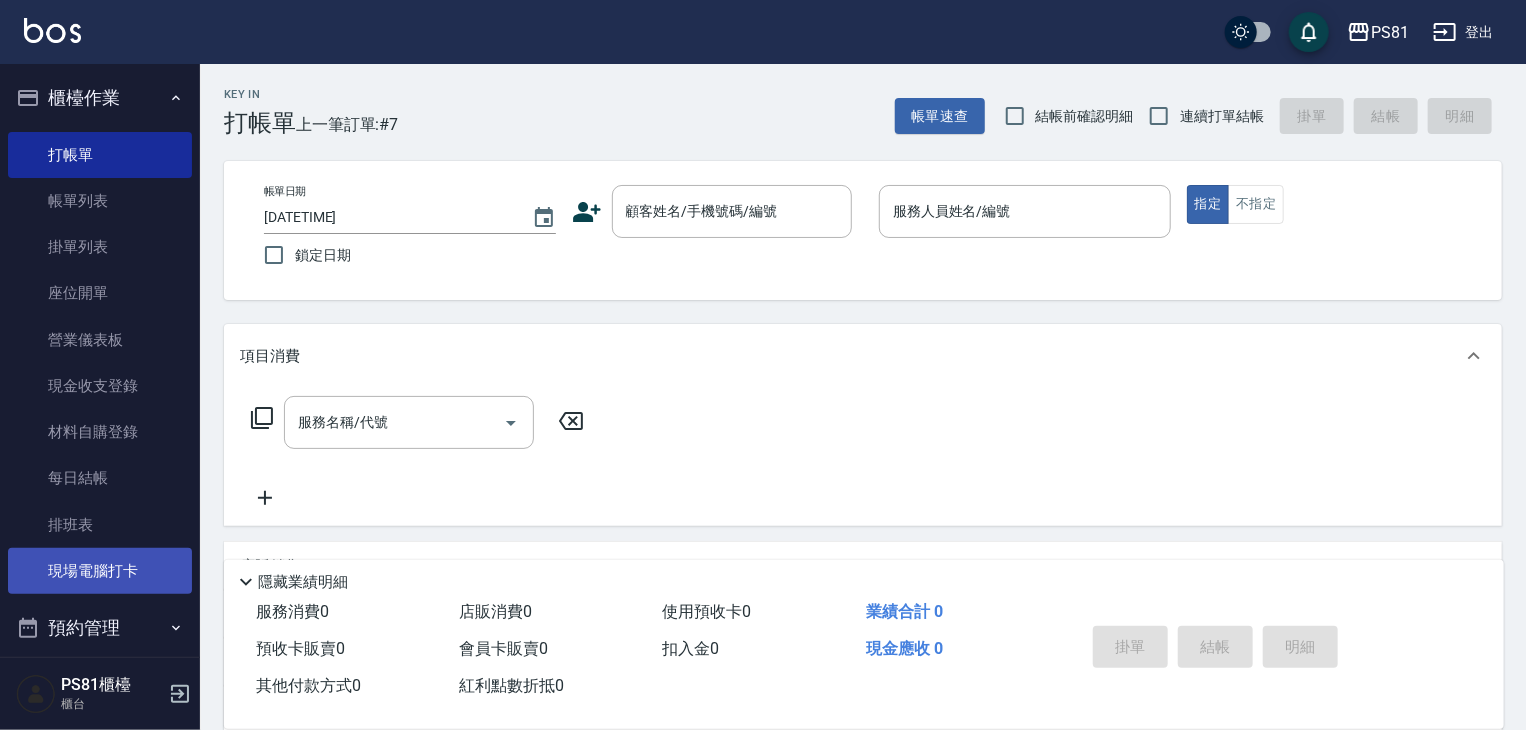 click on "現場電腦打卡" at bounding box center [100, 571] 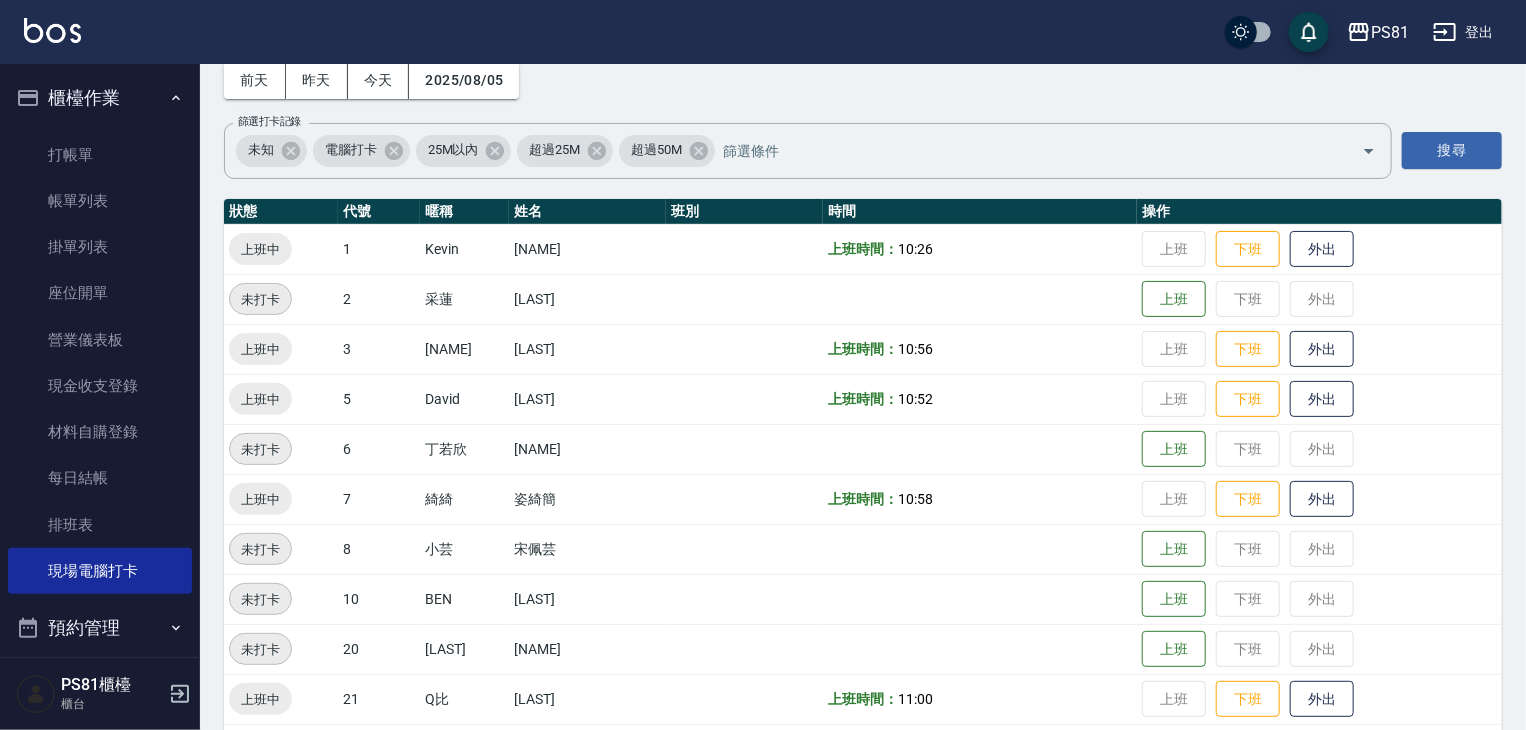 scroll, scrollTop: 100, scrollLeft: 0, axis: vertical 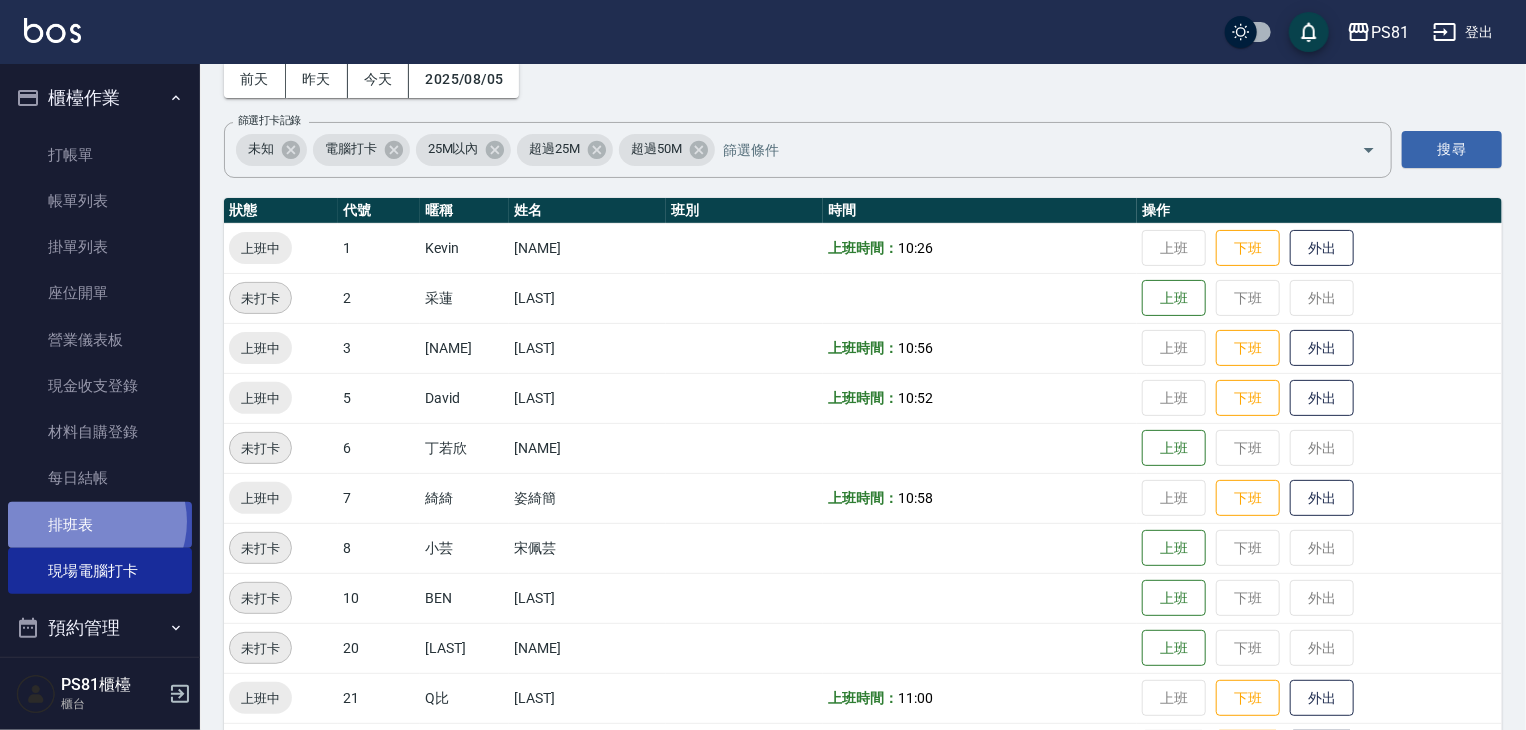 click on "排班表" at bounding box center (100, 525) 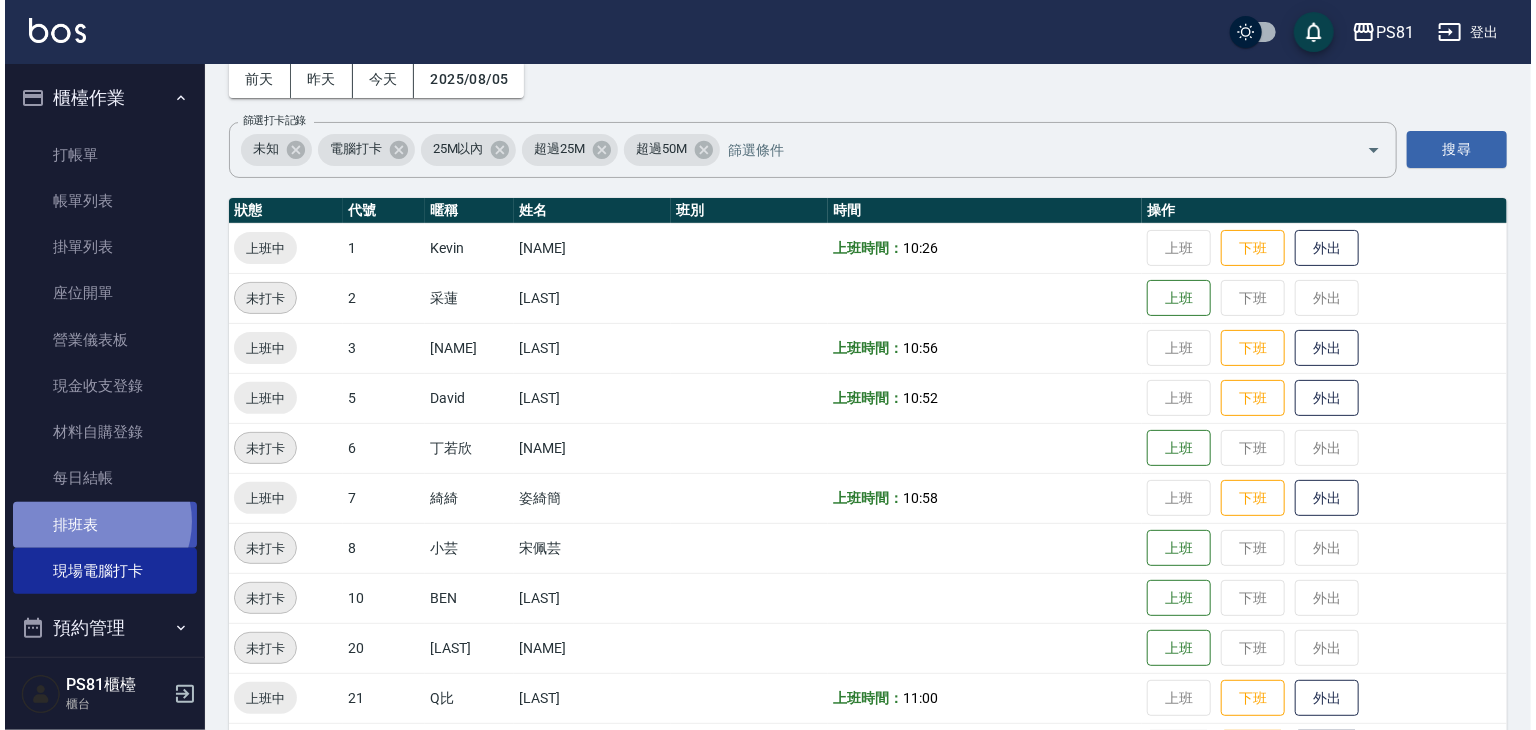 scroll, scrollTop: 0, scrollLeft: 0, axis: both 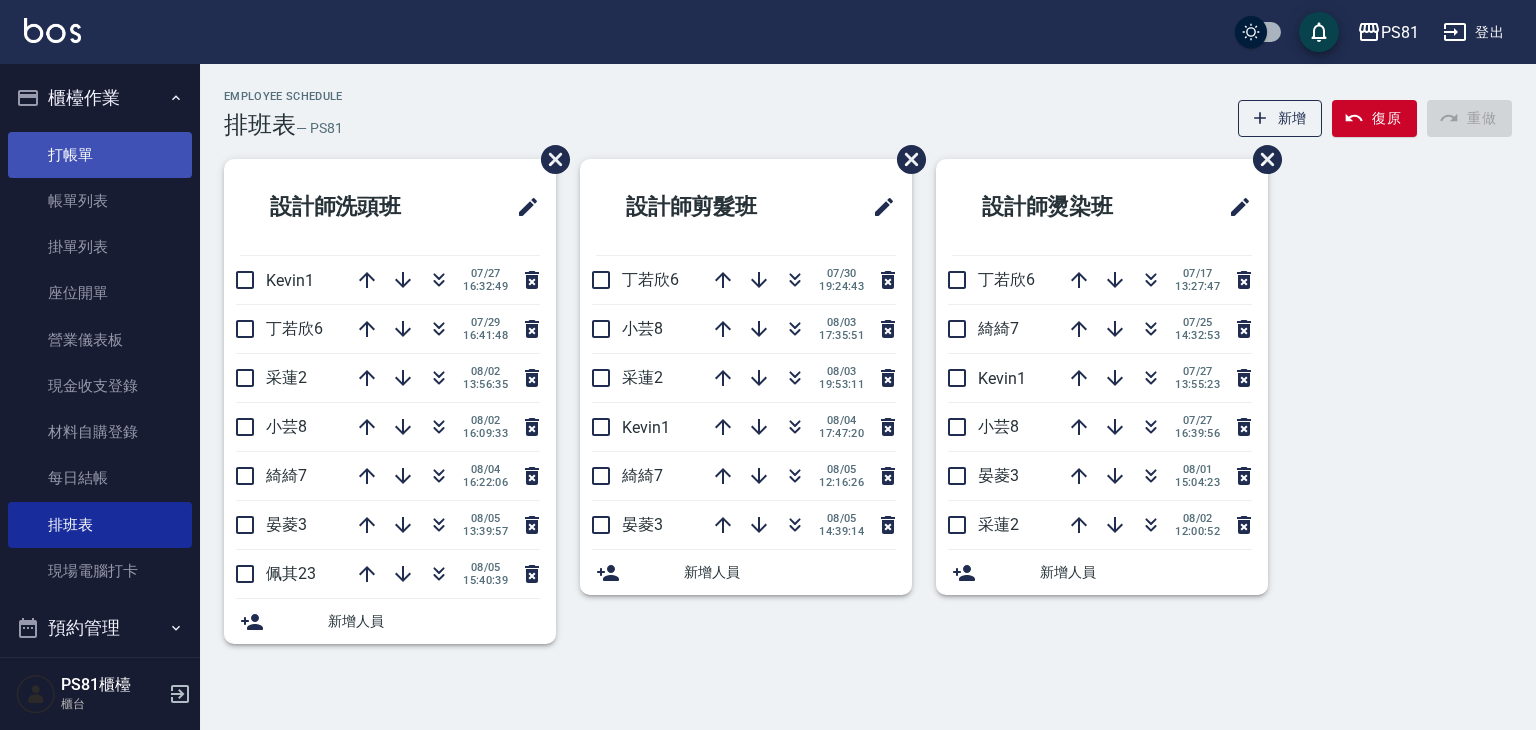 click on "打帳單" at bounding box center [100, 155] 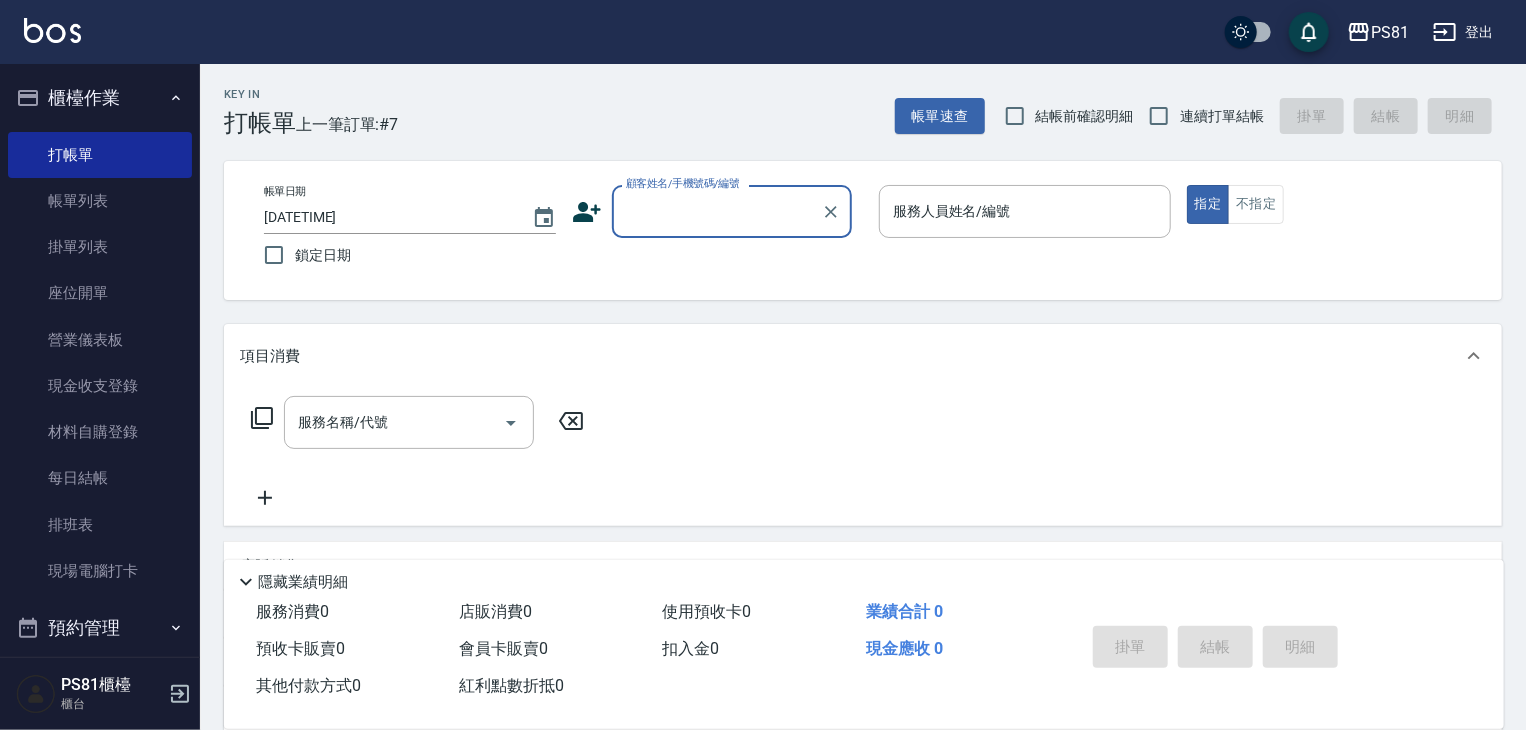 click on "顧客姓名/手機號碼/編號" at bounding box center [717, 211] 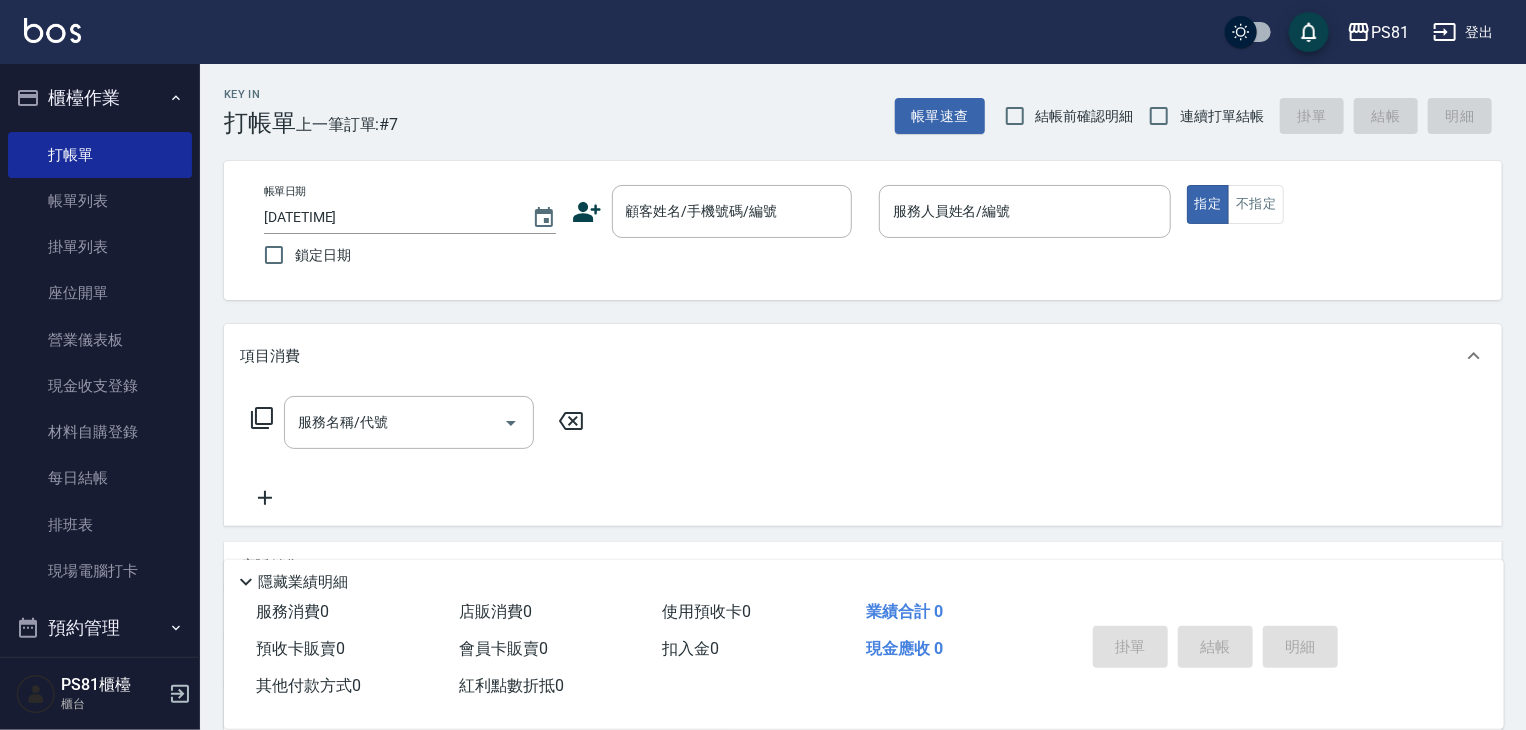 click 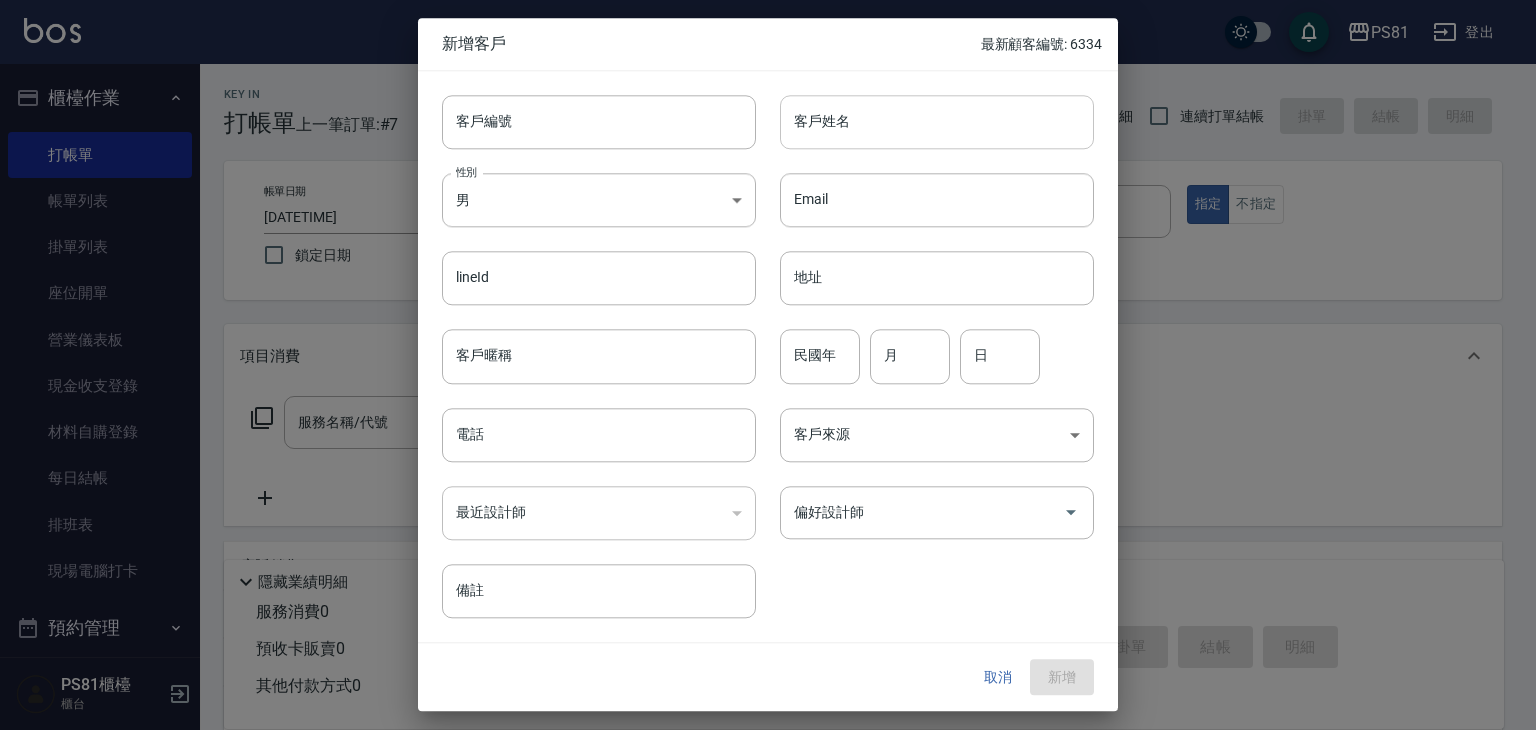 click on "客戶姓名" at bounding box center (937, 122) 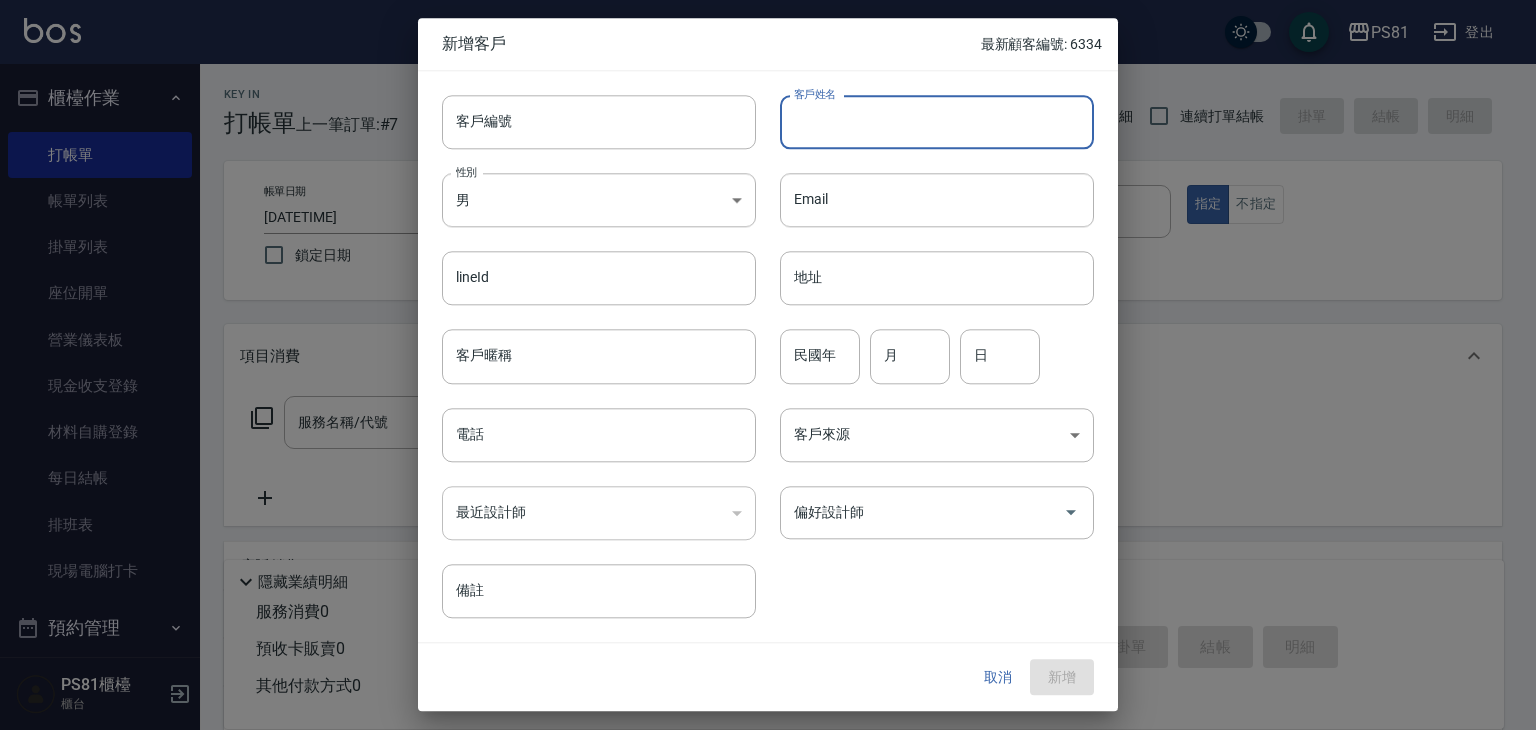 type on "ㄊ" 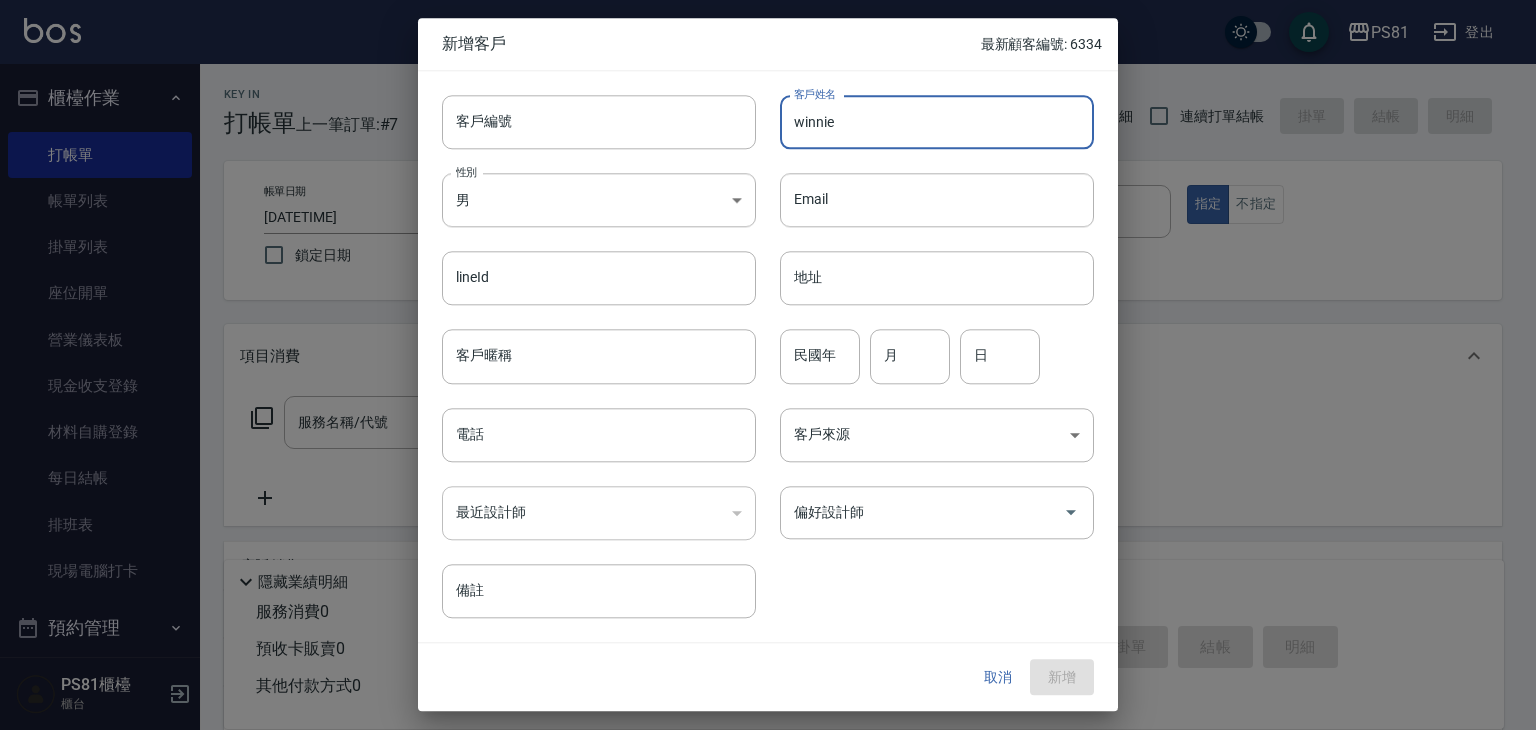type on "winnie" 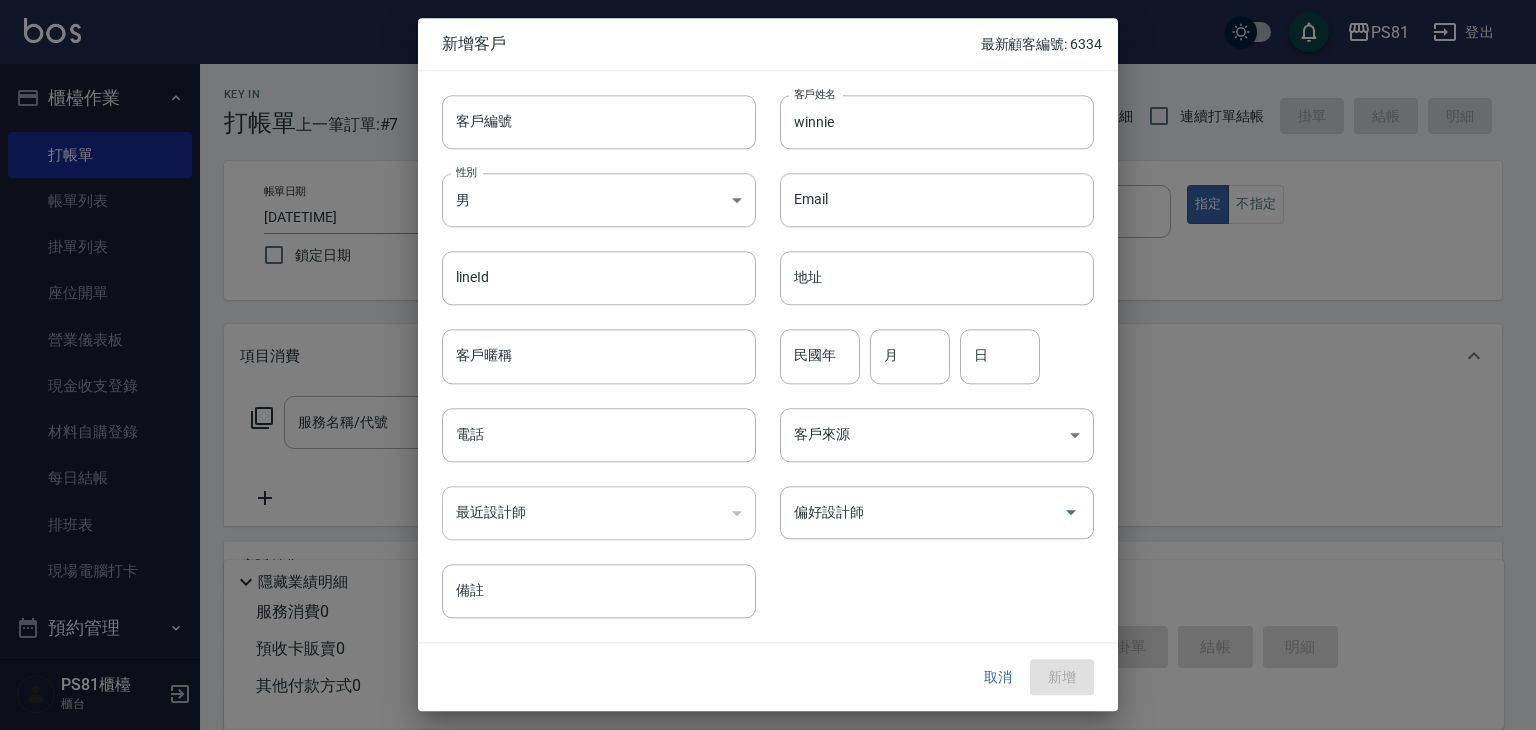 click on "性別 男 MALE 性別" at bounding box center (587, 188) 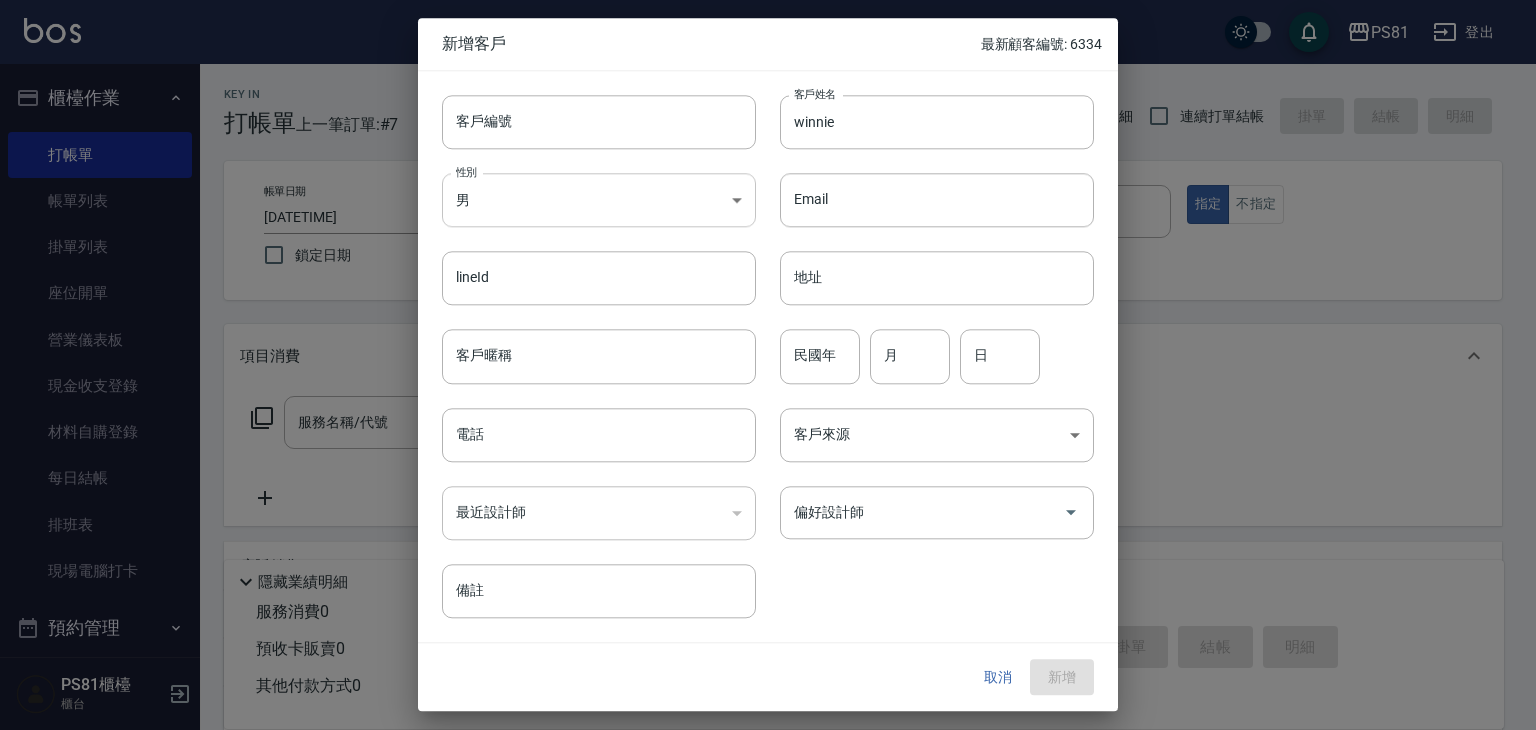 click on "帳單日期 2025/08/05 18:16 鎖定日期 顧客姓名/手機號碼/編號 顧客姓名/手機號碼/編號 服務人員姓名/編號 服務人員姓名/編號 指定 不指定 項目消費 服務名稱/代號 備註" at bounding box center [768, 486] 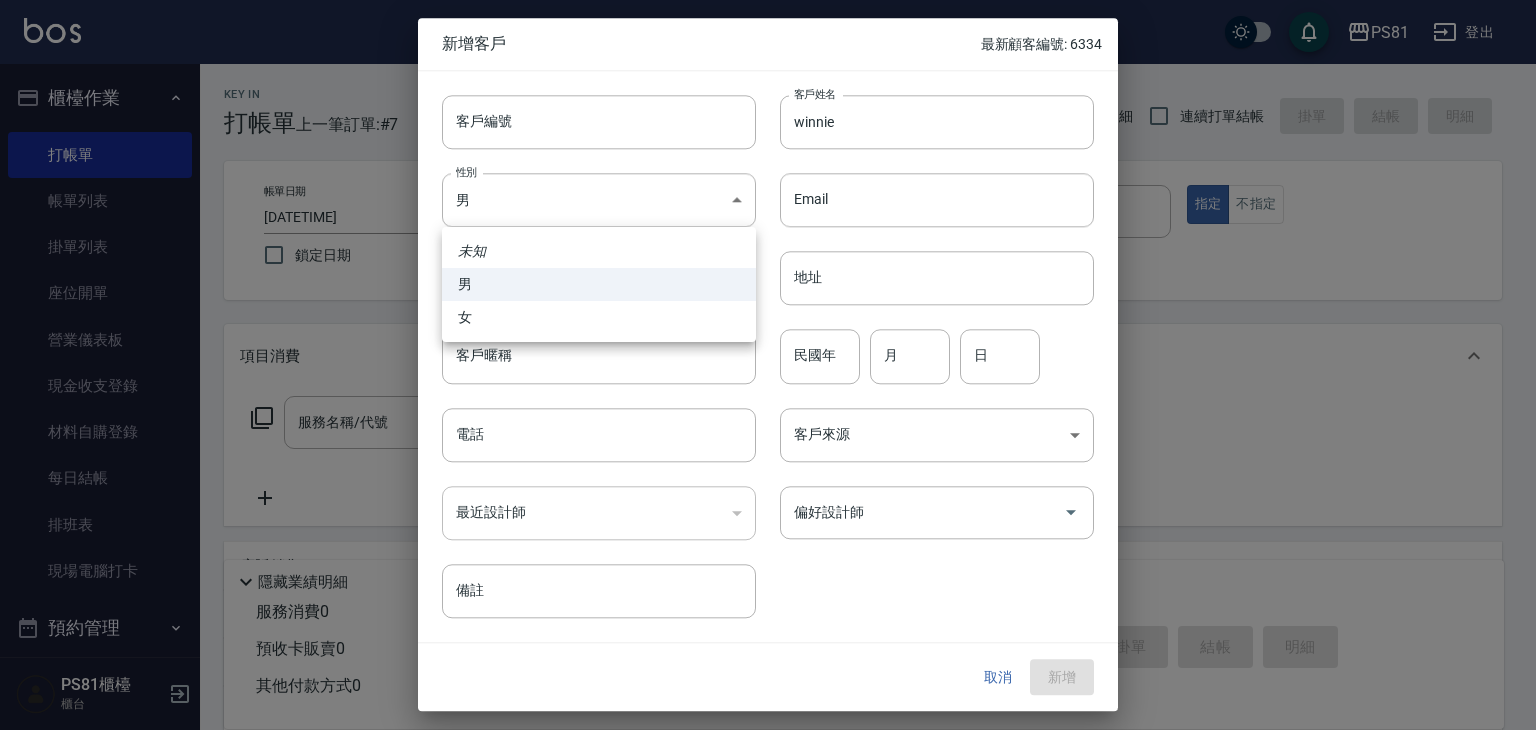 click on "女" at bounding box center (599, 317) 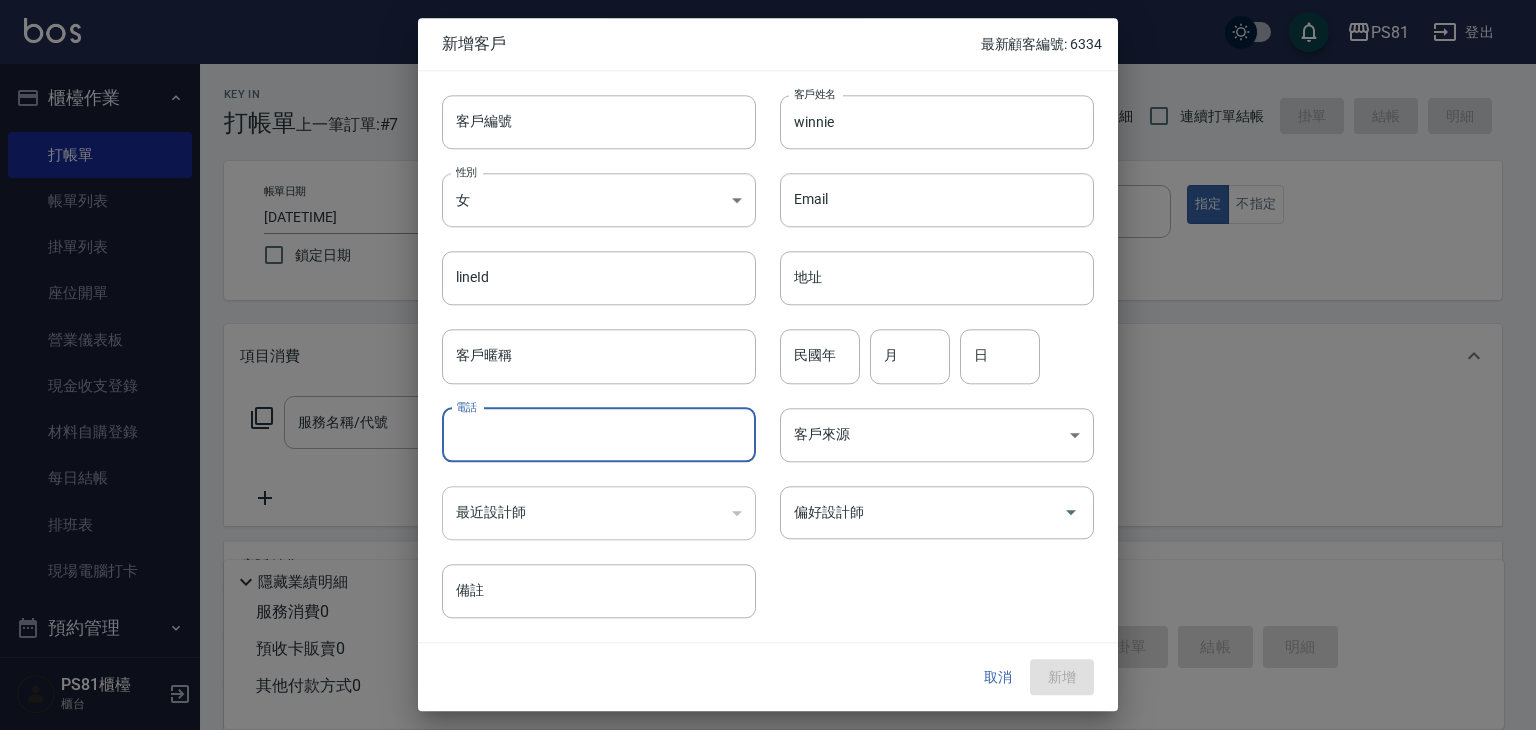click on "電話" at bounding box center (599, 435) 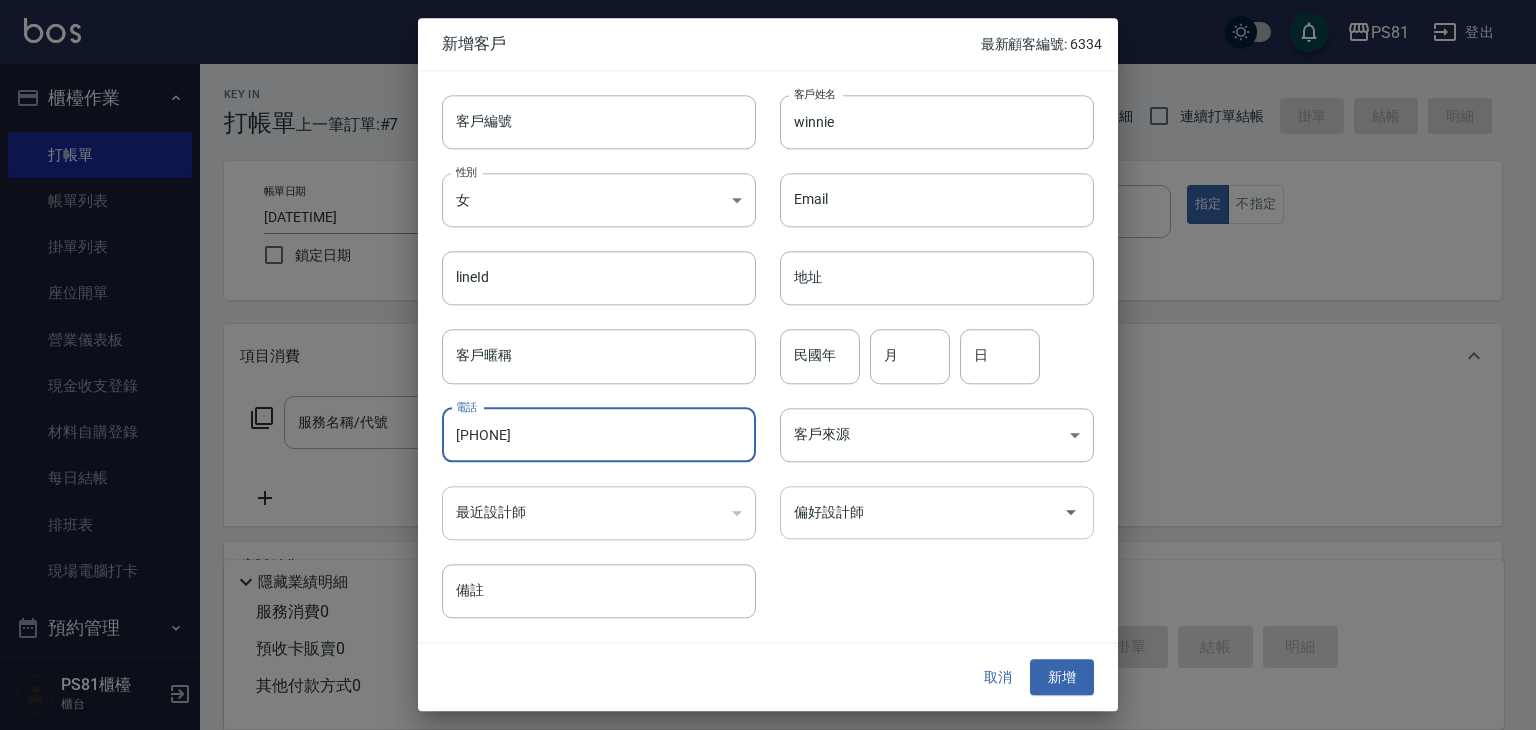 type on "[PHONE]" 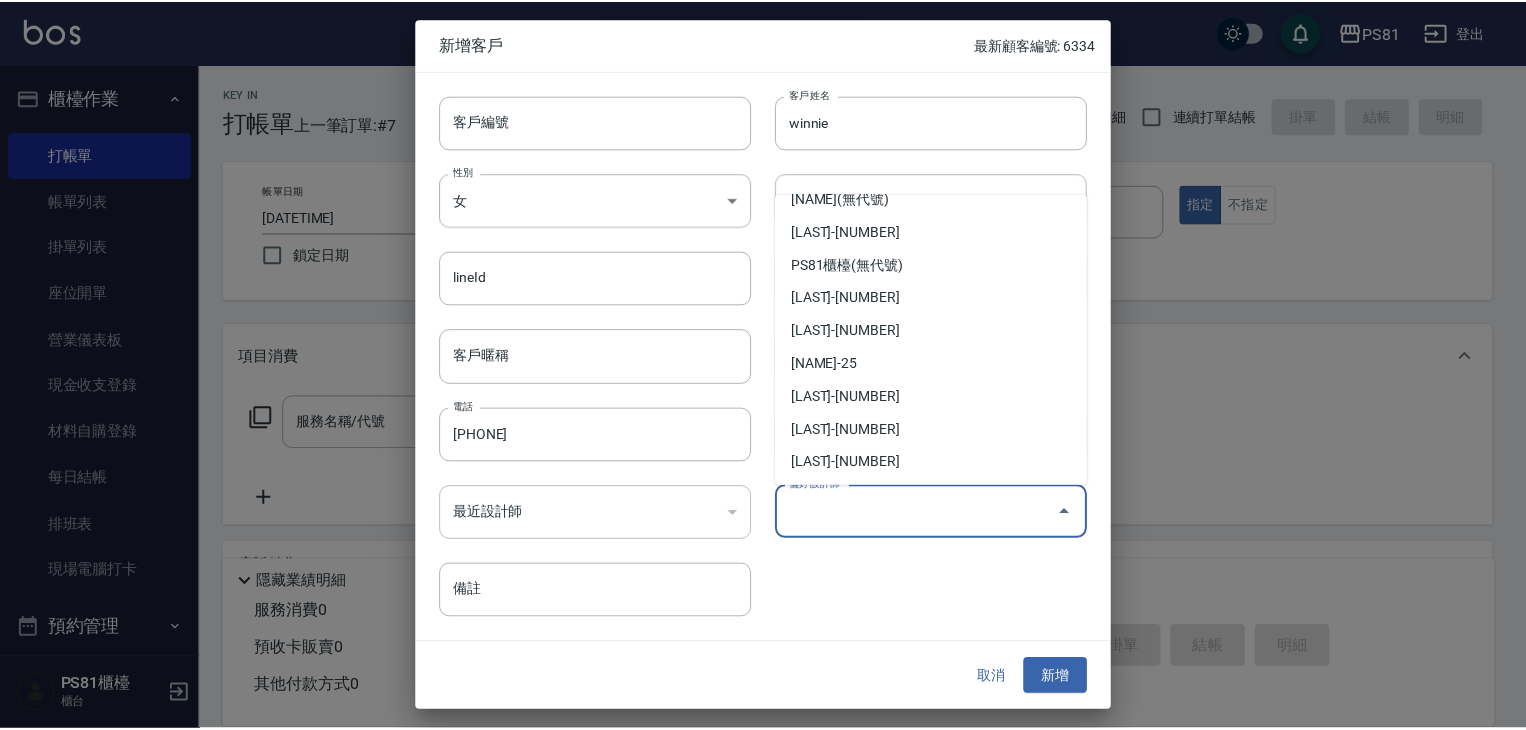 scroll, scrollTop: 0, scrollLeft: 0, axis: both 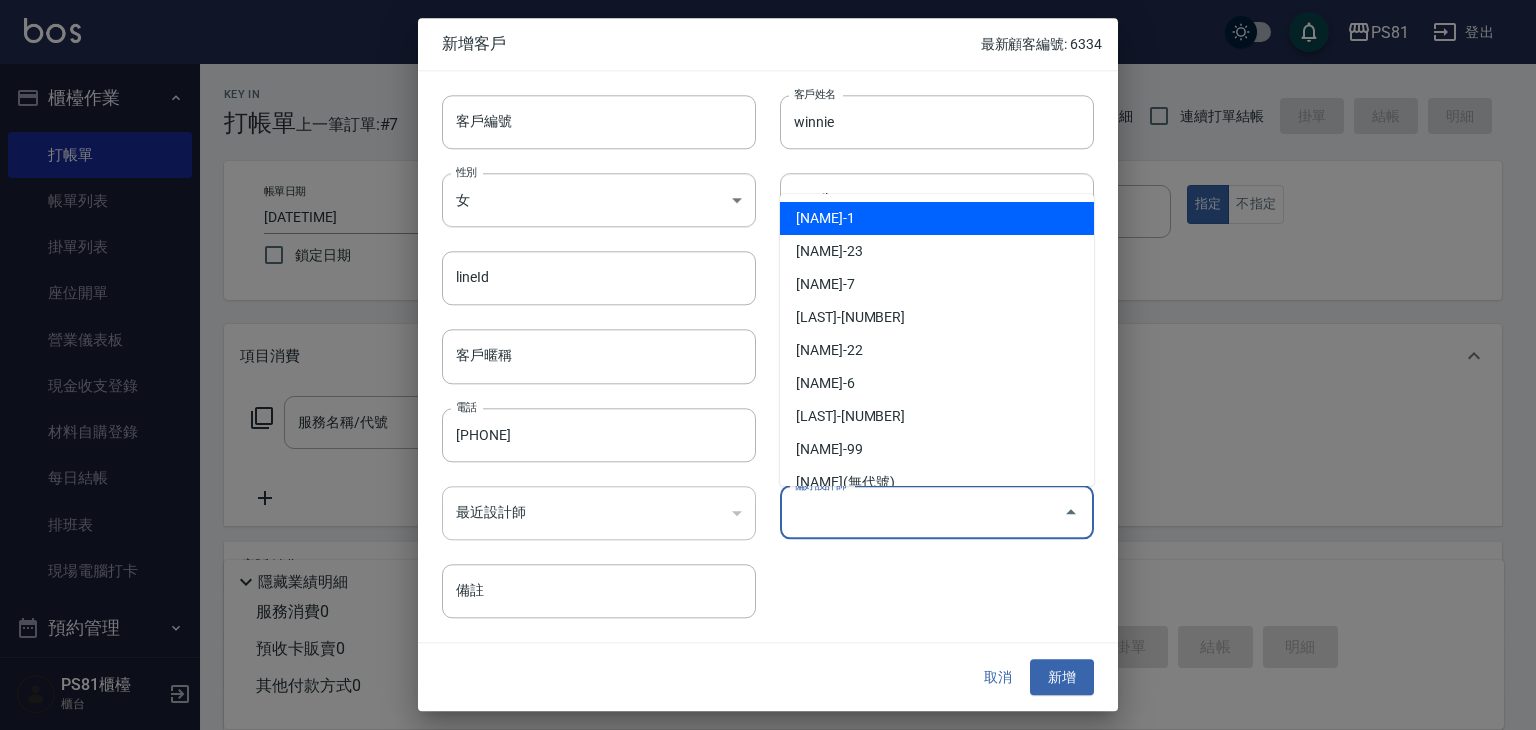click on "[NAME]-1" at bounding box center (937, 218) 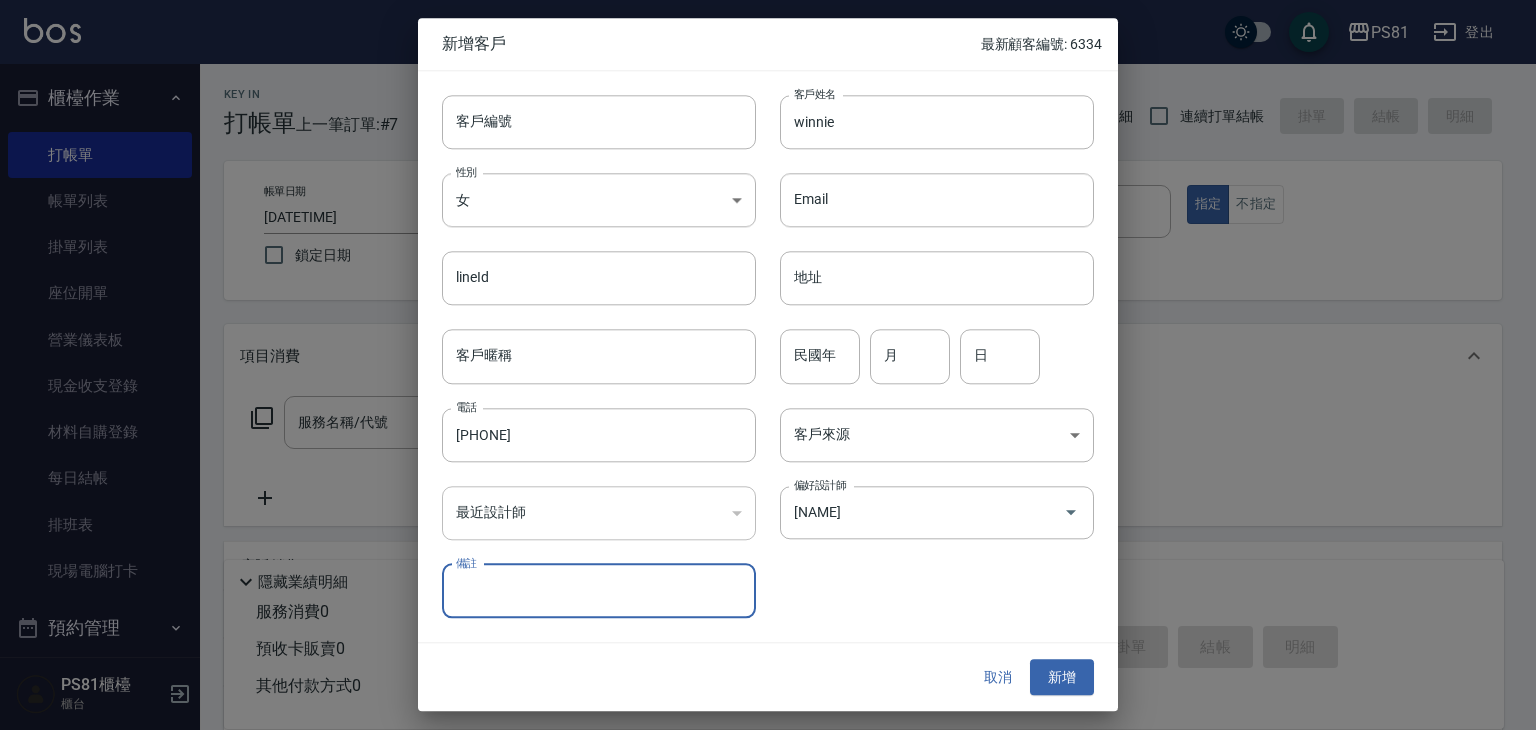 click on "新增" at bounding box center [1062, 677] 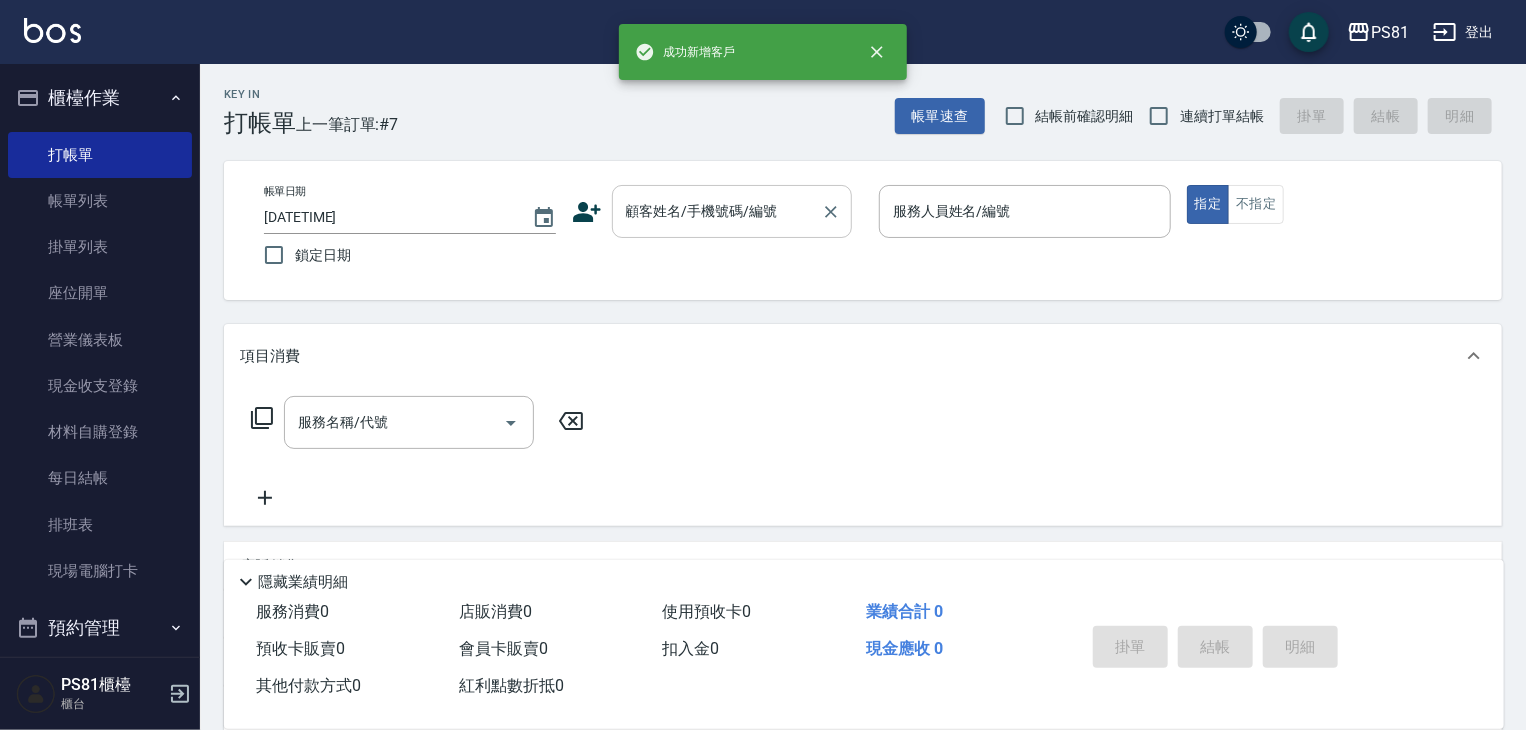 drag, startPoint x: 764, startPoint y: 220, endPoint x: 770, endPoint y: 232, distance: 13.416408 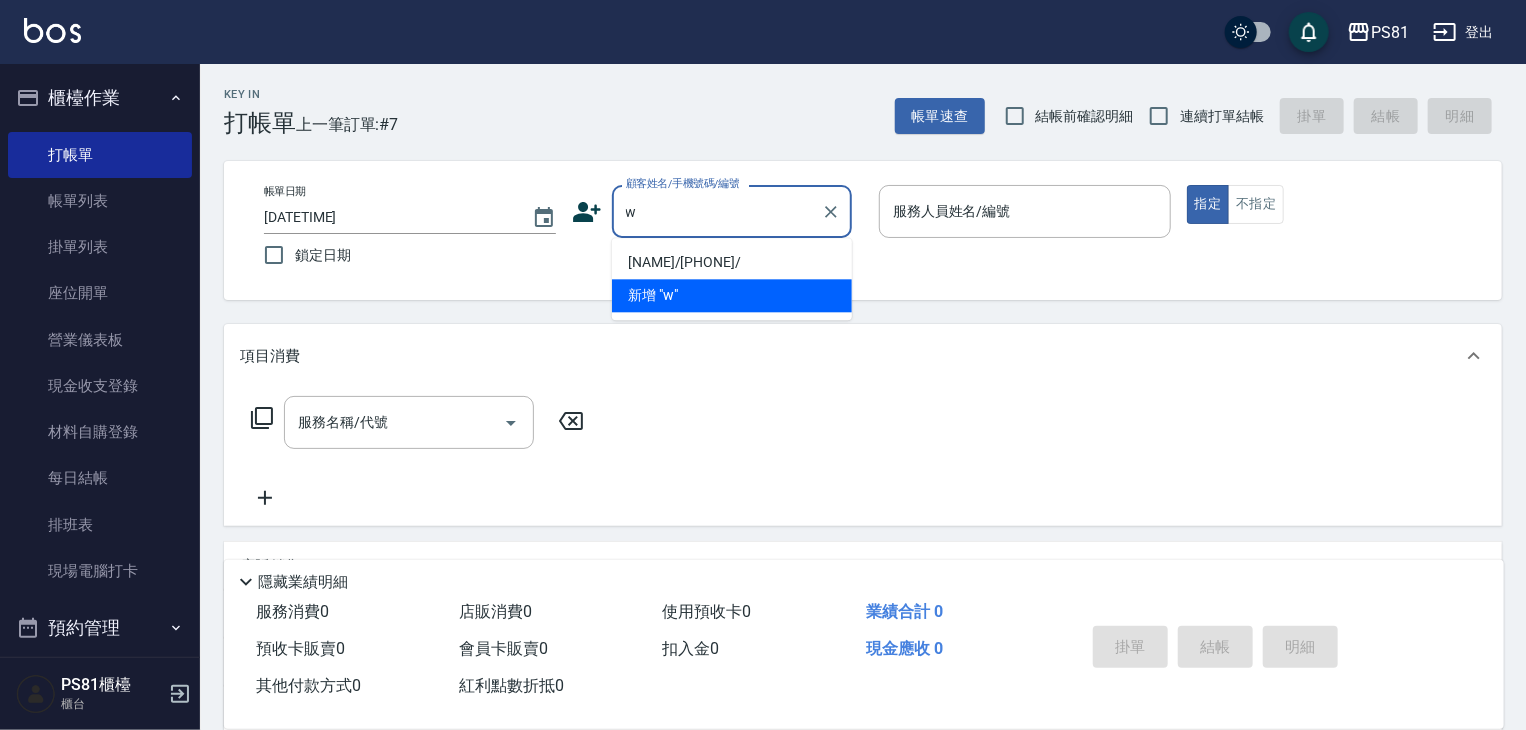 click on "[NAME]/[PHONE]/" at bounding box center [732, 262] 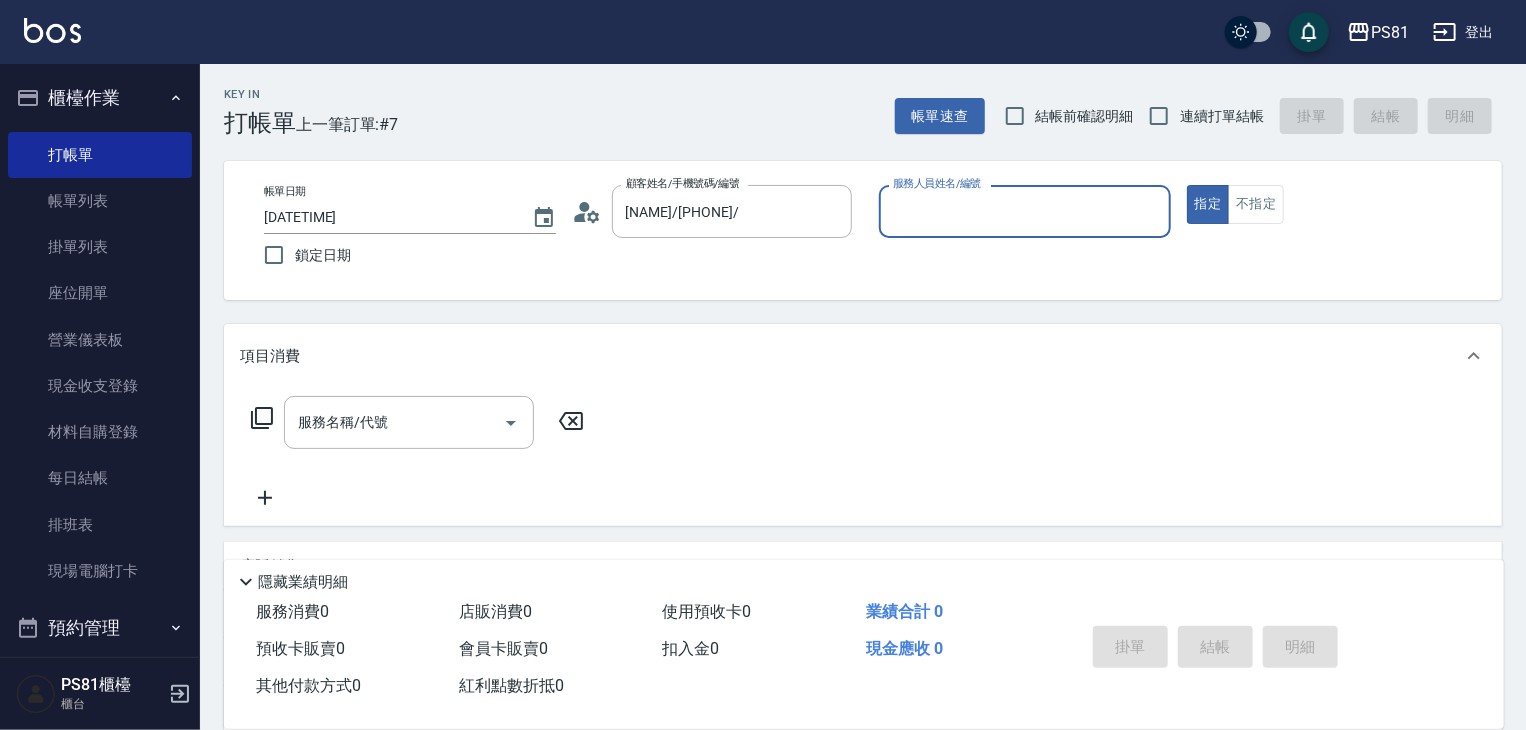 type on "[LAST]-[NUMBER]" 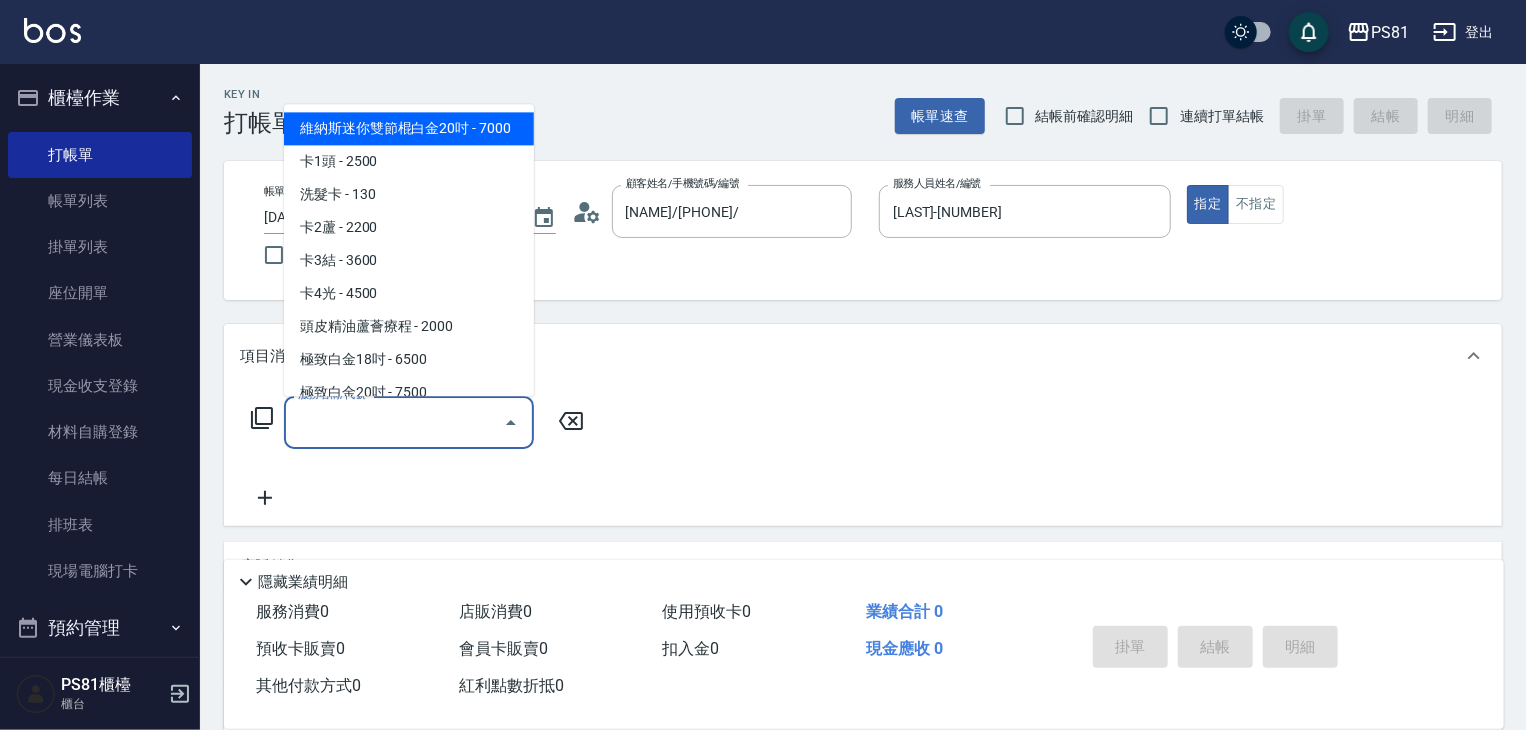 click on "服務名稱/代號" at bounding box center (394, 422) 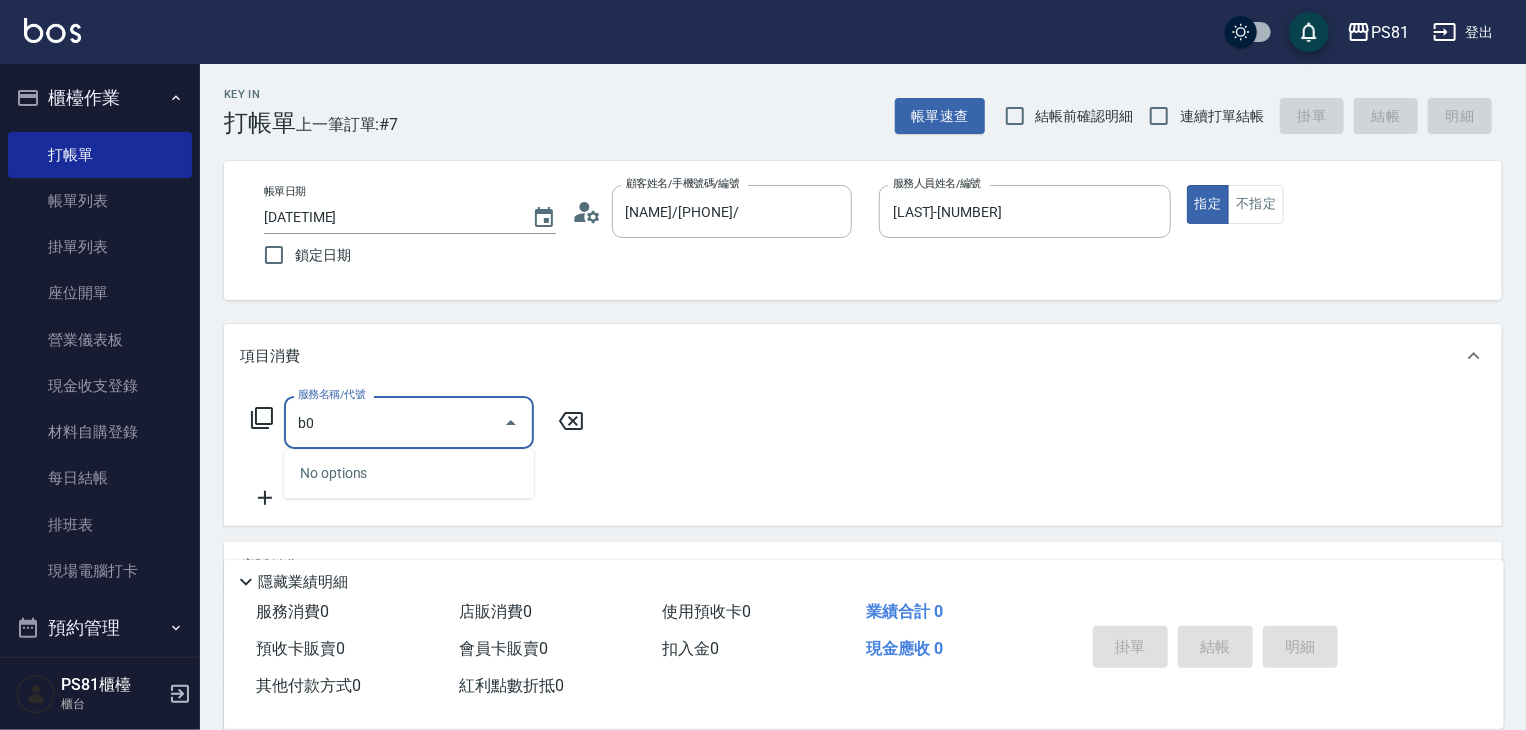 type on "b" 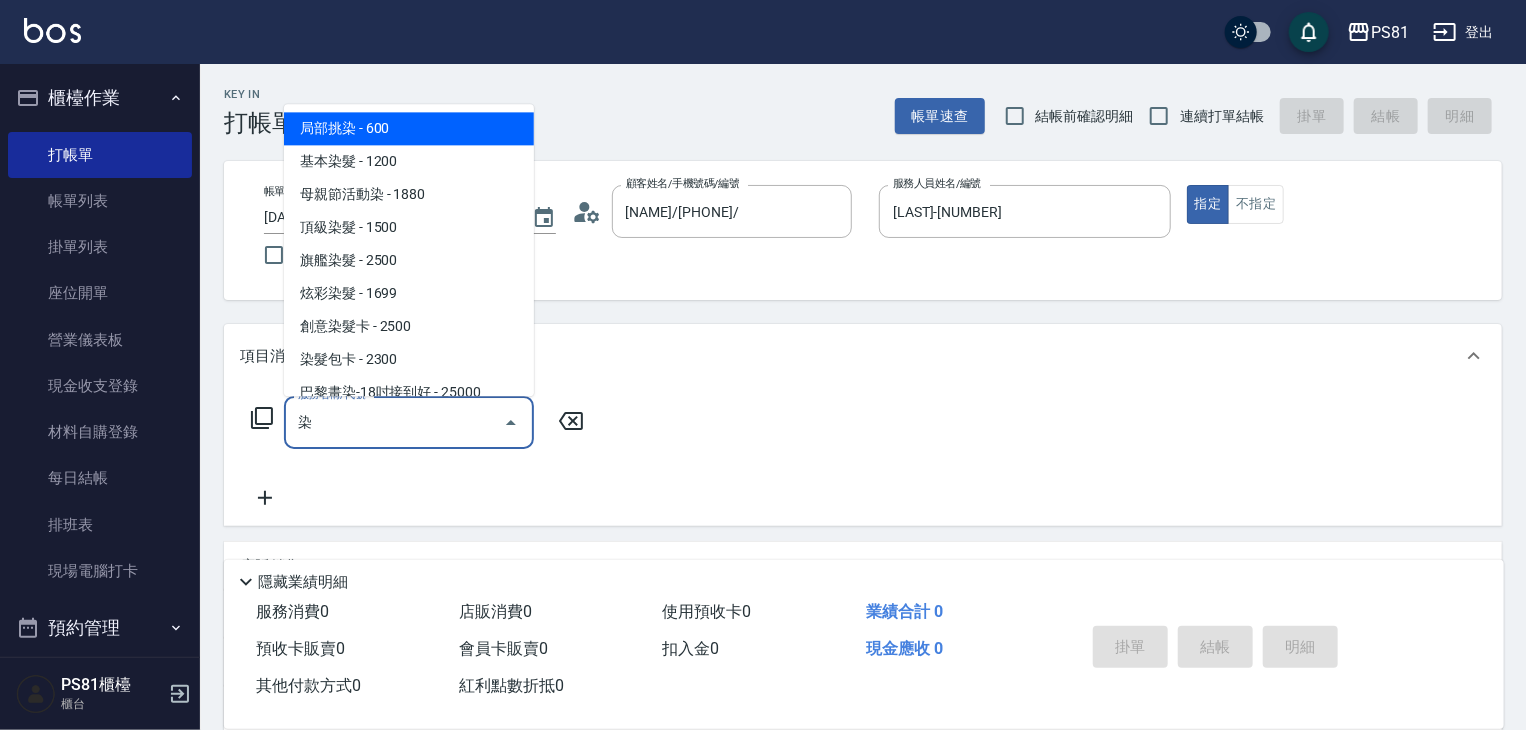 click on "旗艦染髮 - 2500" at bounding box center [409, 260] 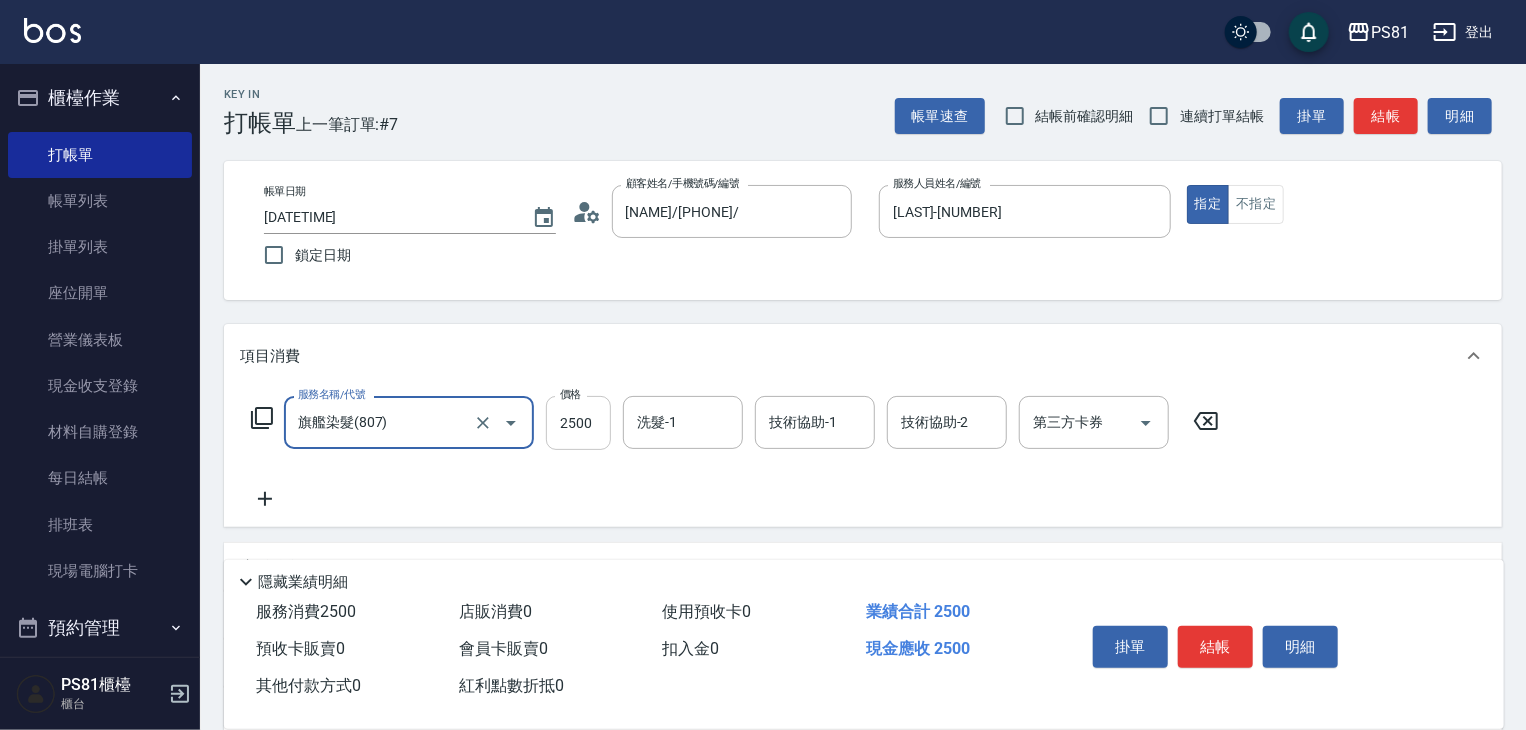type on "旗艦染髮(807)" 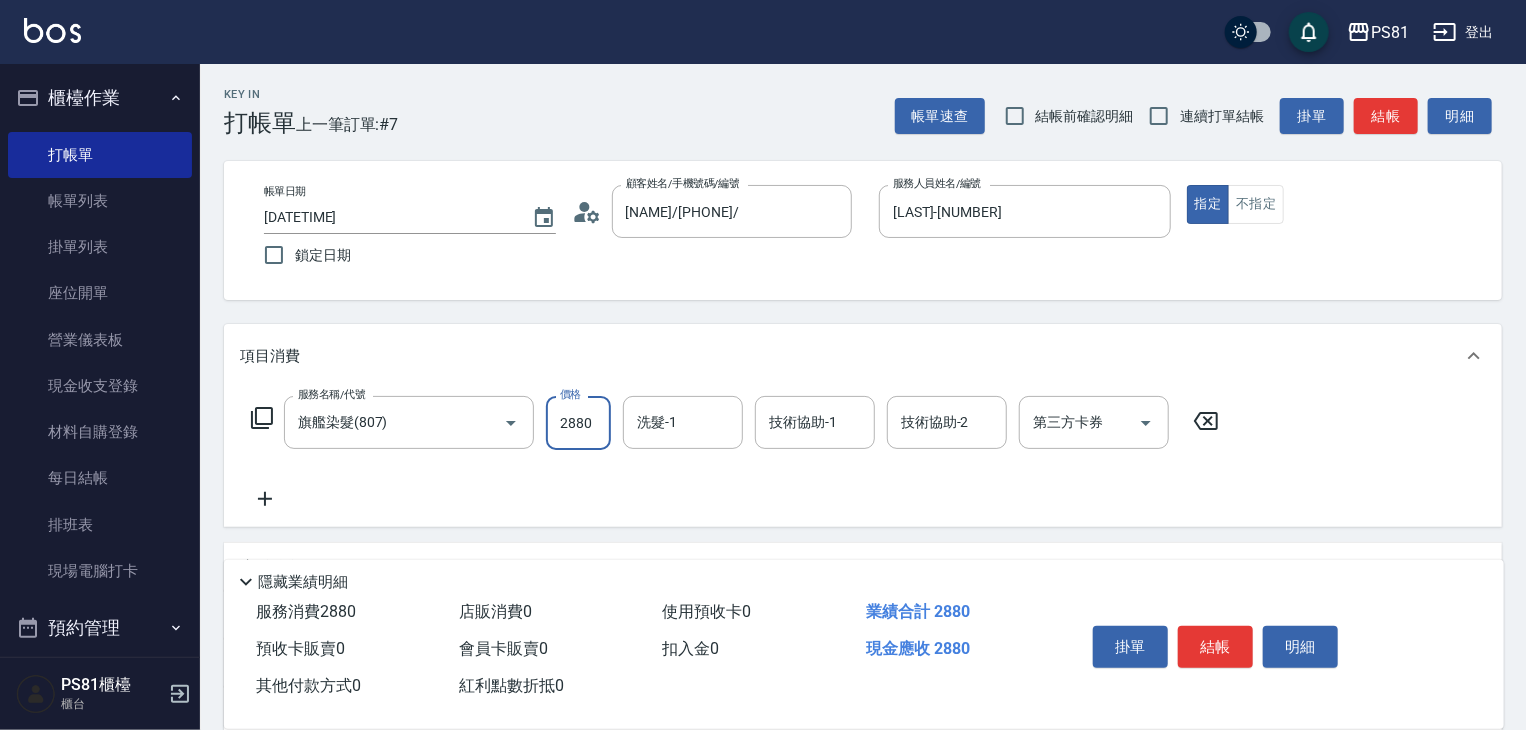 type on "2880" 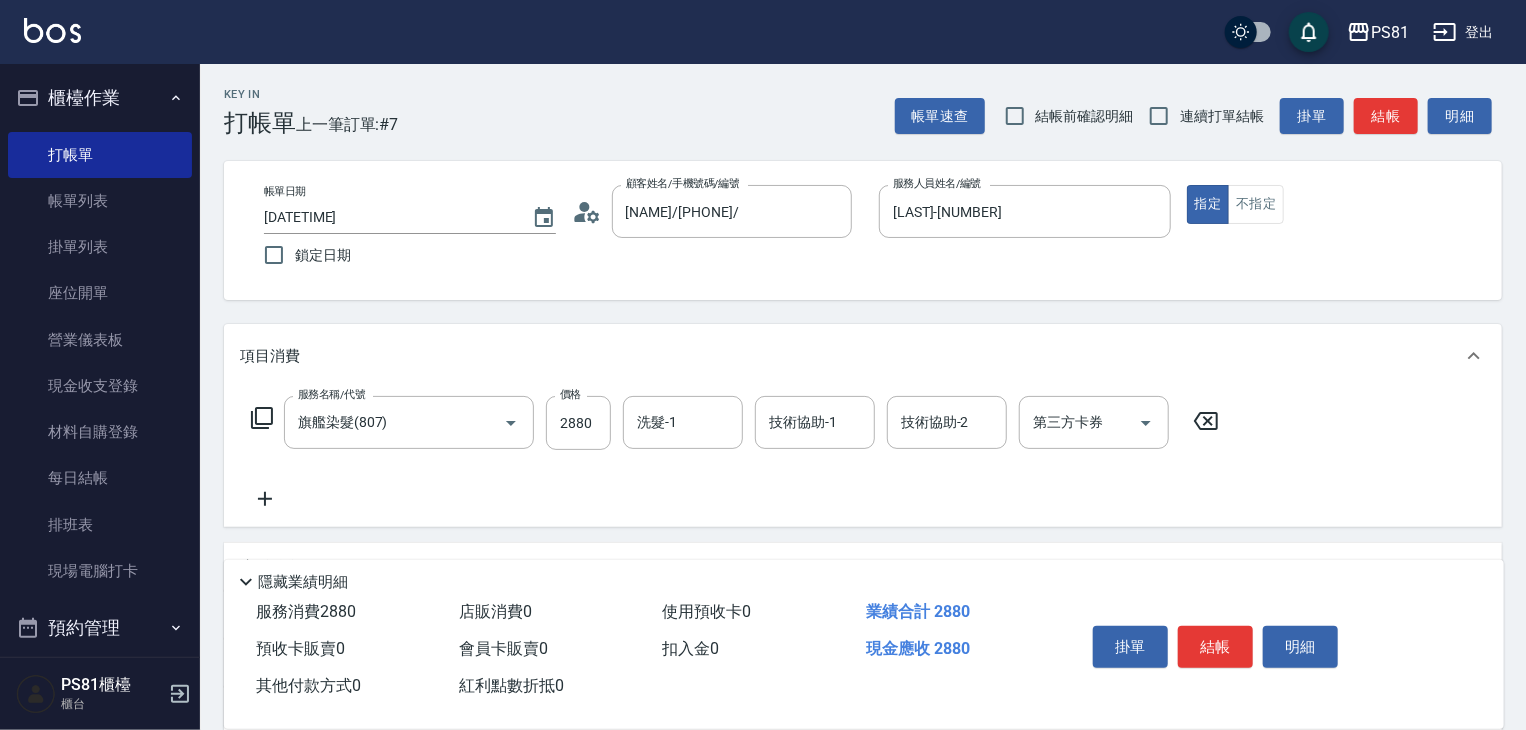 click 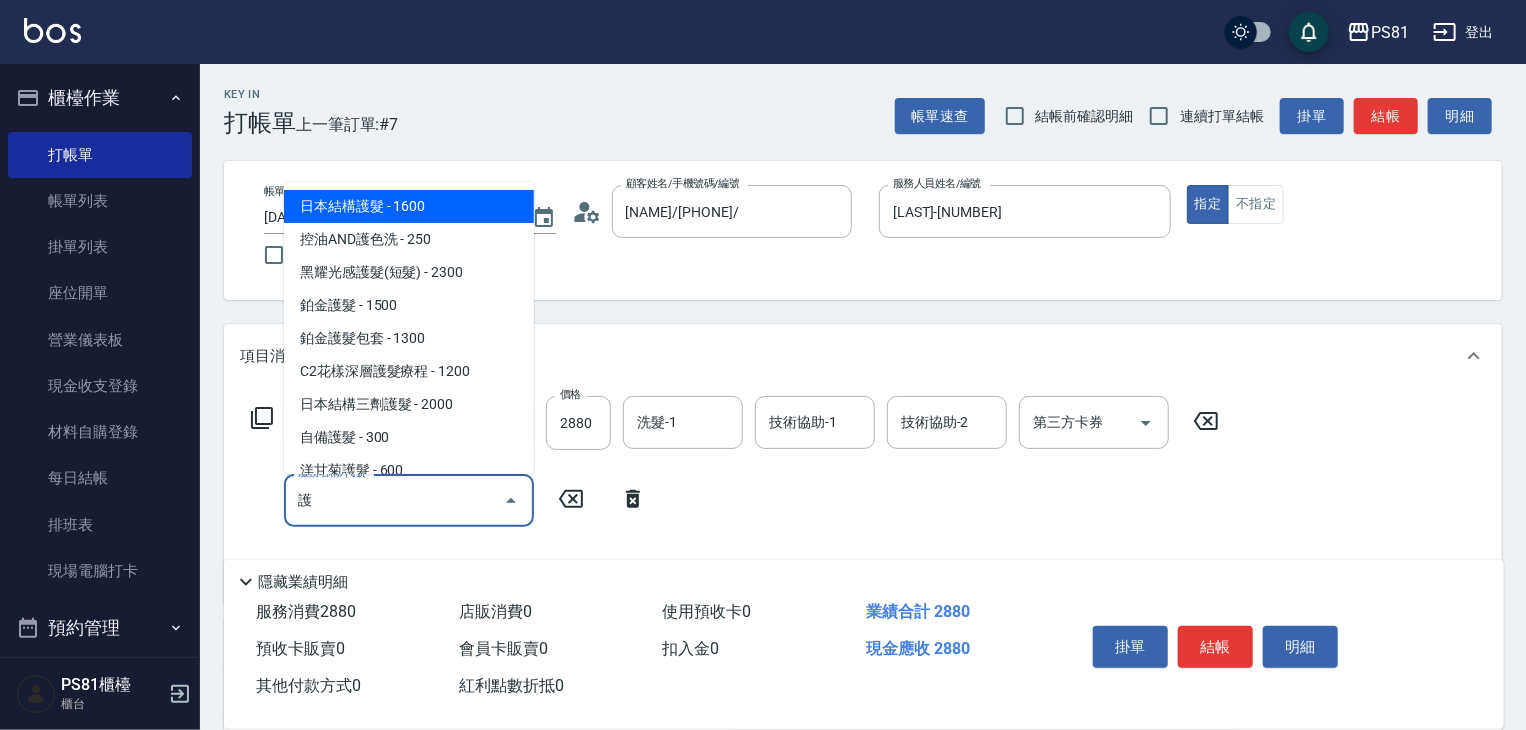 click on "日本結構護髮 - 1600" at bounding box center (409, 206) 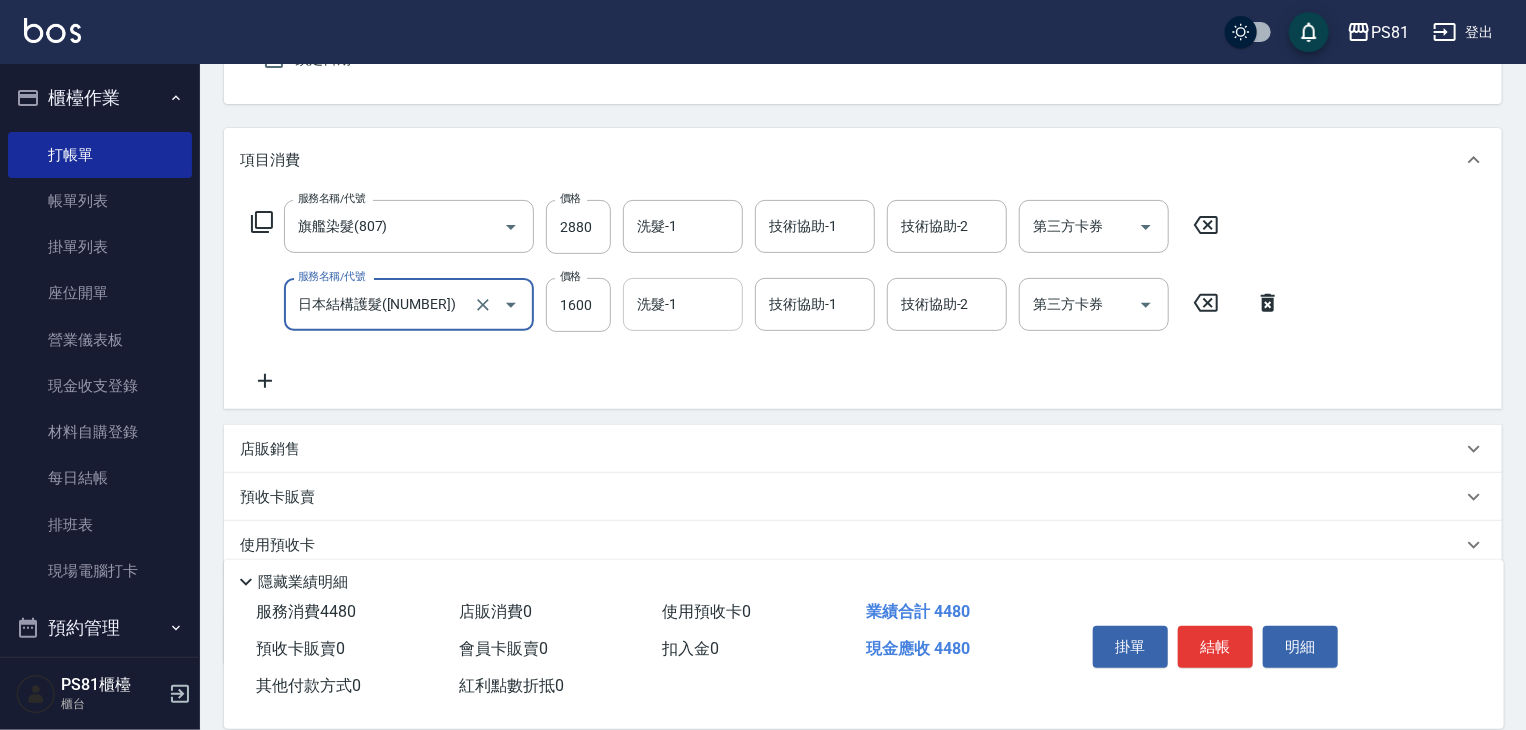 scroll, scrollTop: 321, scrollLeft: 0, axis: vertical 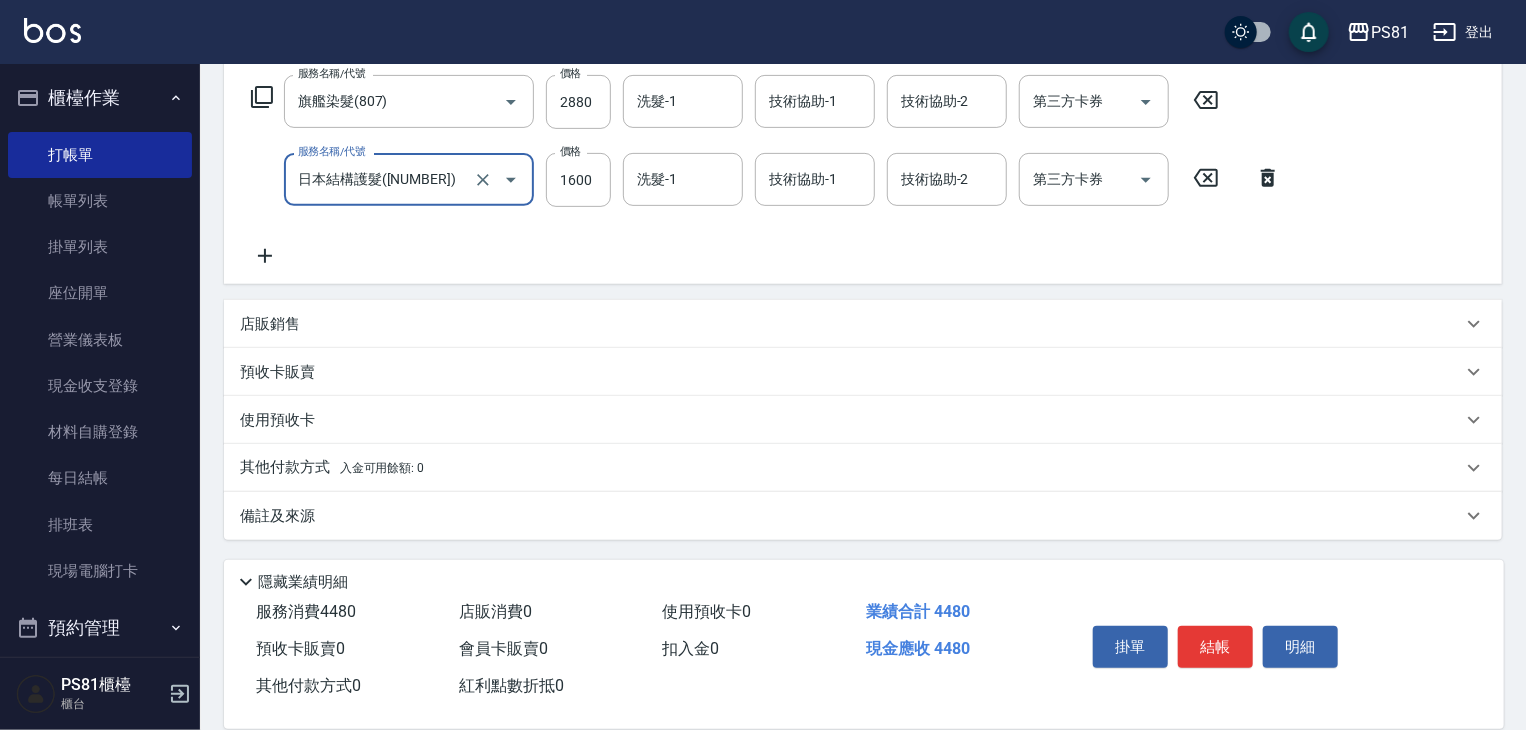 type on "日本結構護髮([NUMBER])" 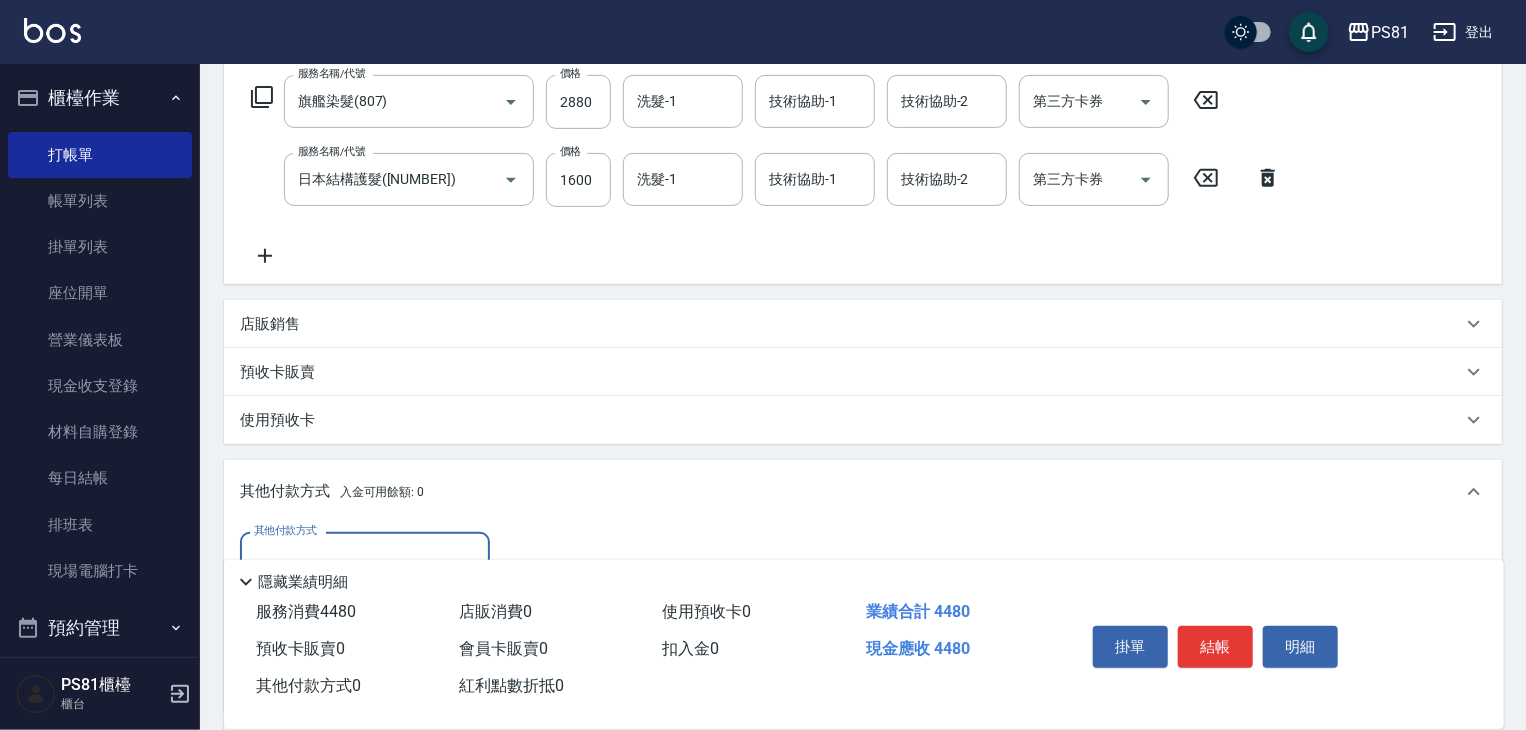 scroll, scrollTop: 0, scrollLeft: 0, axis: both 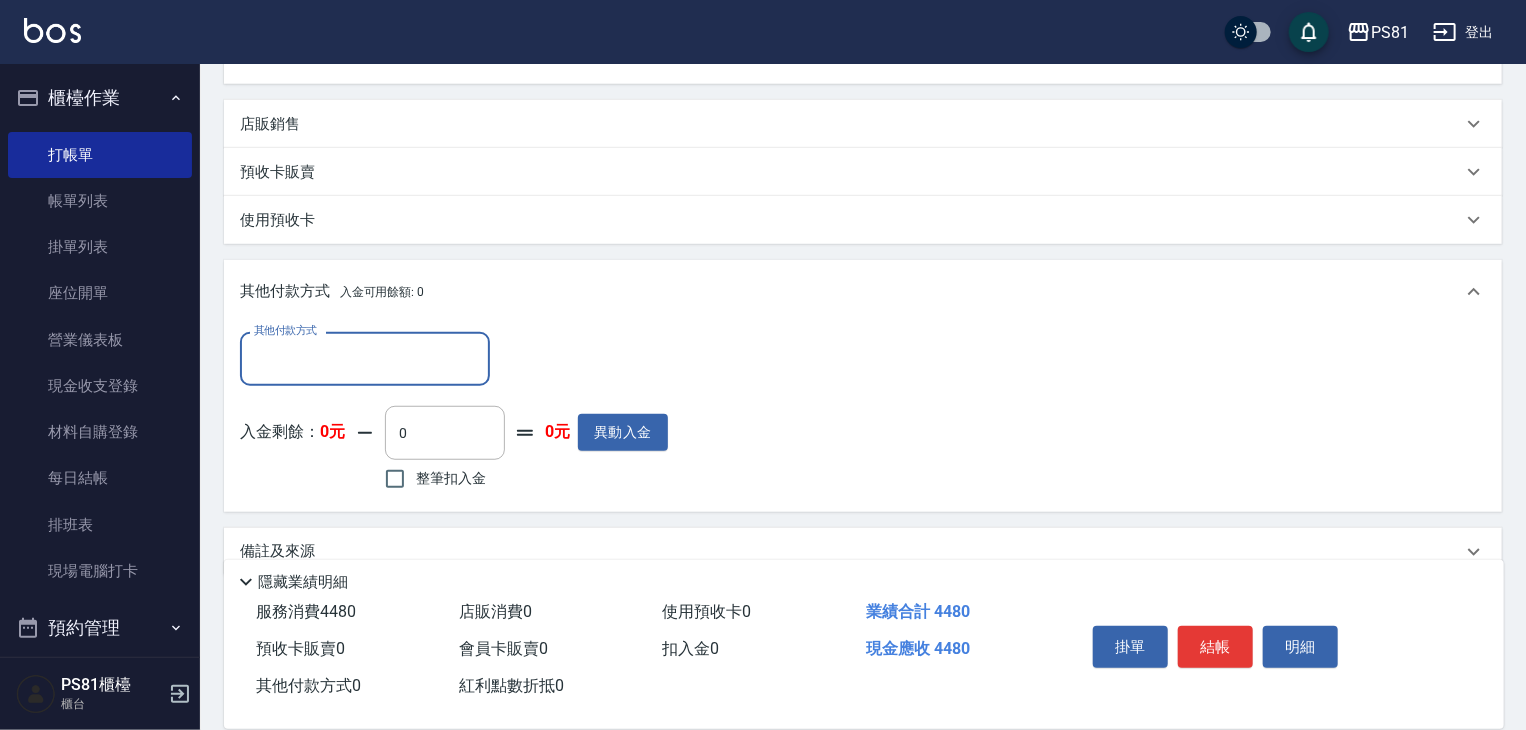 click on "其他付款方式" at bounding box center [365, 358] 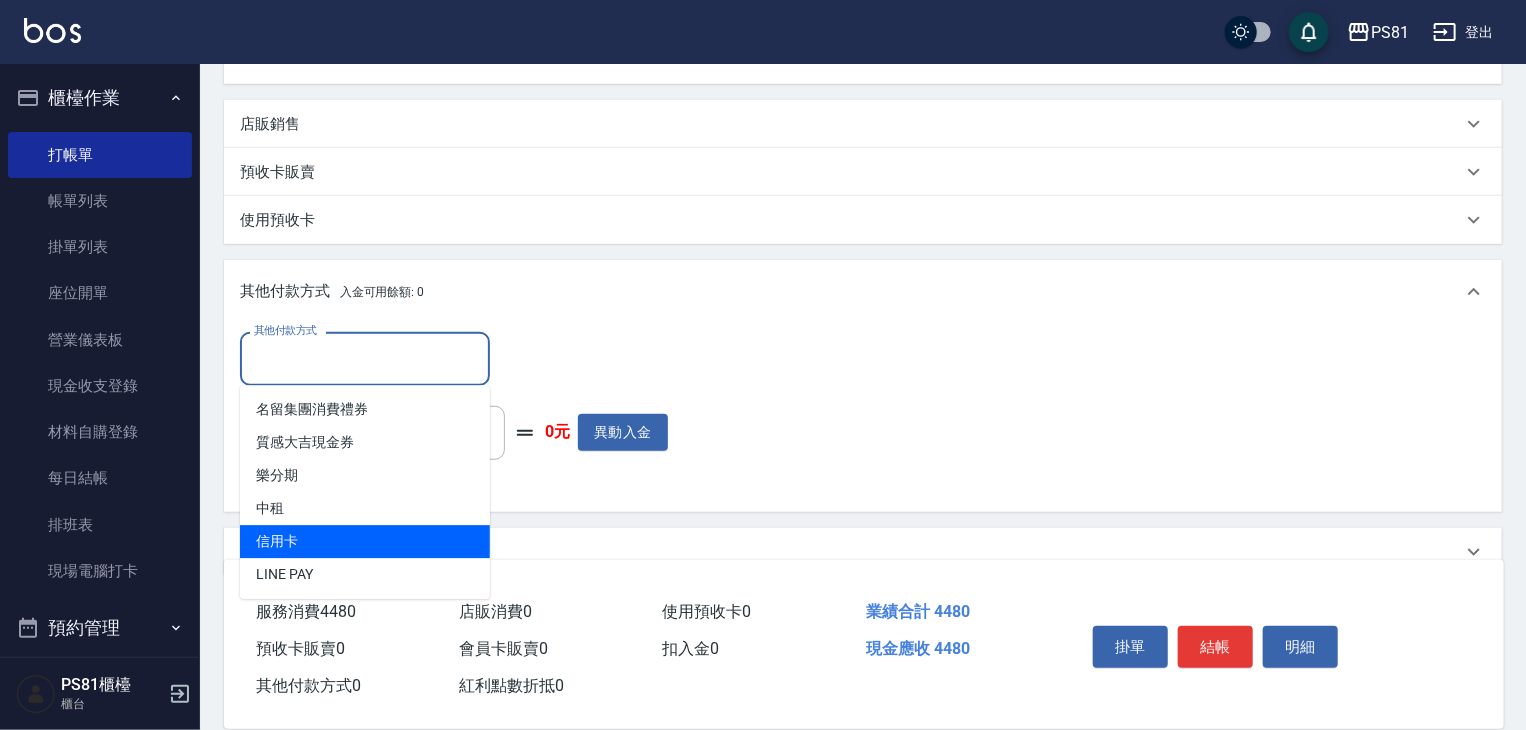 click on "信用卡" at bounding box center (365, 541) 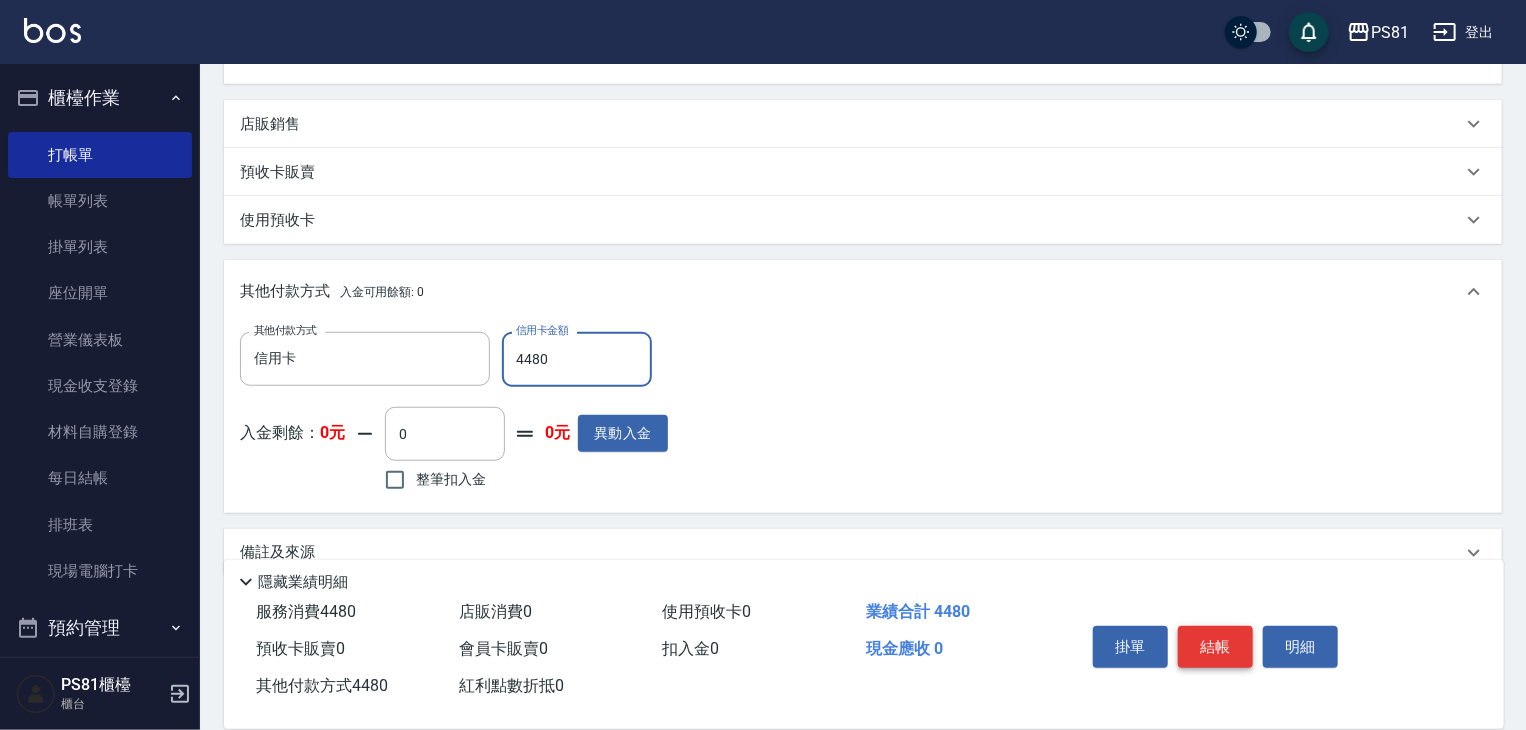 type on "4480" 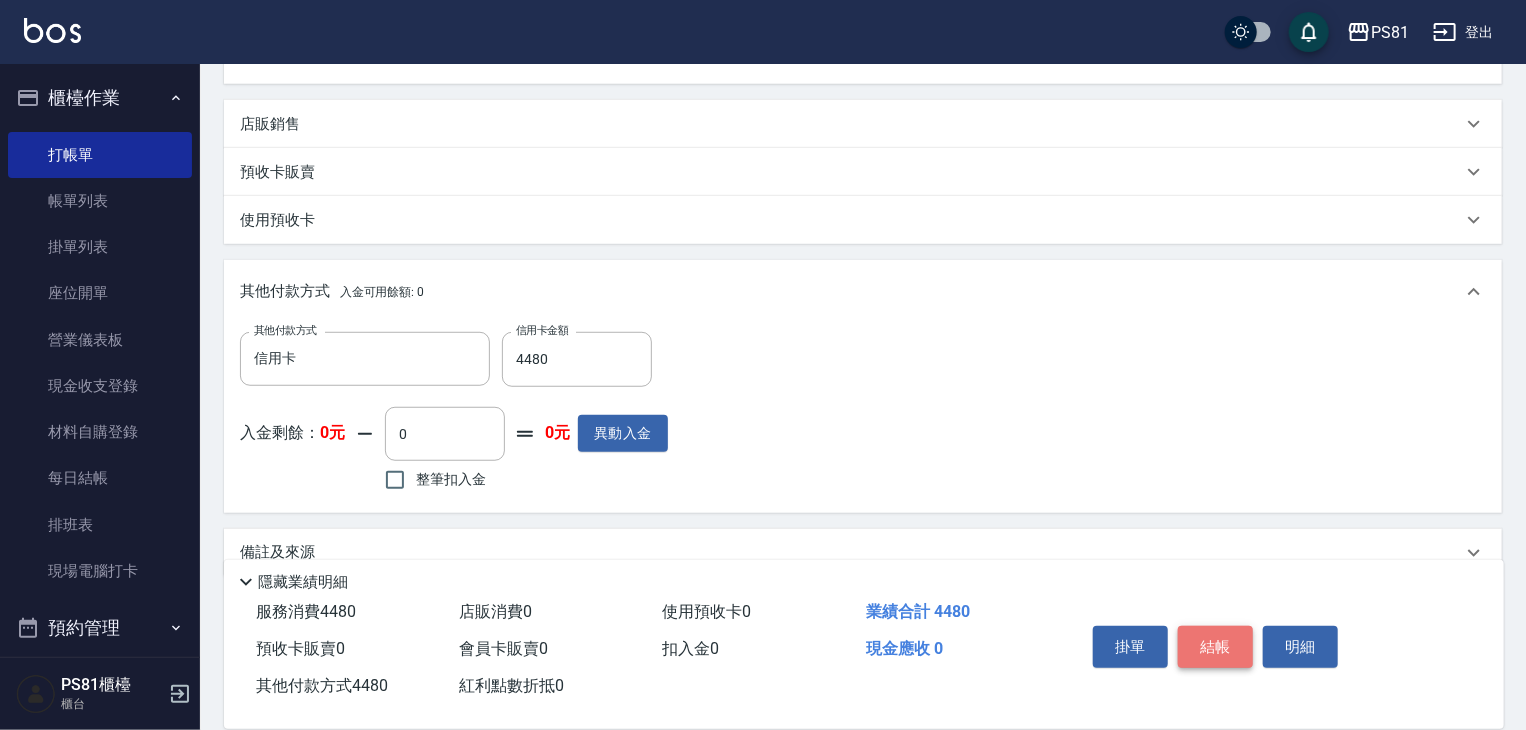 click on "結帳" at bounding box center (1215, 647) 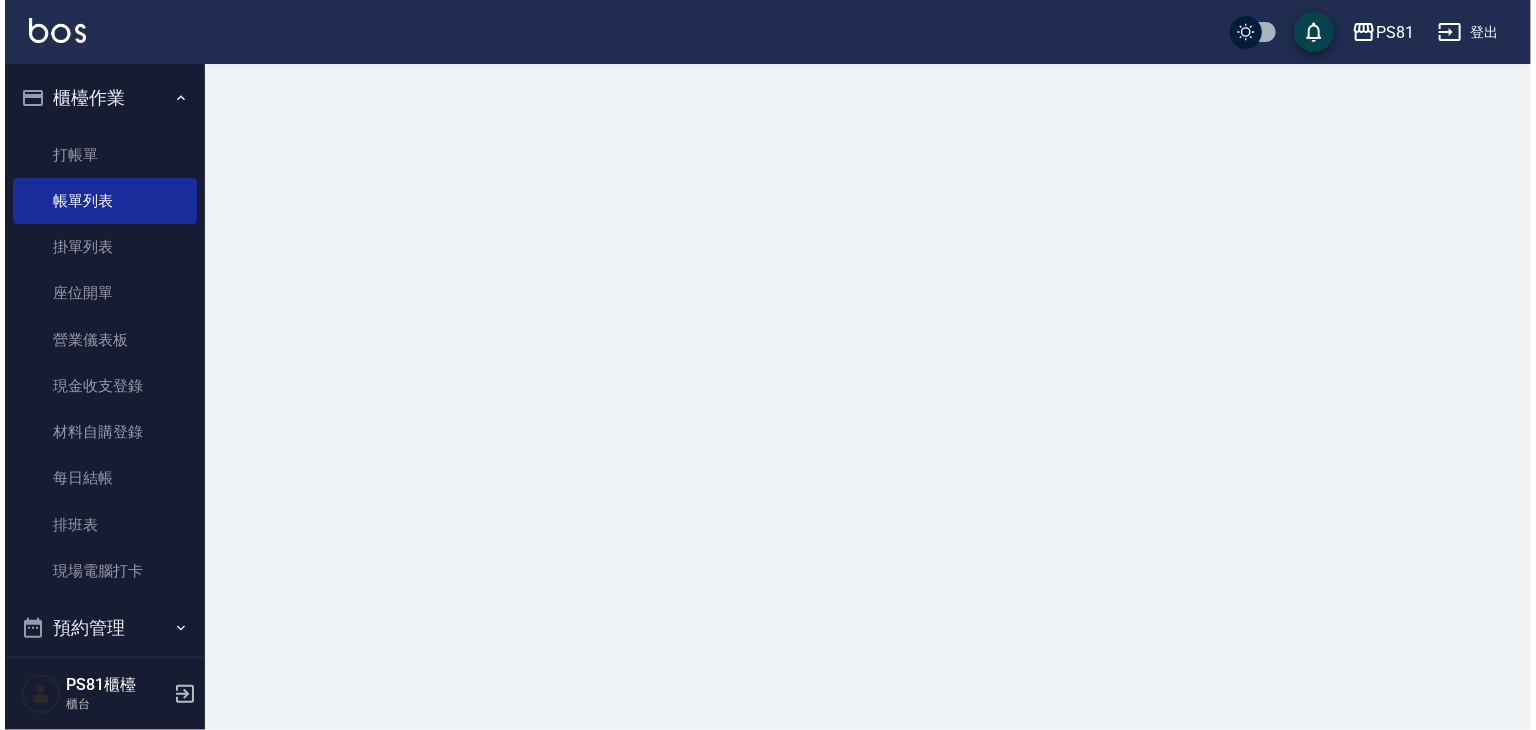 scroll, scrollTop: 0, scrollLeft: 0, axis: both 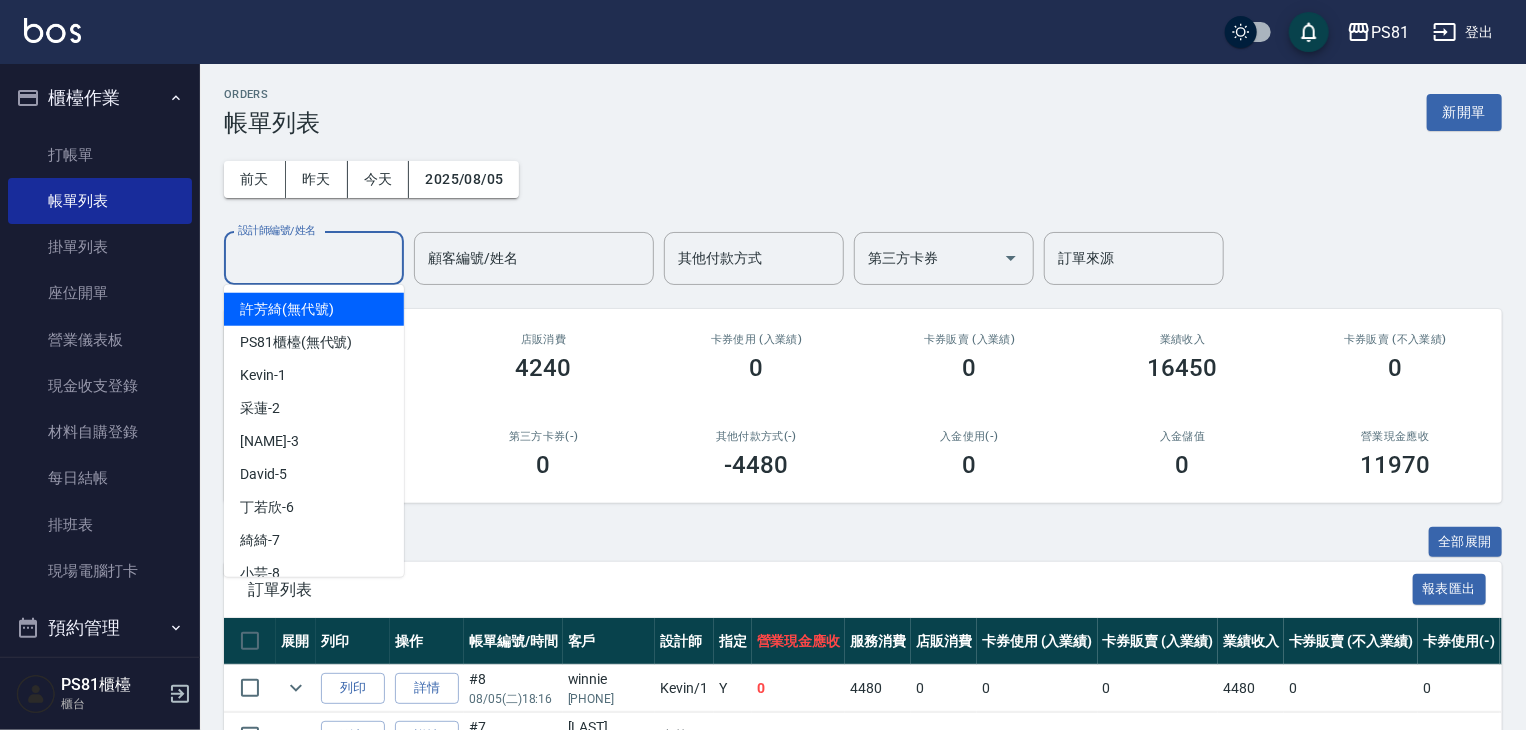 click on "設計師編號/姓名" at bounding box center (314, 258) 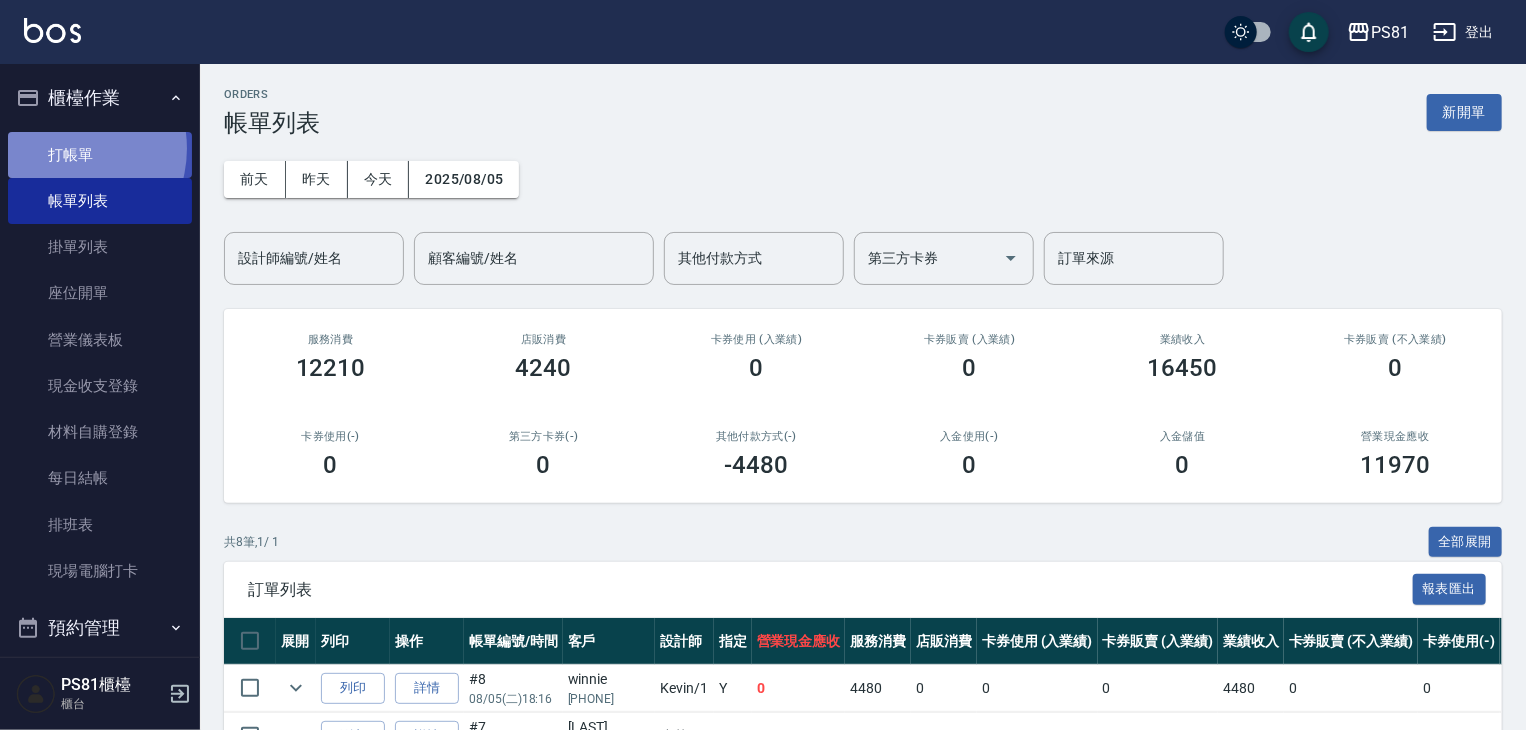 click on "打帳單" at bounding box center [100, 155] 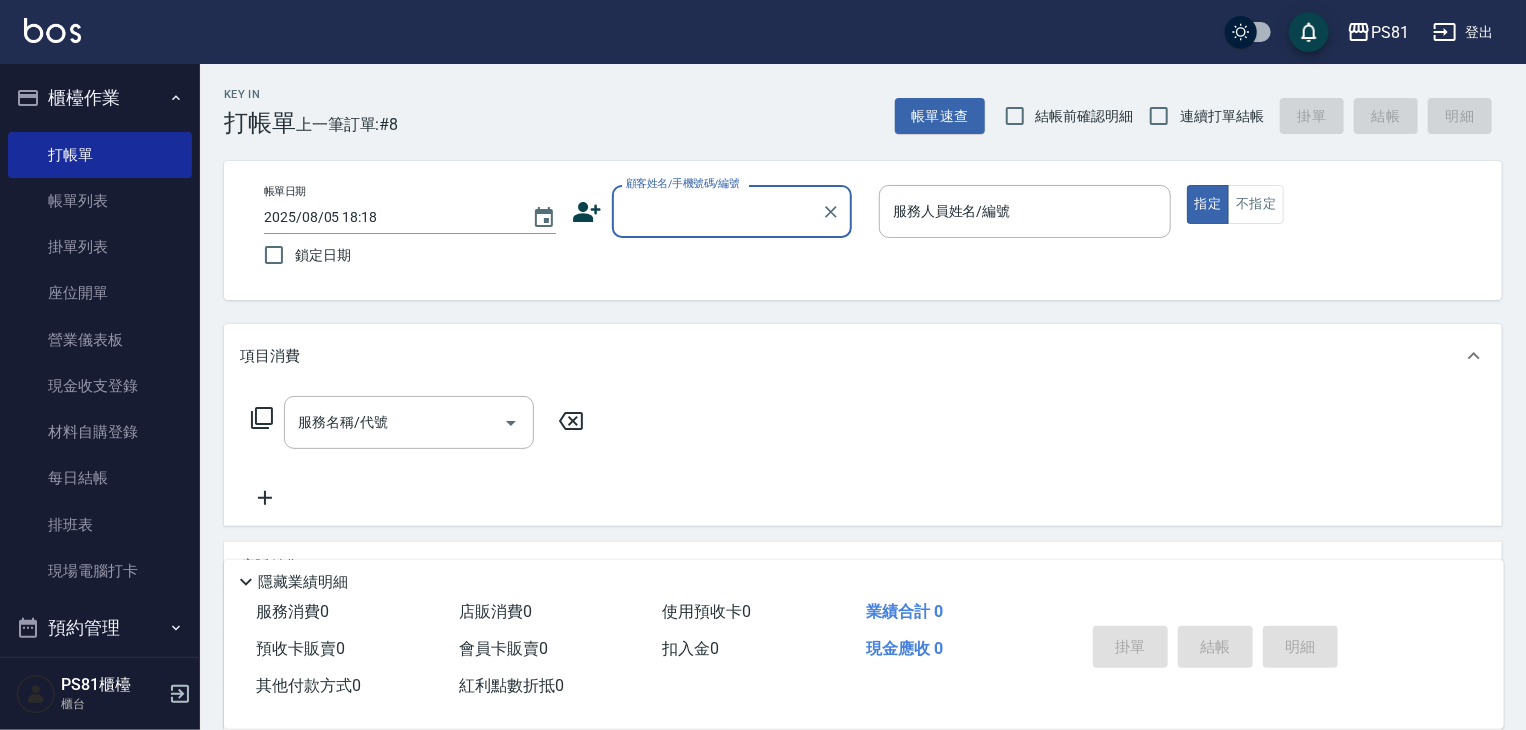 click 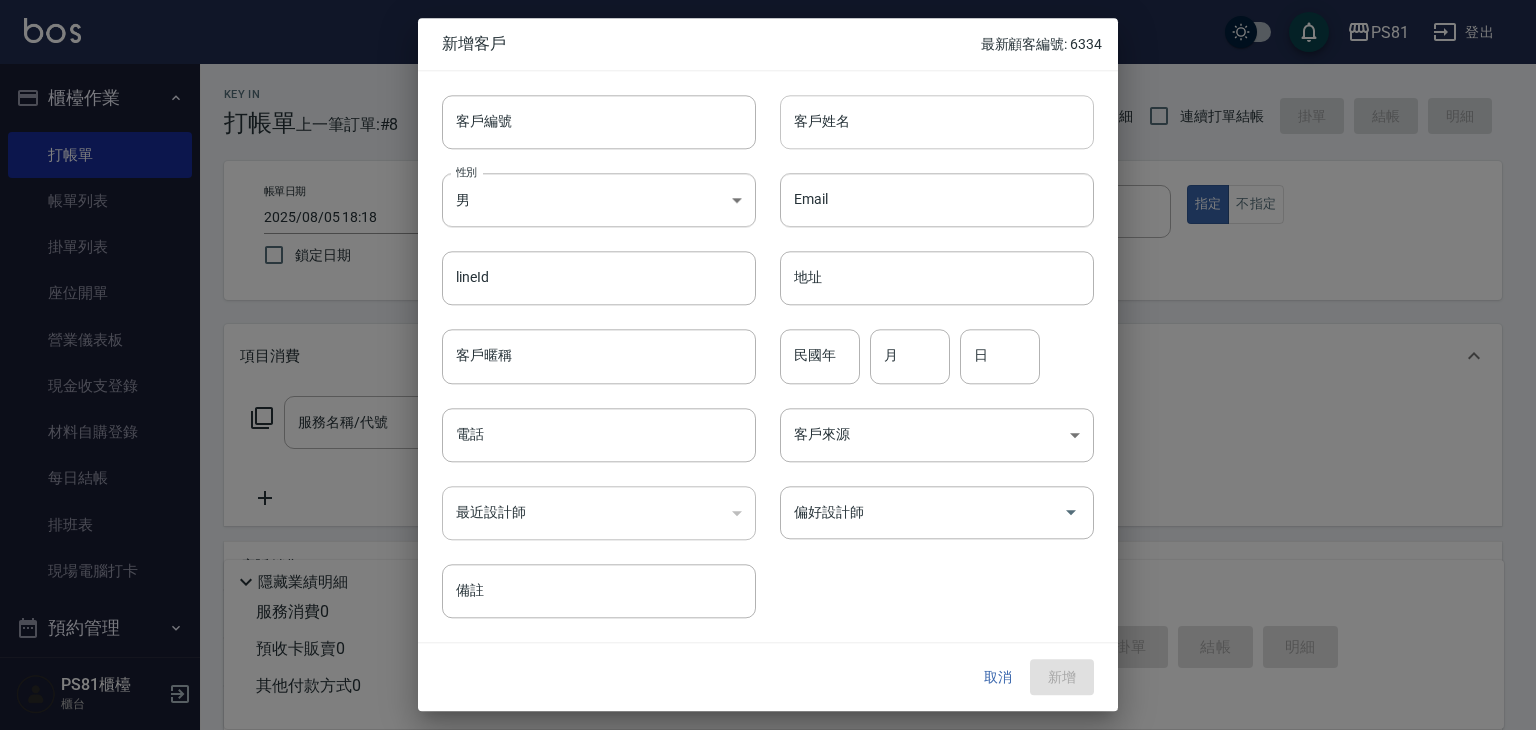 click on "客戶姓名" at bounding box center [937, 122] 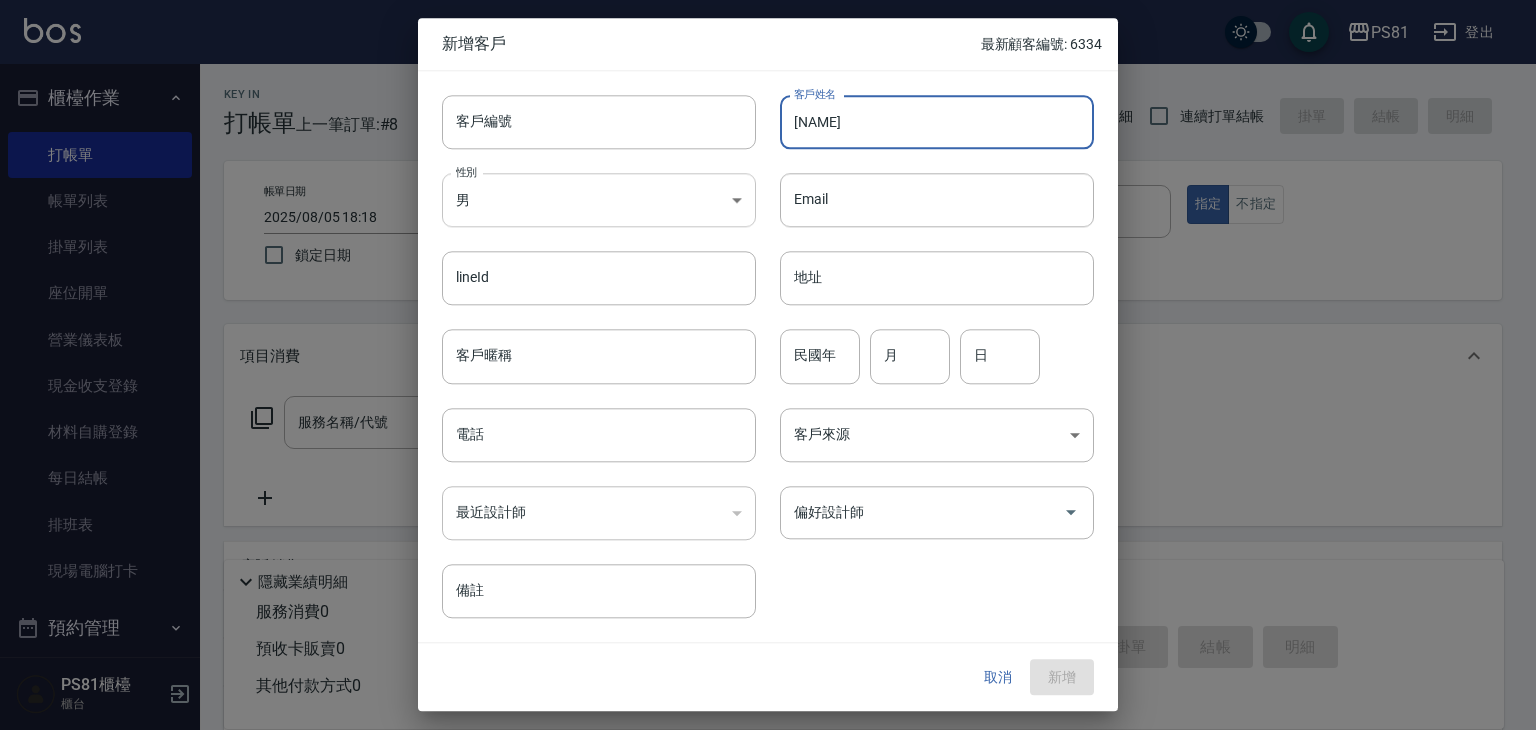 type on "[NAME]" 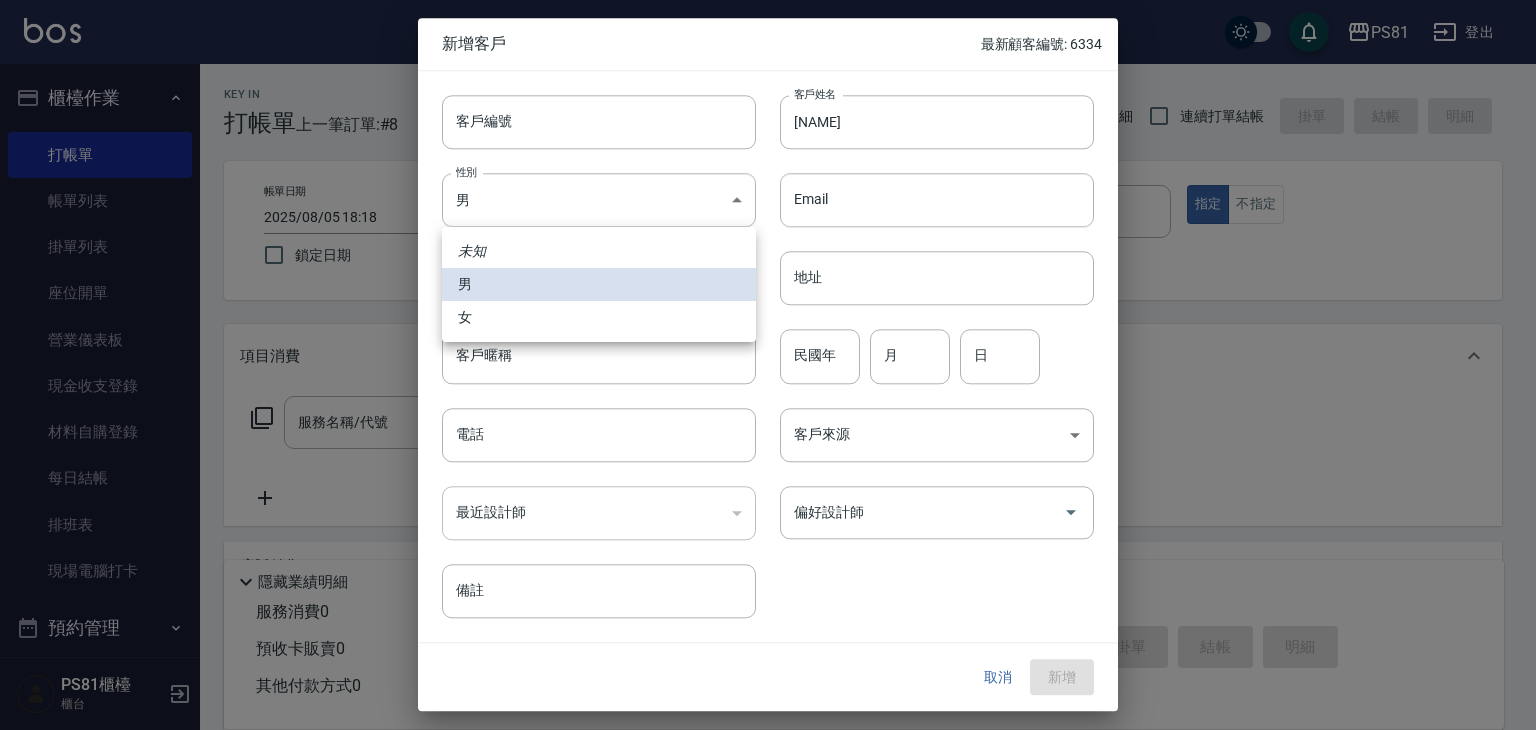 click on "女" at bounding box center [599, 317] 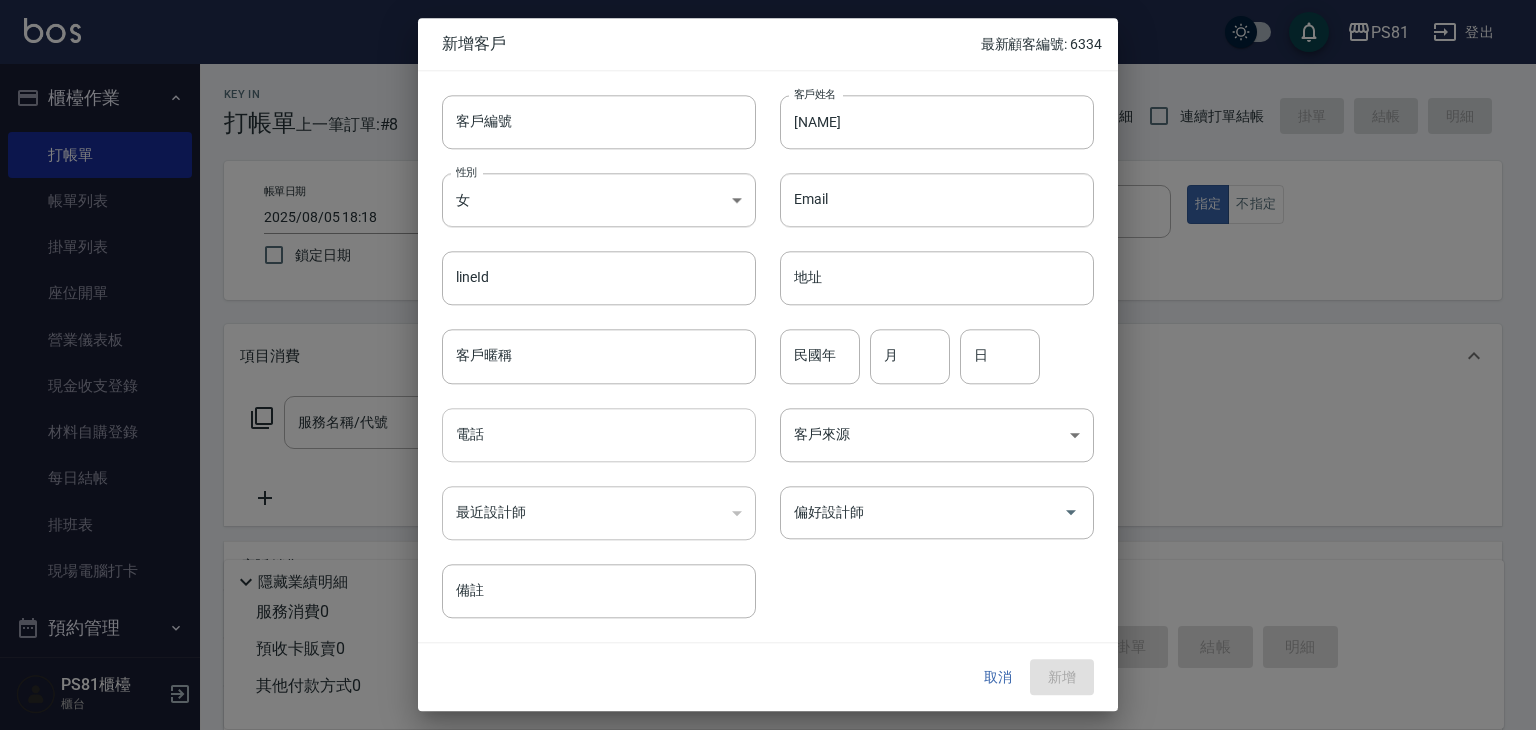 click on "電話" at bounding box center [599, 435] 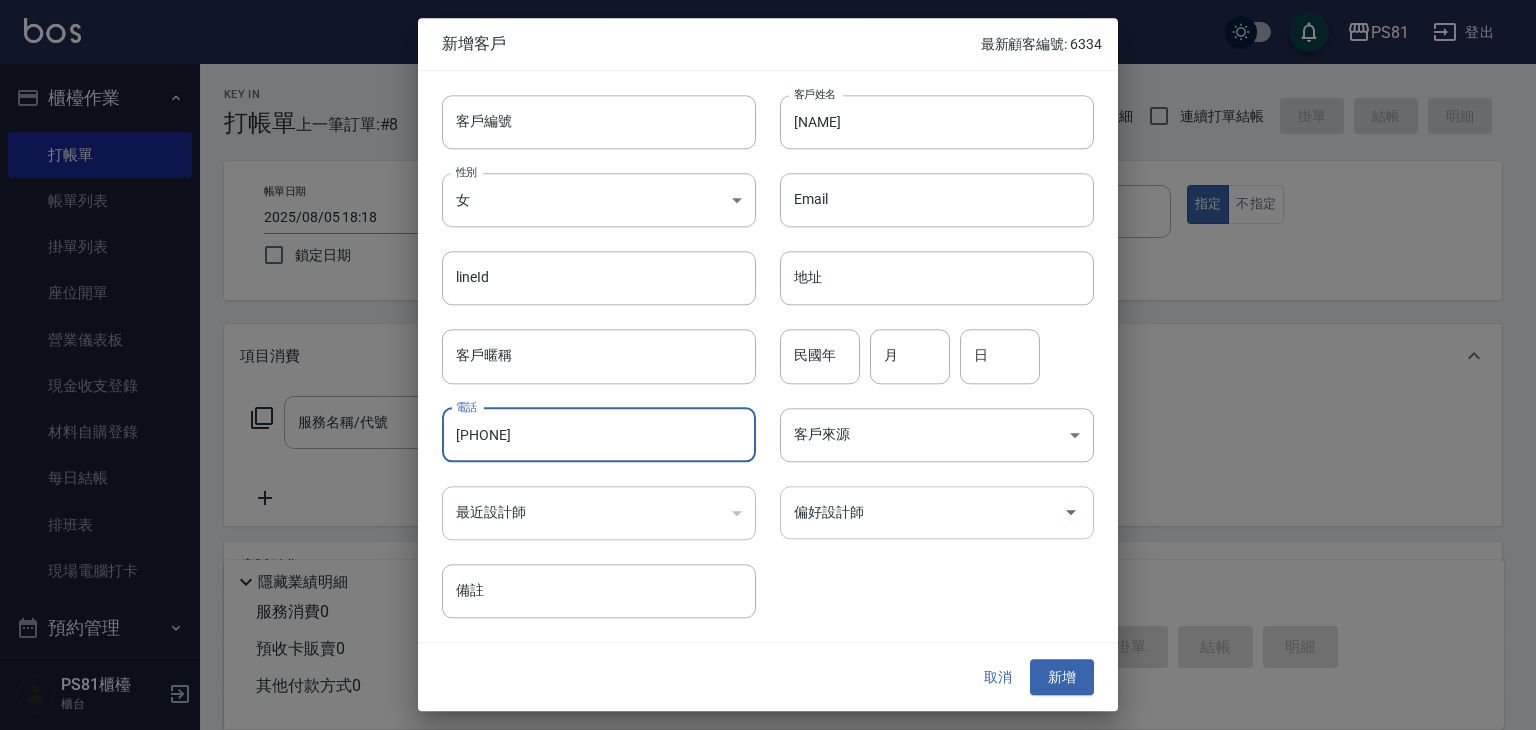 type on "[PHONE]" 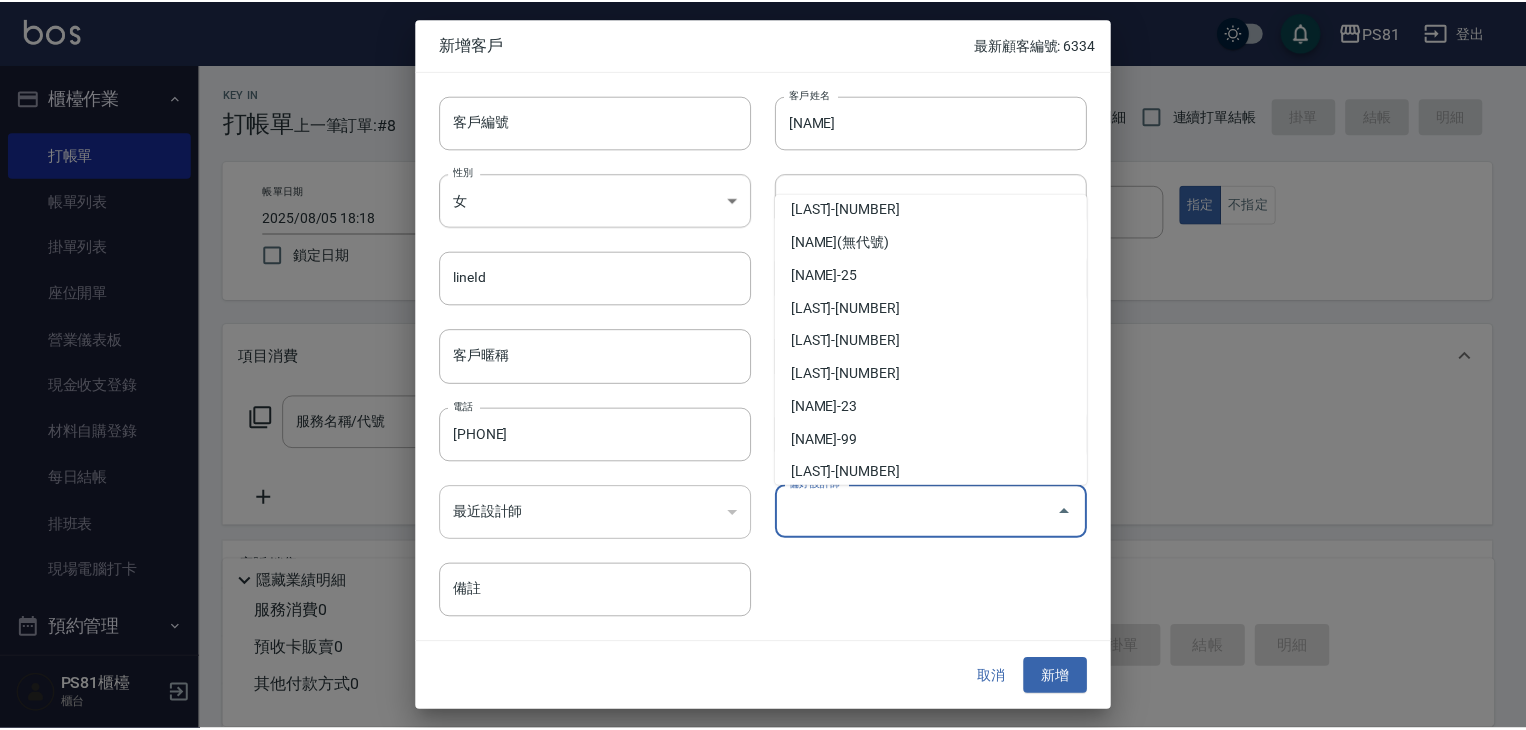 scroll, scrollTop: 284, scrollLeft: 0, axis: vertical 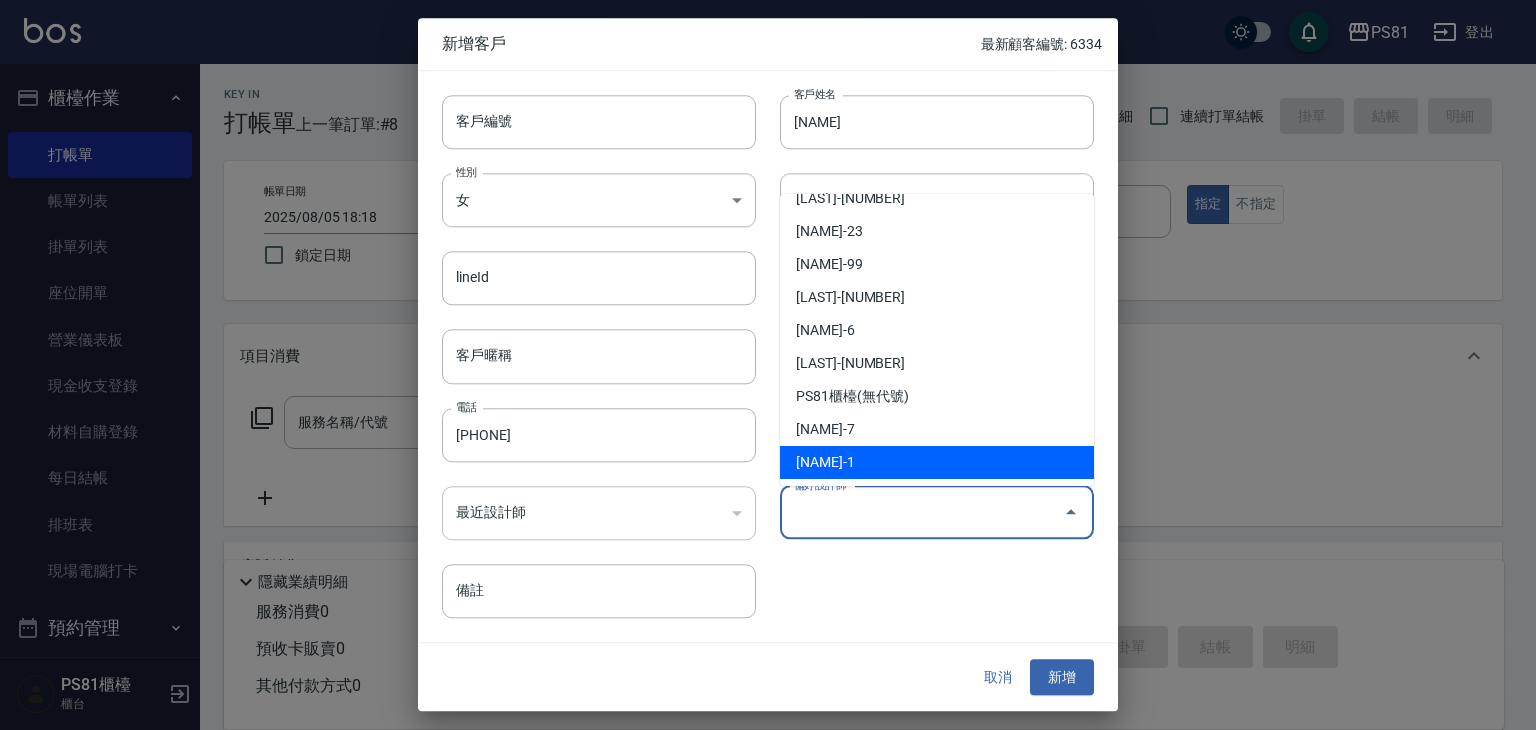click on "[NAME]-1" at bounding box center (937, 462) 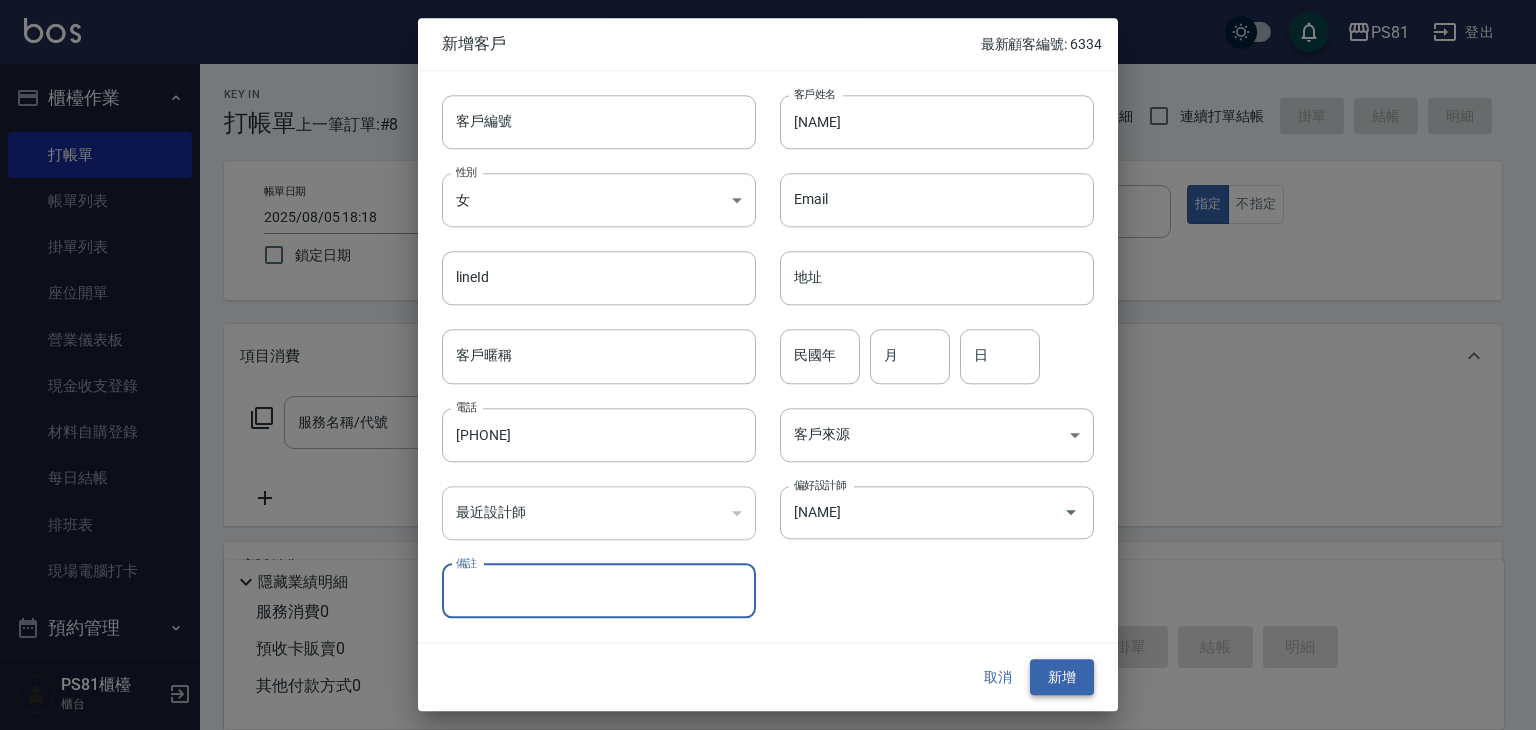 click on "新增" at bounding box center (1062, 677) 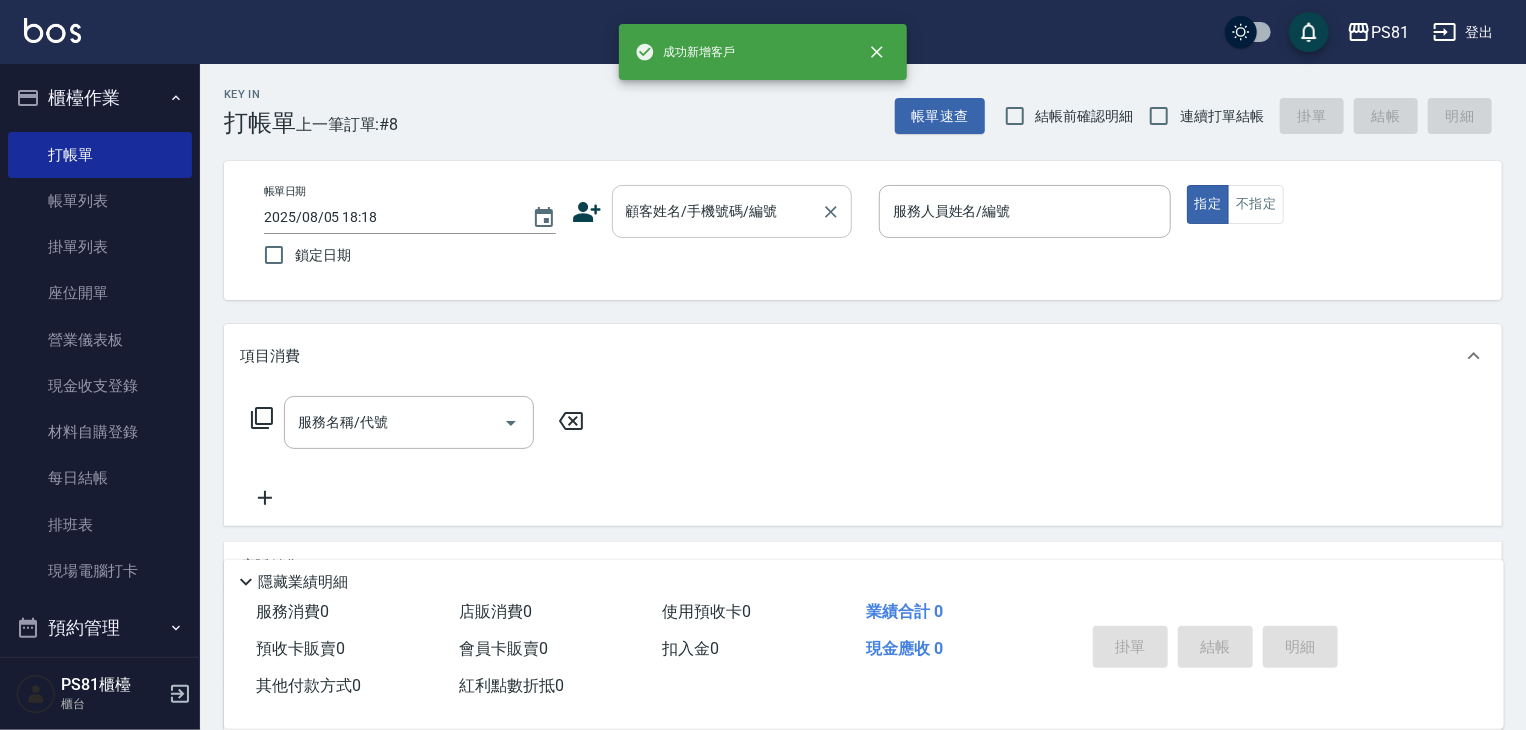 click on "顧客姓名/手機號碼/編號" at bounding box center [717, 211] 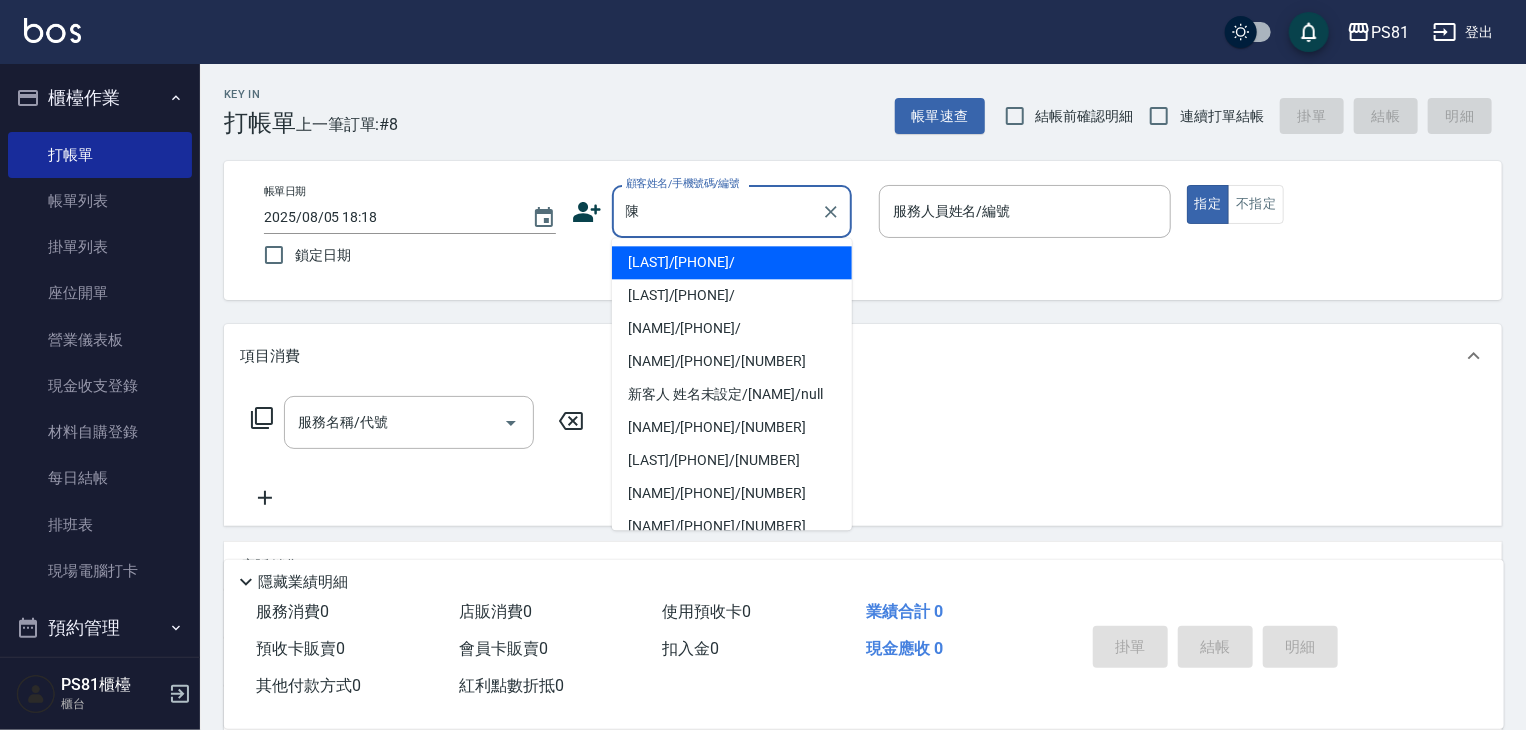 click on "[LAST]/[PHONE]/" at bounding box center (732, 262) 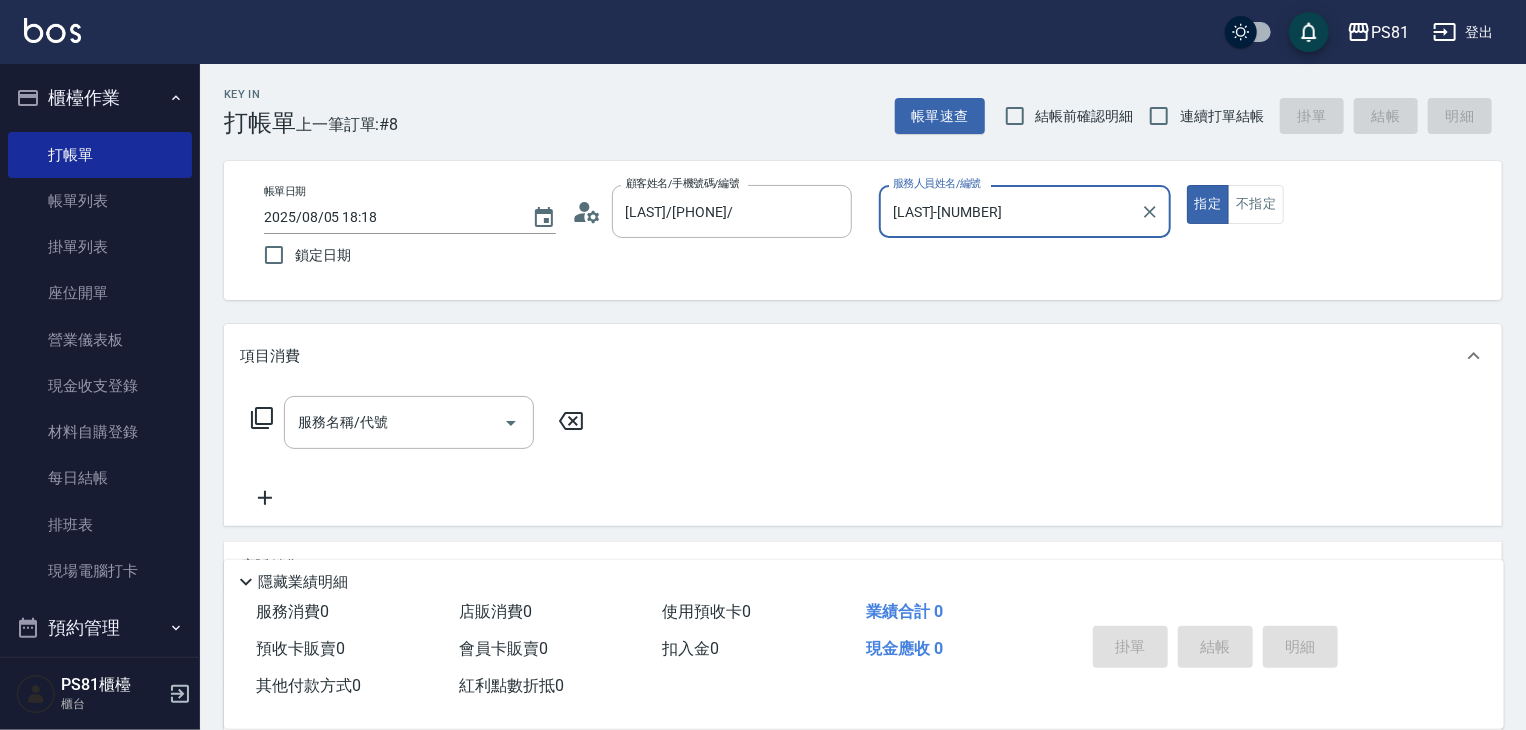 type on "[LAST]-[NUMBER]" 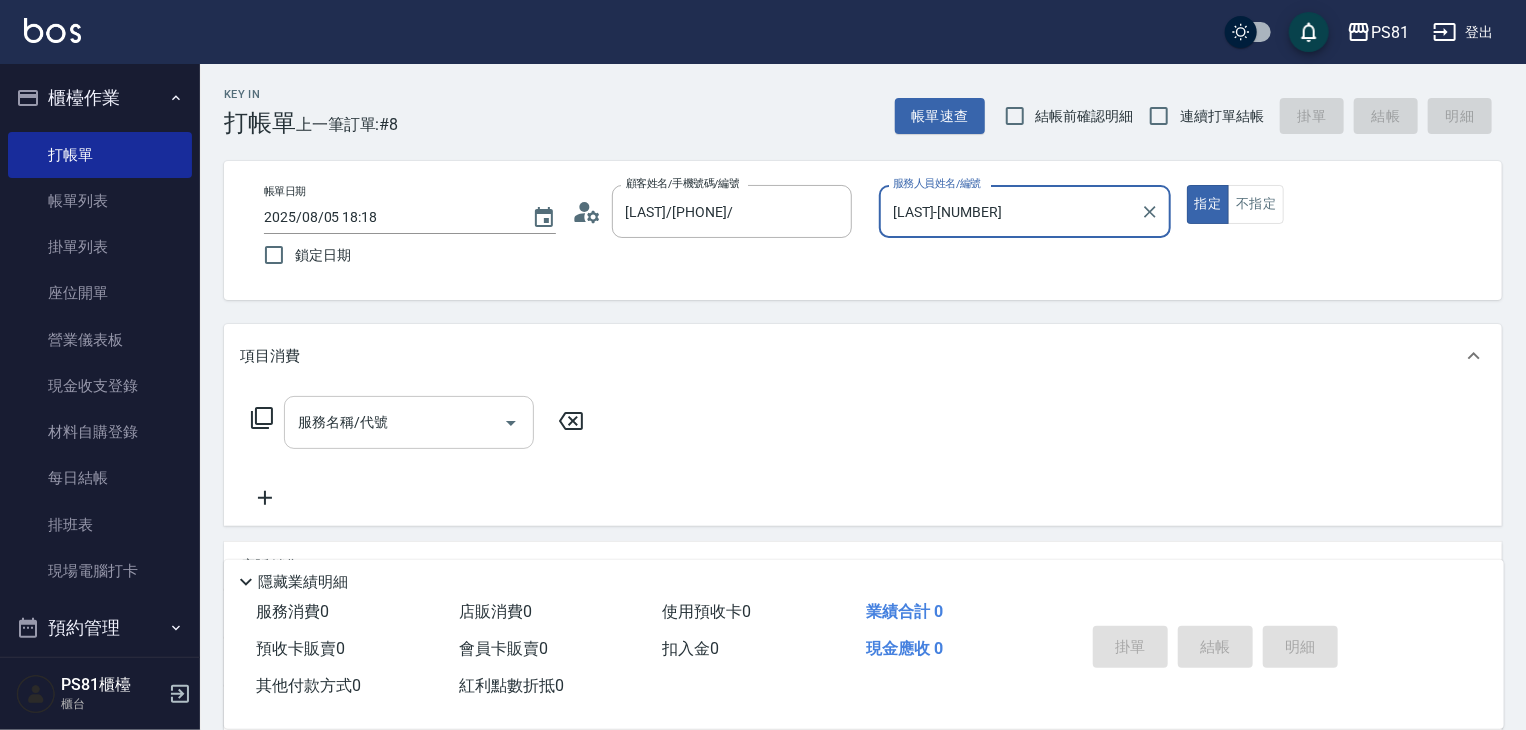 click on "服務名稱/代號" at bounding box center [394, 422] 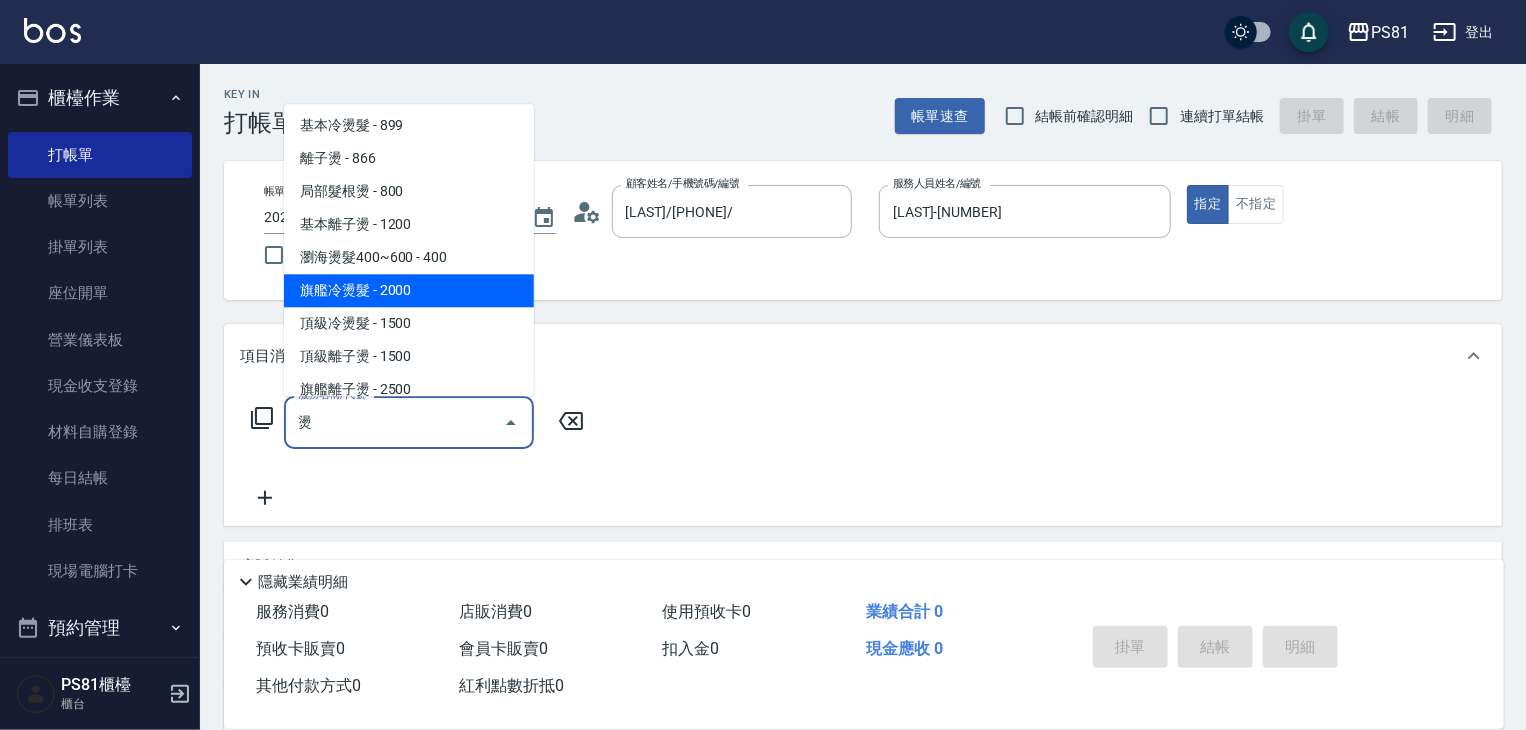 scroll, scrollTop: 100, scrollLeft: 0, axis: vertical 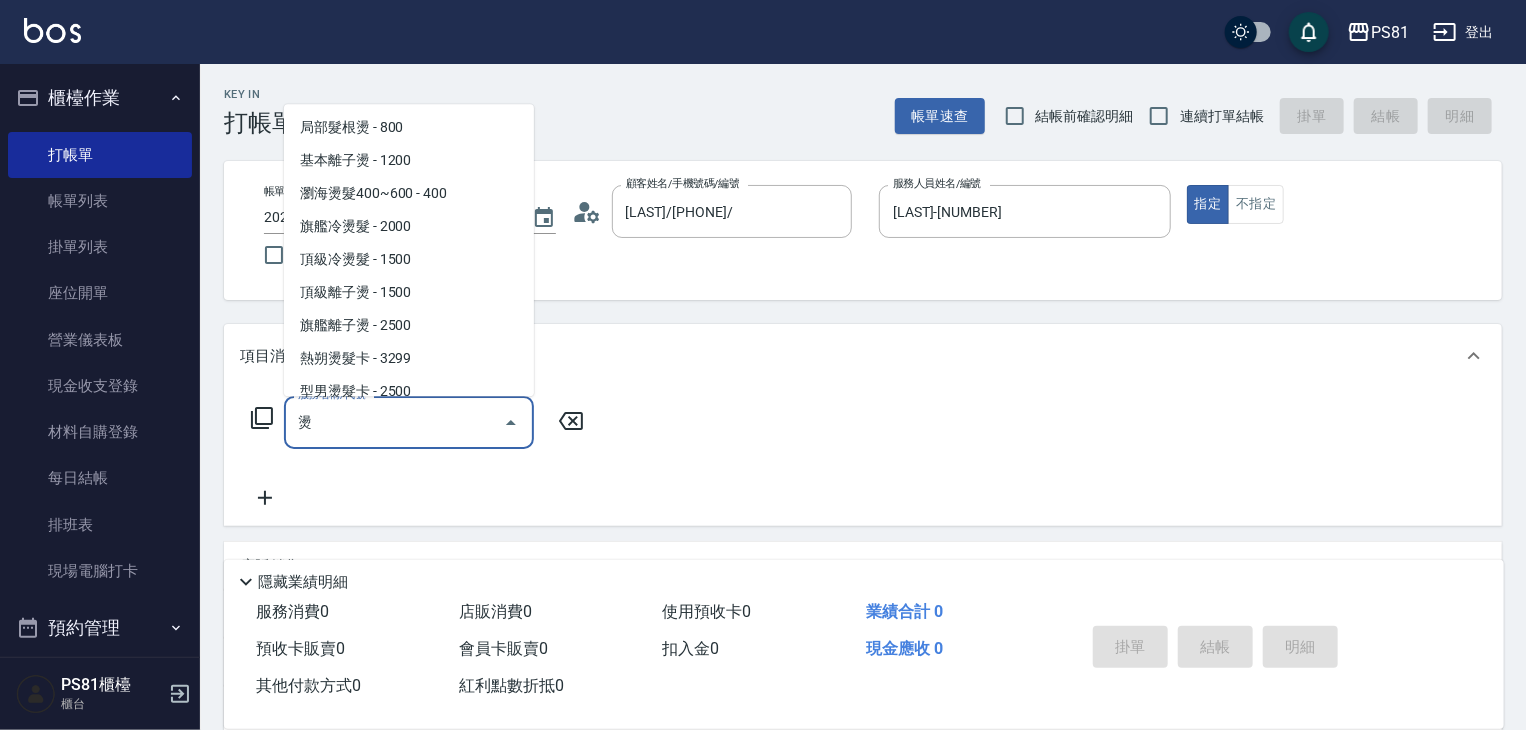 click on "旗艦冷燙髮 - 2000" at bounding box center (409, 226) 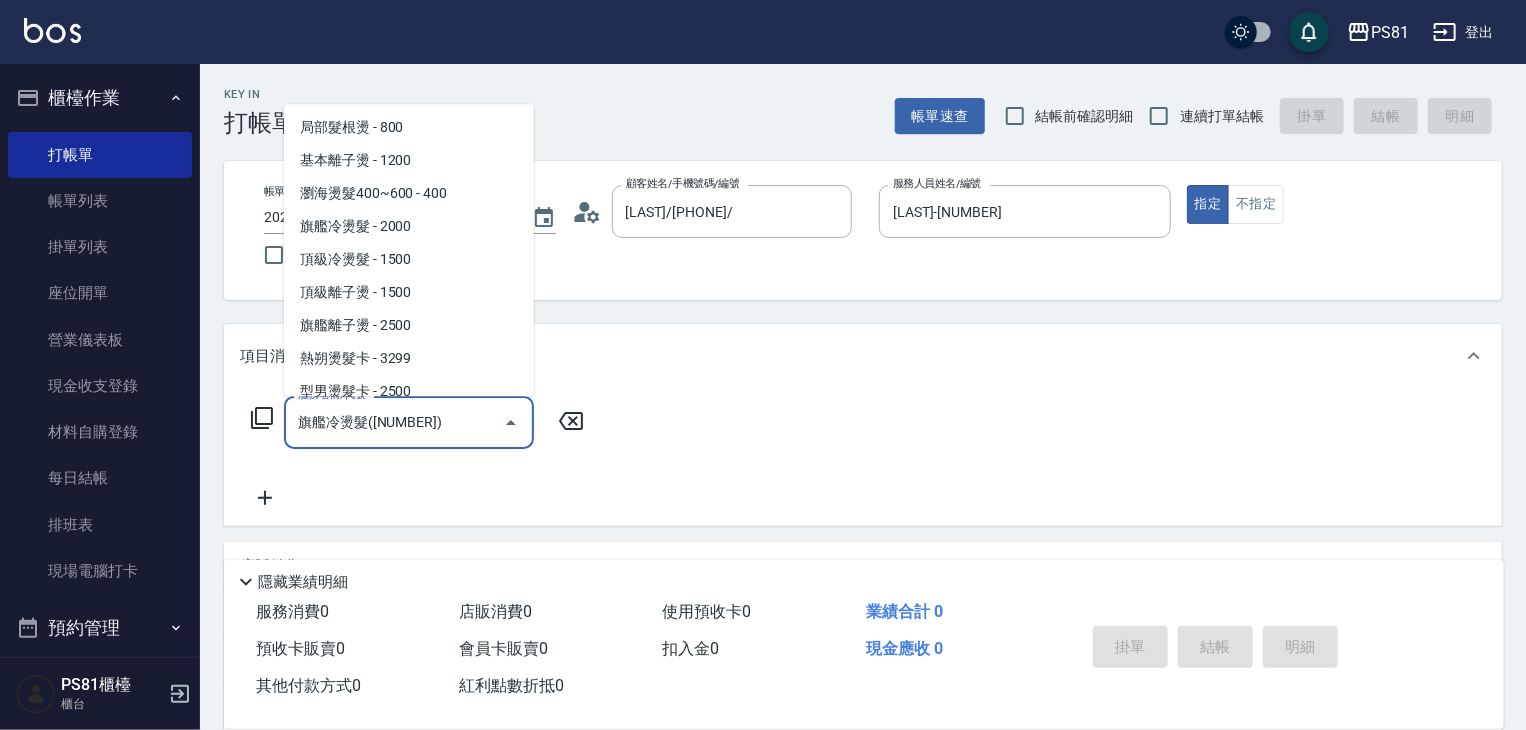 scroll, scrollTop: 0, scrollLeft: 0, axis: both 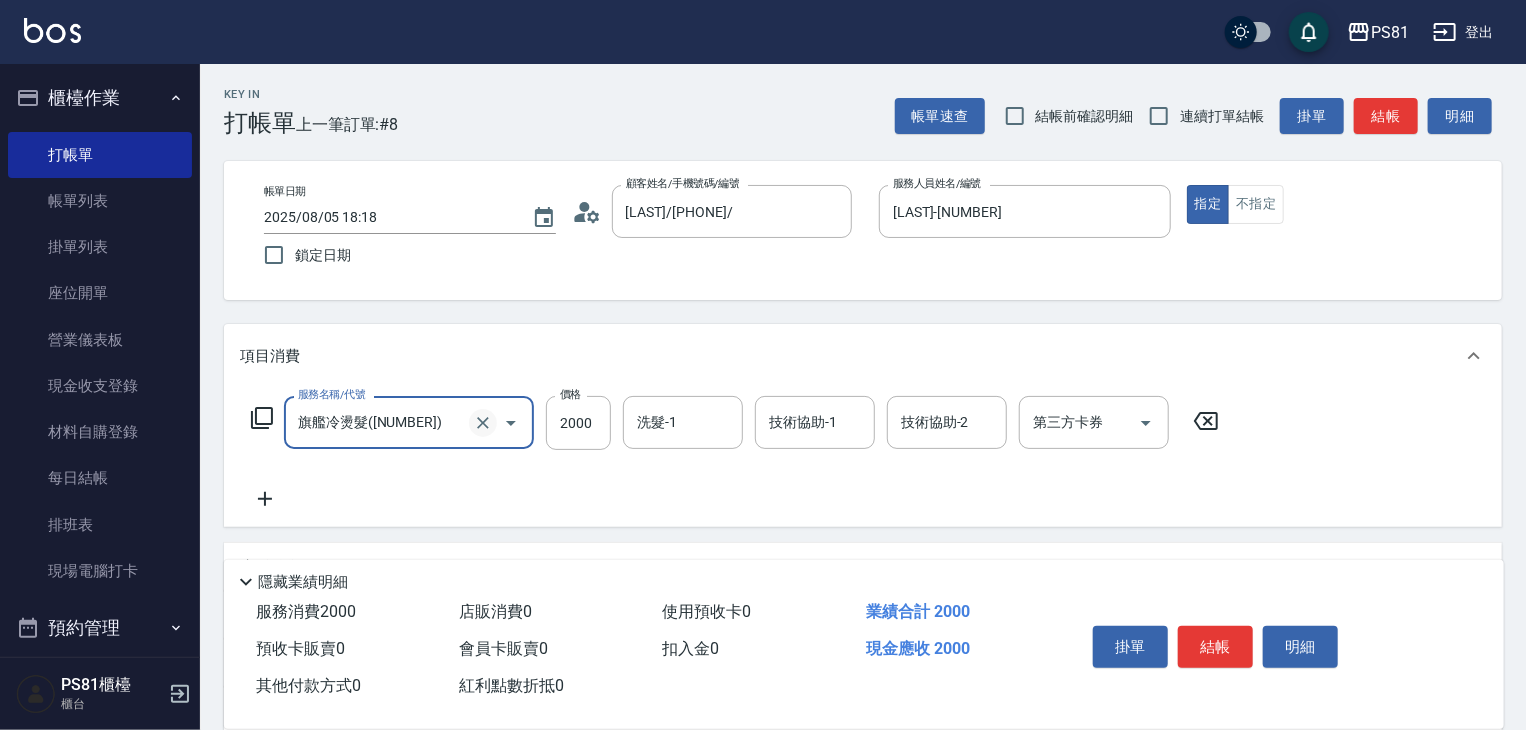 click at bounding box center [483, 423] 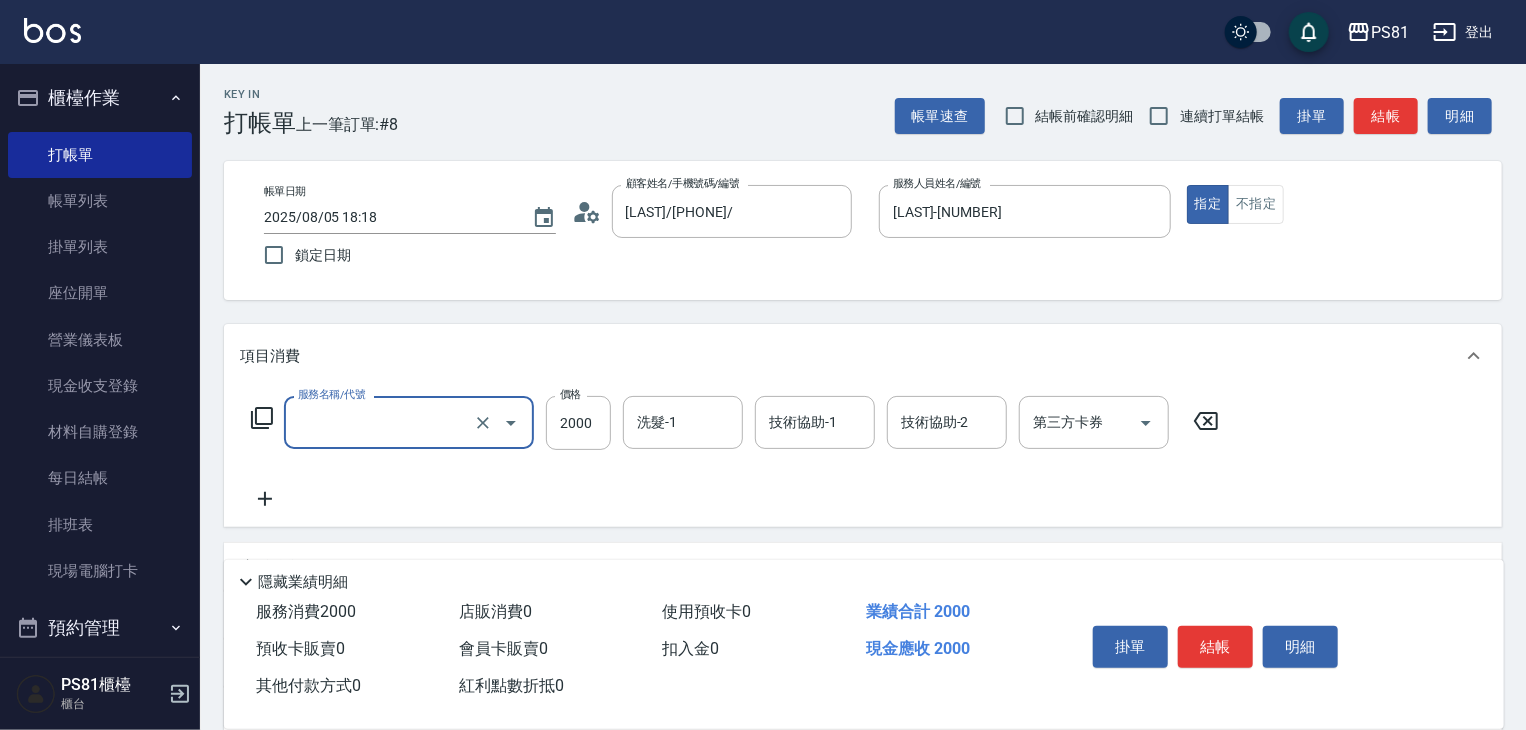 click on "服務名稱/代號" at bounding box center [381, 422] 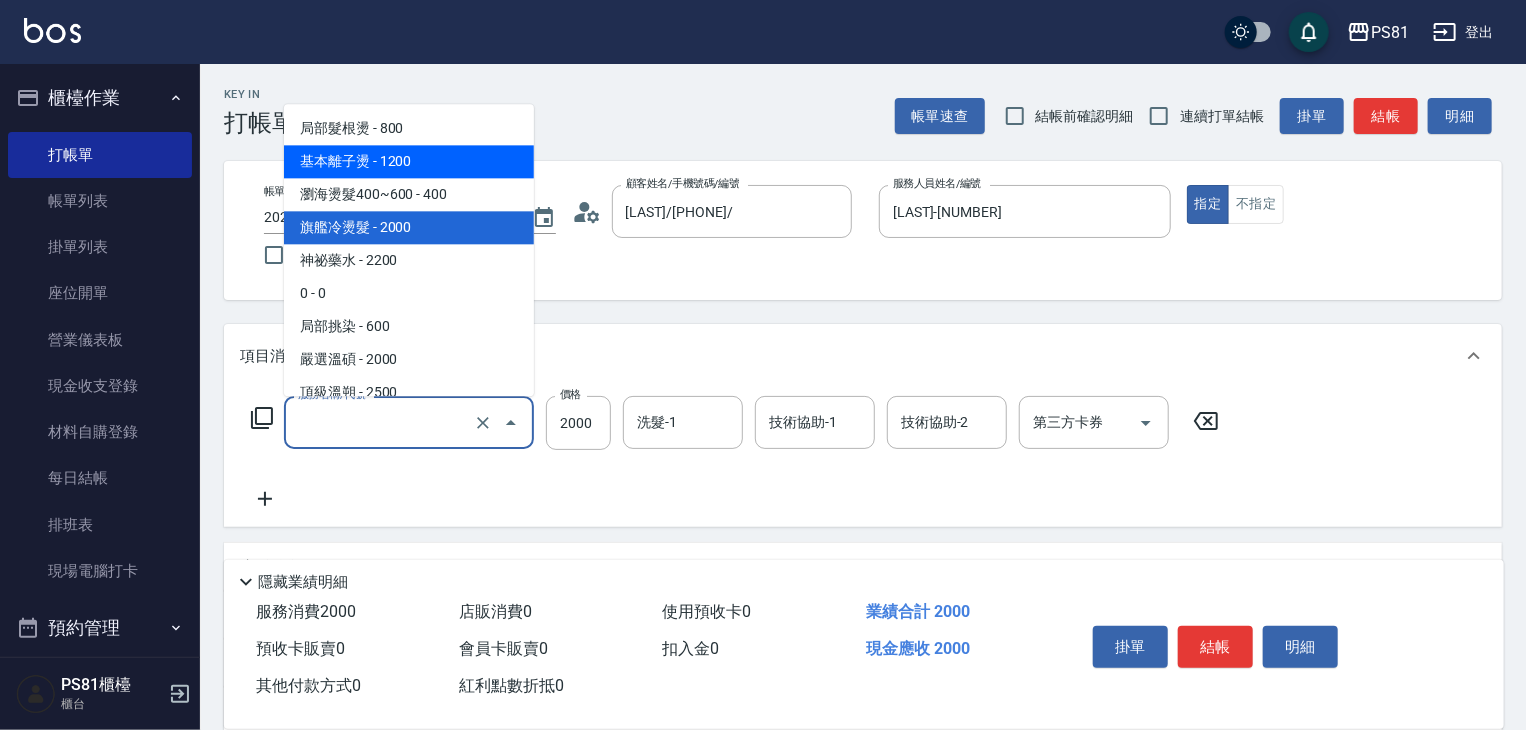 scroll, scrollTop: 2460, scrollLeft: 0, axis: vertical 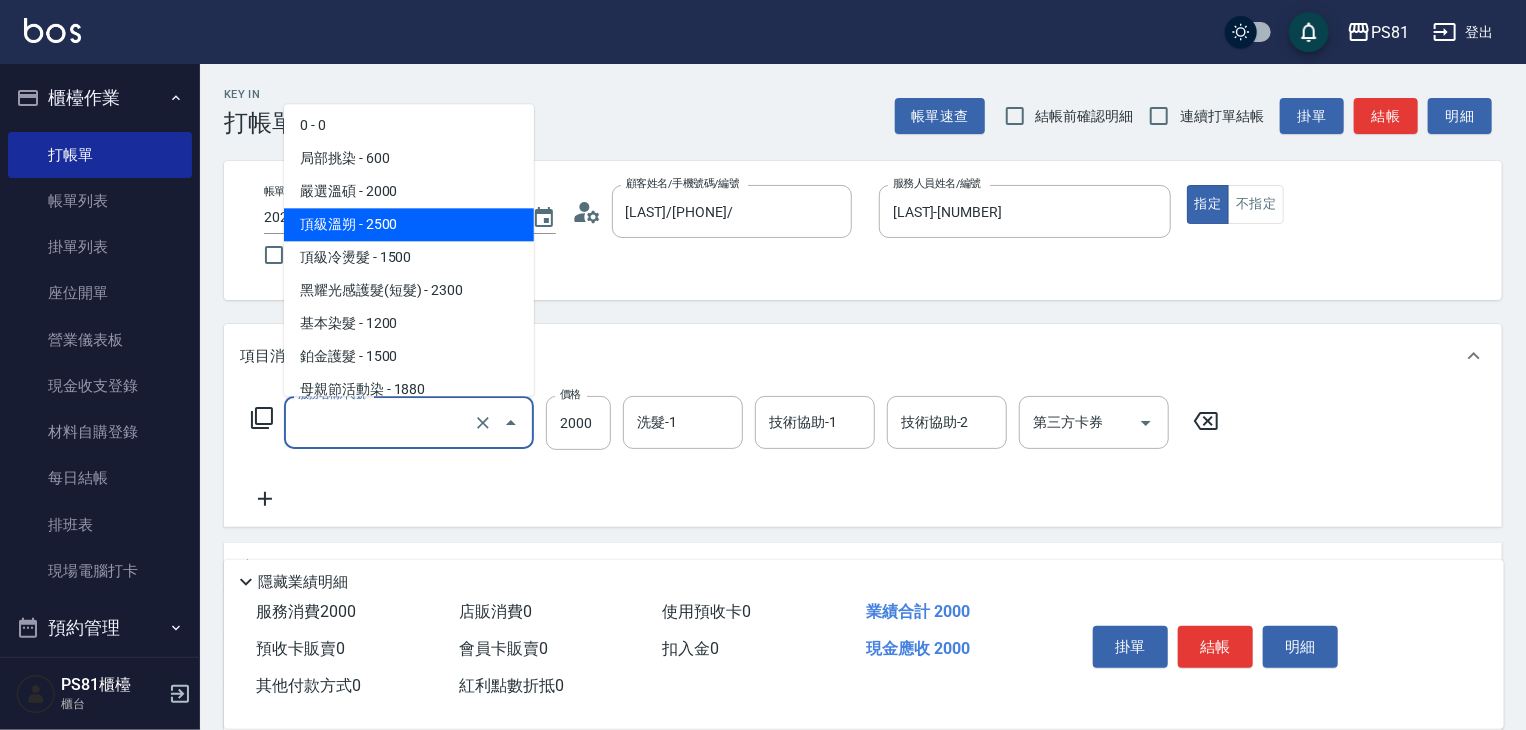 click on "頂級溫朔 - 2500" at bounding box center [409, 224] 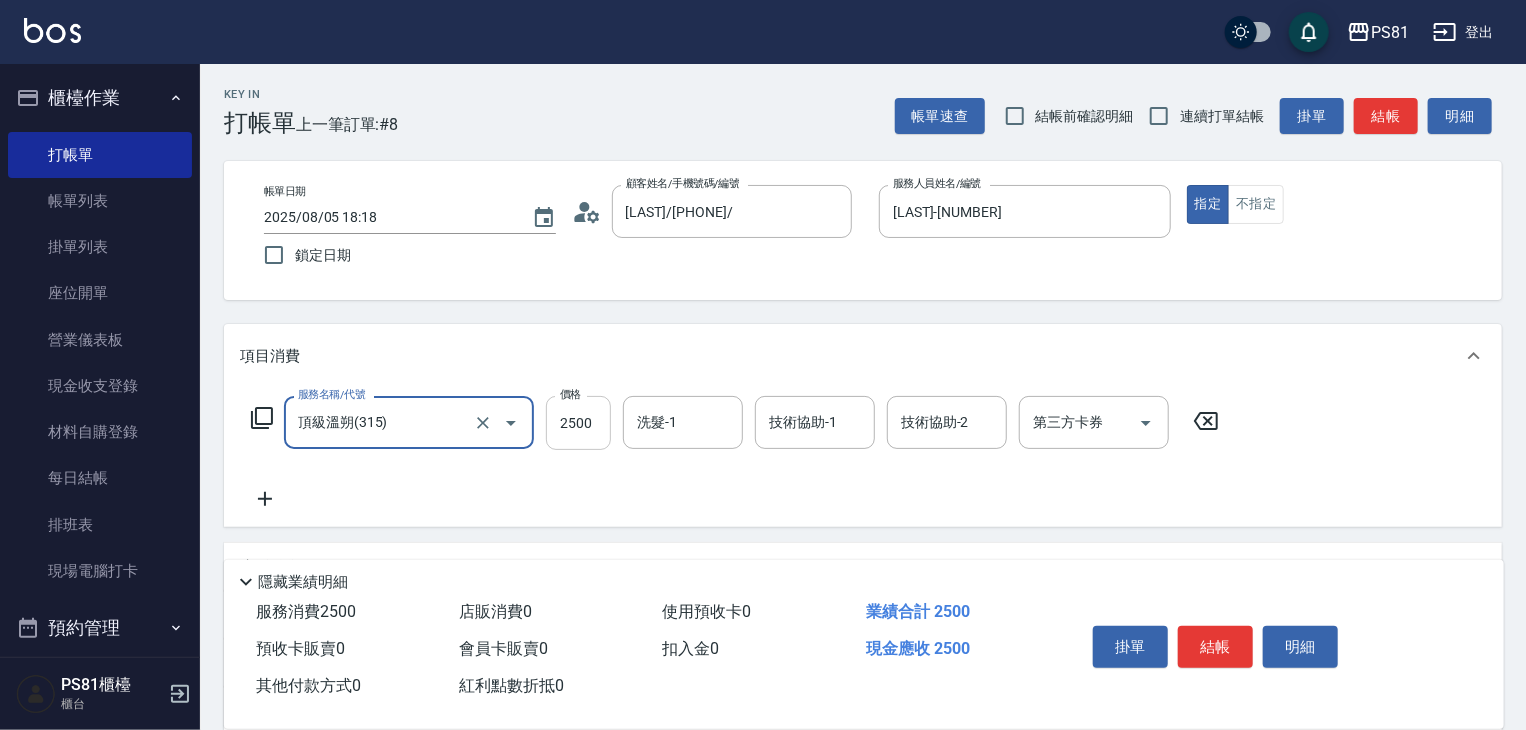 type on "頂級溫朔(315)" 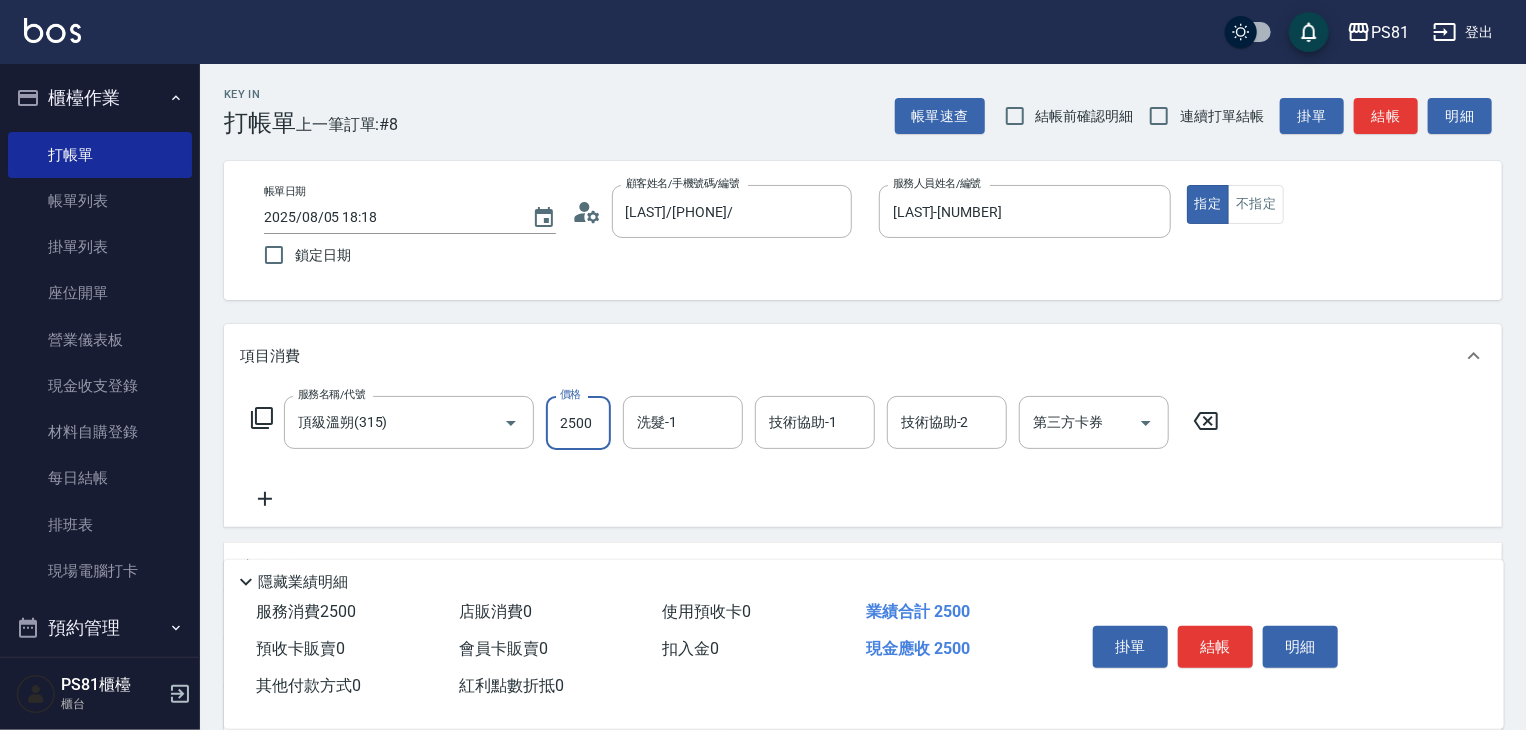 click on "2500" at bounding box center [578, 423] 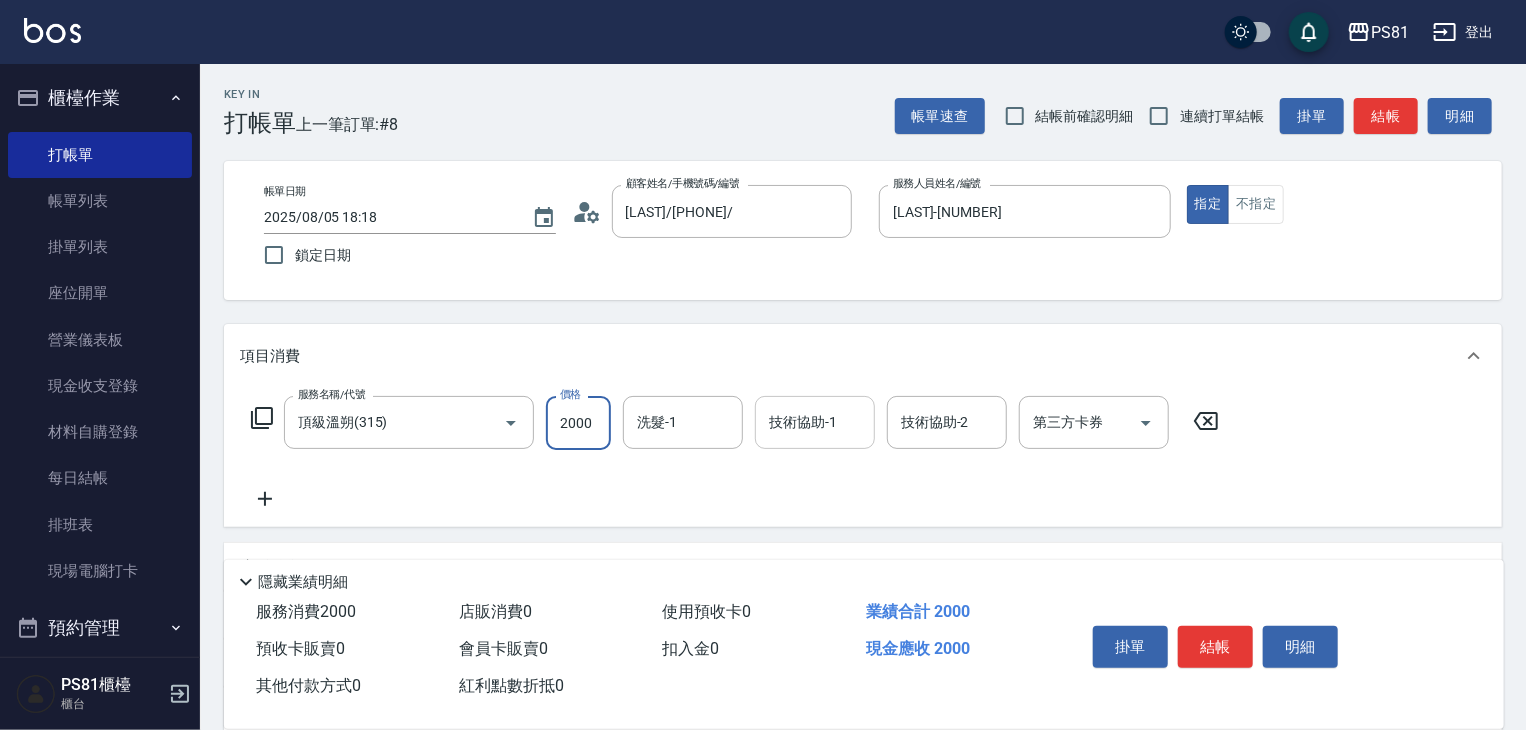 type on "2000" 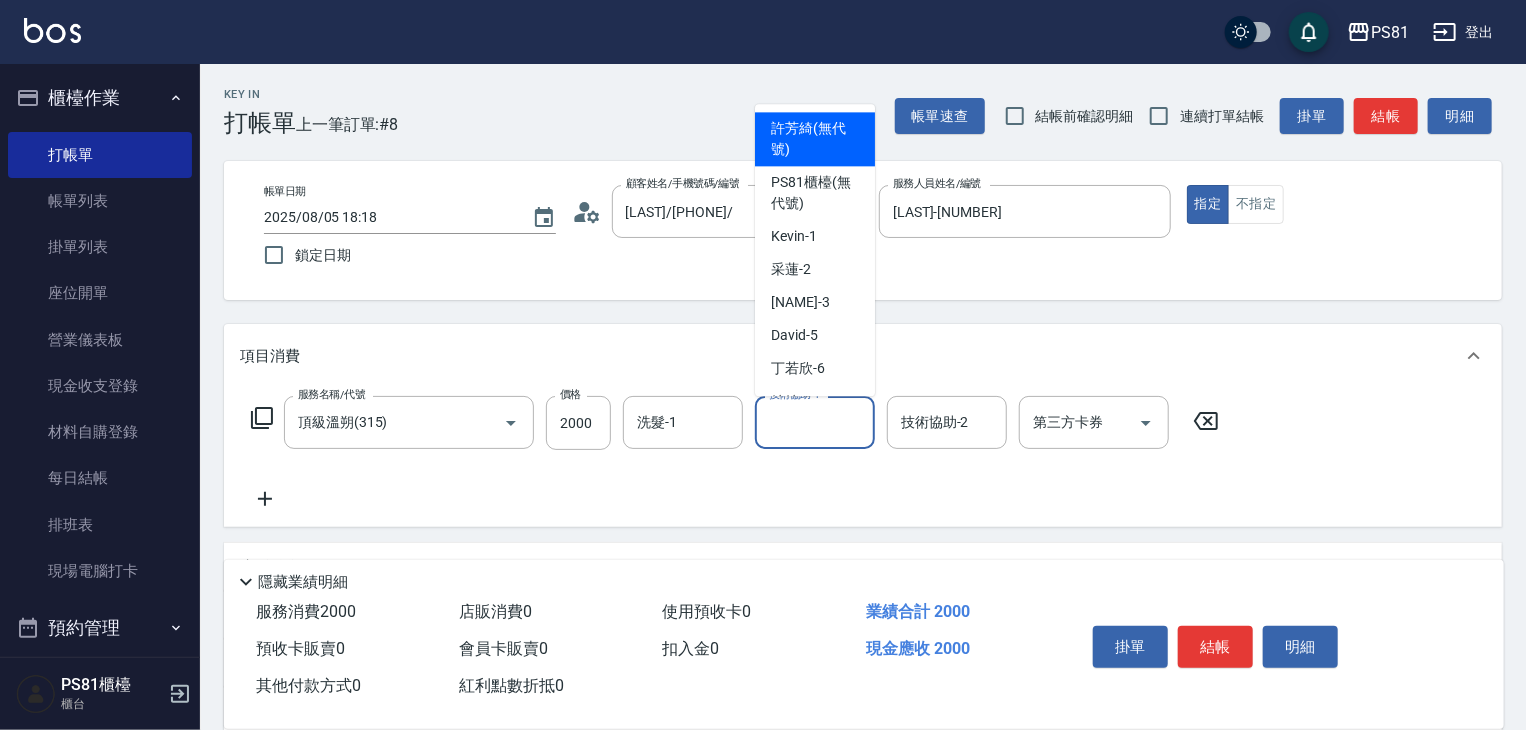 click on "技術協助-1" at bounding box center [815, 422] 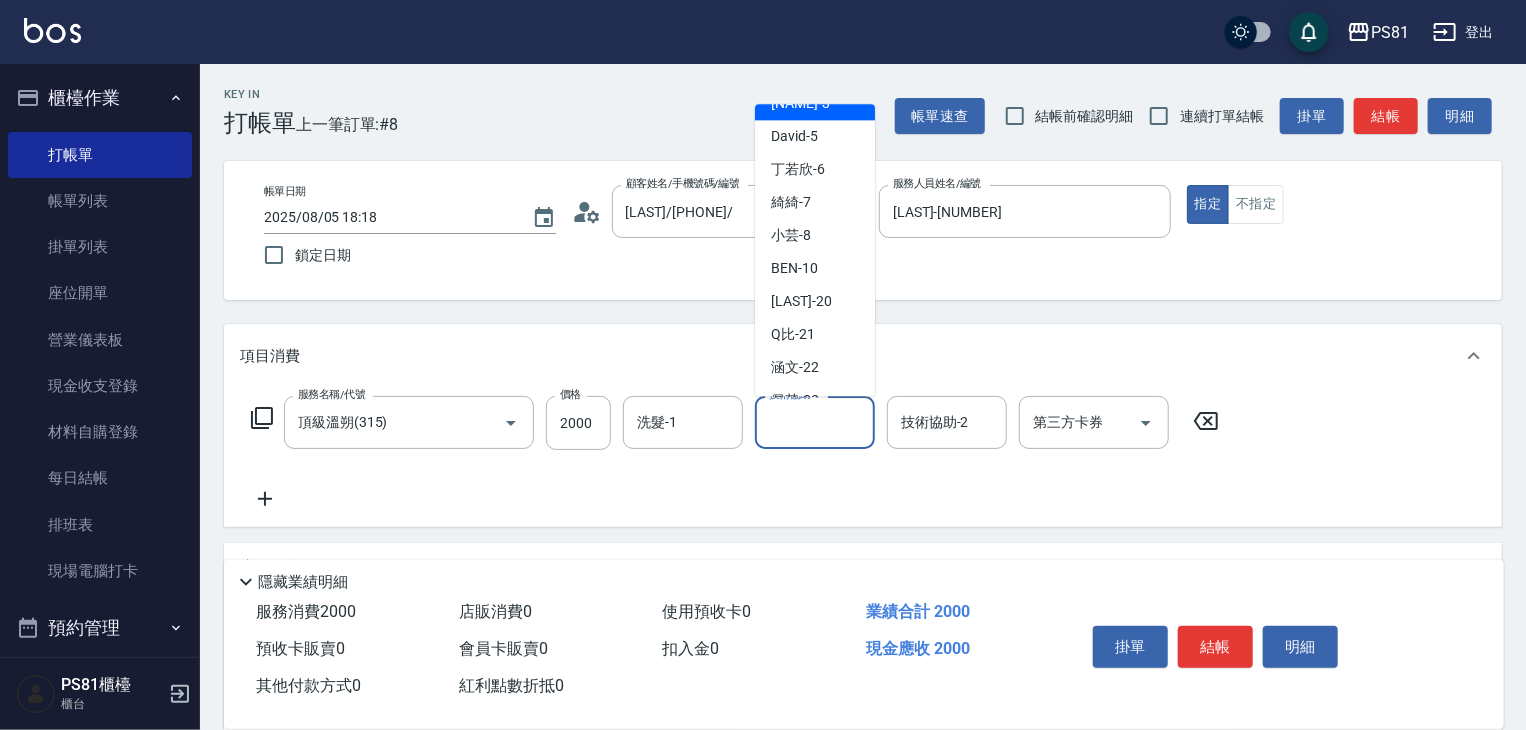 scroll, scrollTop: 327, scrollLeft: 0, axis: vertical 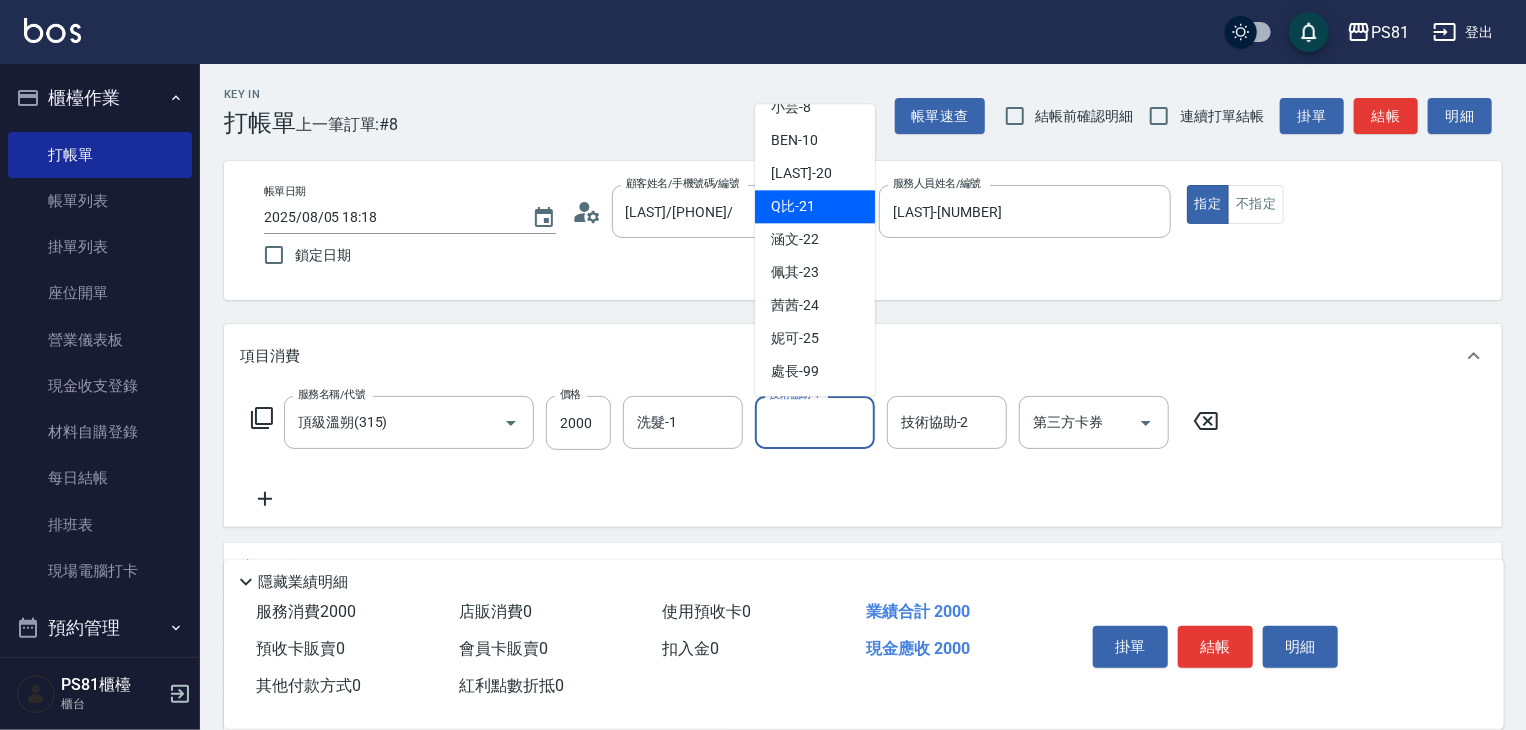click on "Q比 -21" at bounding box center (815, 206) 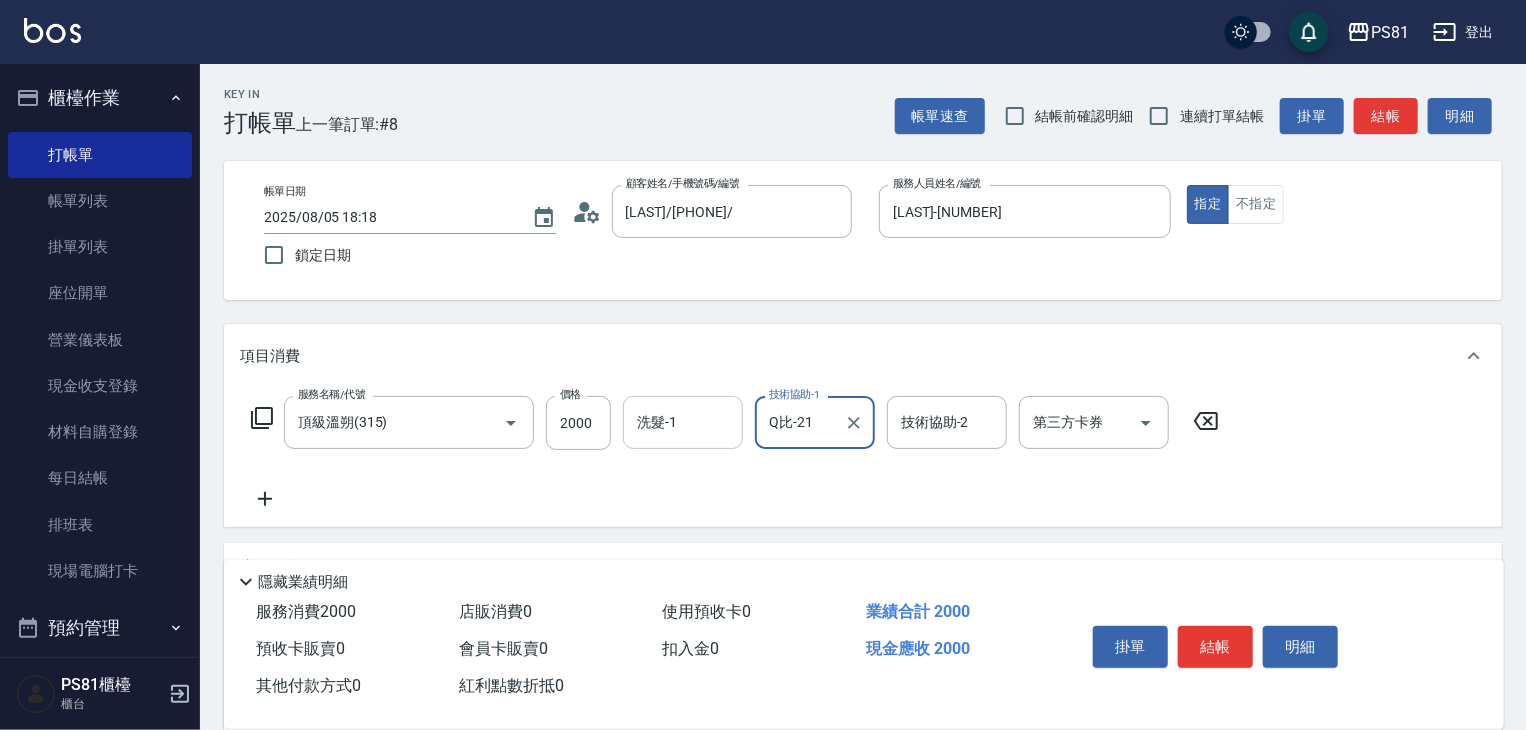 click on "洗髮-1" at bounding box center (683, 422) 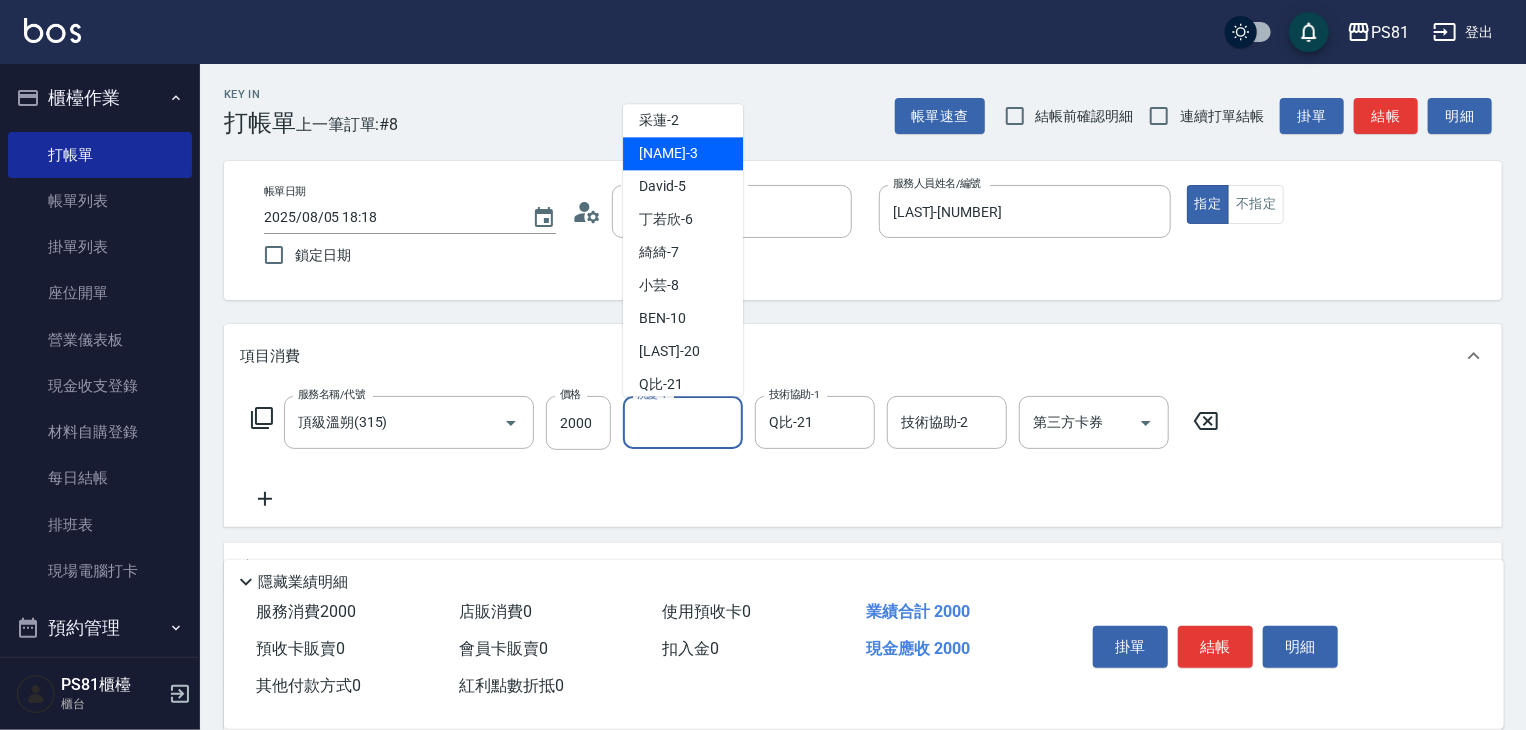 scroll, scrollTop: 327, scrollLeft: 0, axis: vertical 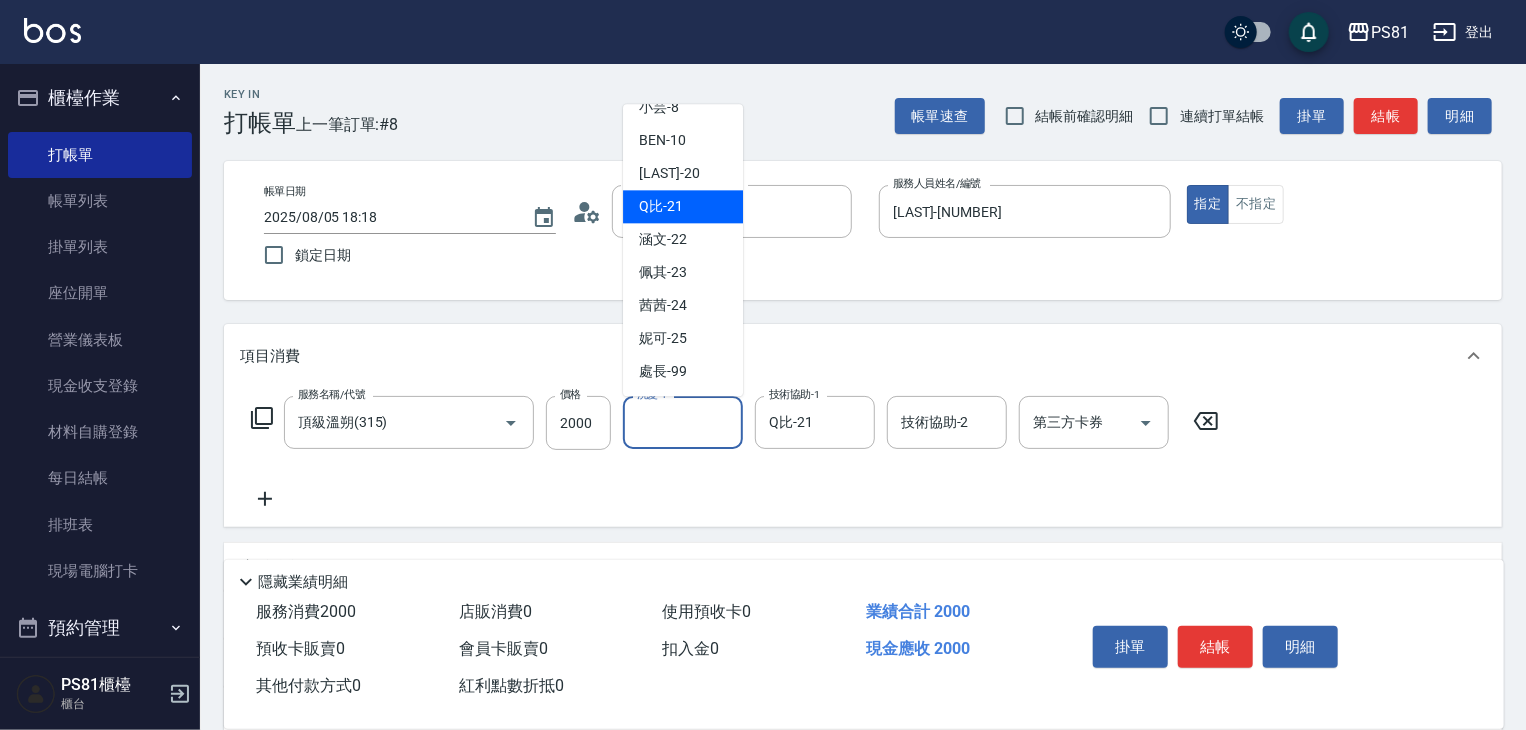 click on "Q比 -21" at bounding box center (683, 206) 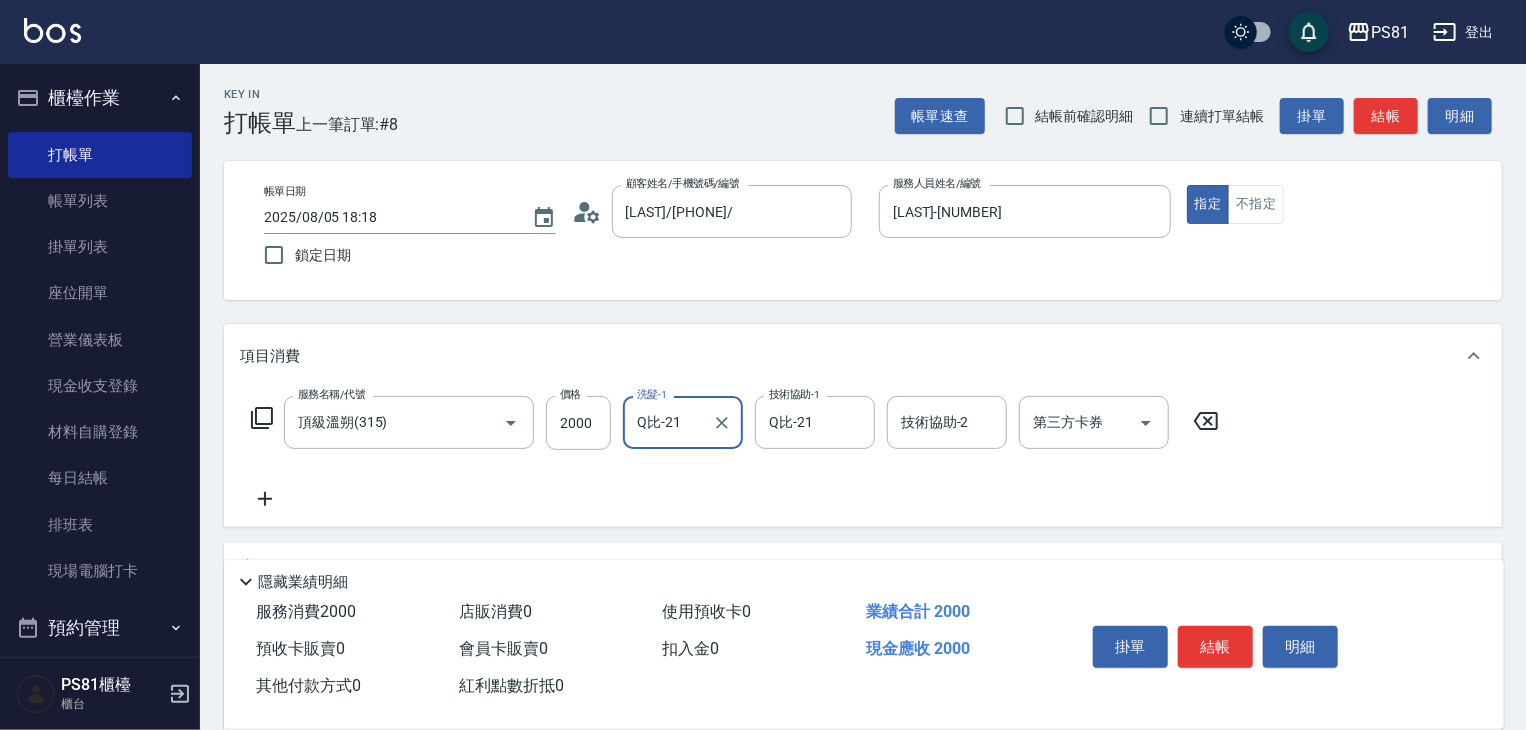 click 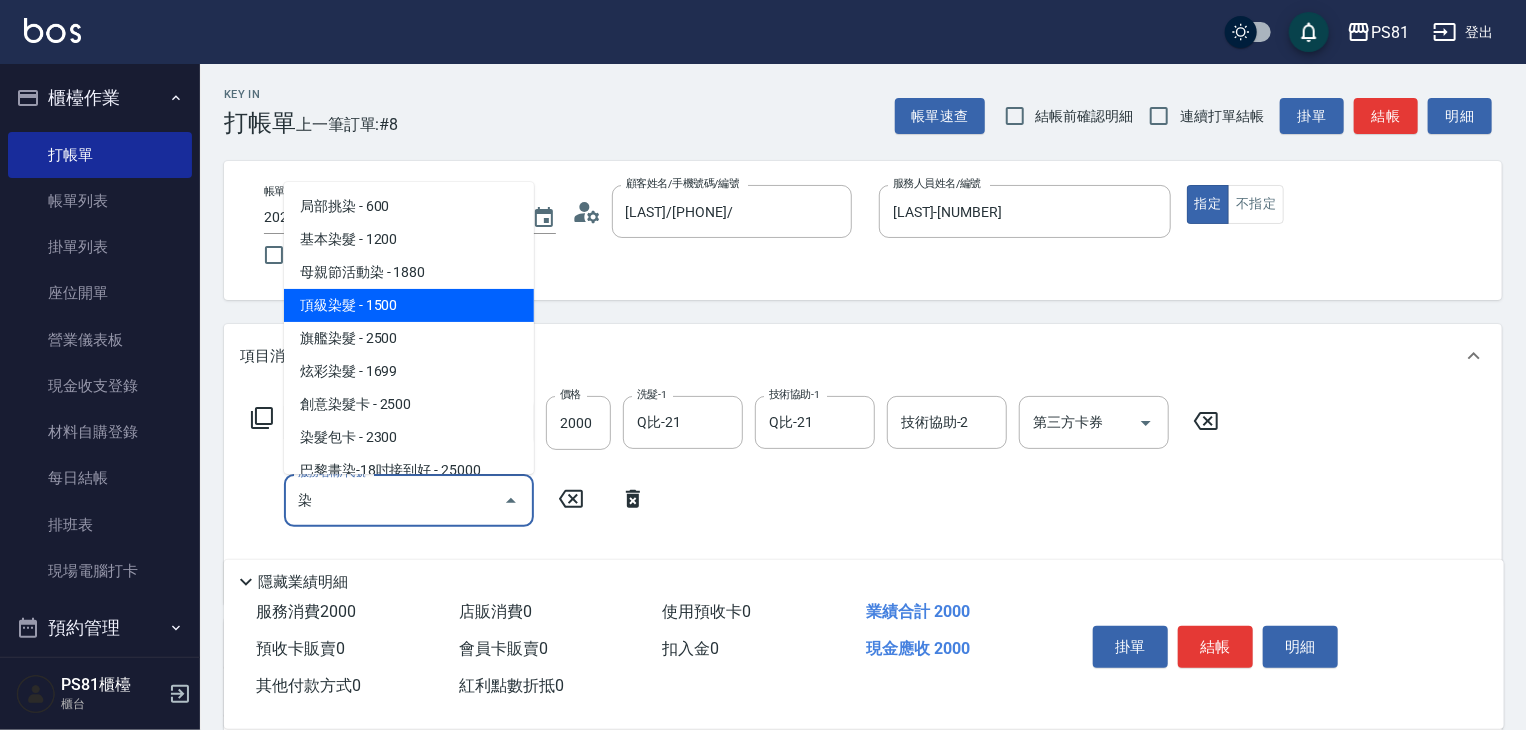 click on "頂級染髮 - 1500" at bounding box center (409, 305) 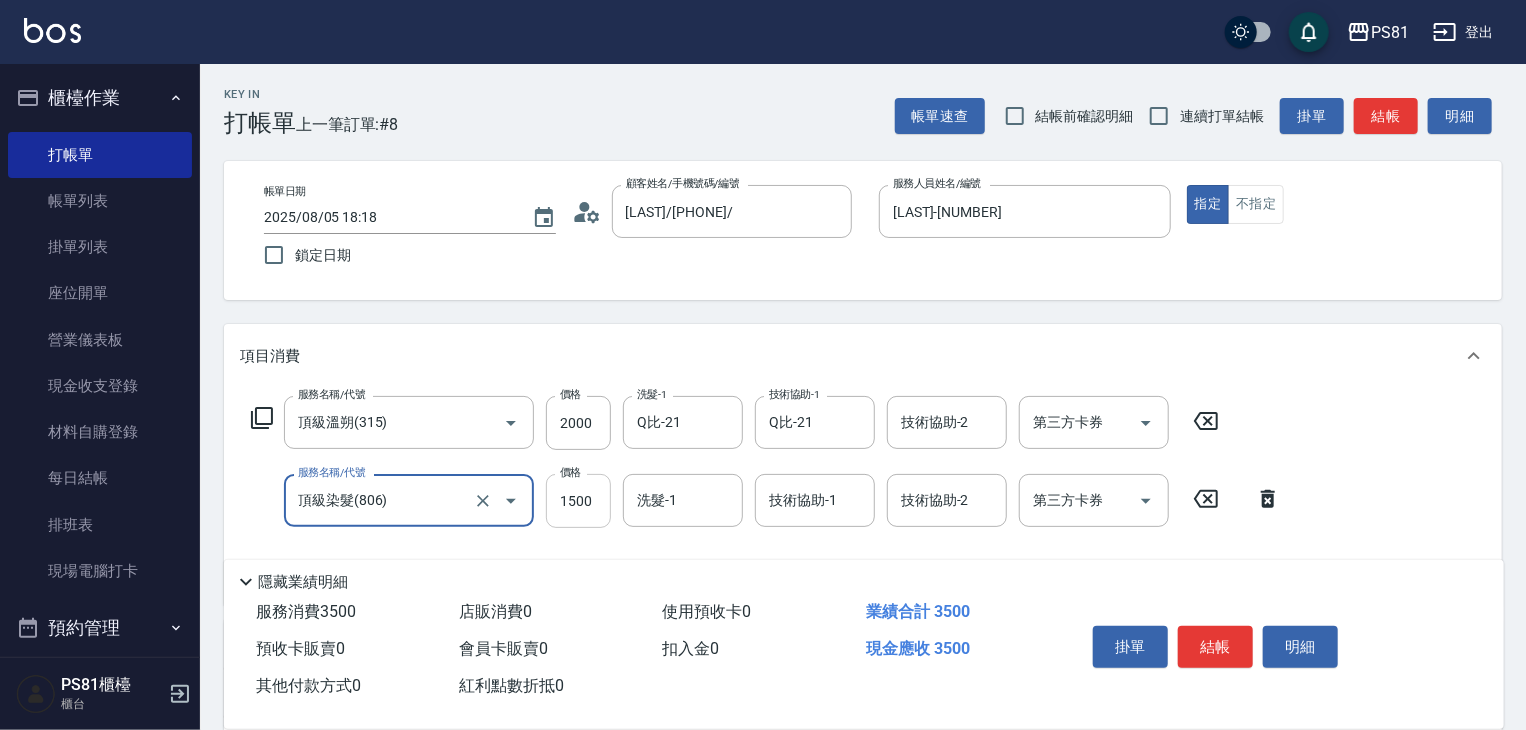 type on "頂級染髮(806)" 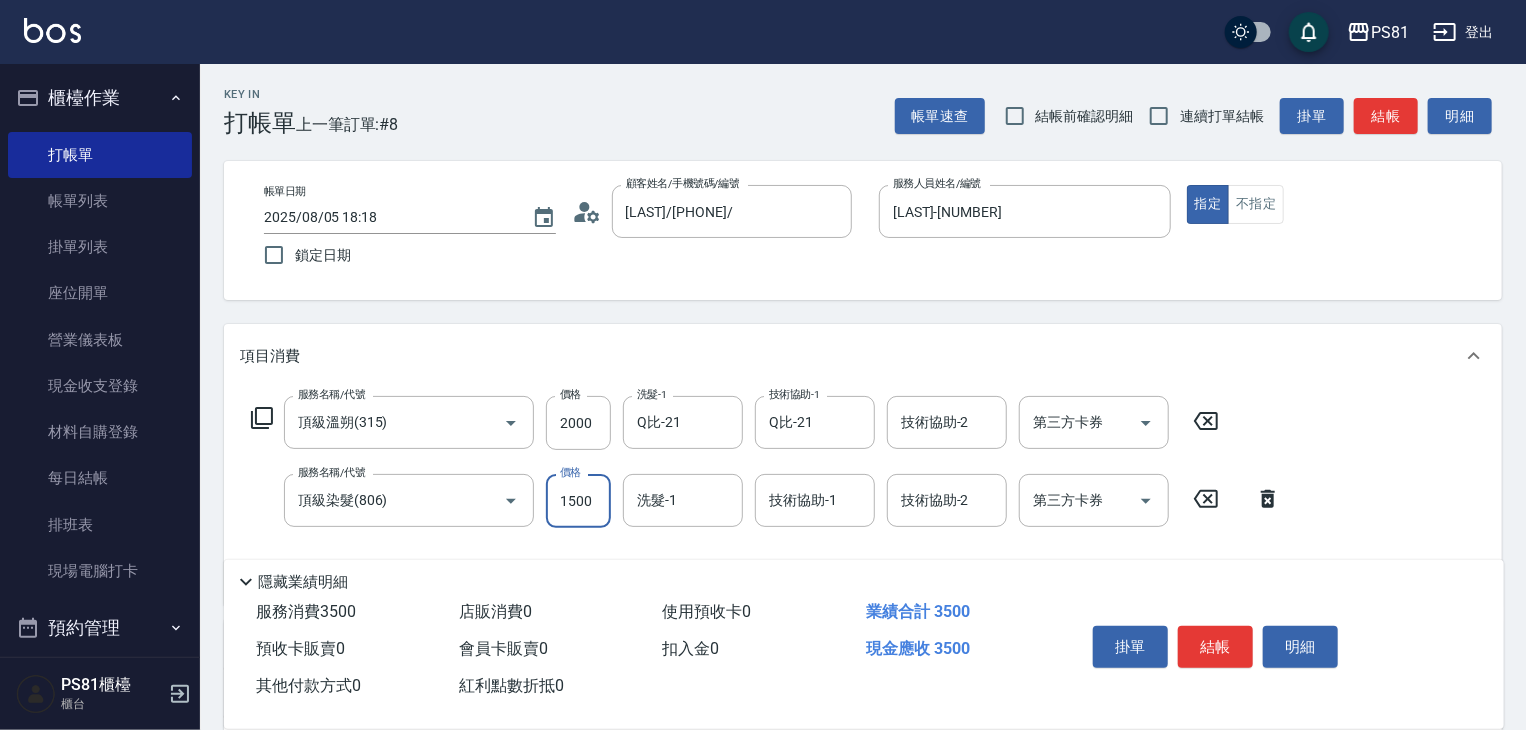 click on "1500" at bounding box center (578, 501) 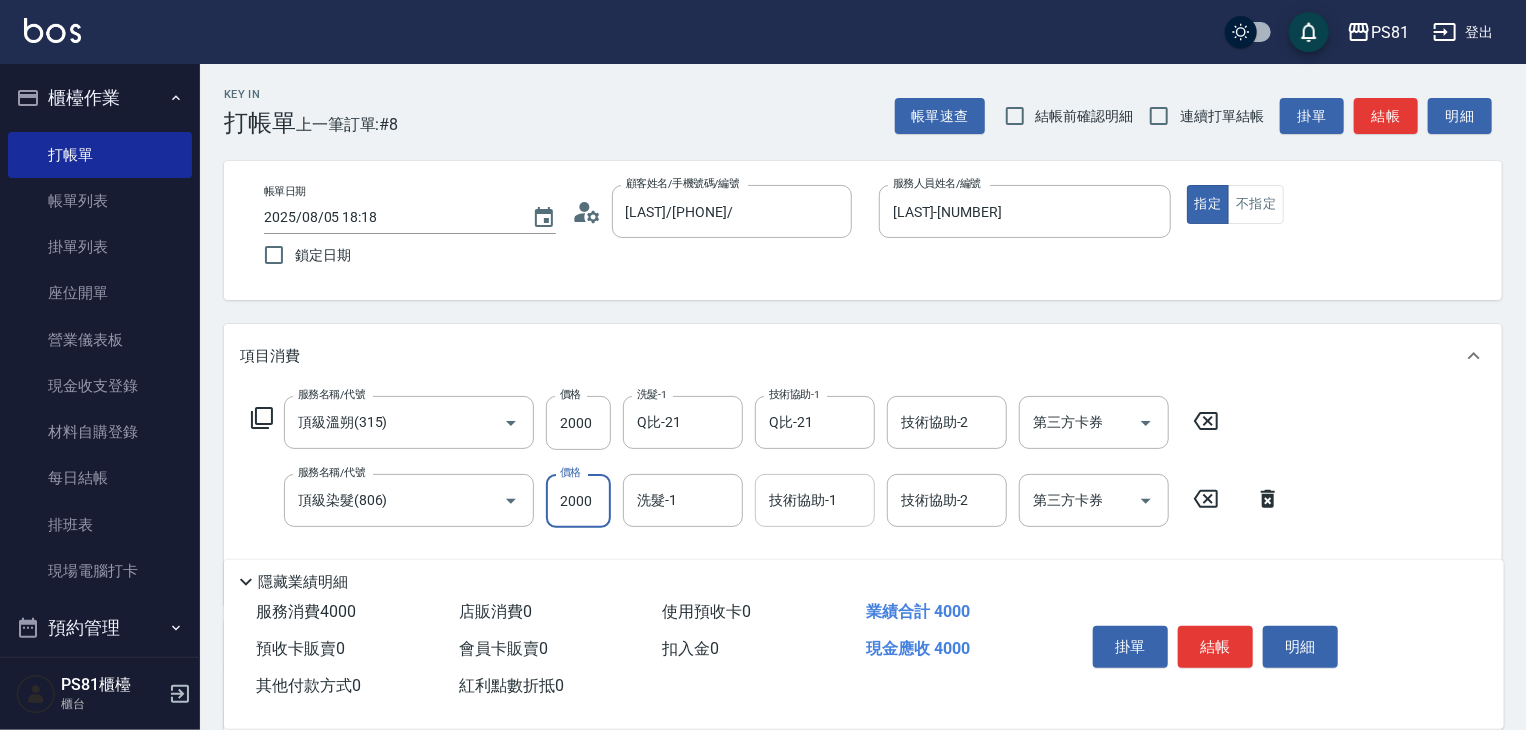type on "2000" 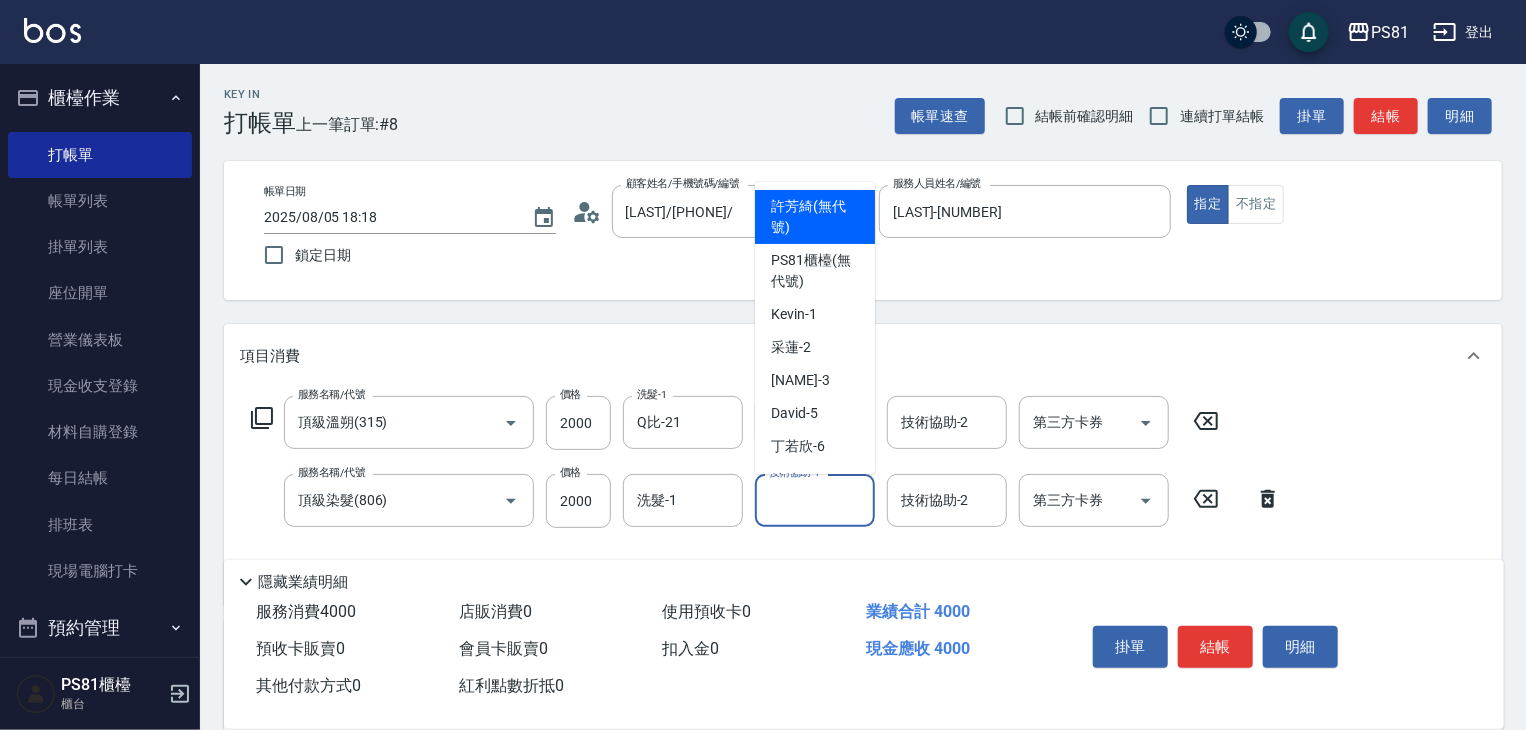 click on "技術協助-1" at bounding box center [815, 500] 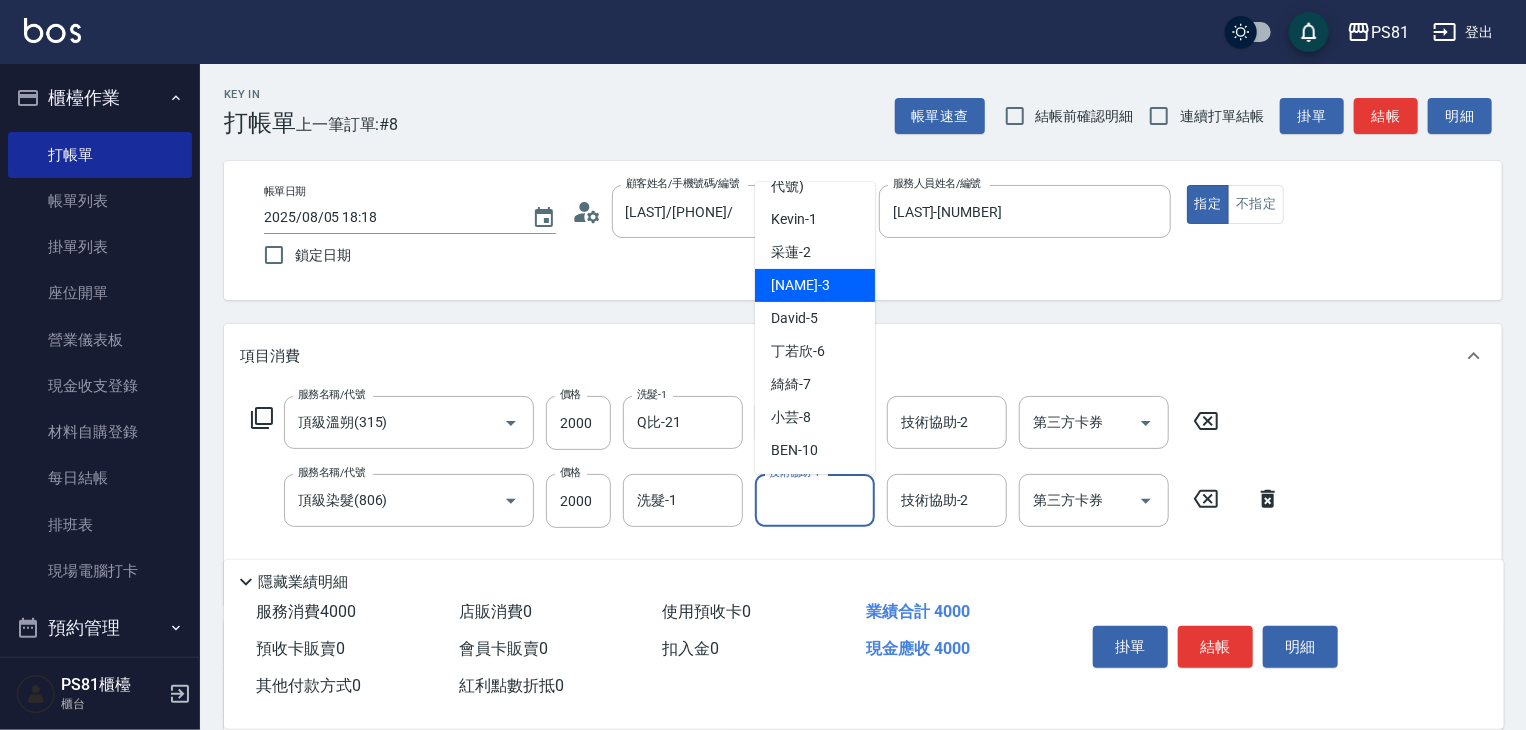 scroll, scrollTop: 200, scrollLeft: 0, axis: vertical 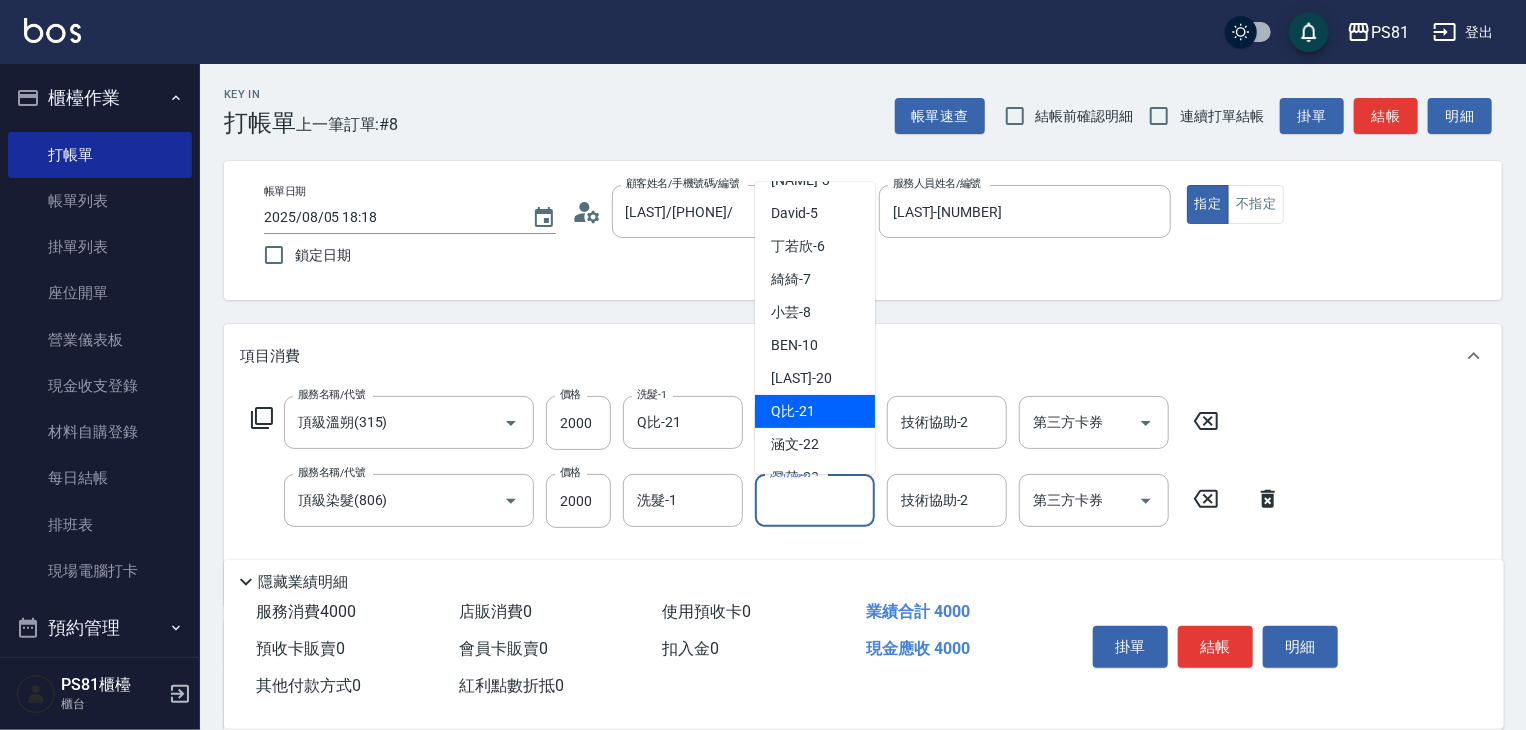 click on "Q比 -21" at bounding box center [815, 411] 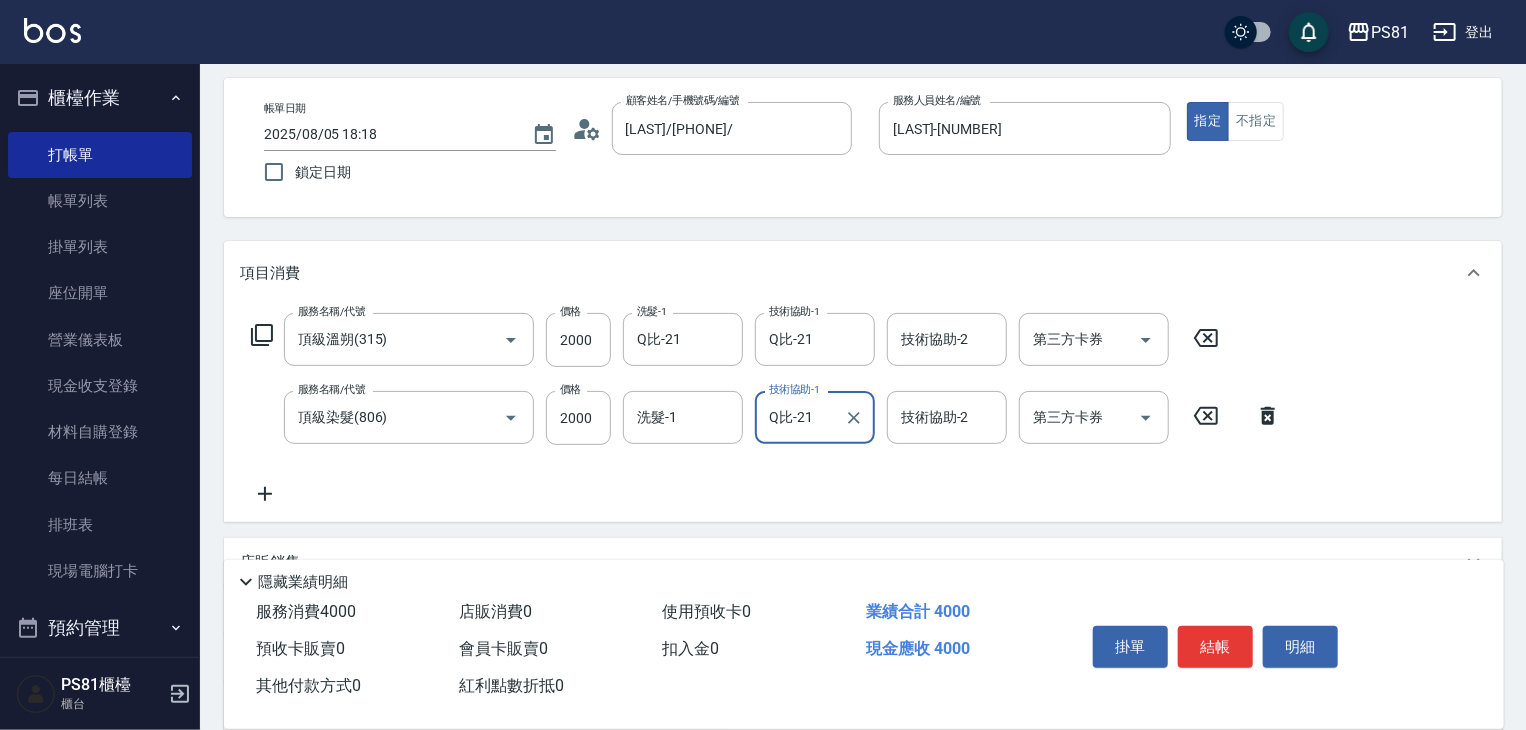 scroll, scrollTop: 200, scrollLeft: 0, axis: vertical 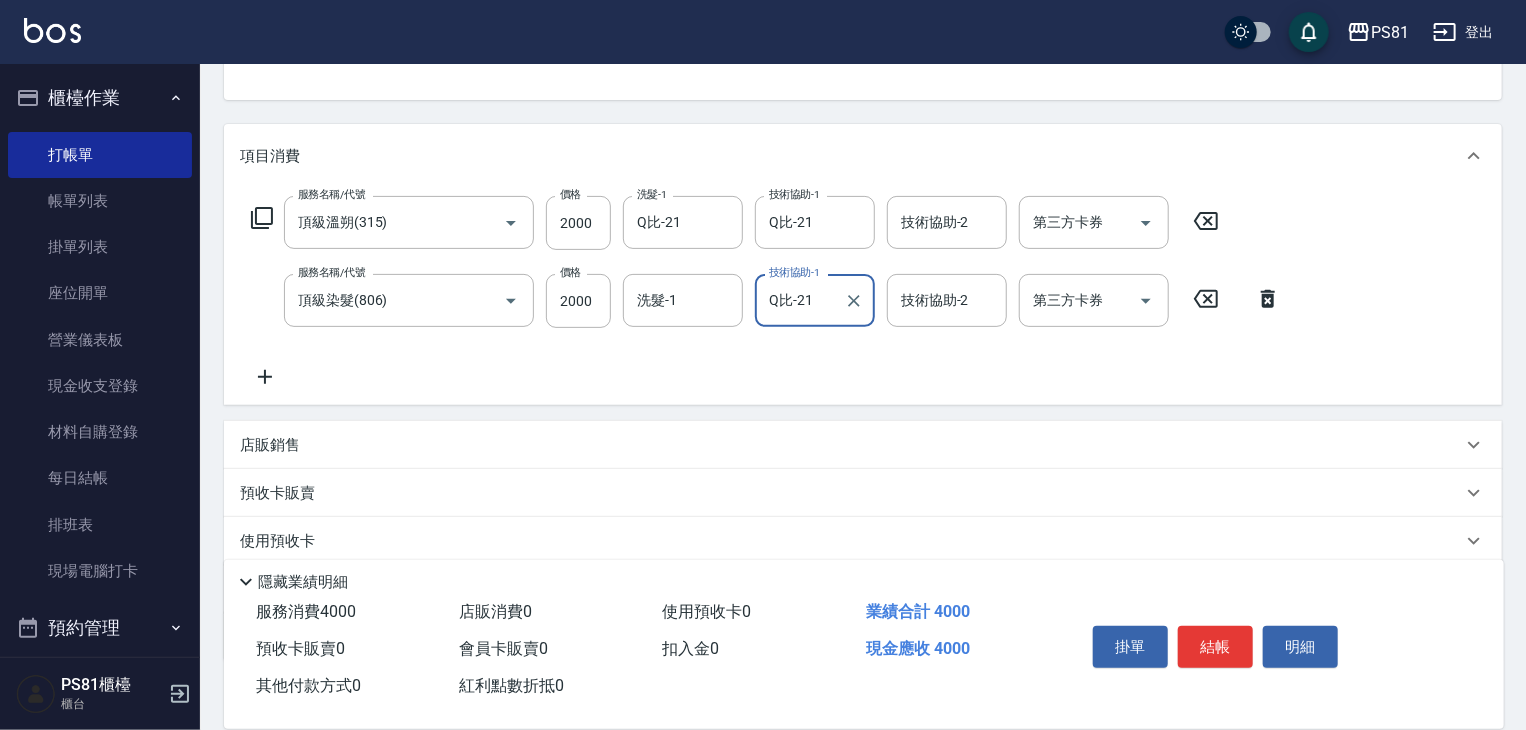 click 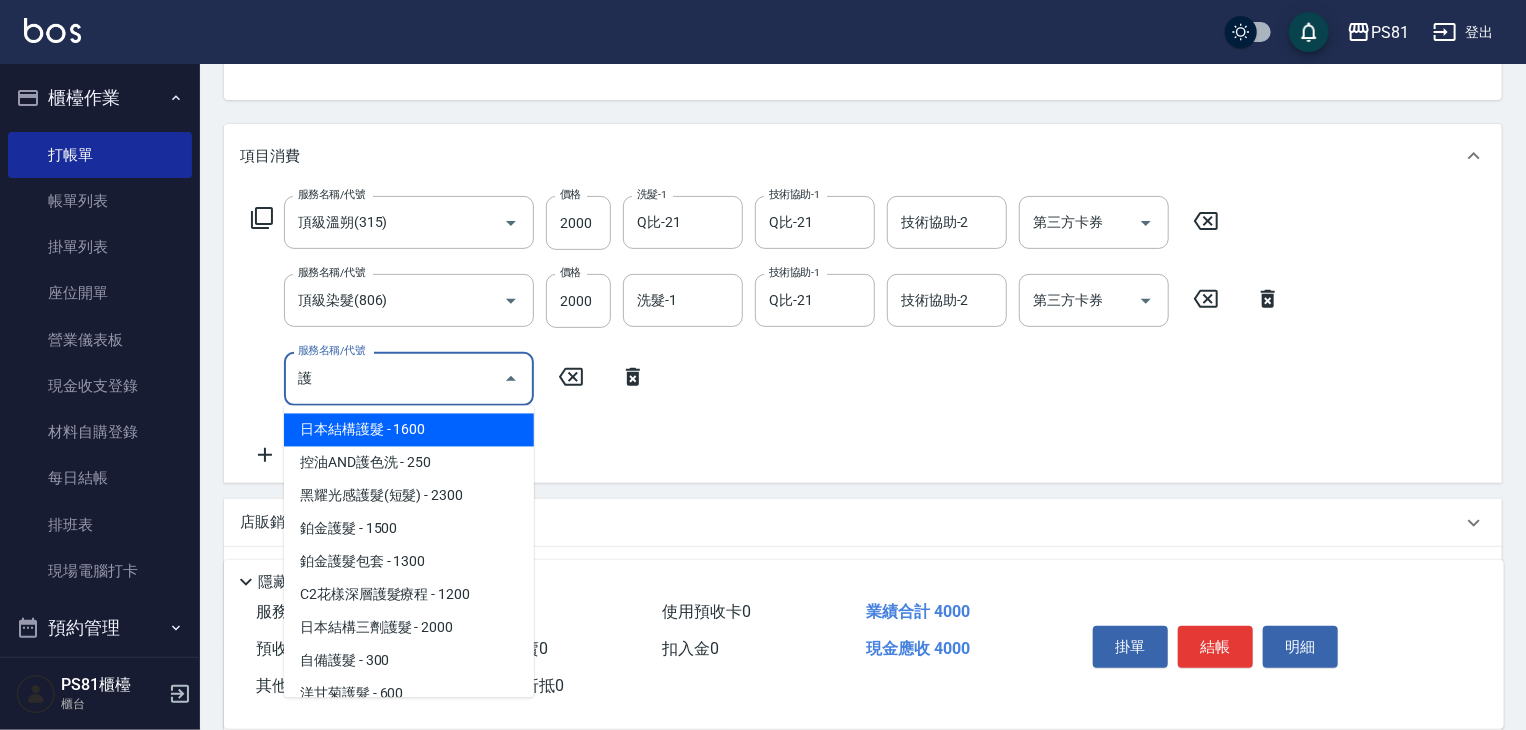 click on "日本結構護髮 - 1600" at bounding box center (409, 430) 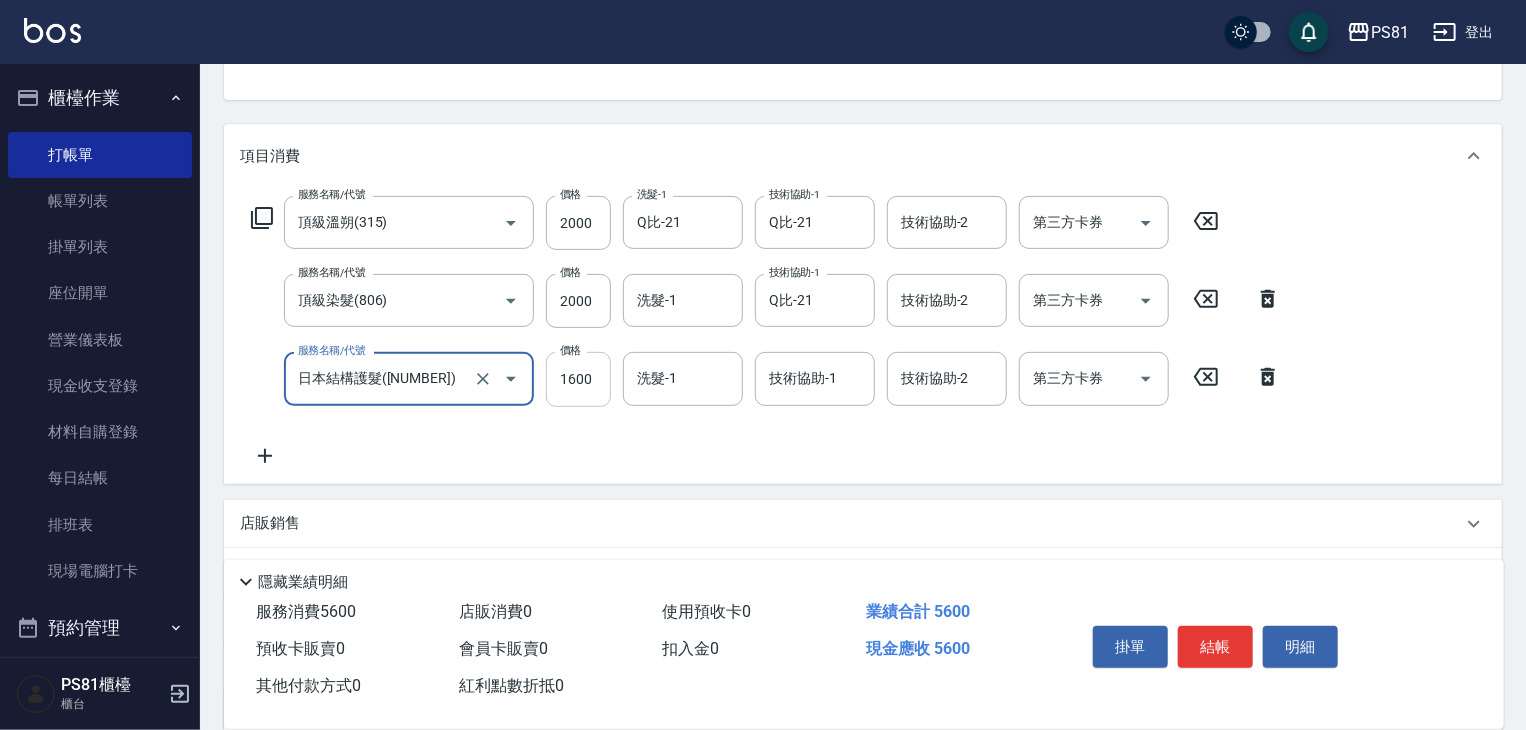 type on "日本結構護髮([NUMBER])" 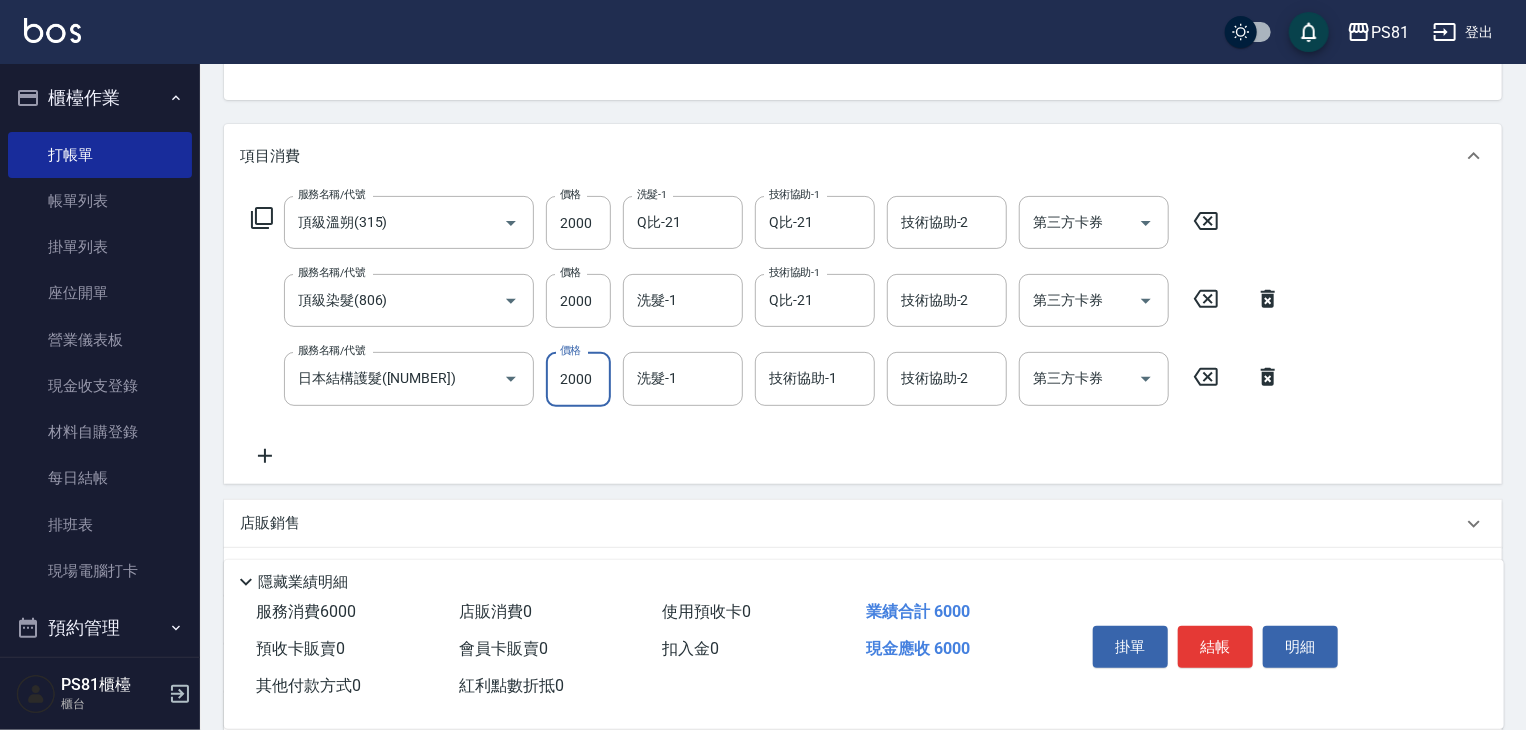 scroll, scrollTop: 0, scrollLeft: 0, axis: both 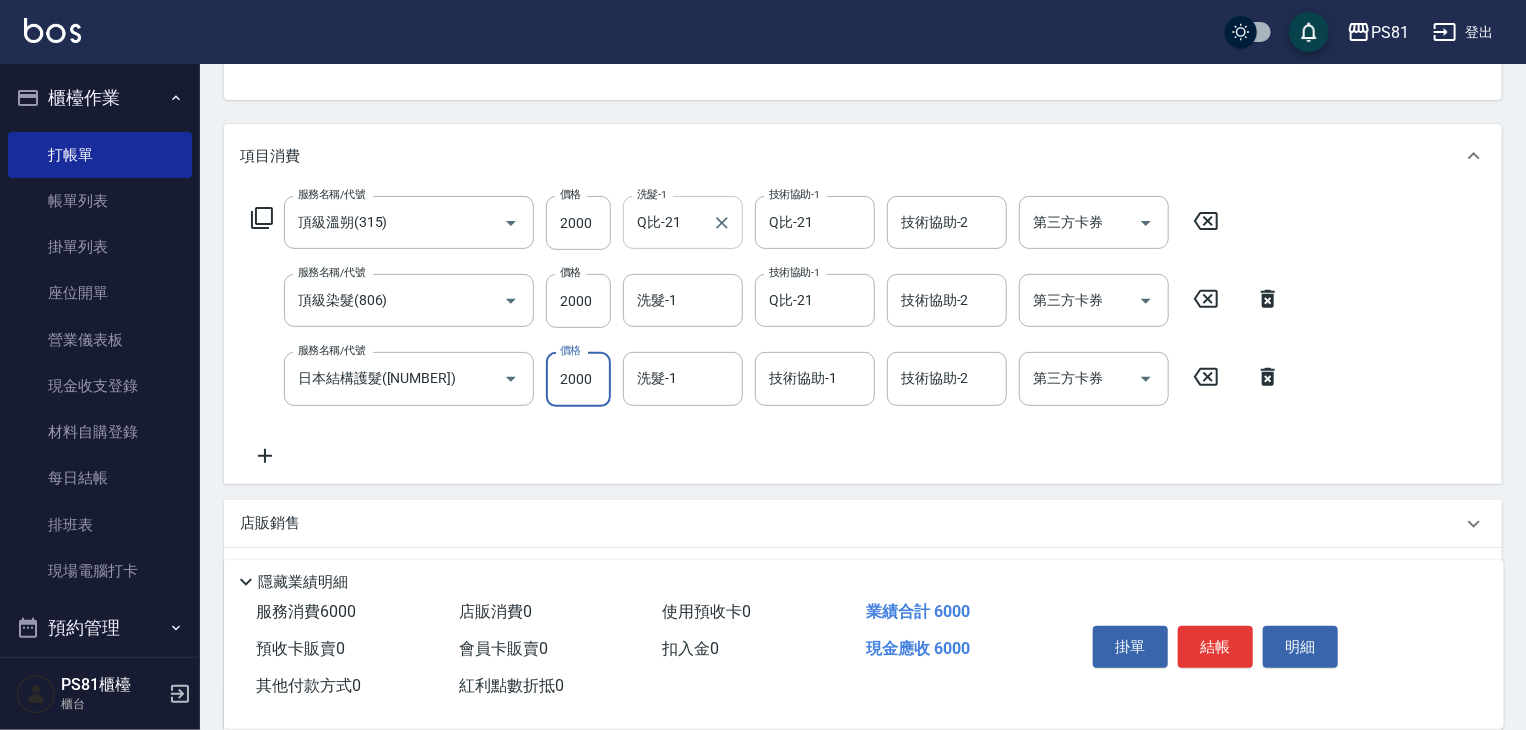click 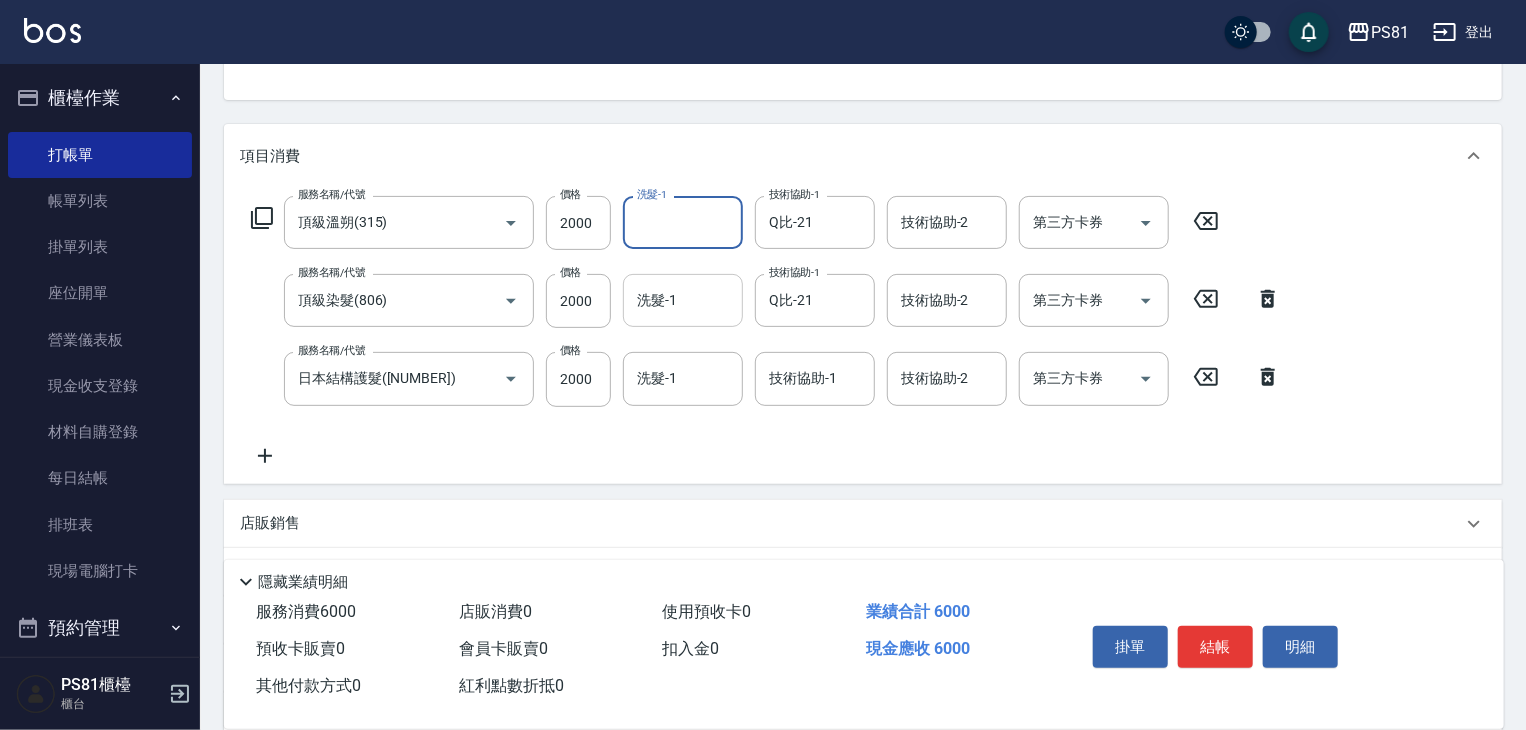 click on "洗髮-1" at bounding box center (683, 300) 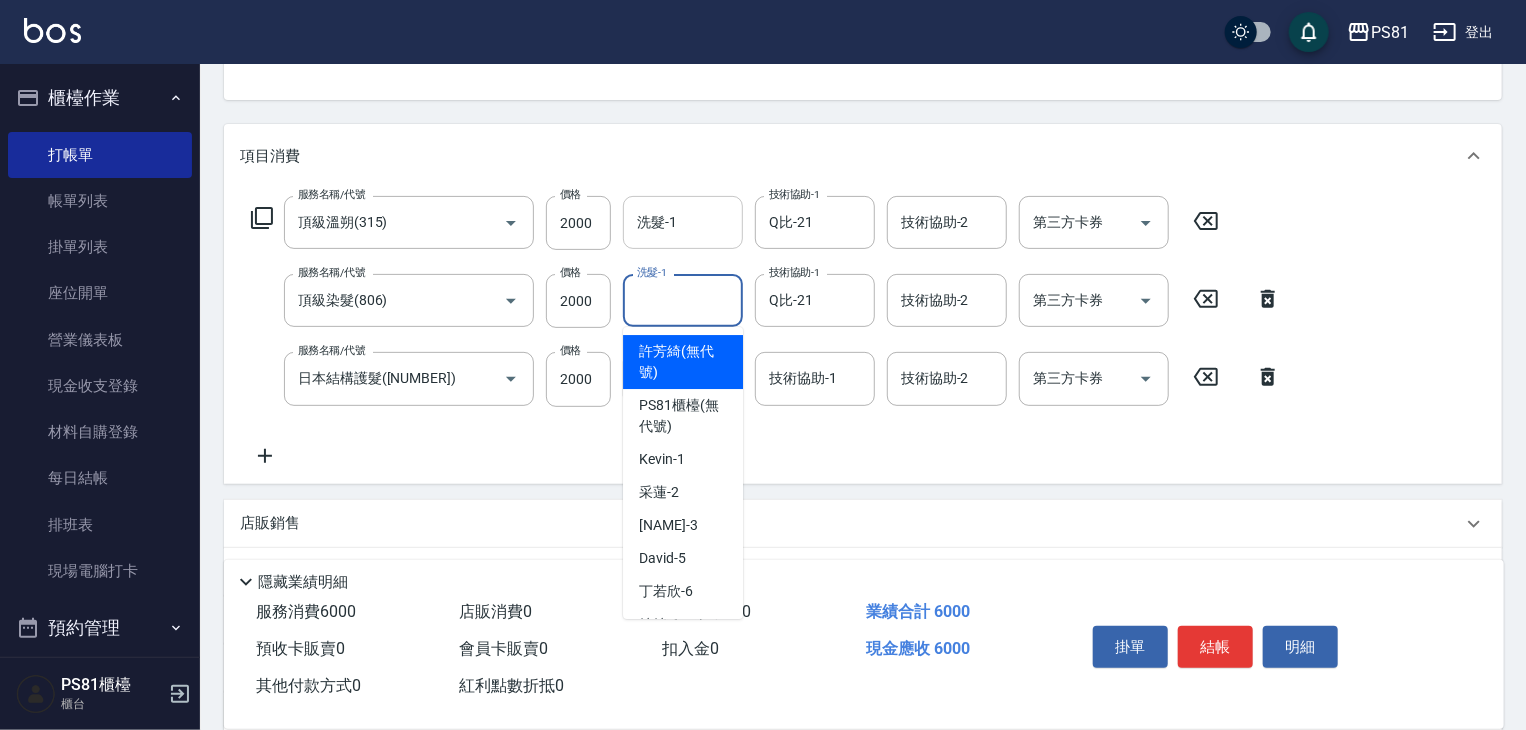click on "洗髮-1" at bounding box center [683, 222] 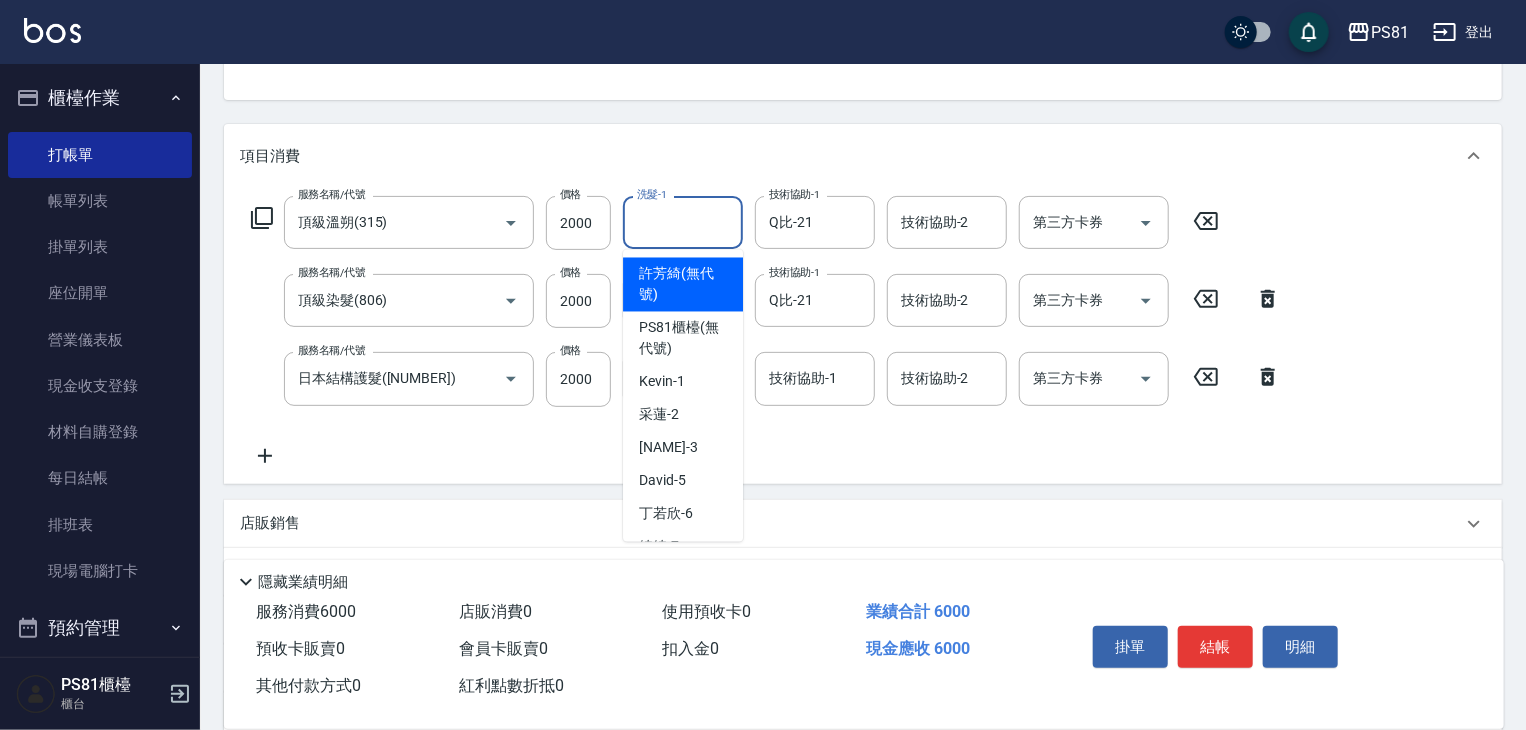 click on "Service Name/Code Premium Perm([NUMBER]) Service Name/Code Price 2000 Price Shampoo-1 Shampoo-1 Technical Support-1 Qbi-21 Technical Support-1 Technical Support-2 Technical Support-2 Third-party Coupon Third-party Coupon Service Name/Code Premium Dyeing([NUMBER]) Service Name/Code Price 2000 Price Shampoo-1 Shampoo-1 Technical Support-1 Qbi-21 Technical Support-1 Technical Support-2 Technical Support-2 Third-party Coupon Third-party Coupon Service Name/Code Japanese Structure Hair Treatment([NUMBER]) Service Name/Code Price 2000 Price Shampoo-1 Shampoo-1 Technical Support-1 Technical Support-1 Technical Support-2 Technical Support-2 Third-party Coupon Third-party Coupon" at bounding box center (766, 331) 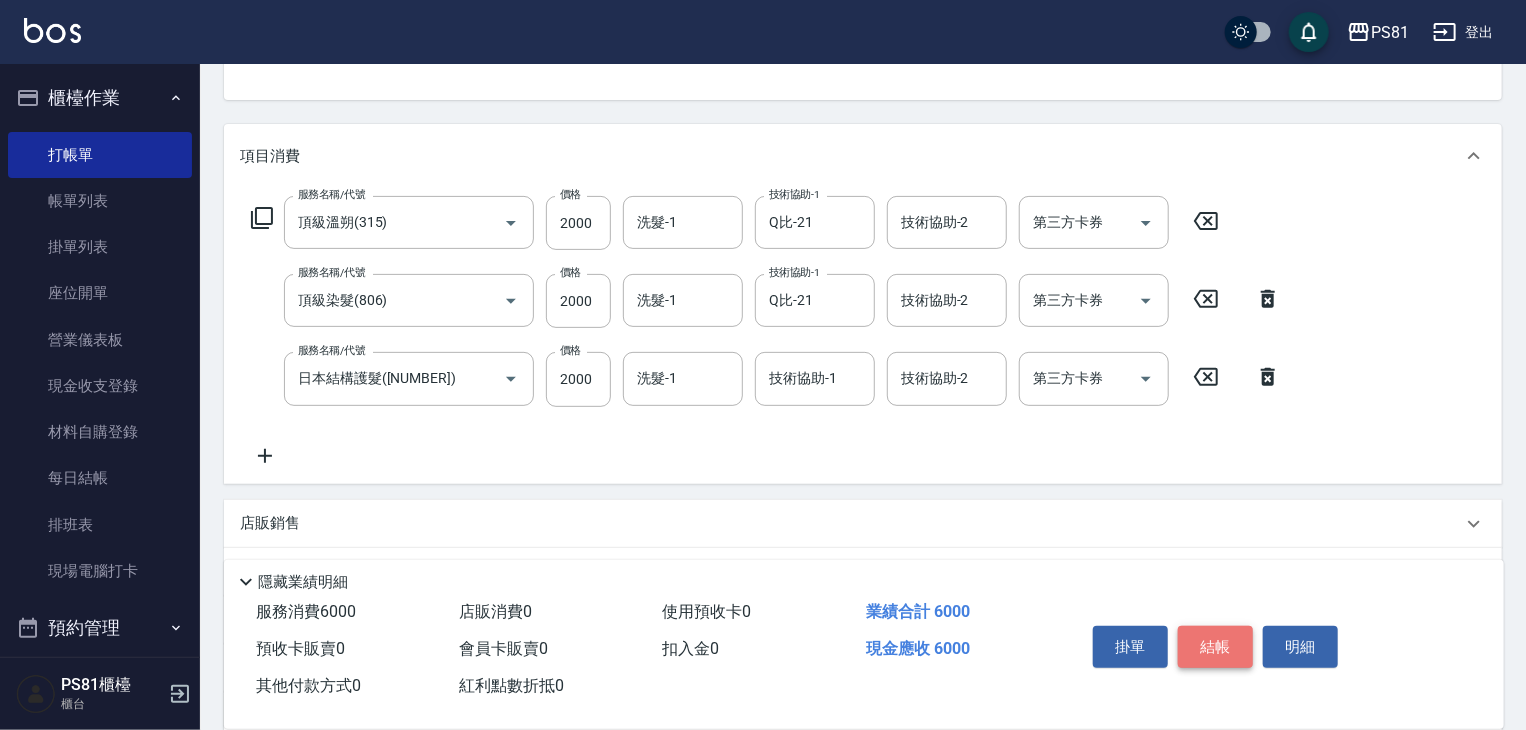 click on "結帳" at bounding box center [1215, 647] 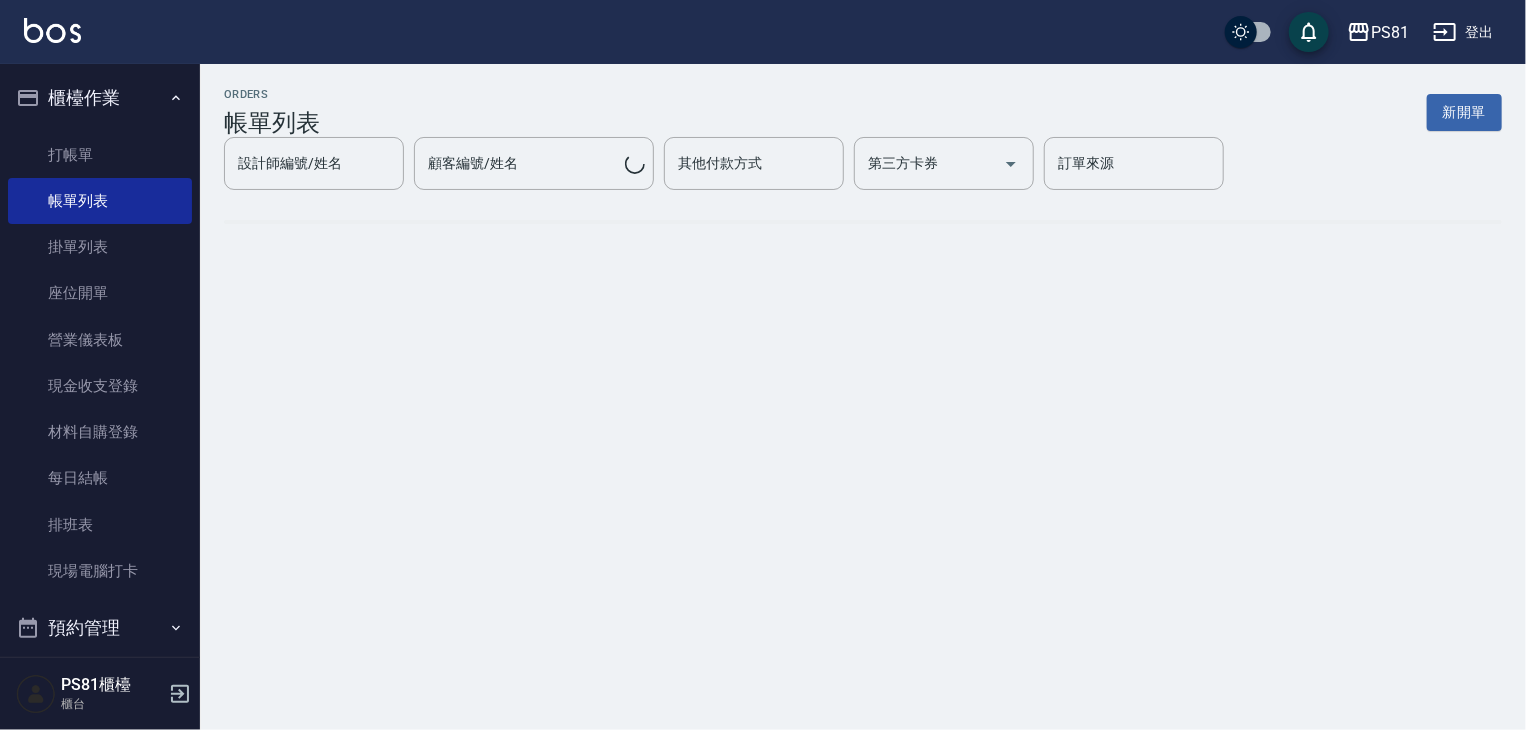 scroll, scrollTop: 0, scrollLeft: 0, axis: both 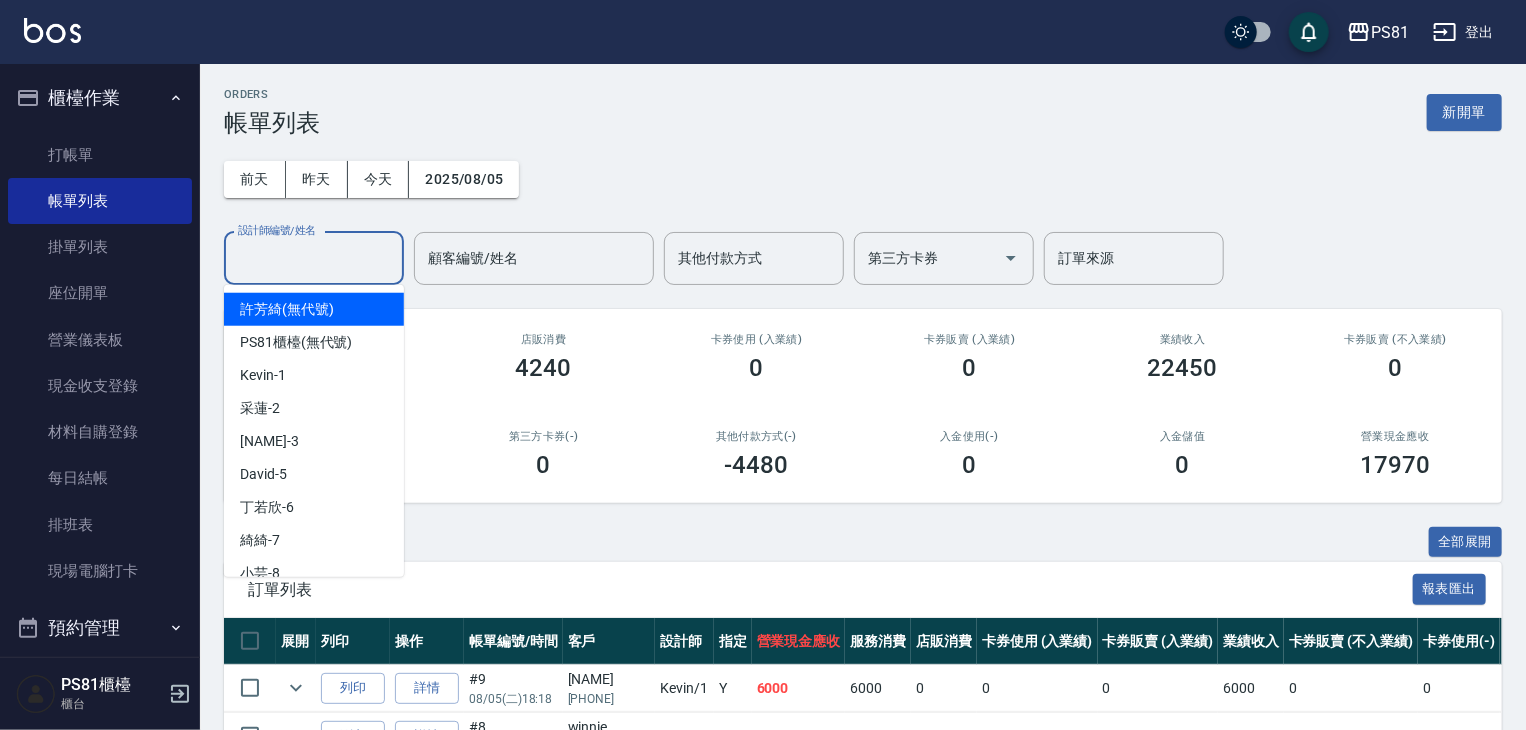 click on "設計師編號/姓名" at bounding box center [314, 258] 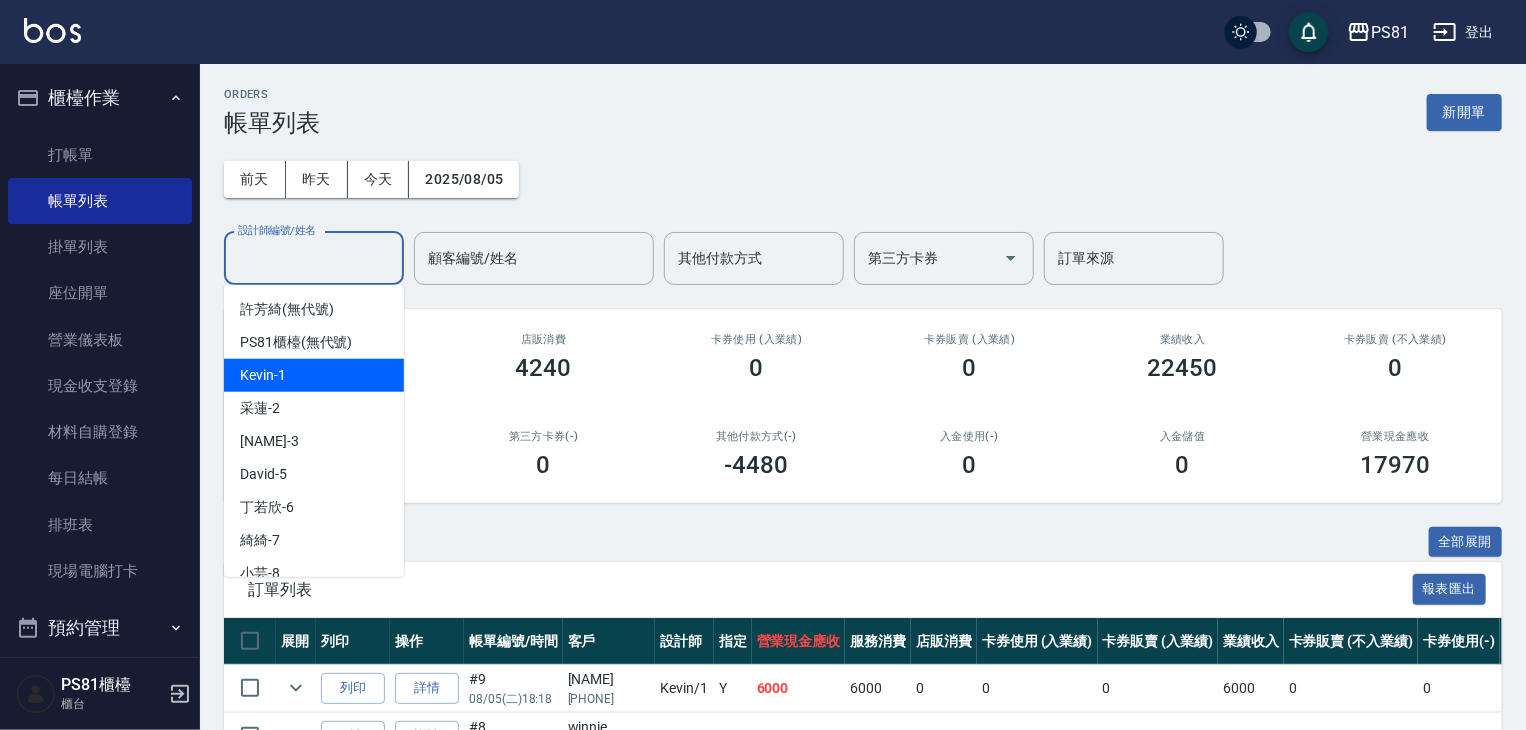 click on "Kevin -1" at bounding box center [263, 375] 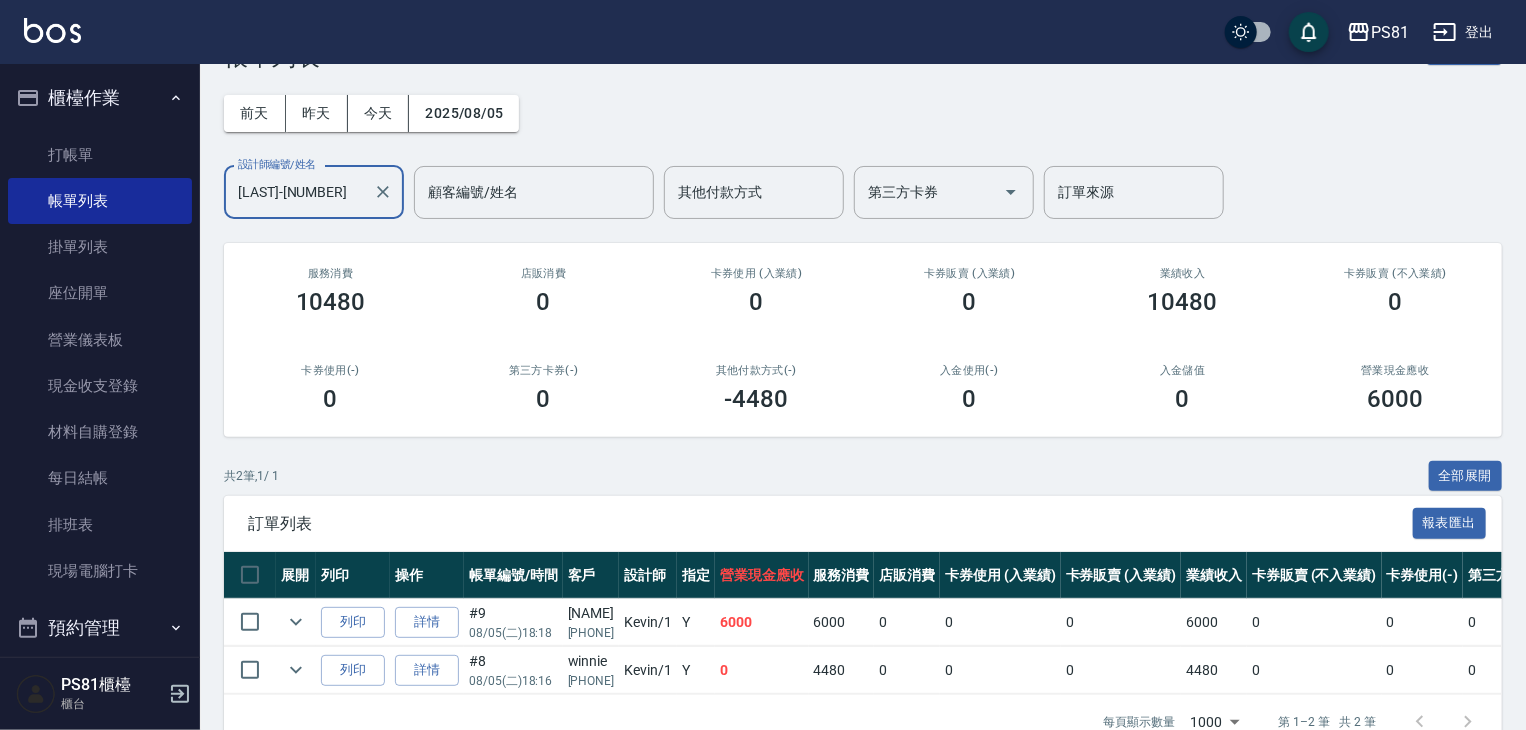 scroll, scrollTop: 124, scrollLeft: 0, axis: vertical 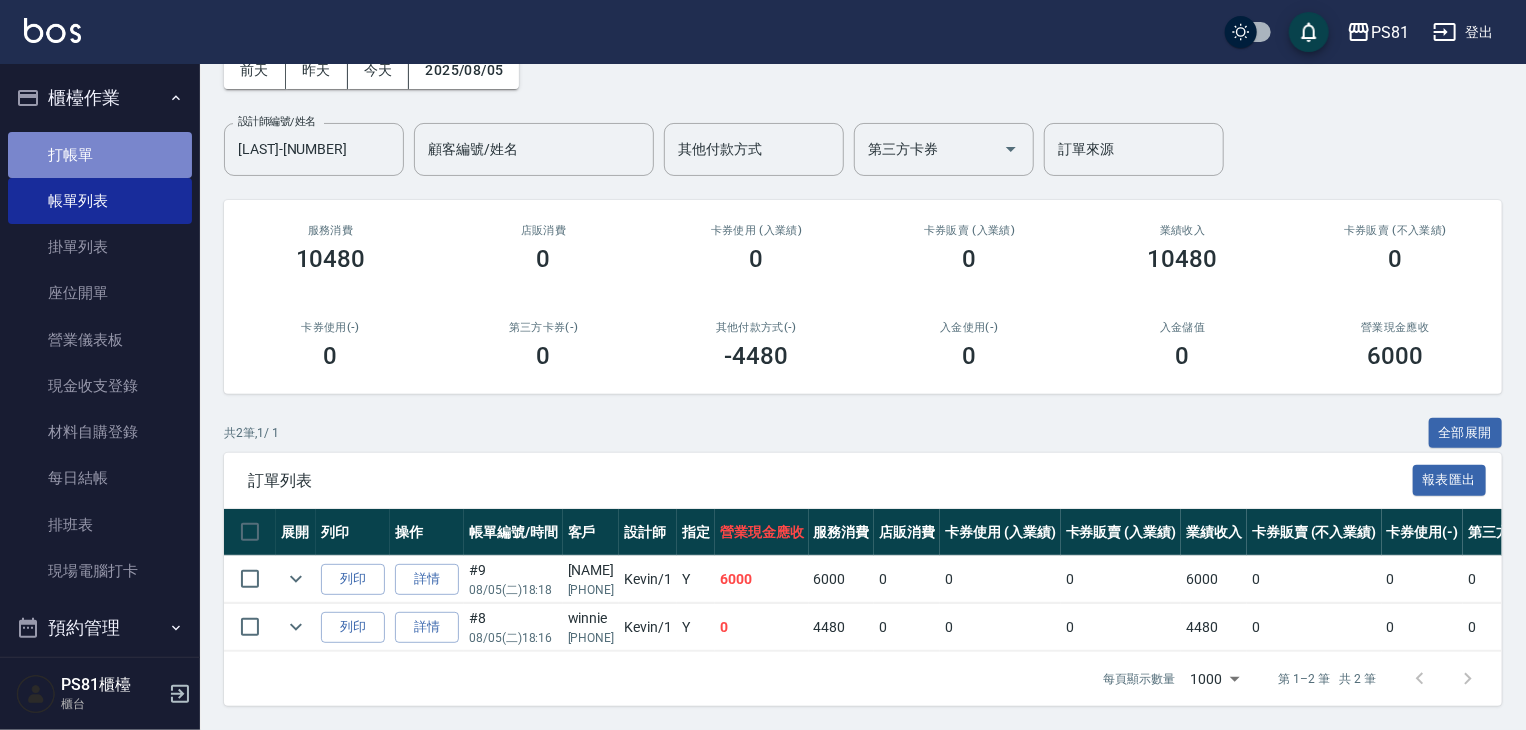 click on "打帳單" at bounding box center [100, 155] 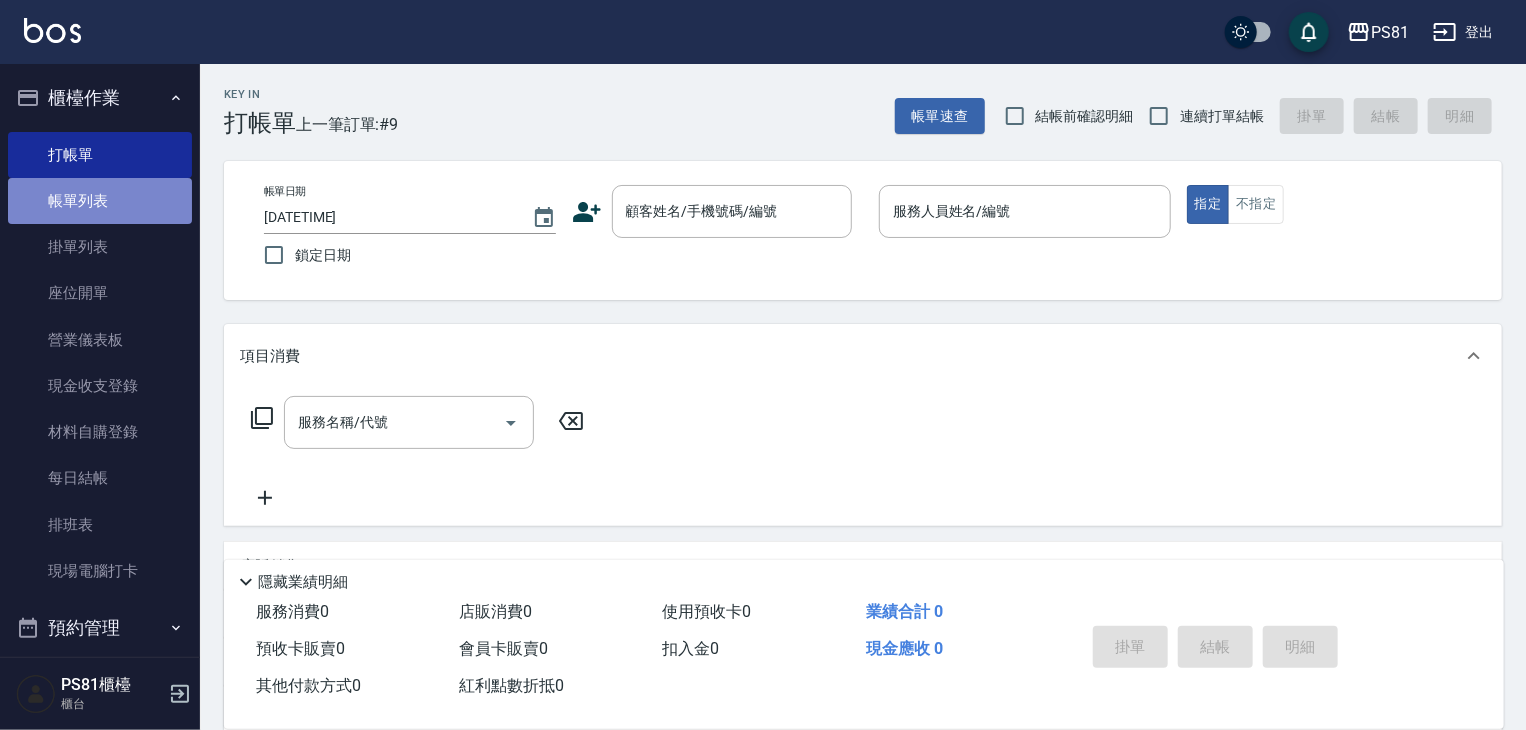 click on "帳單列表" at bounding box center [100, 201] 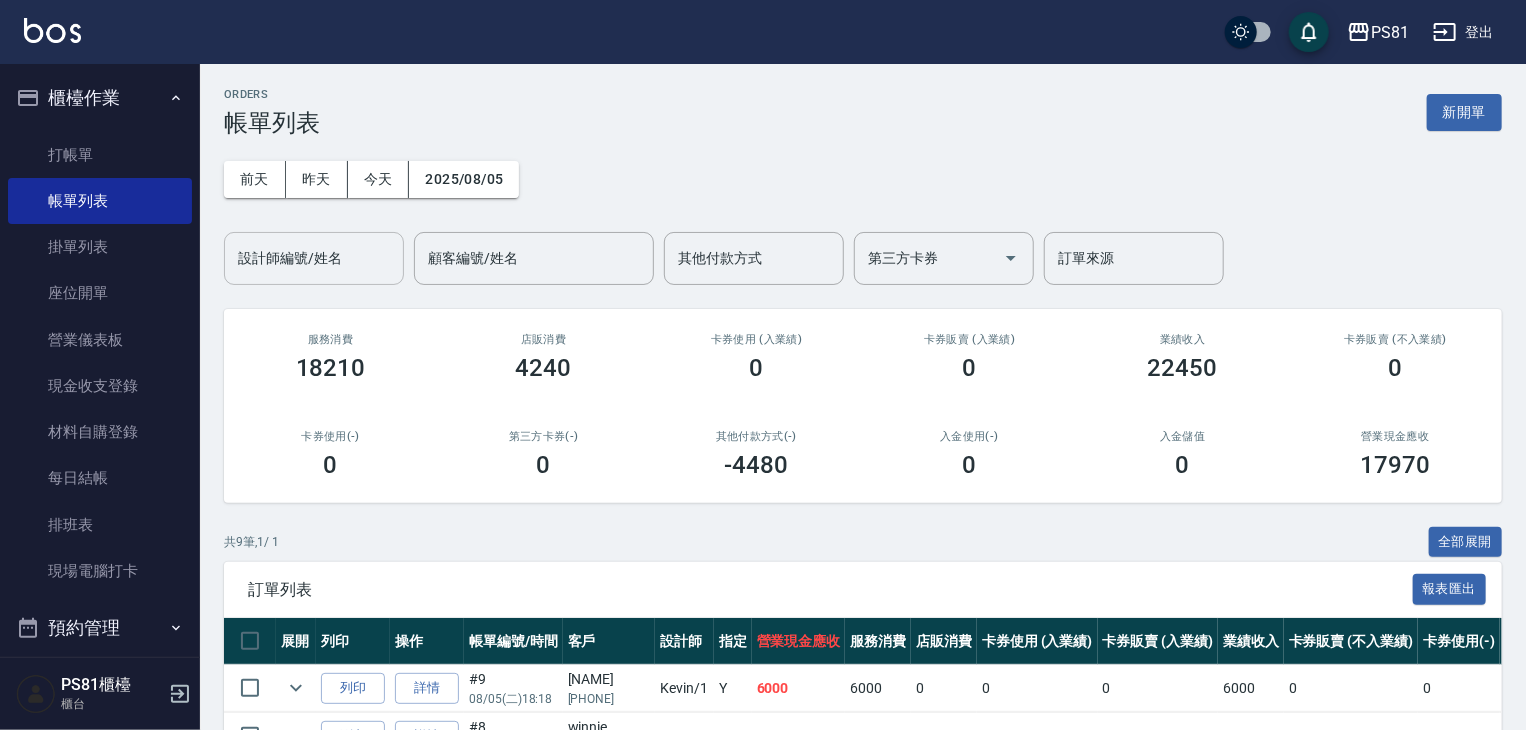 click on "設計師編號/姓名 設計師編號/姓名" at bounding box center (314, 258) 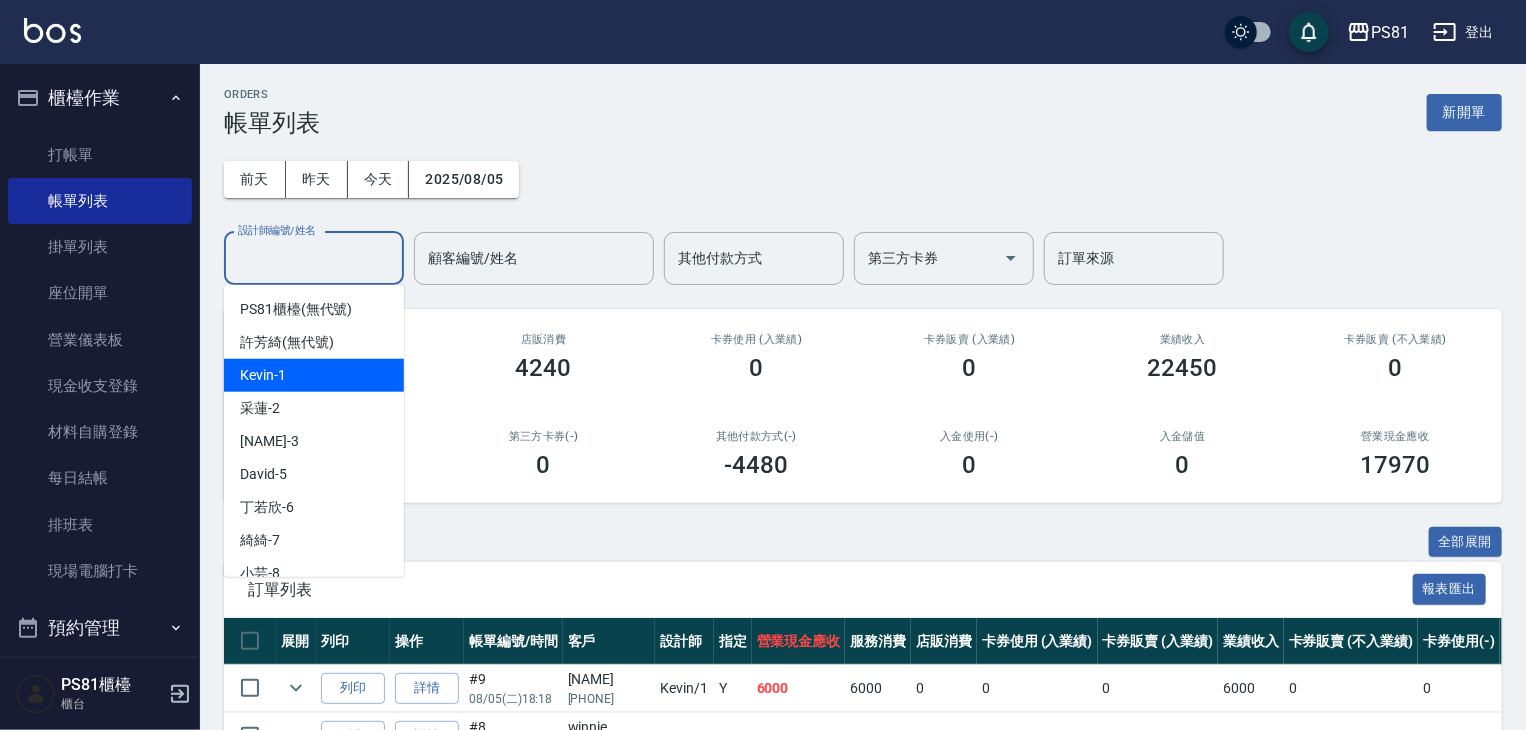 click on "Kevin -1" at bounding box center (314, 375) 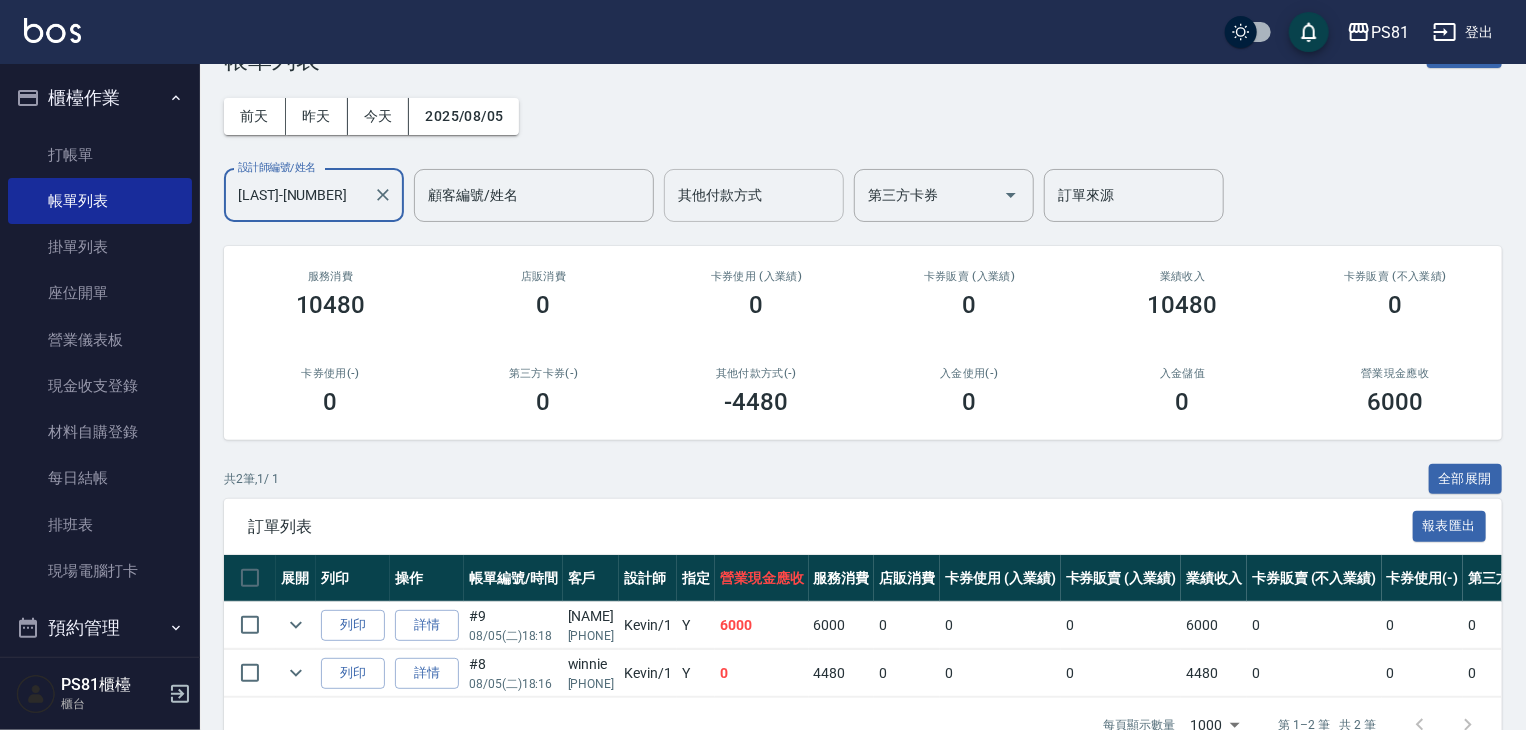 scroll, scrollTop: 0, scrollLeft: 0, axis: both 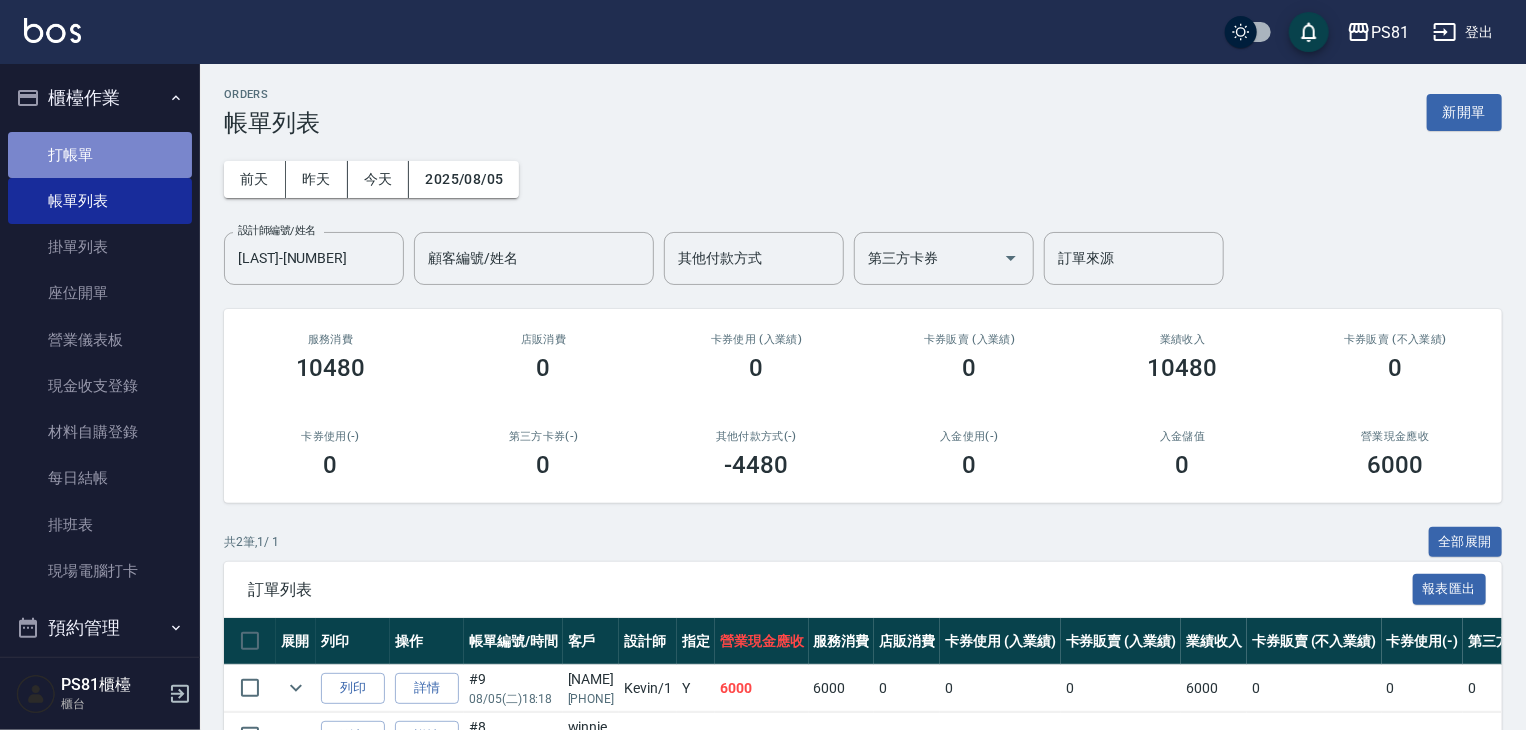 click on "打帳單" at bounding box center [100, 155] 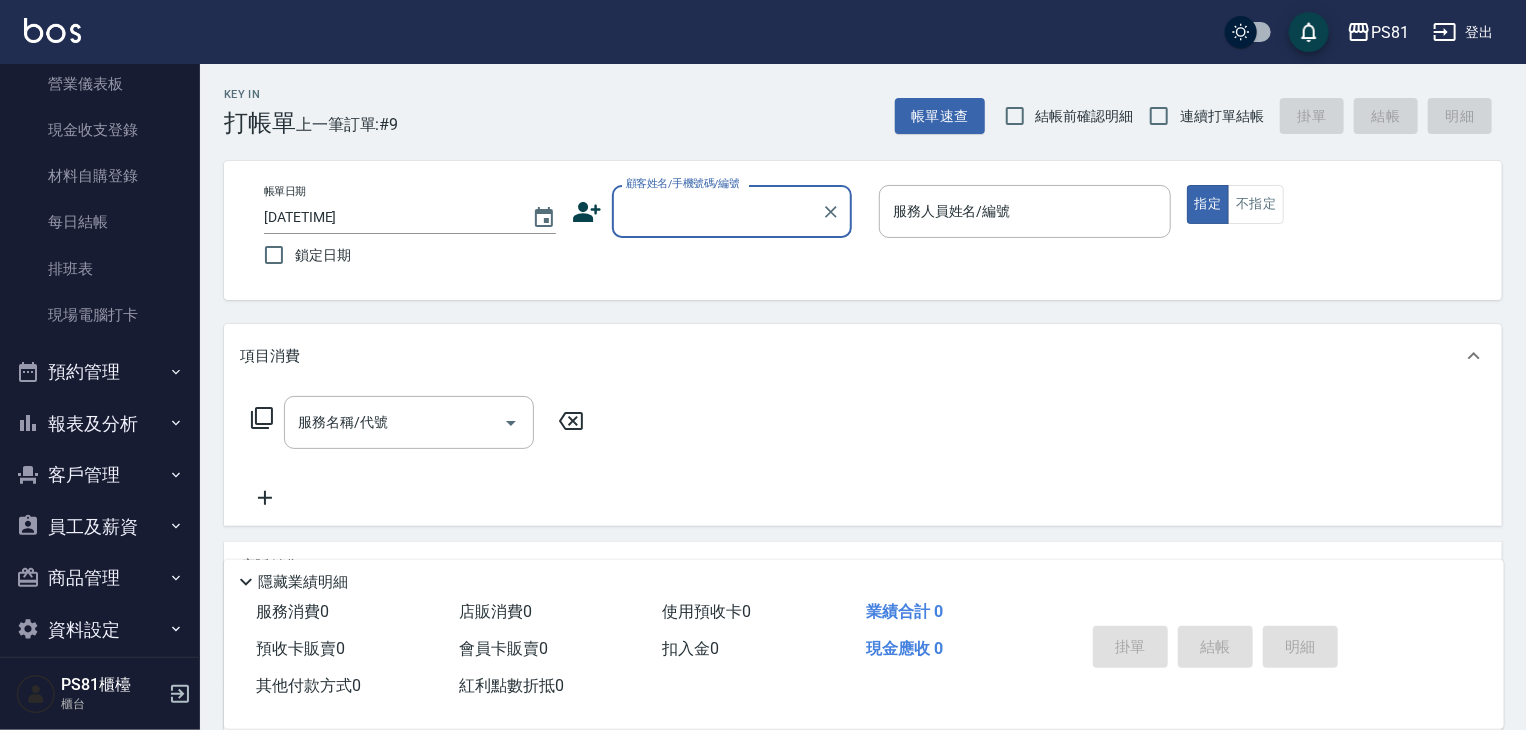 scroll, scrollTop: 278, scrollLeft: 0, axis: vertical 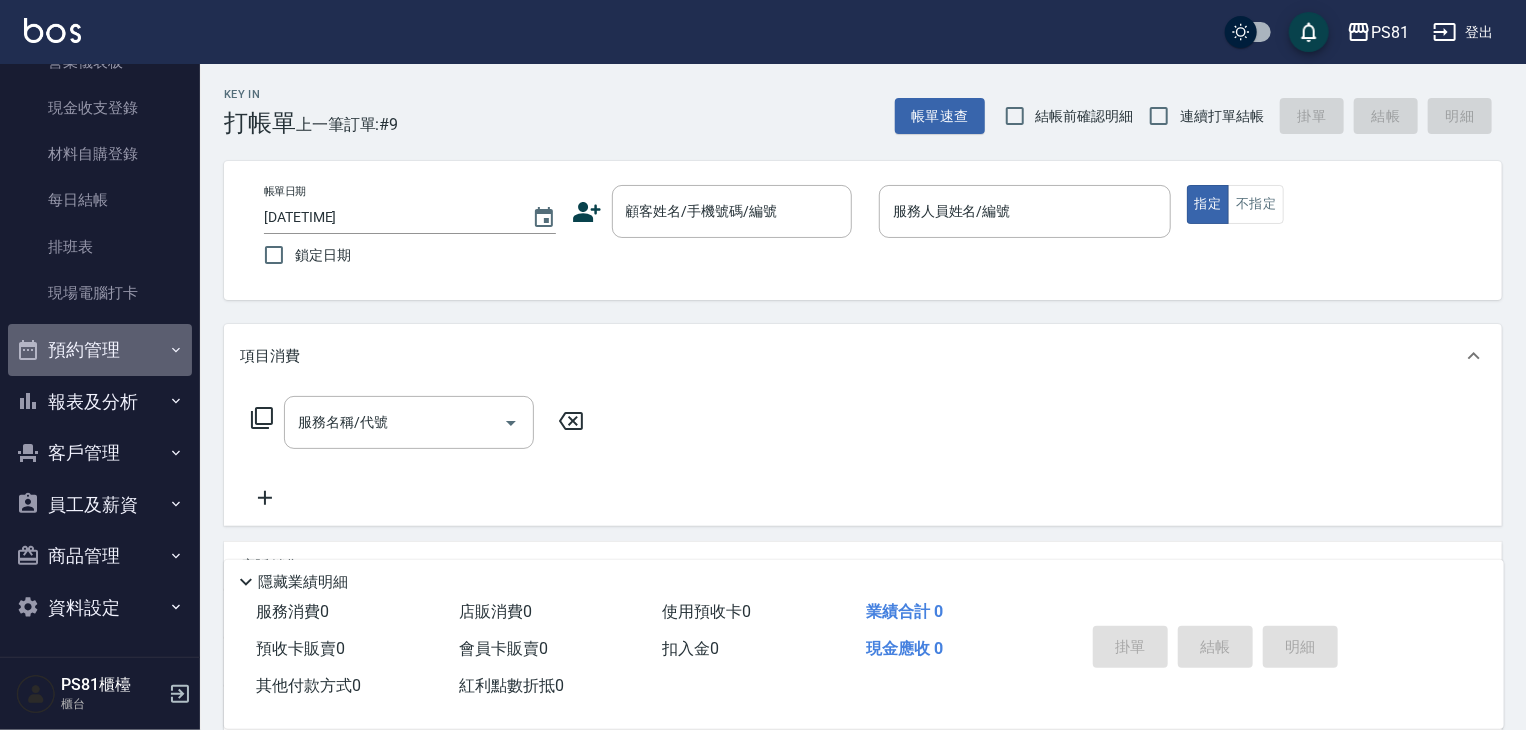 click on "預約管理" at bounding box center [100, 350] 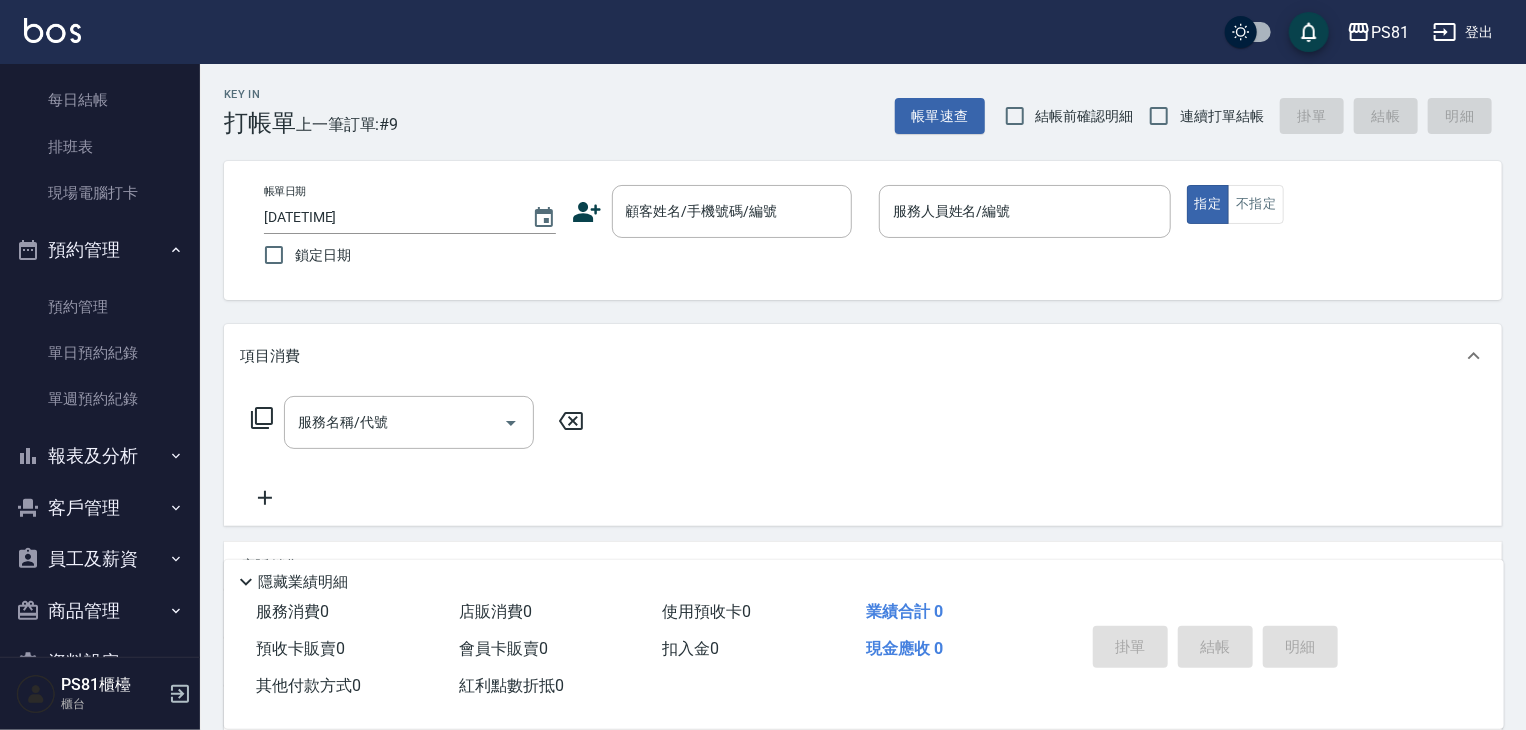 click on "報表及分析" at bounding box center [100, 456] 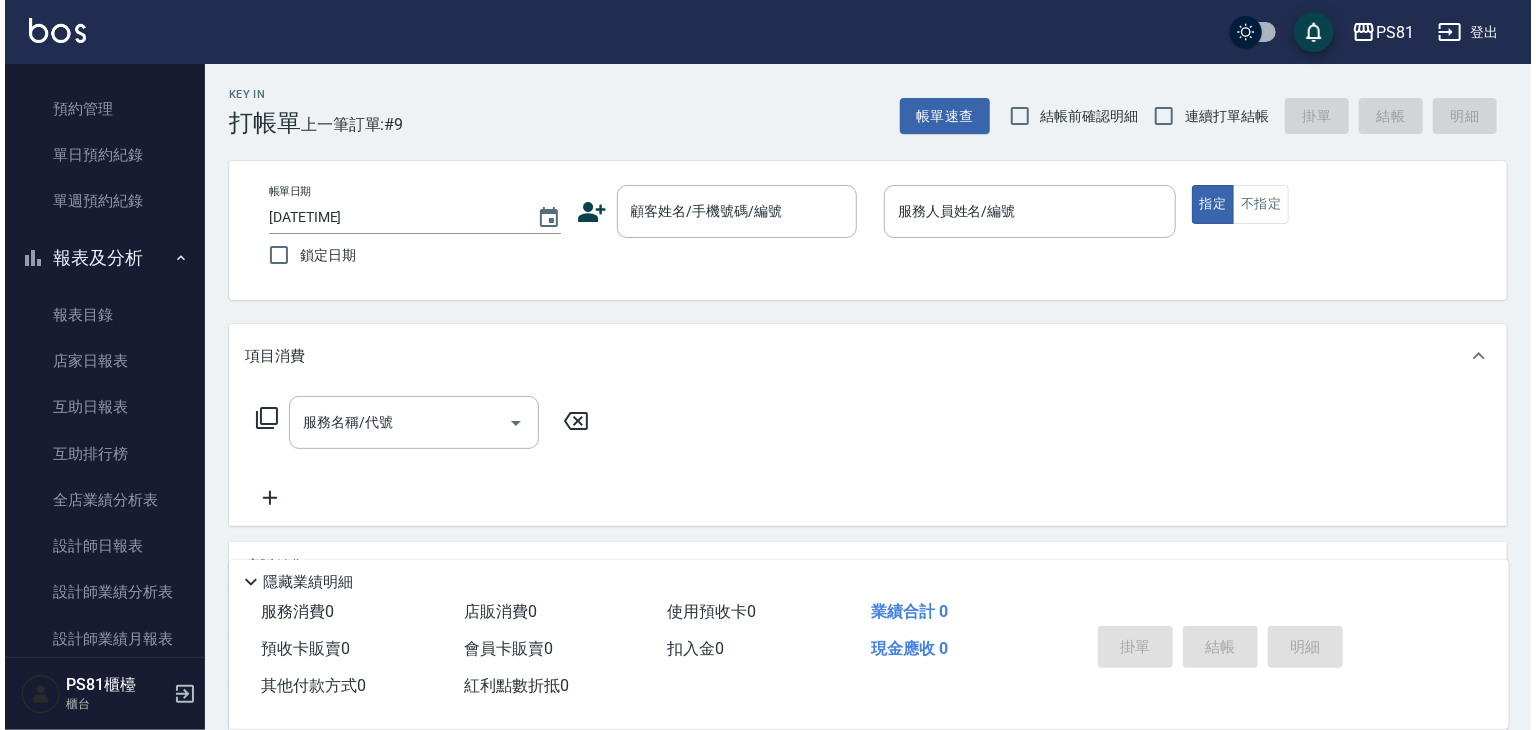 scroll, scrollTop: 578, scrollLeft: 0, axis: vertical 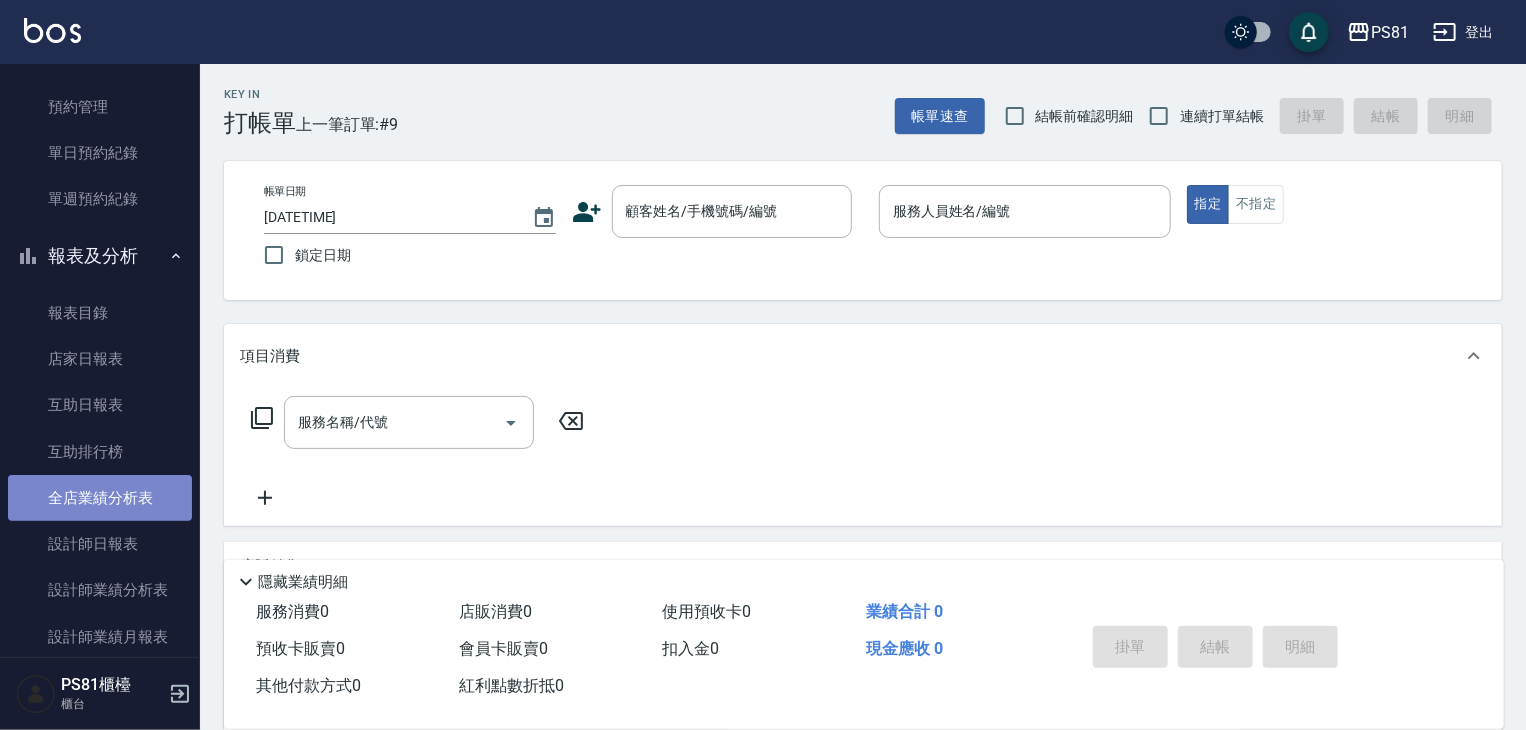 click on "全店業績分析表" at bounding box center (100, 498) 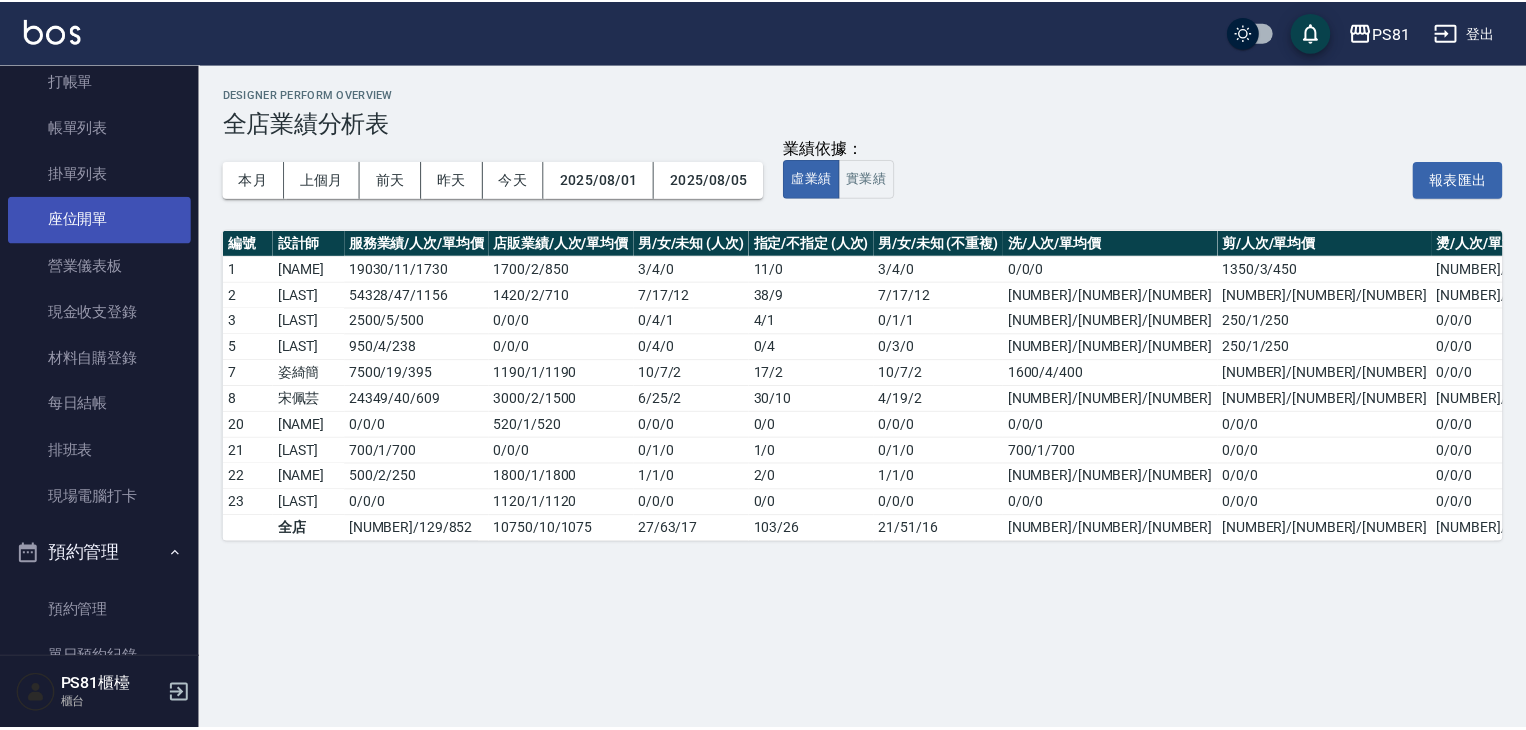 scroll, scrollTop: 0, scrollLeft: 0, axis: both 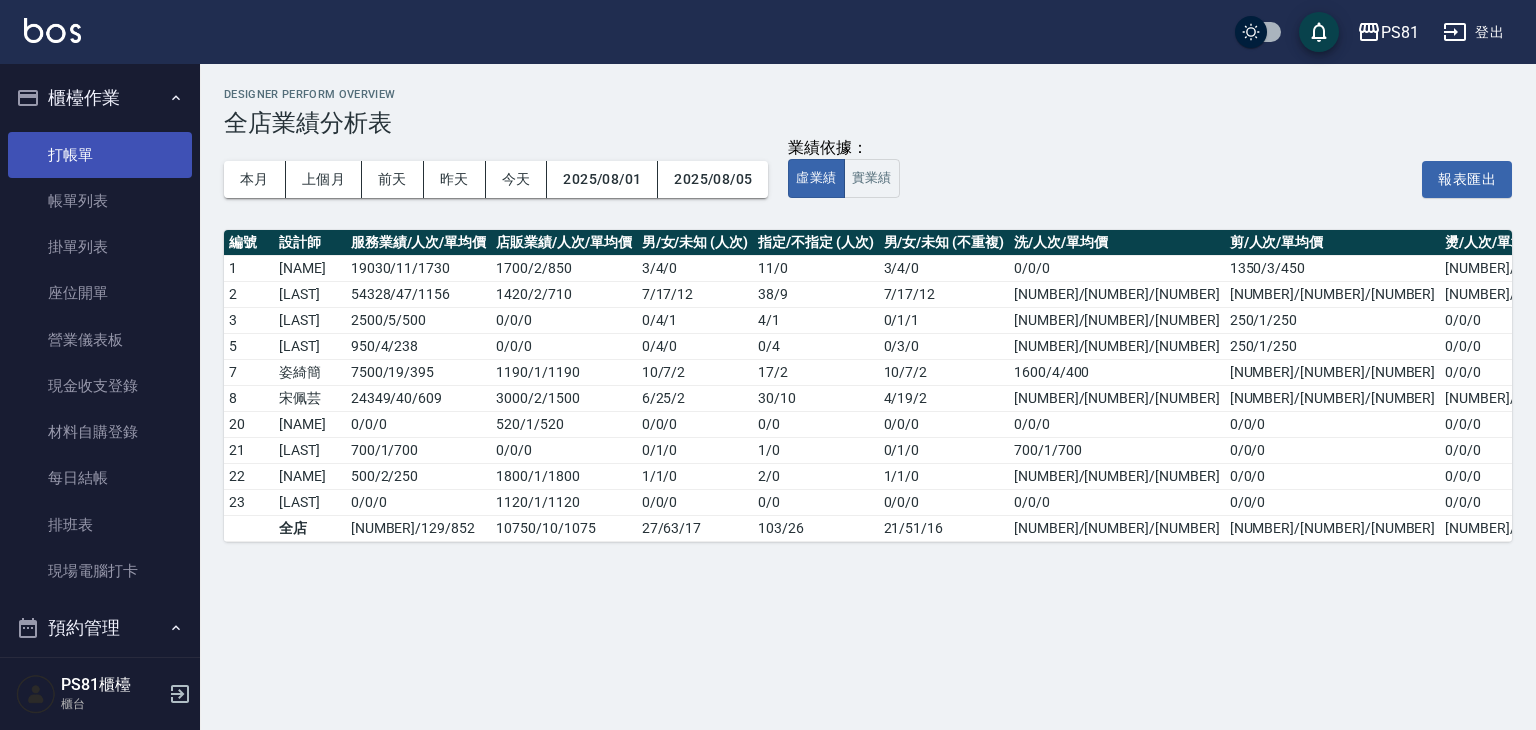 click on "打帳單" at bounding box center [100, 155] 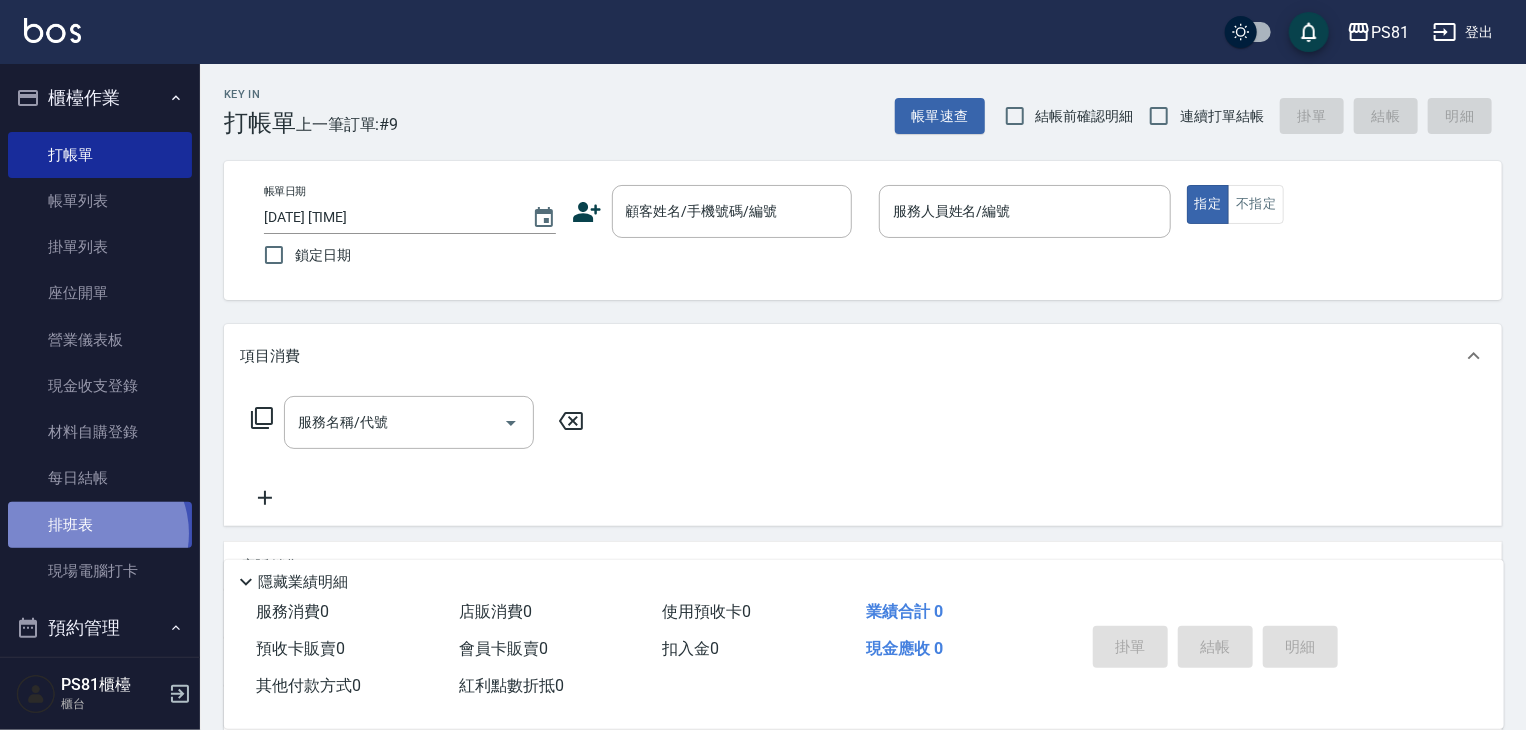 click on "排班表" at bounding box center [100, 525] 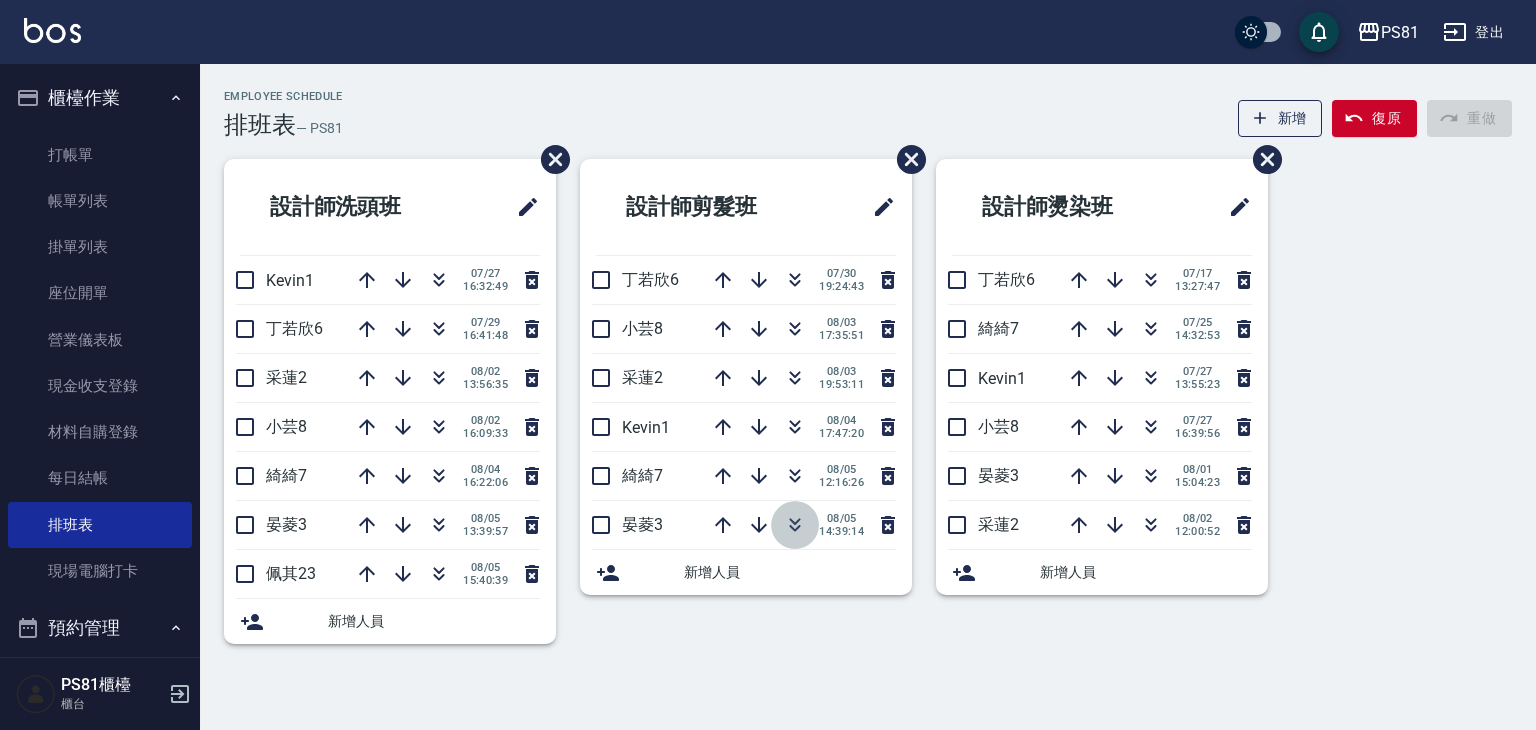 click 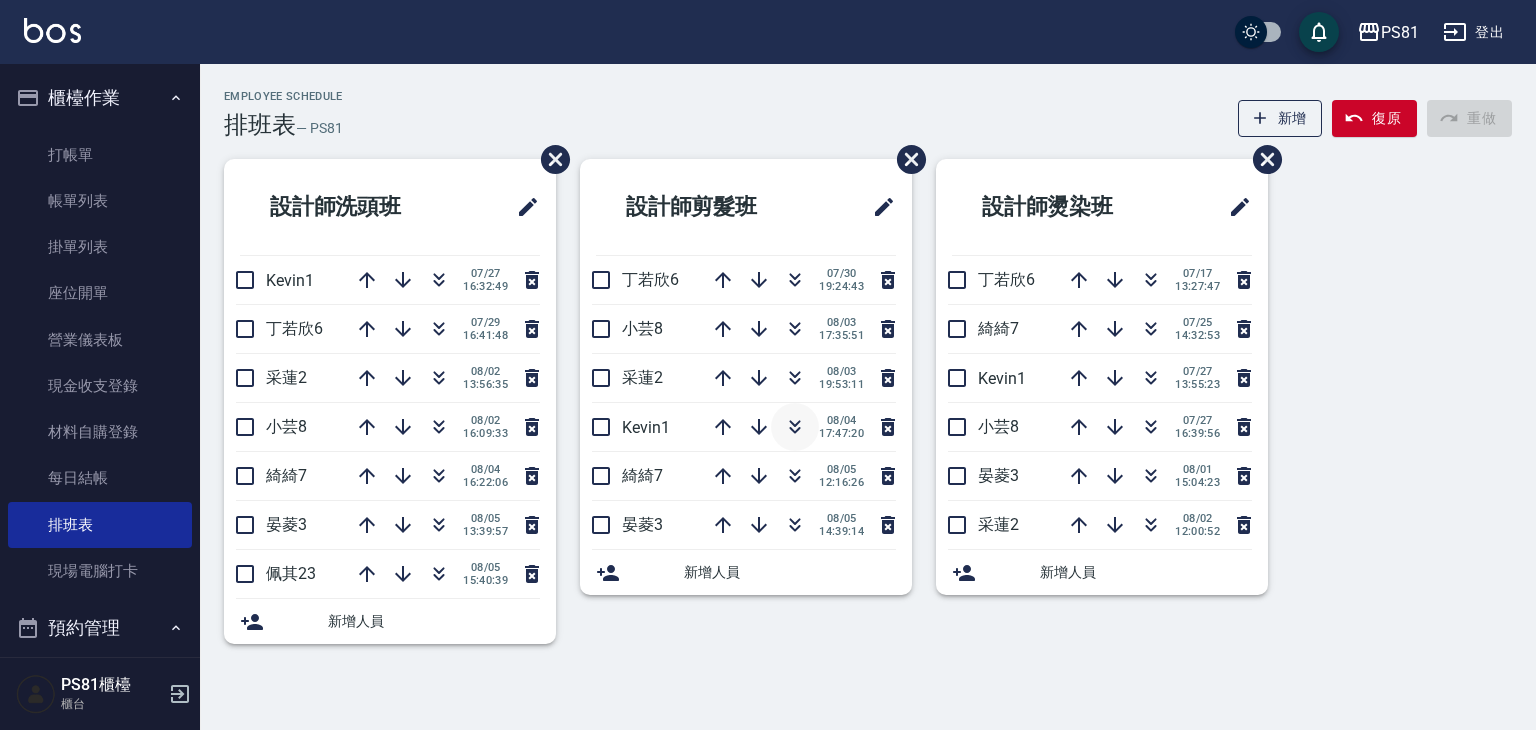 click 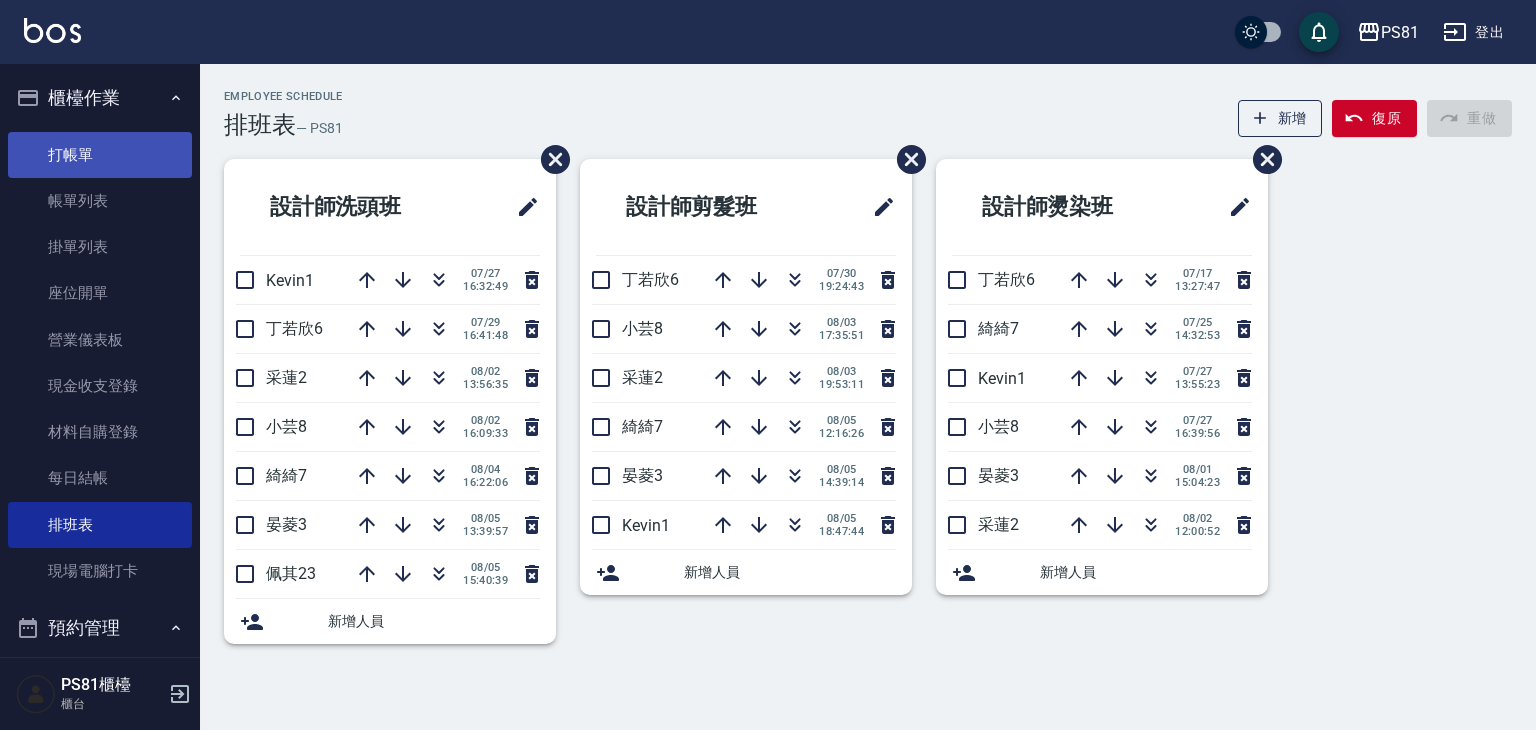 click on "打帳單" at bounding box center [100, 155] 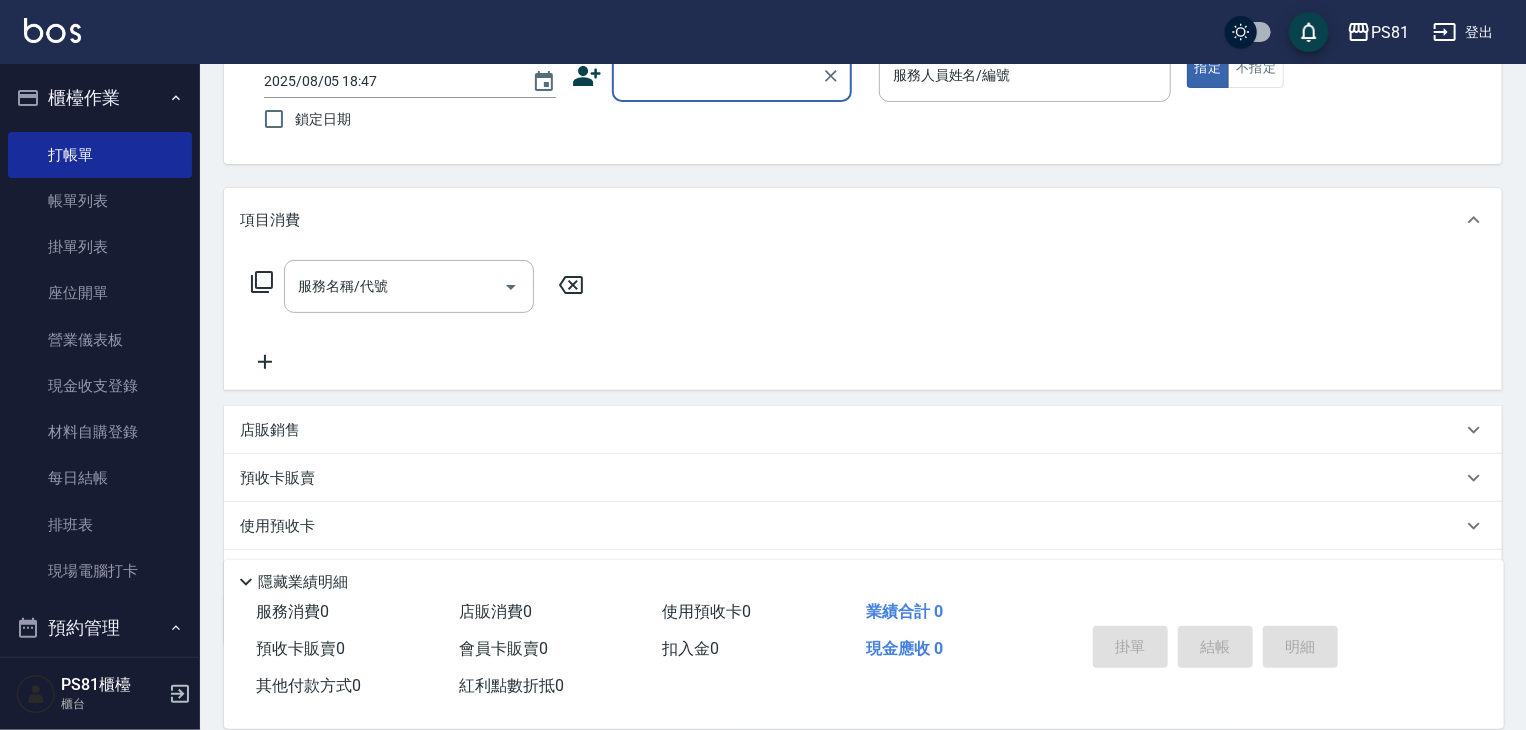 scroll, scrollTop: 242, scrollLeft: 0, axis: vertical 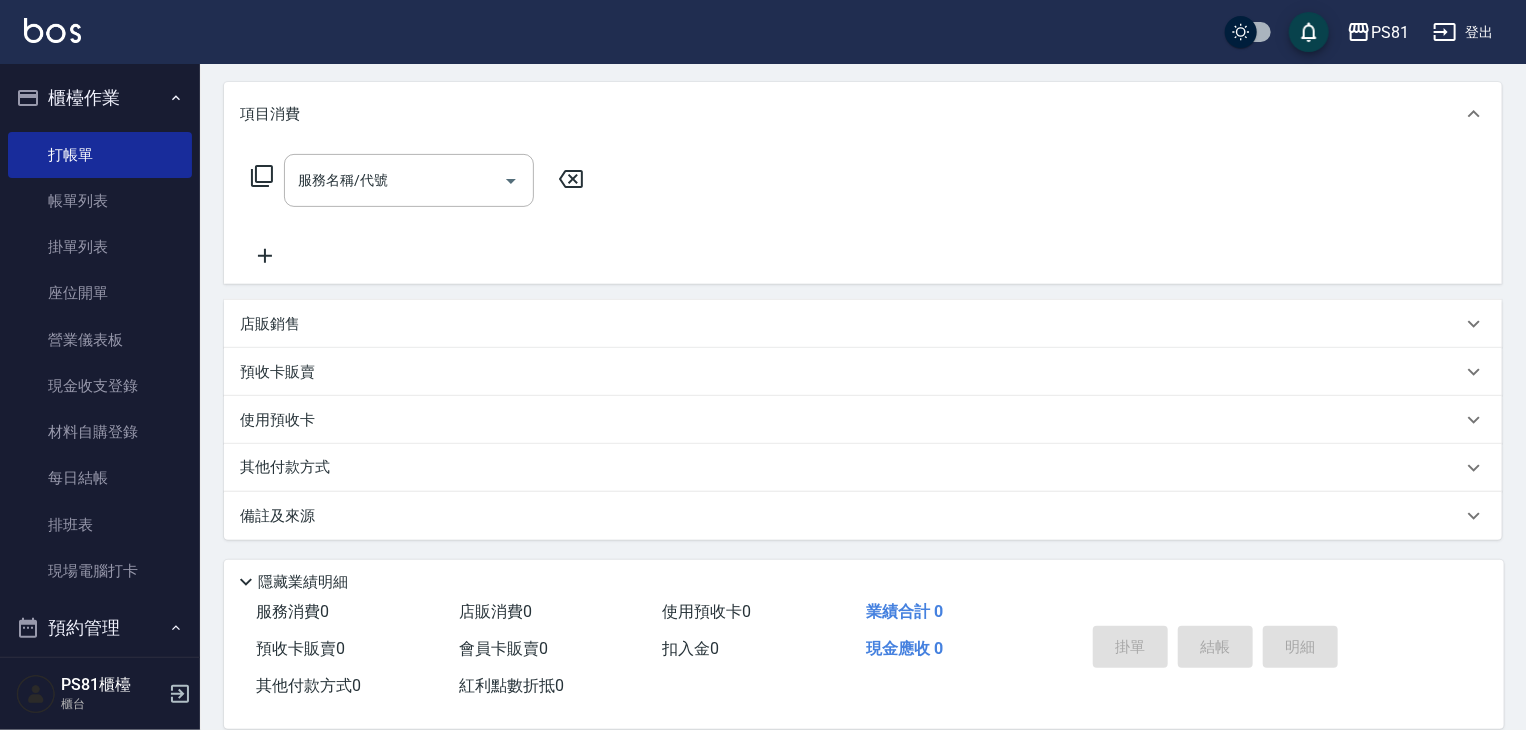 click on "店販銷售" at bounding box center [851, 324] 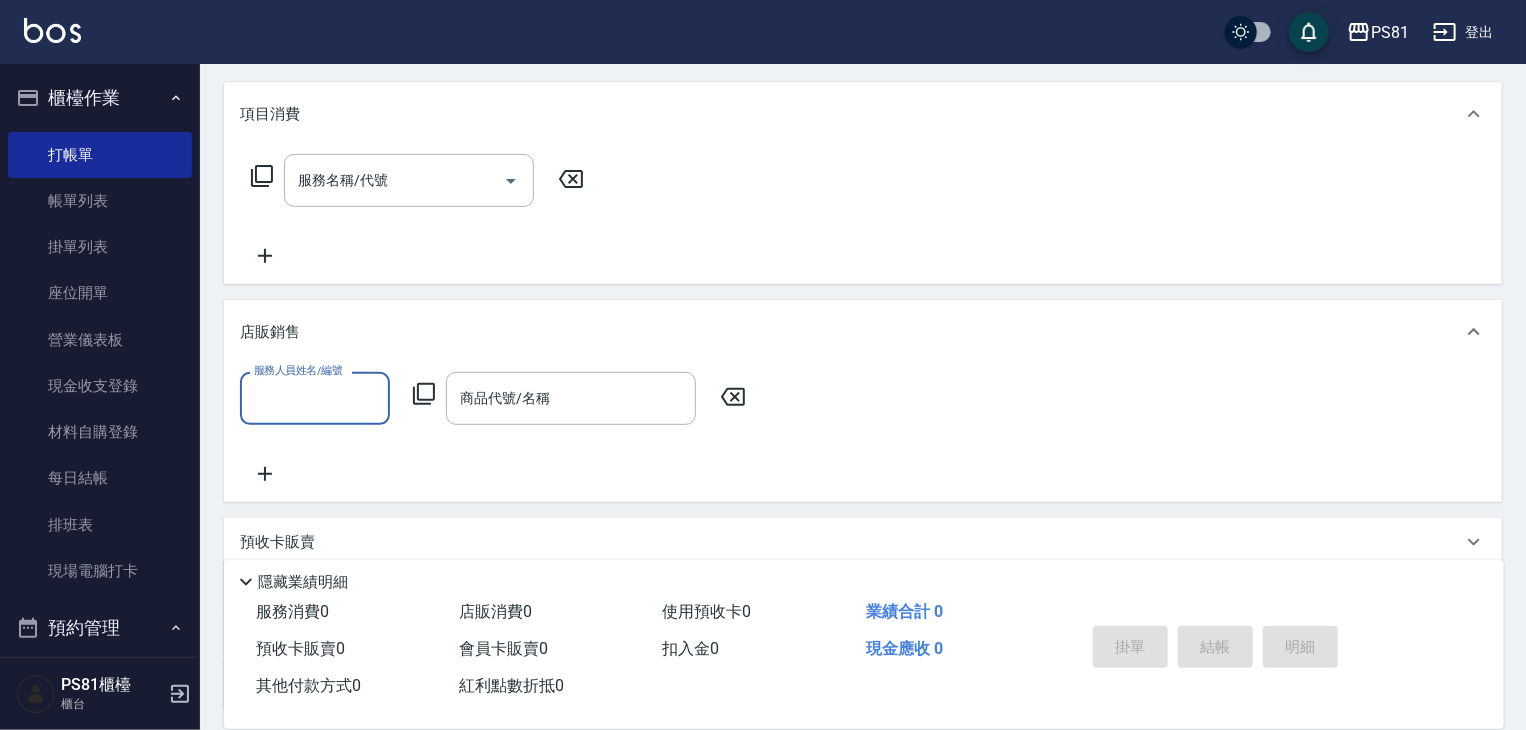 scroll, scrollTop: 0, scrollLeft: 0, axis: both 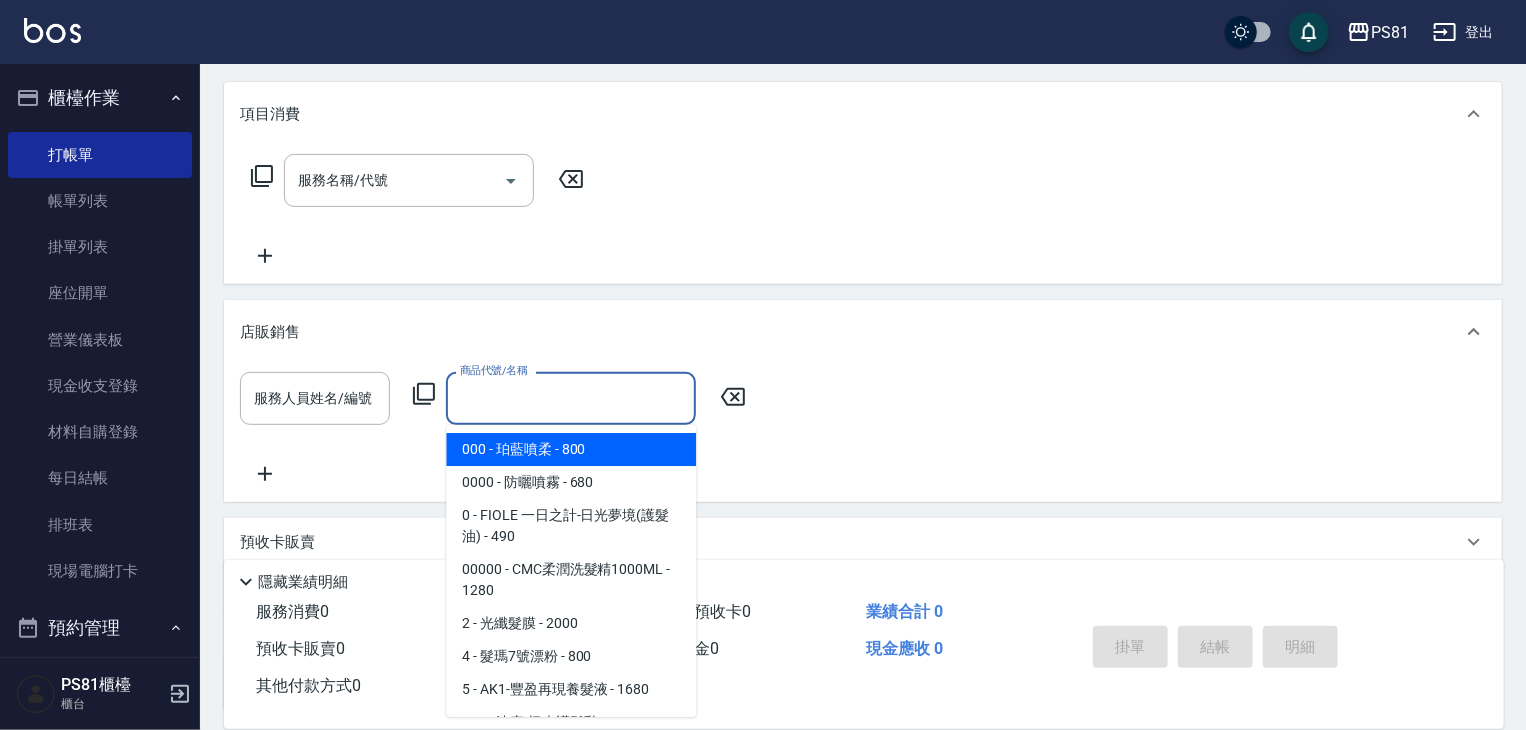 click on "商品代號/名稱 商品代號/名稱" at bounding box center [571, 398] 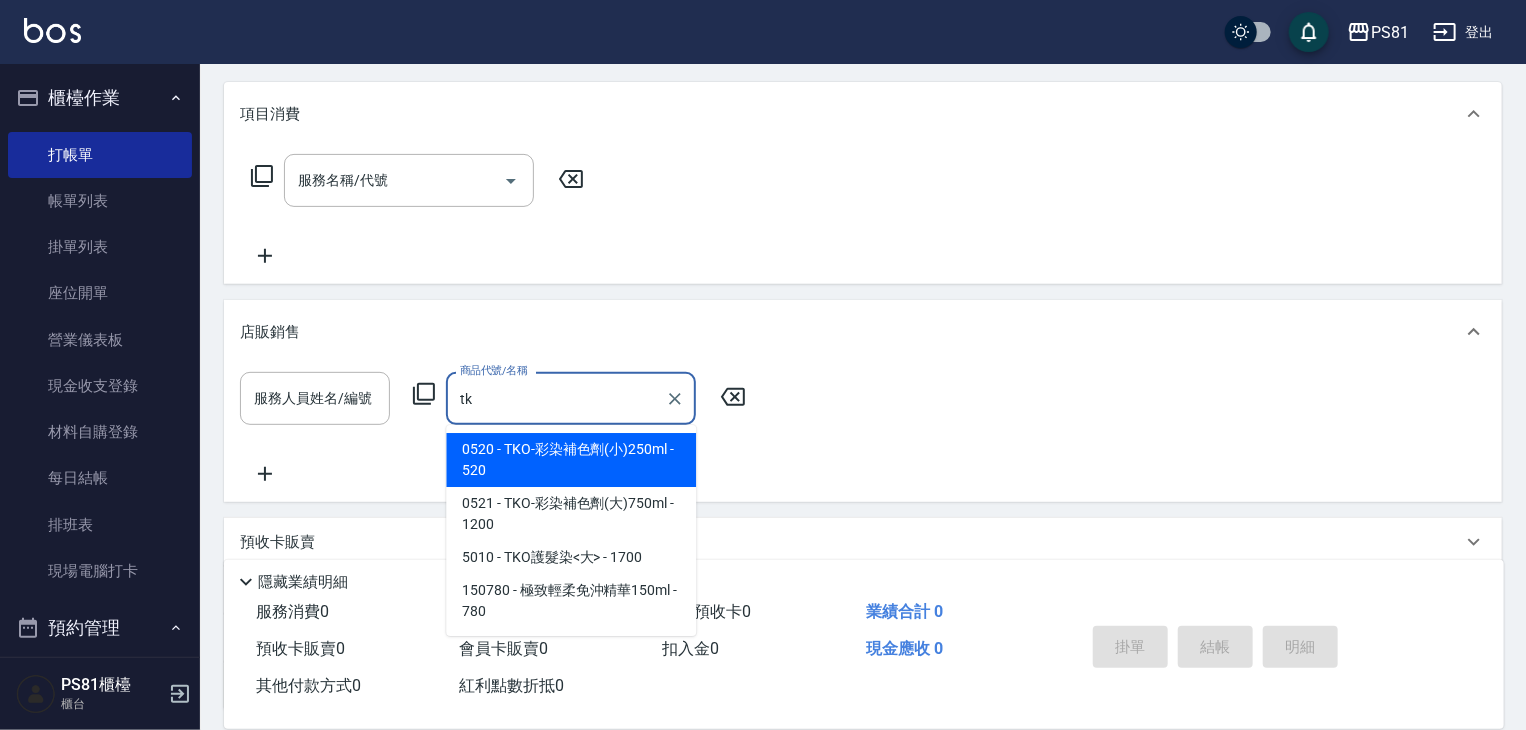 type on "tko" 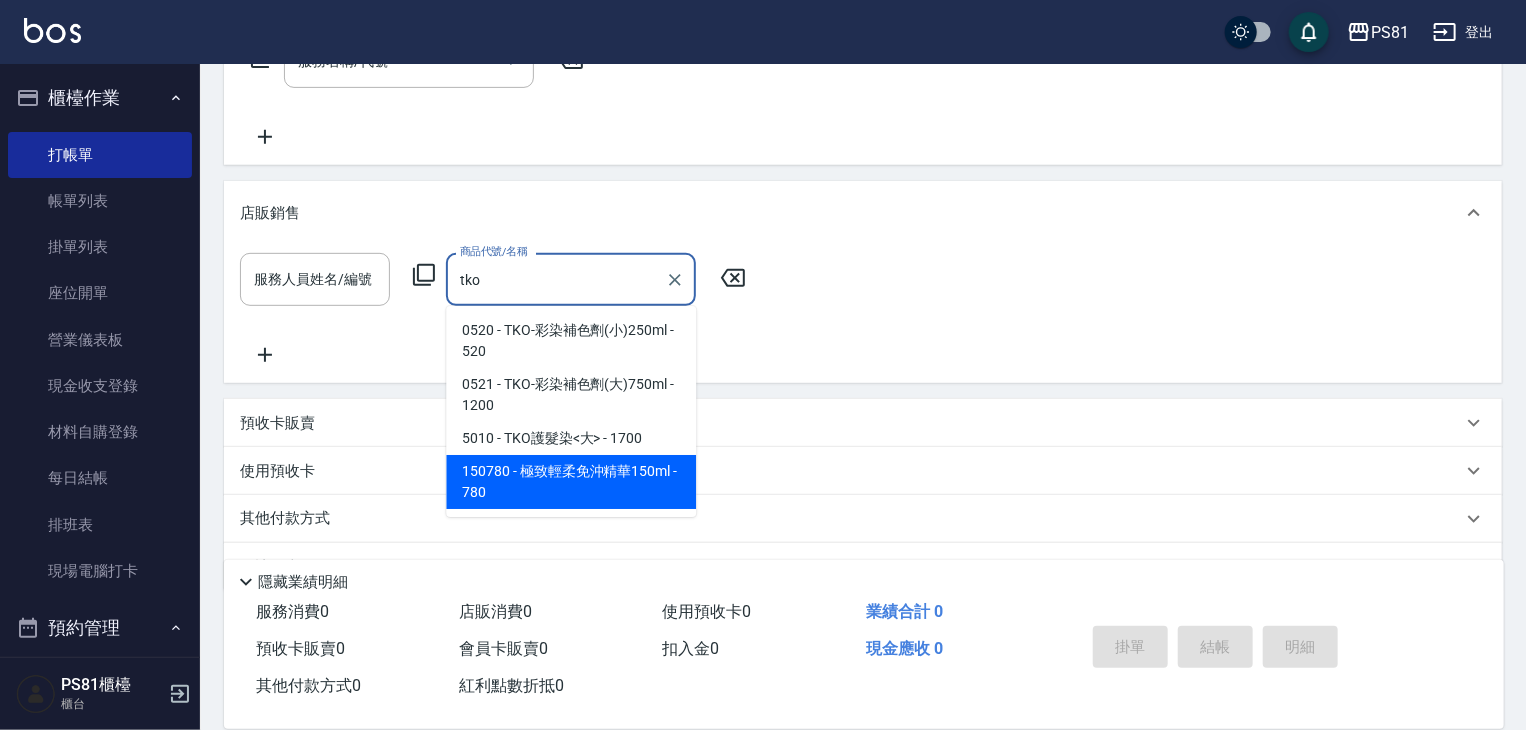 scroll, scrollTop: 312, scrollLeft: 0, axis: vertical 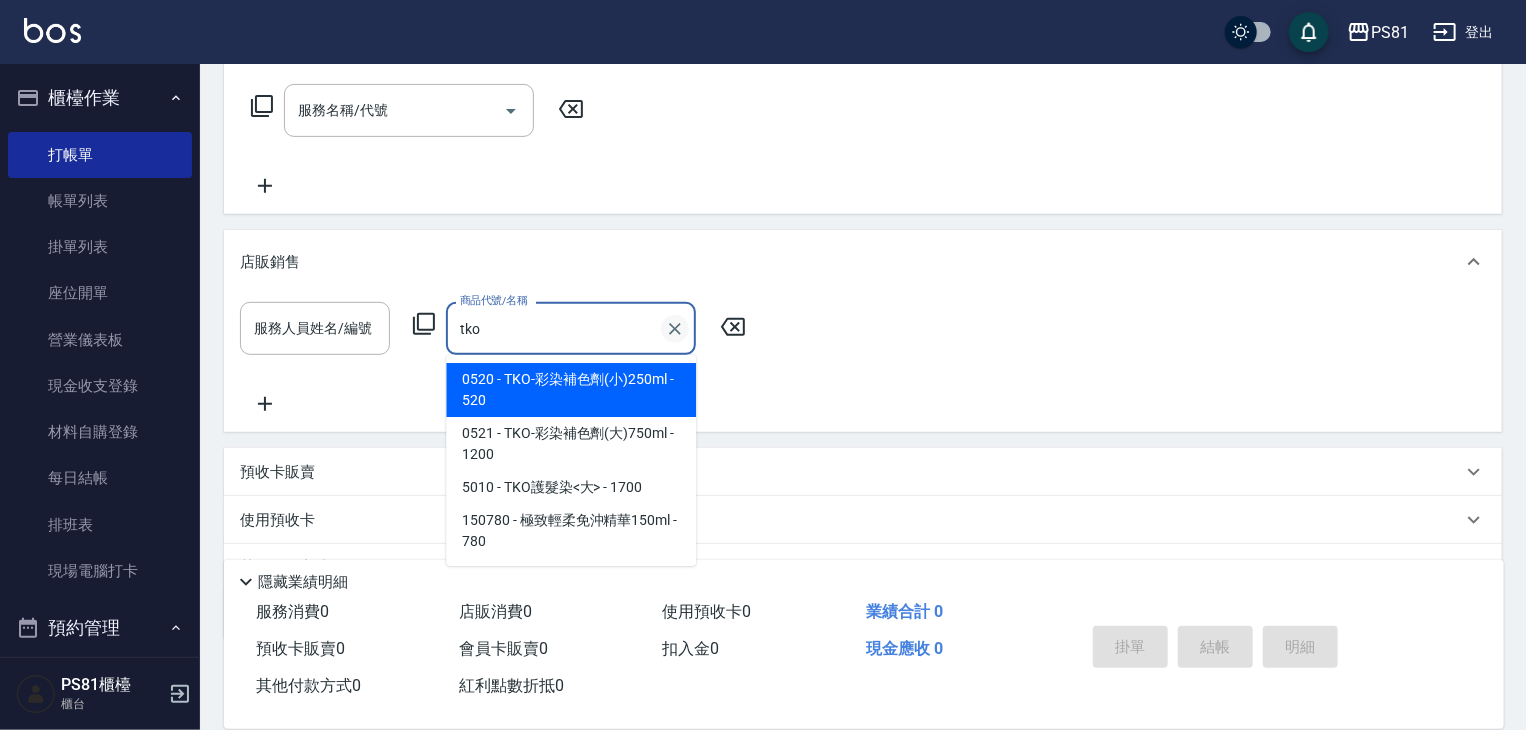 click 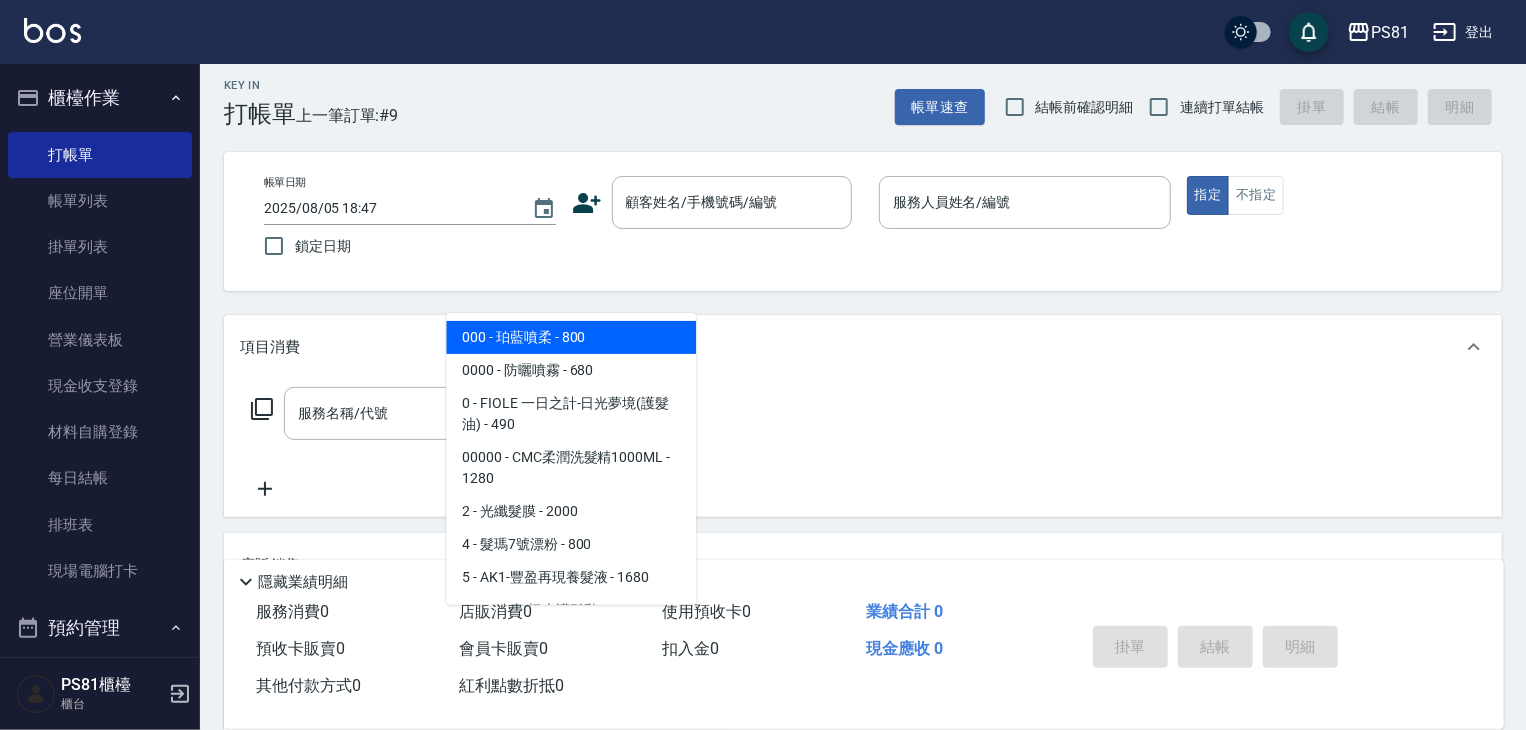 scroll, scrollTop: 0, scrollLeft: 0, axis: both 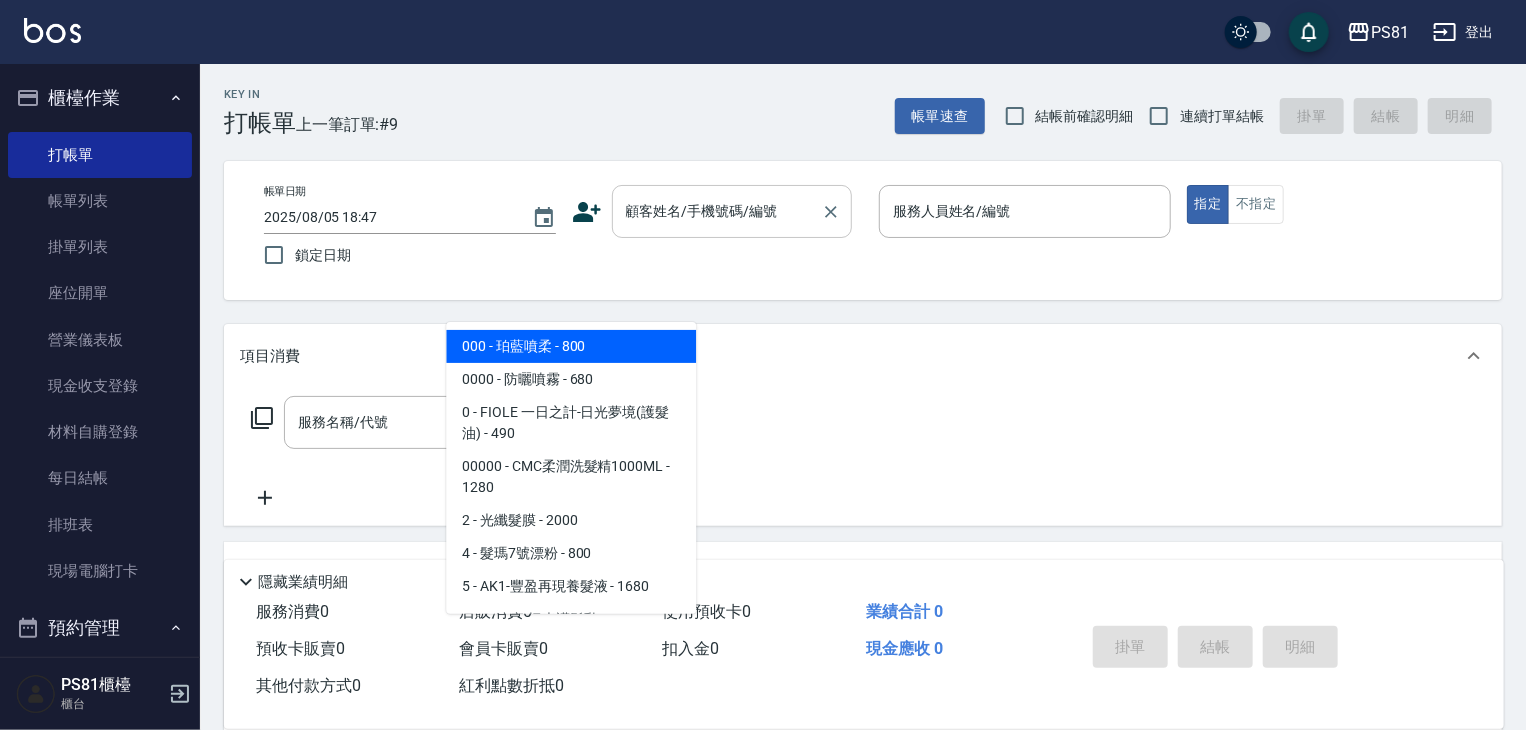 click on "顧客姓名/手機號碼/編號" at bounding box center (717, 211) 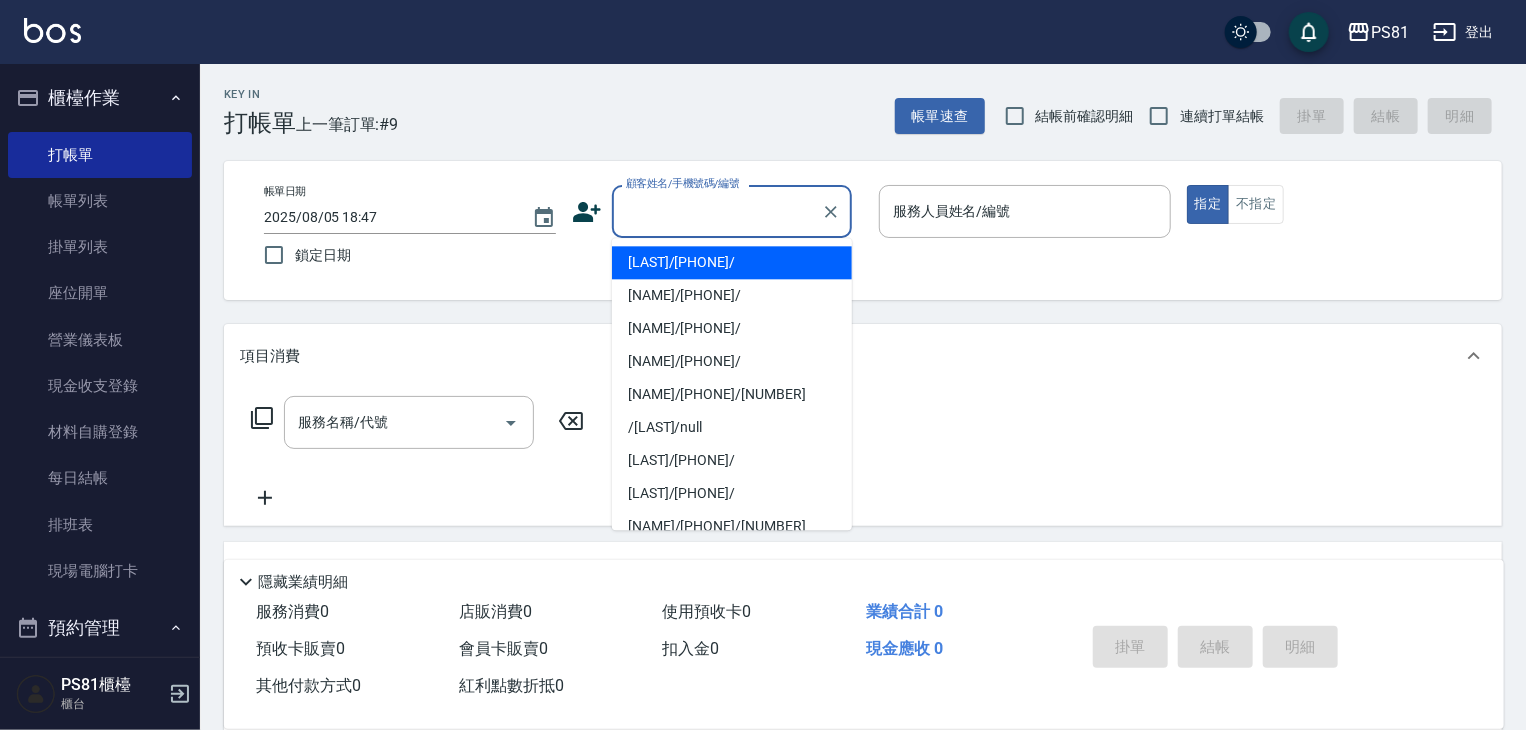 type on "a" 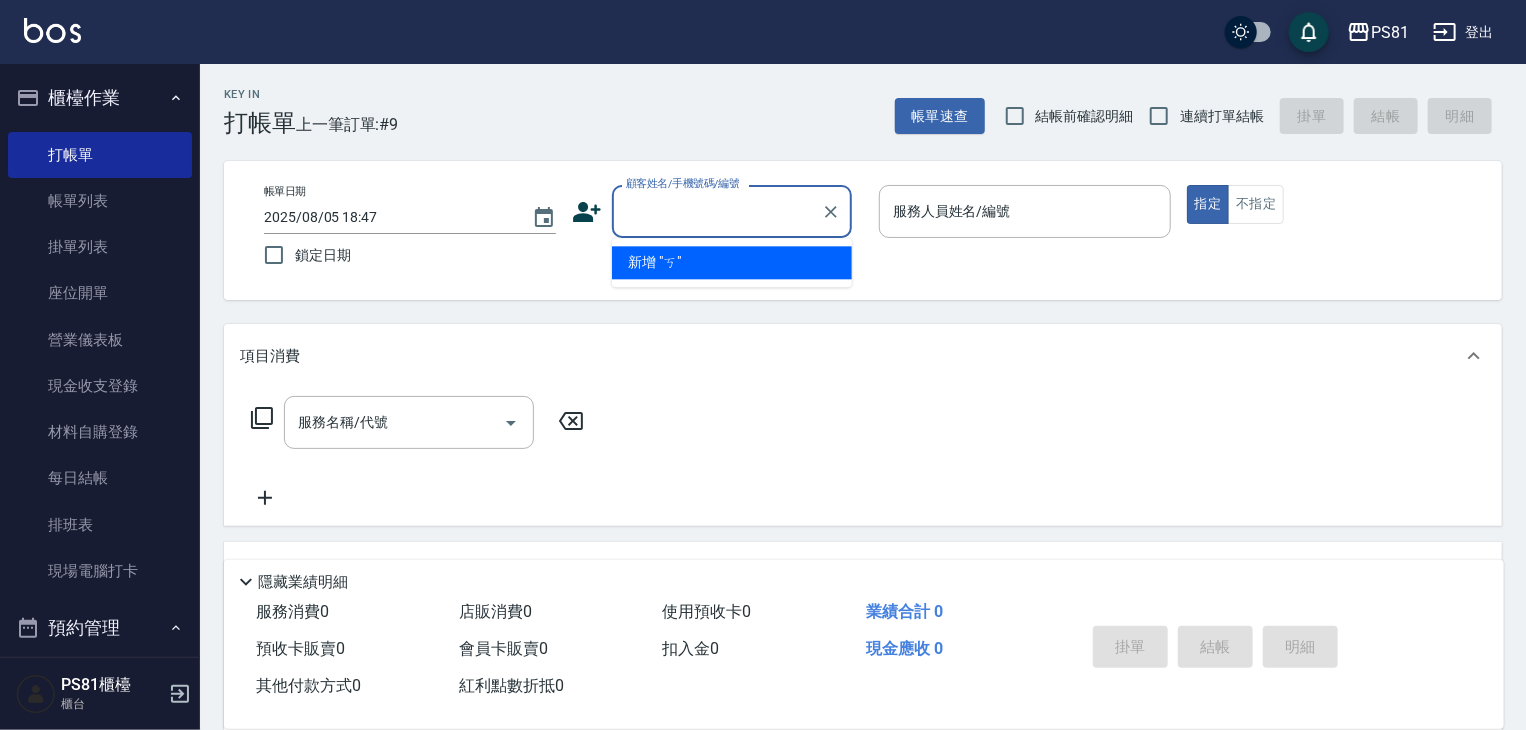 type on "ㄎ" 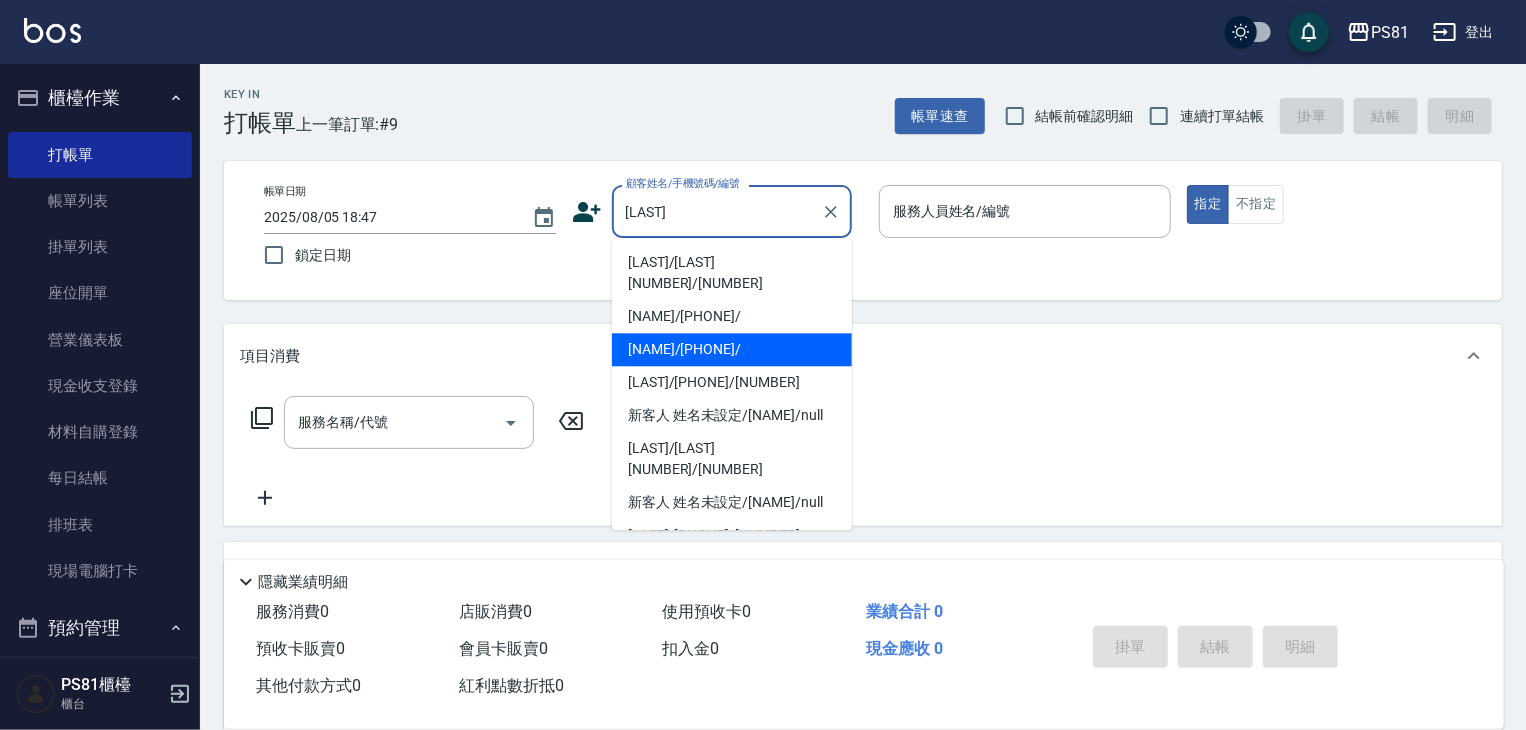 click on "[NAME]/[PHONE]/" at bounding box center (732, 349) 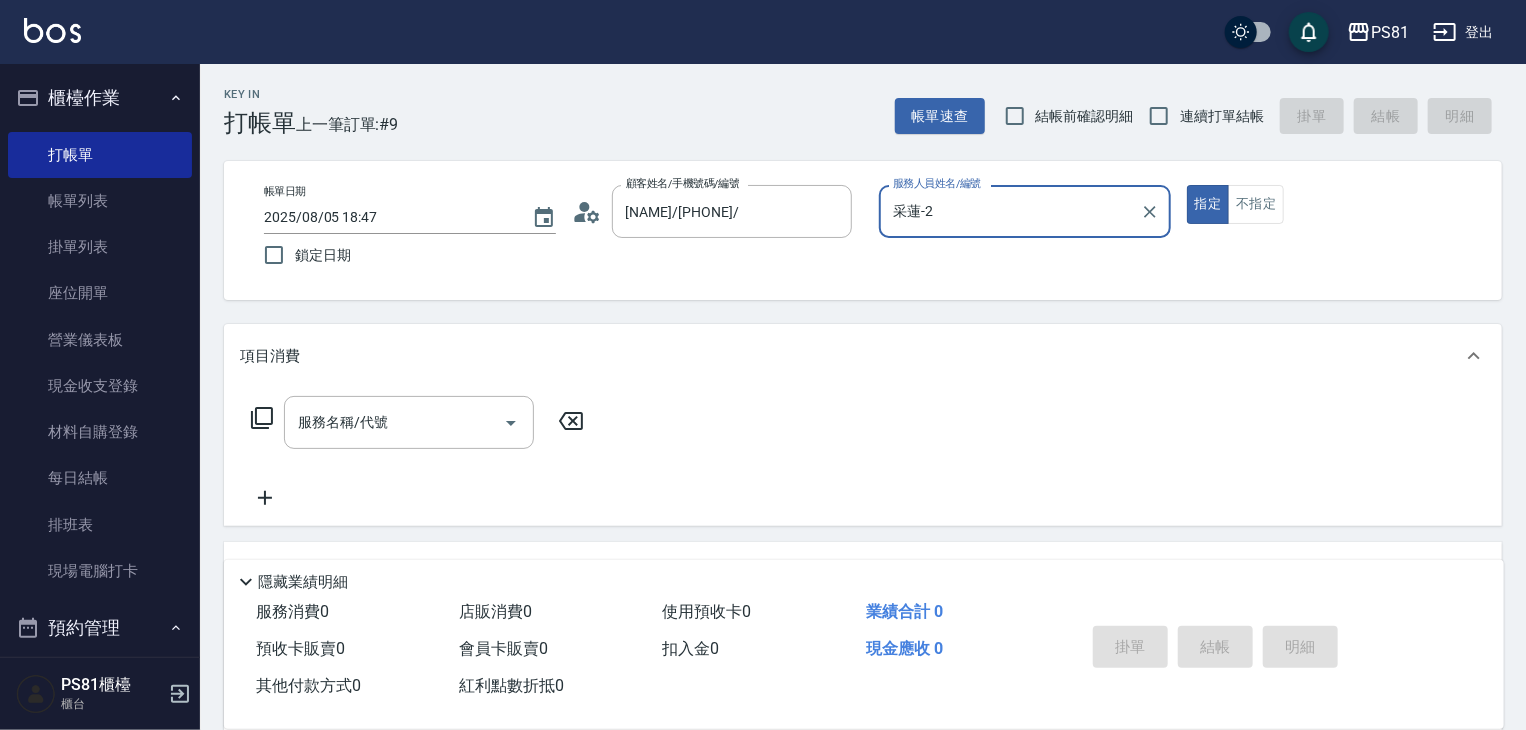 click on "采蓮-2" at bounding box center [1010, 211] 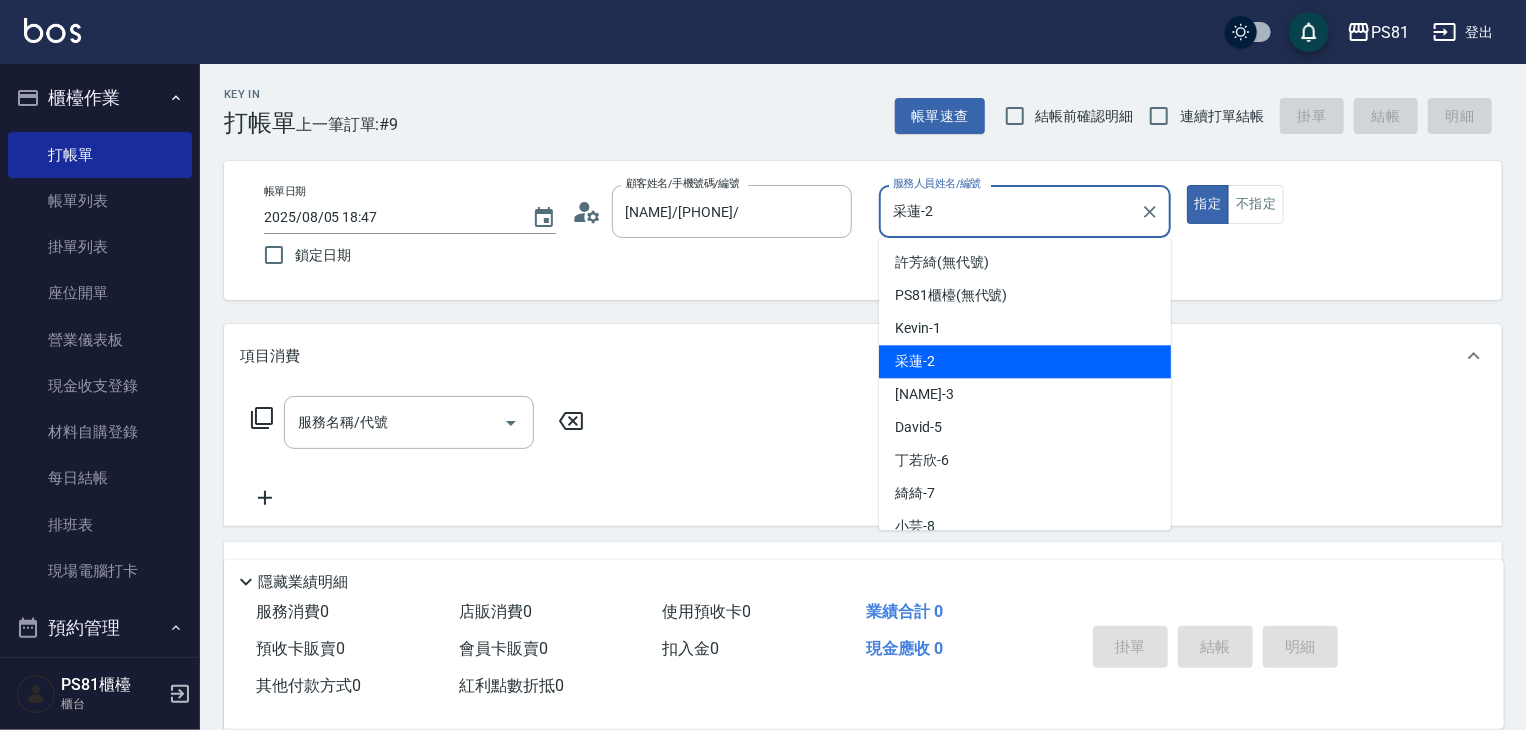 click on "采蓮-2" at bounding box center [1010, 211] 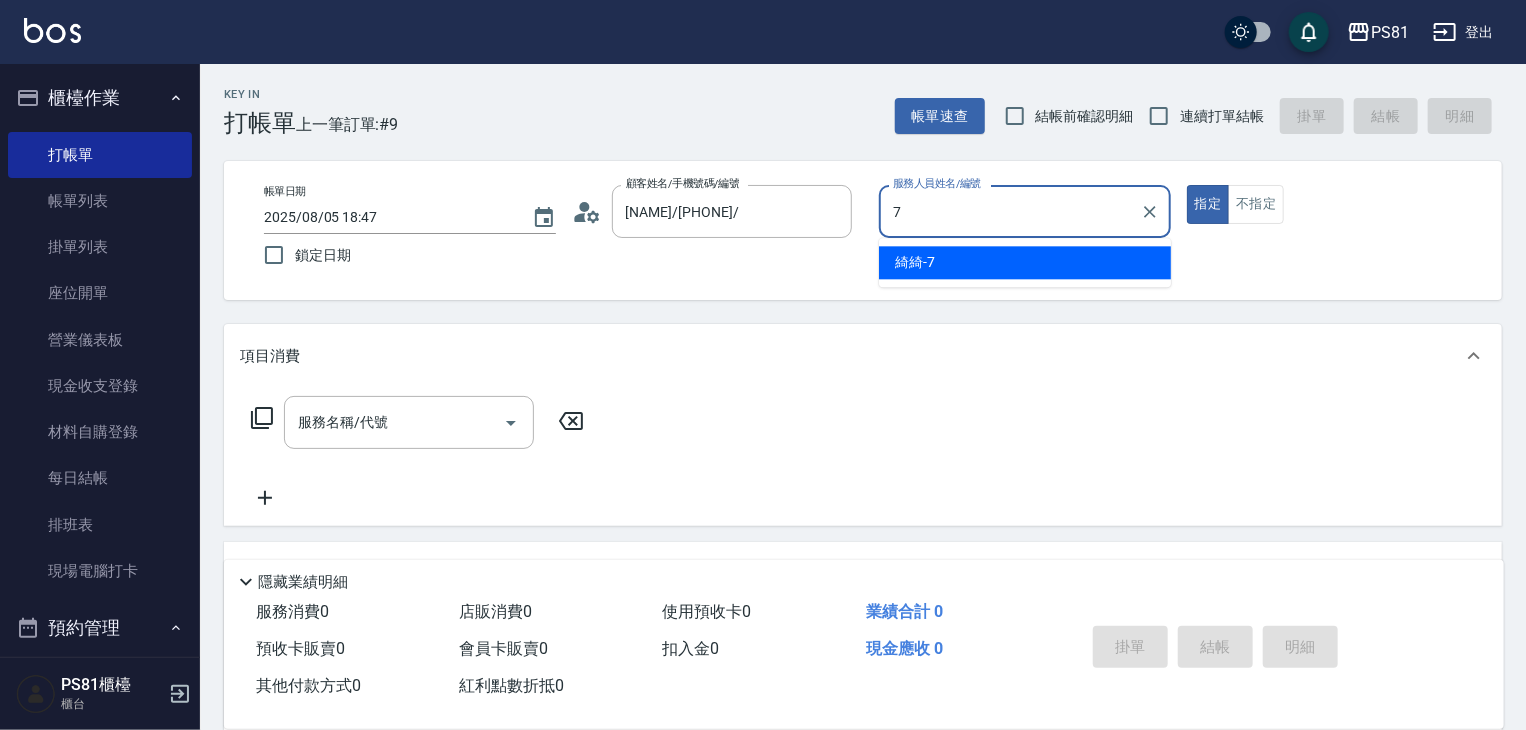 click on "[LAST] -[NUMBER]" at bounding box center (1025, 262) 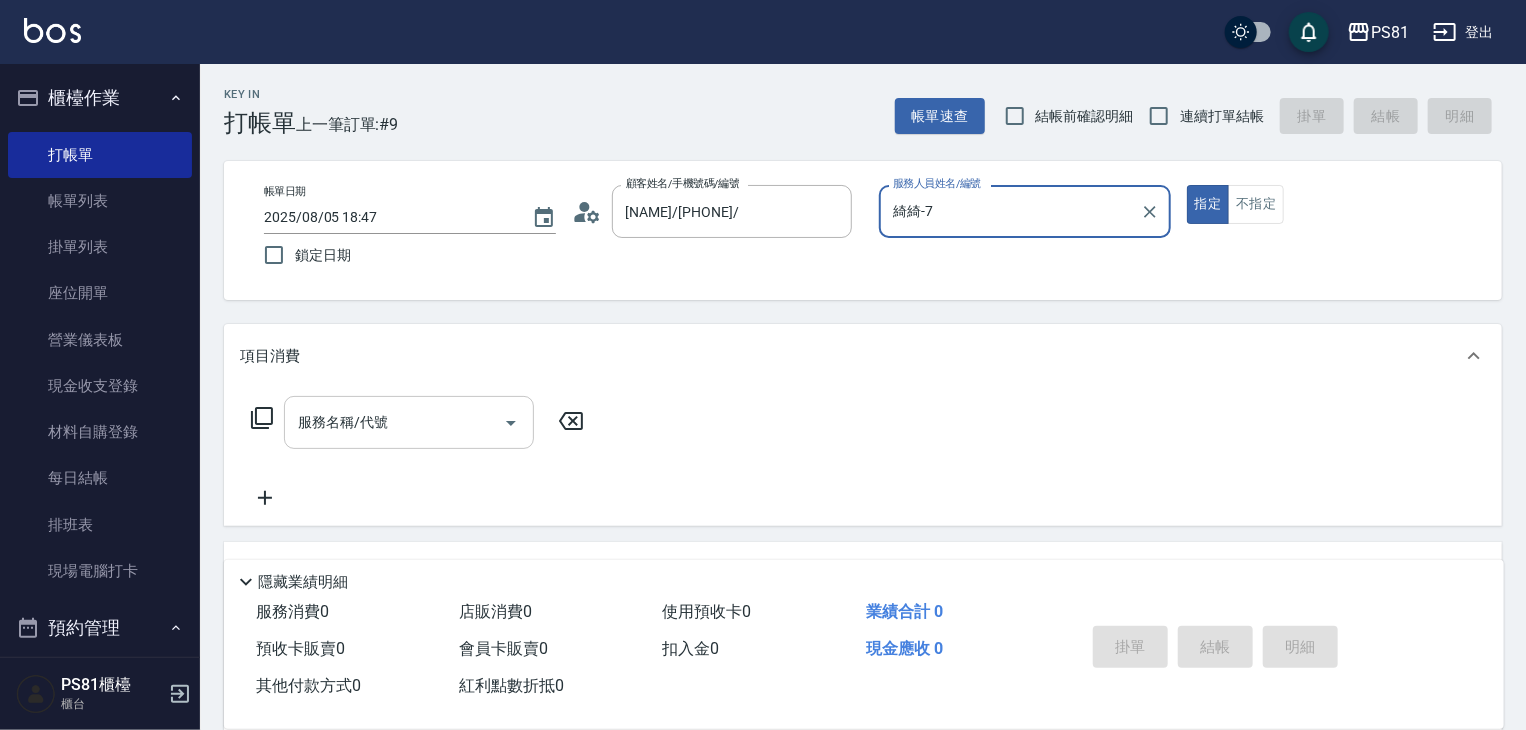 type on "綺綺-7" 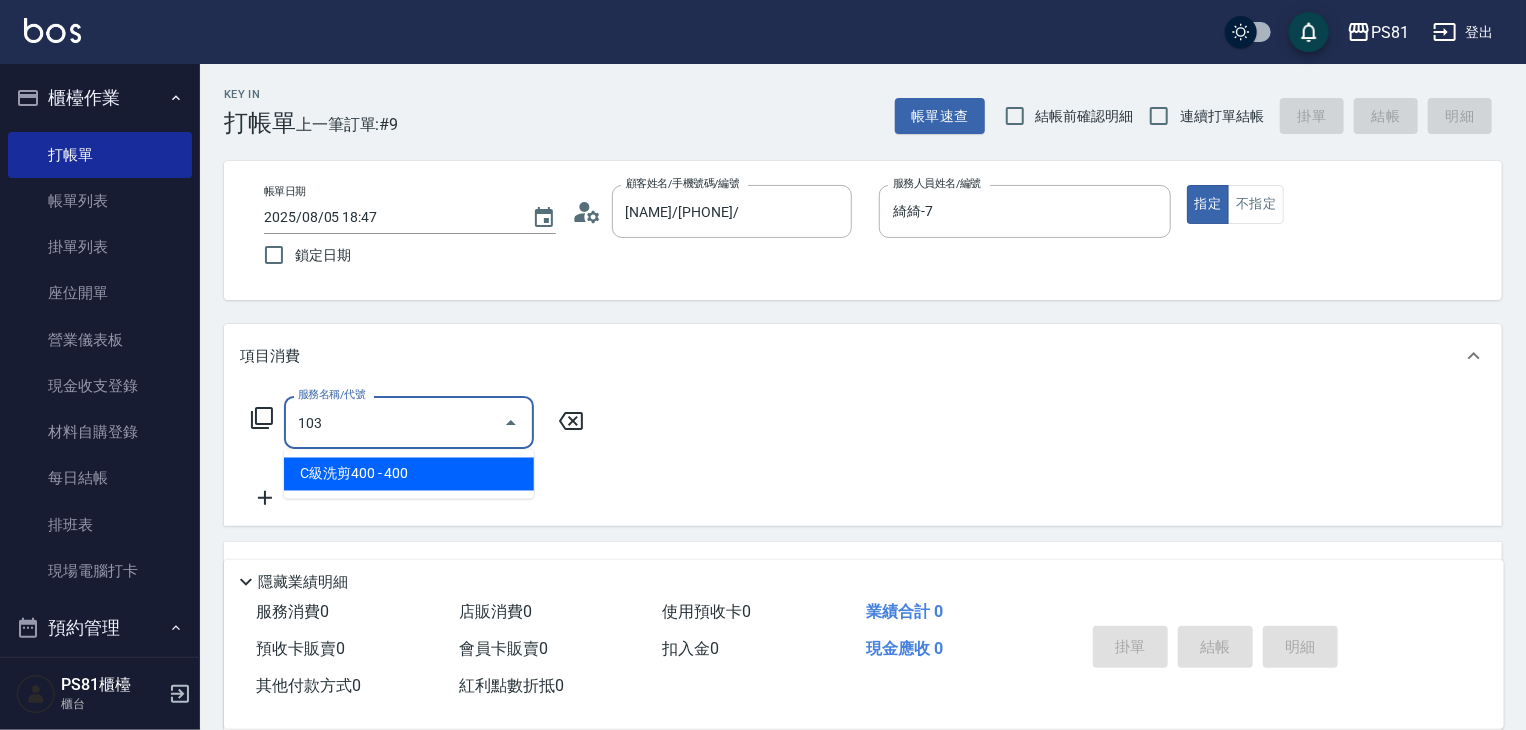 type on "C級洗剪400(103)" 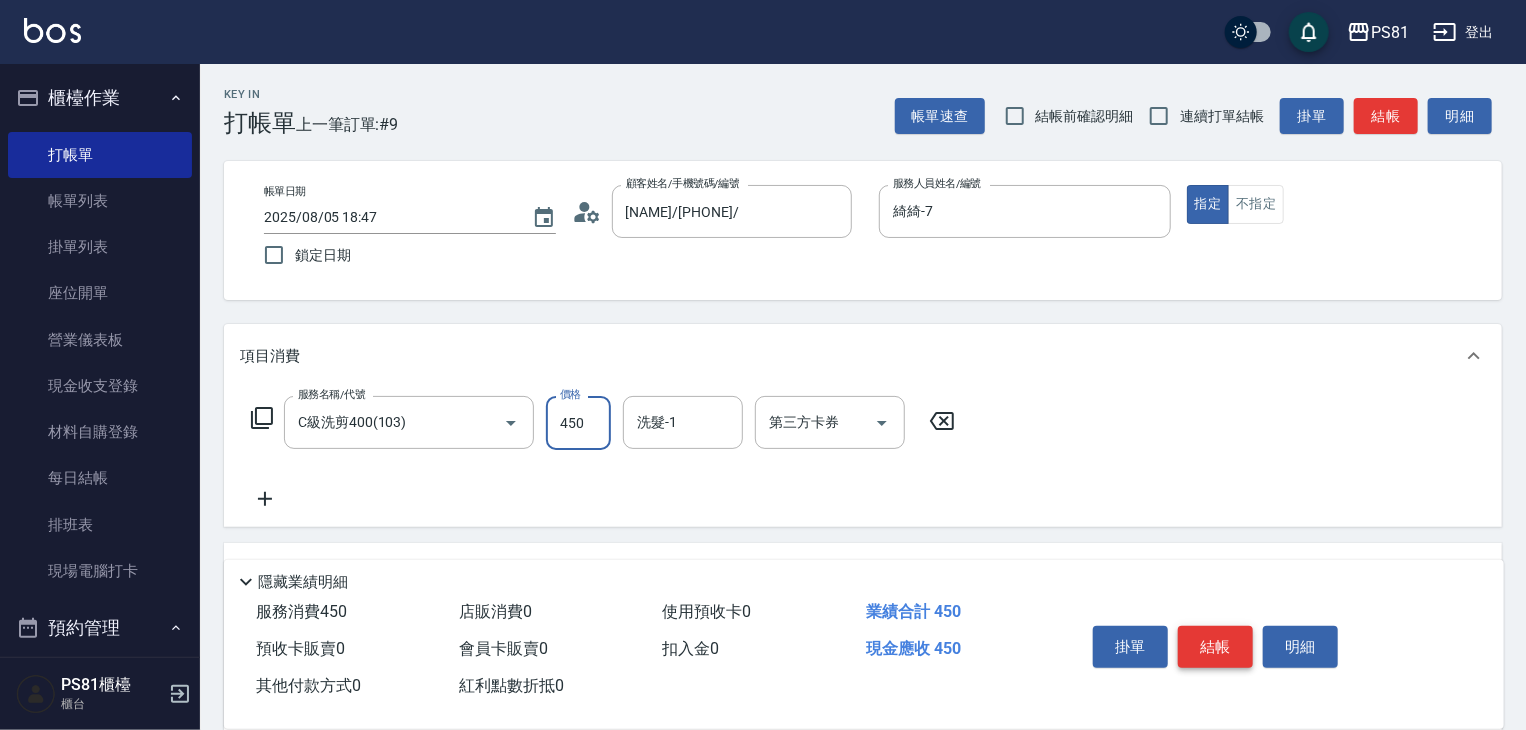 type on "450" 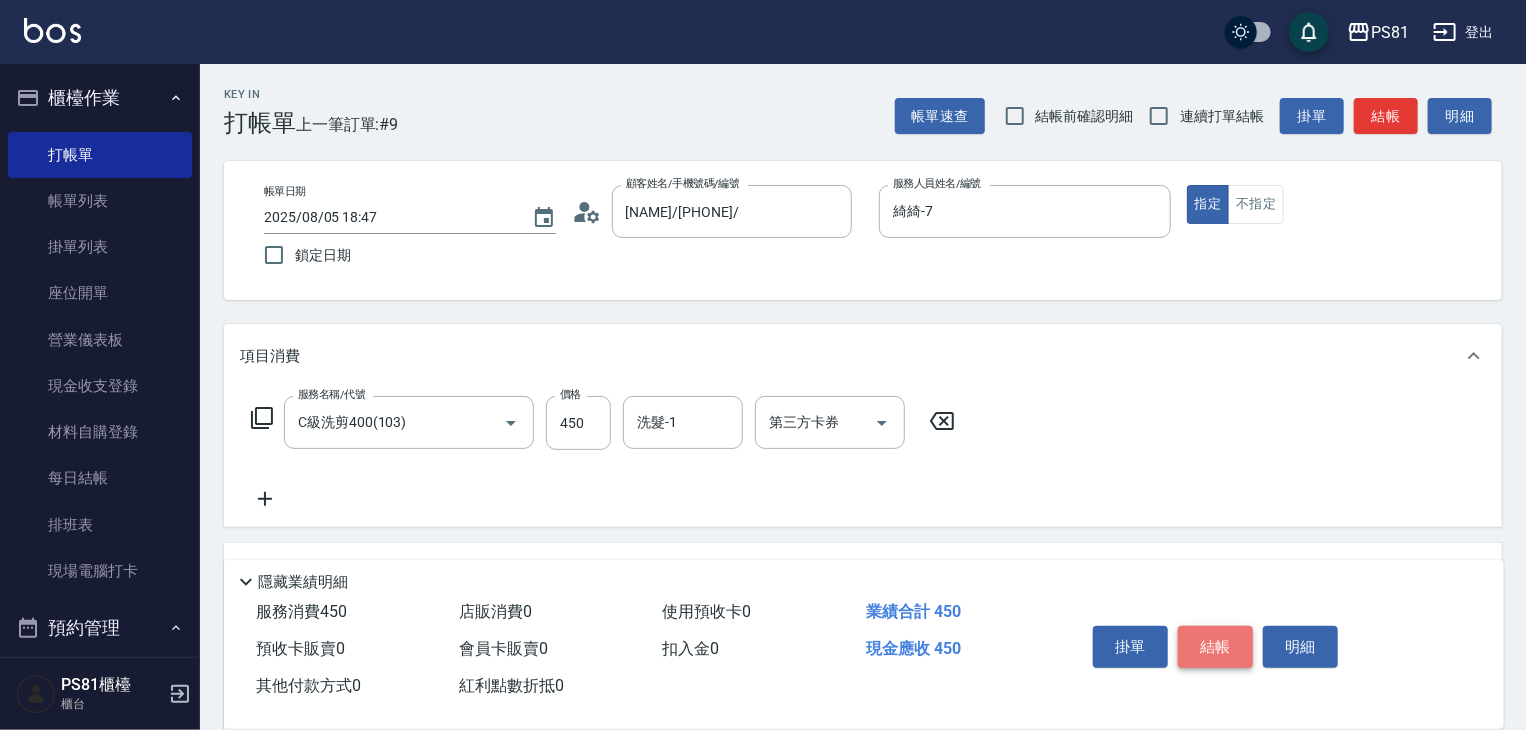 click on "結帳" at bounding box center [1215, 647] 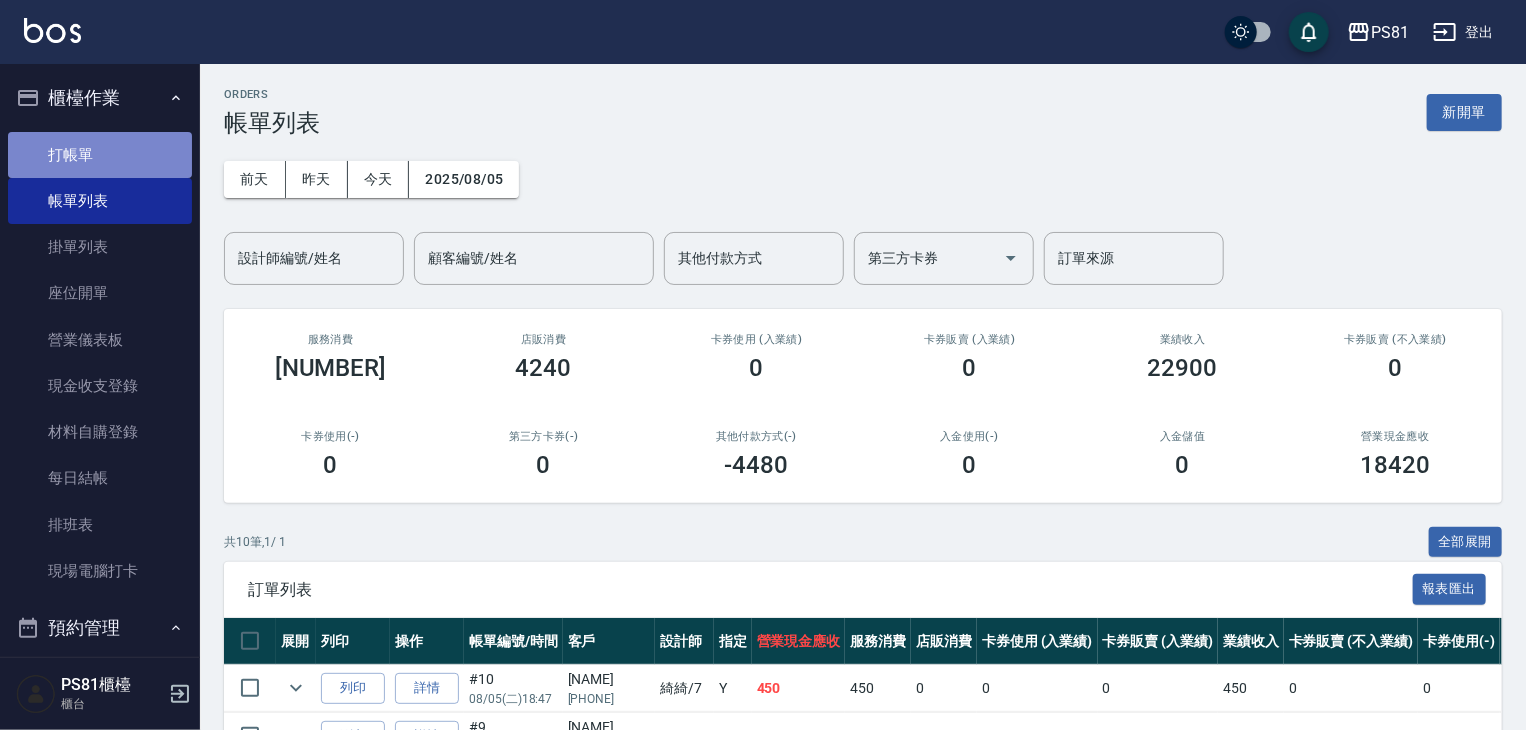 click on "打帳單" at bounding box center (100, 155) 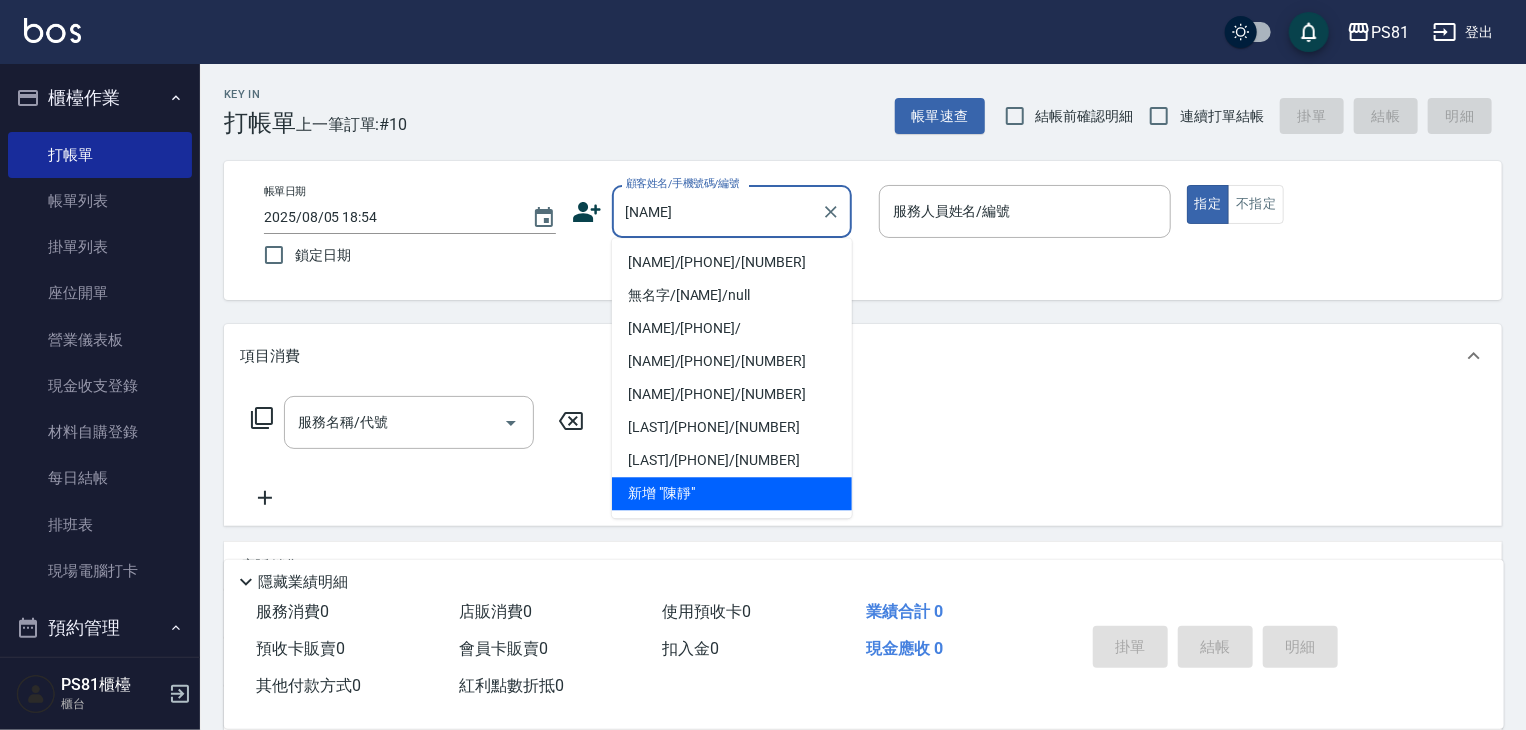 click on "[NAME]/[PHONE]/[NUMBER]" at bounding box center [732, 262] 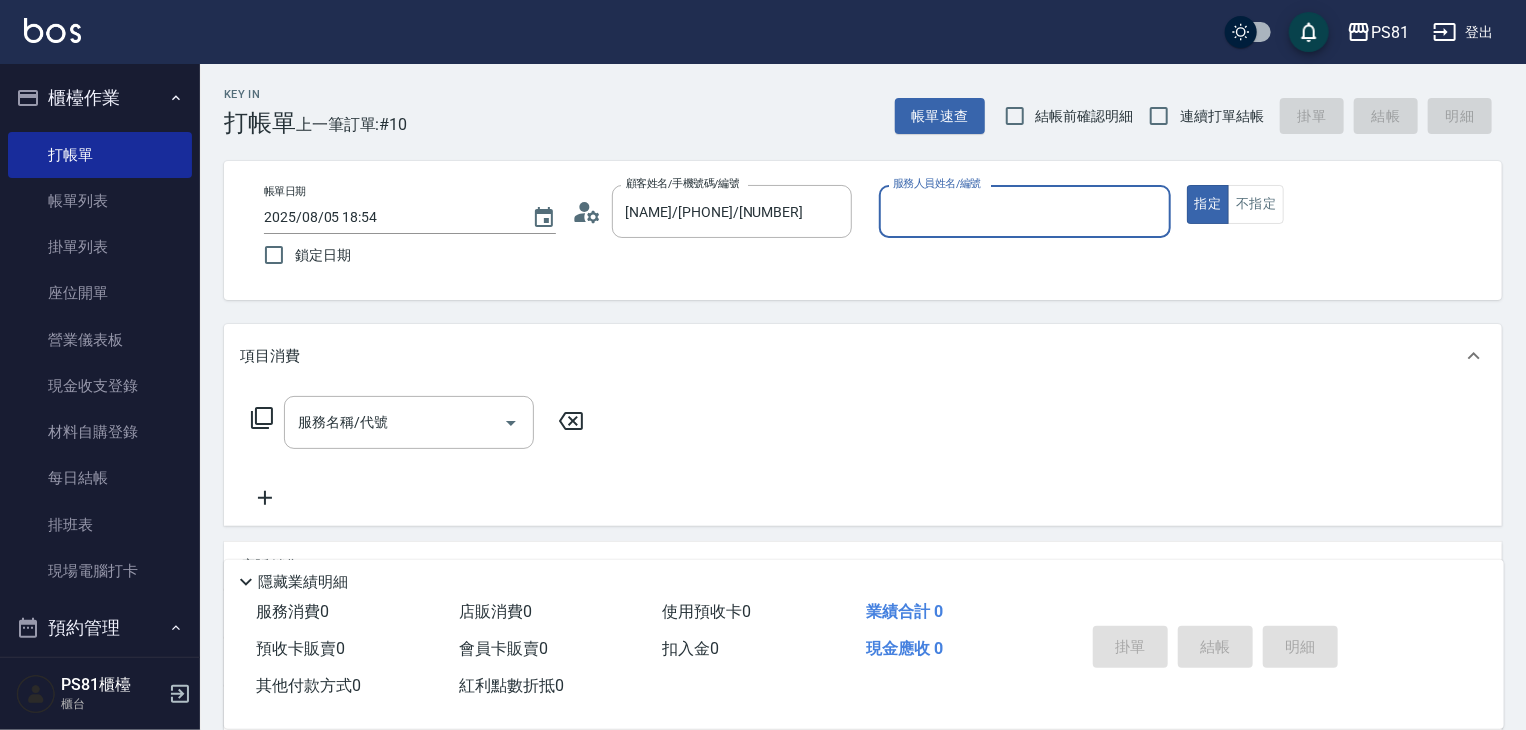 type on "綺綺-7" 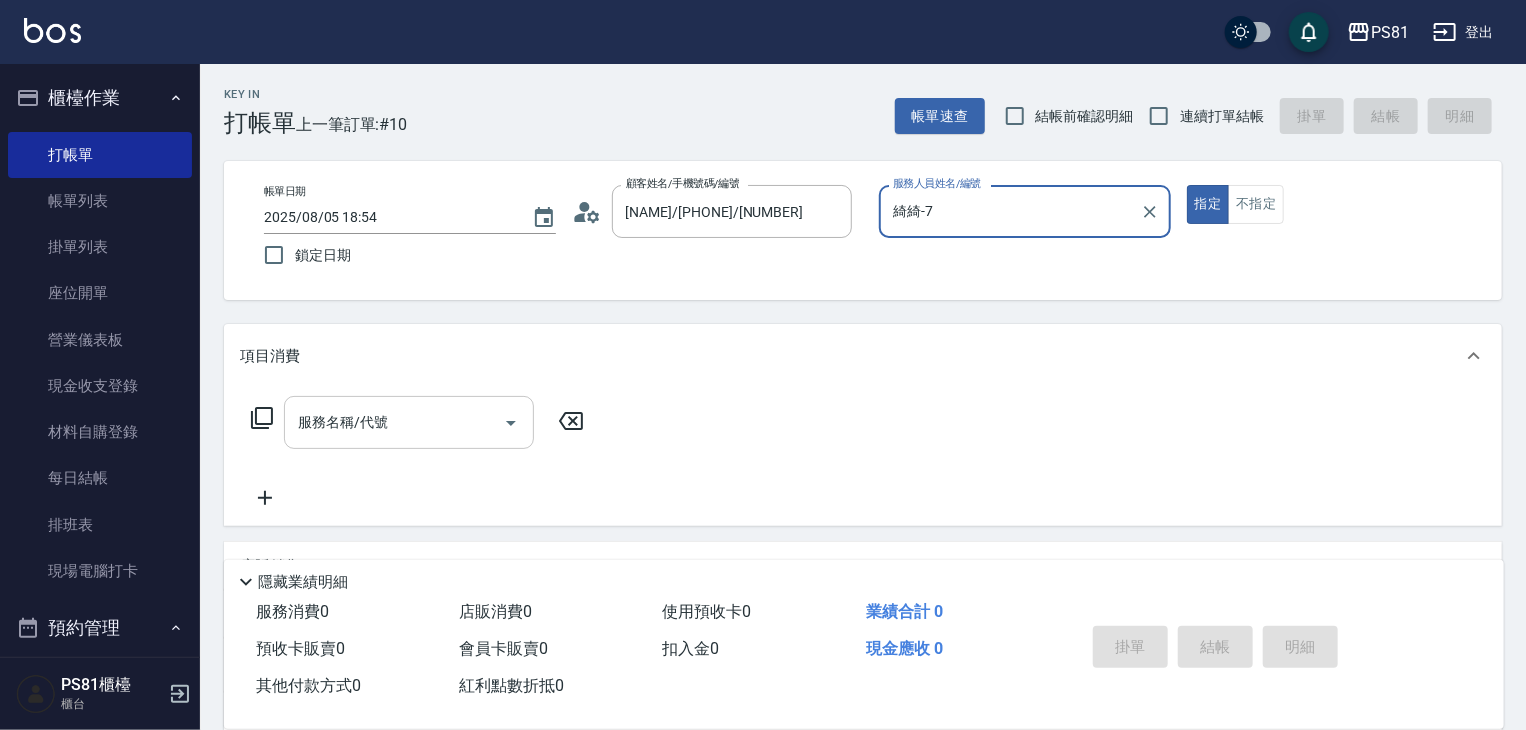 click on "服務名稱/代號" at bounding box center [394, 422] 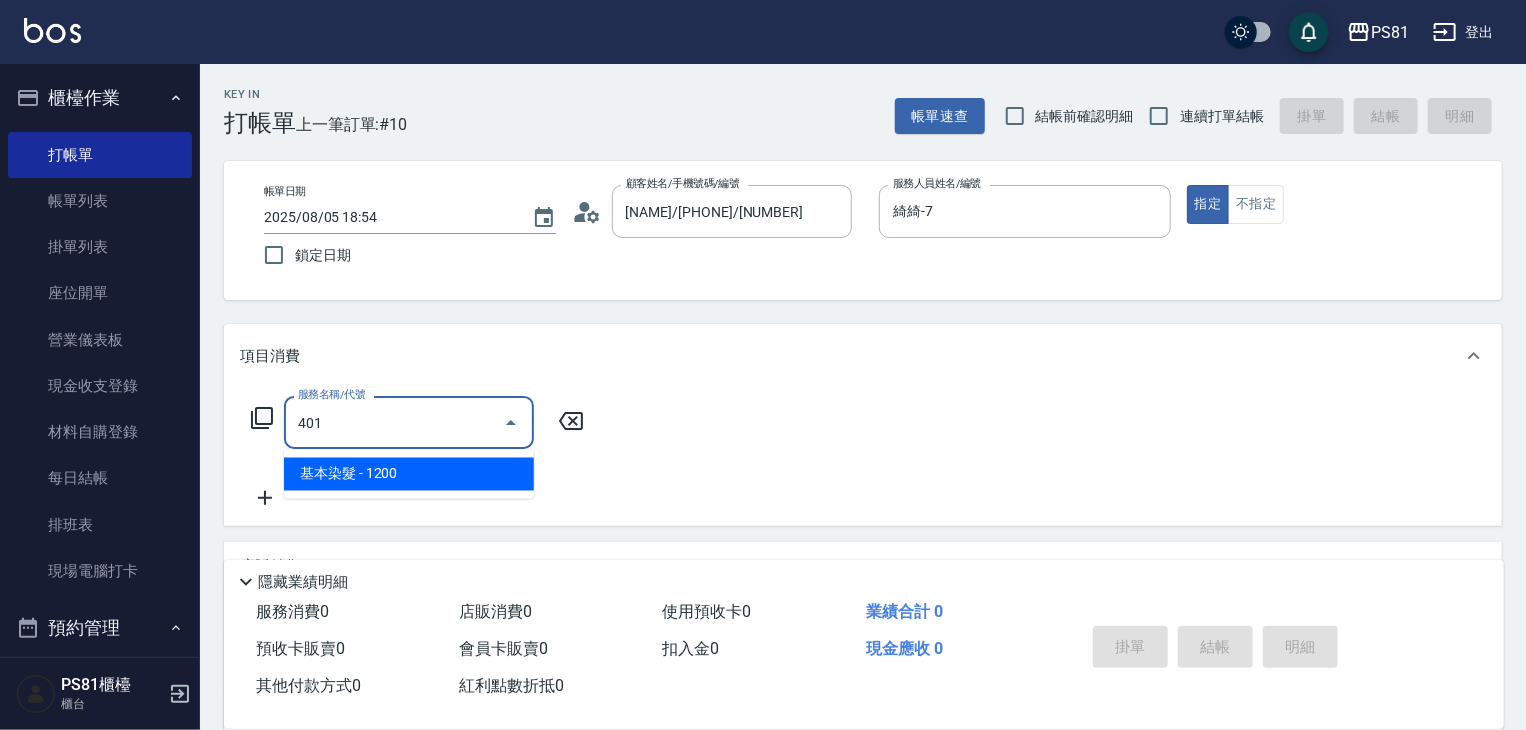 click on "帳單日期 2025/08/05 18:54 鎖定日期 顧客姓名/手機號碼/編號 [NAME]/[PHONE]/[NUMBER] 顧客姓名/手機號碼/編號 服務人員姓名/編號 [NAME]-7 服務人員姓名/編號 指定 不指定 401" at bounding box center (763, 489) 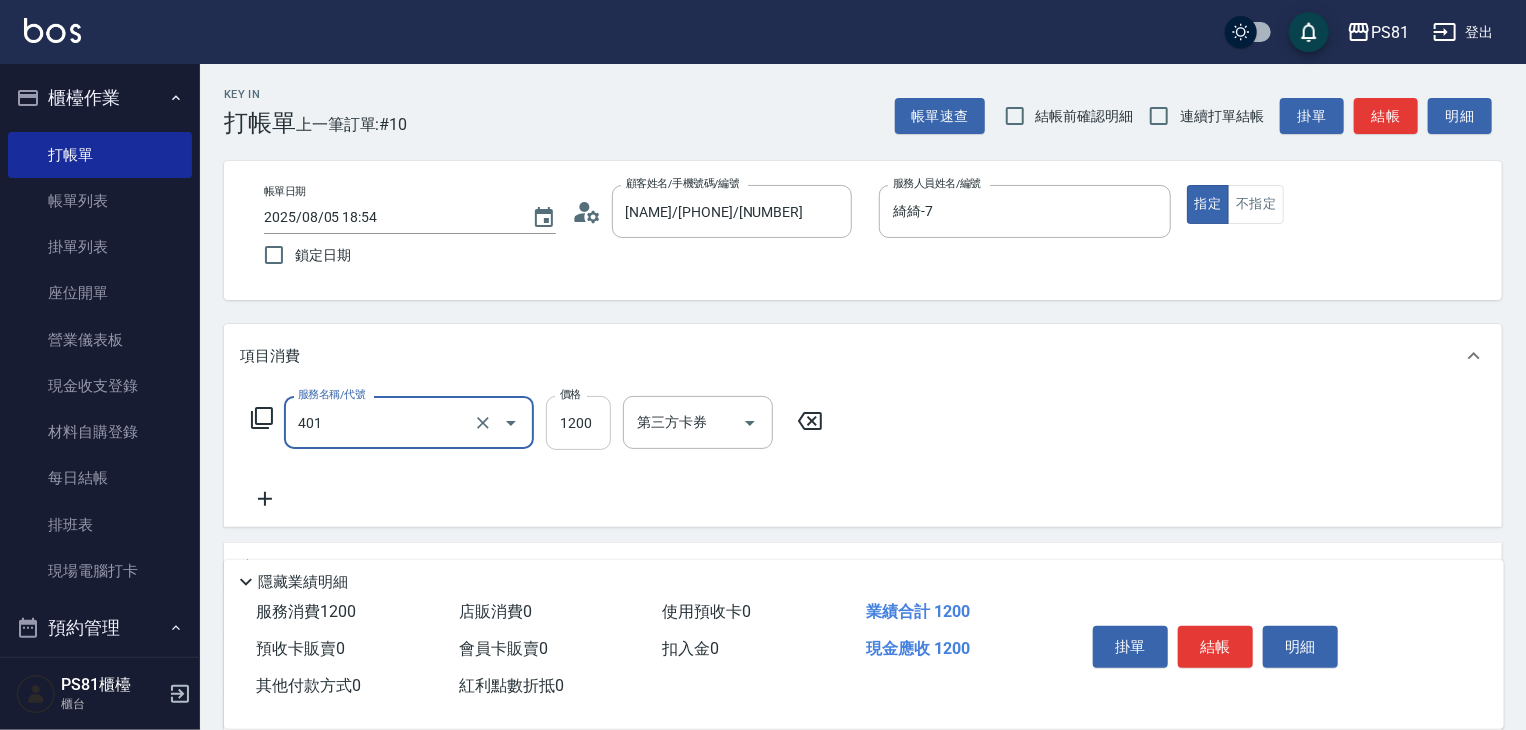 type on "基本染髮(401)" 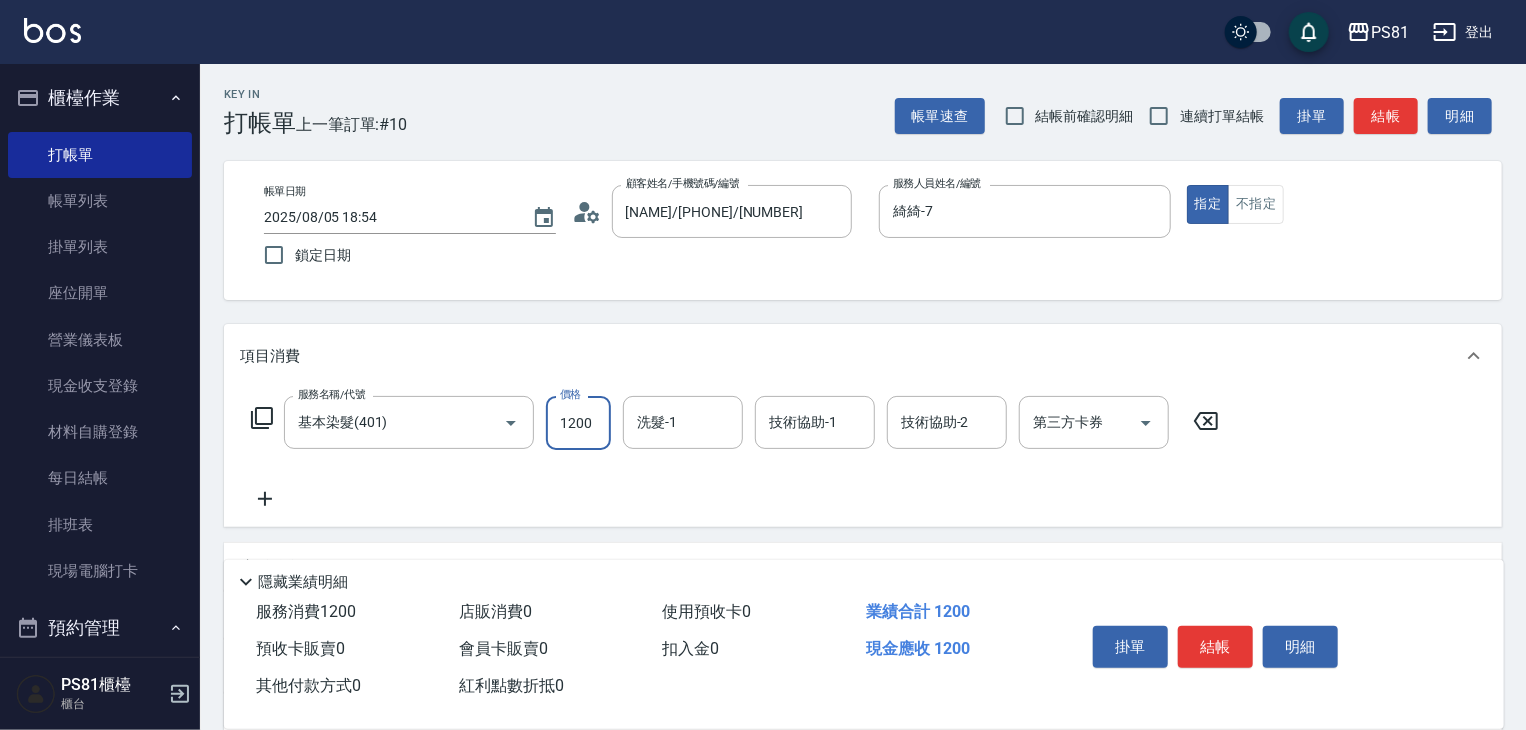 click on "1200" at bounding box center [578, 423] 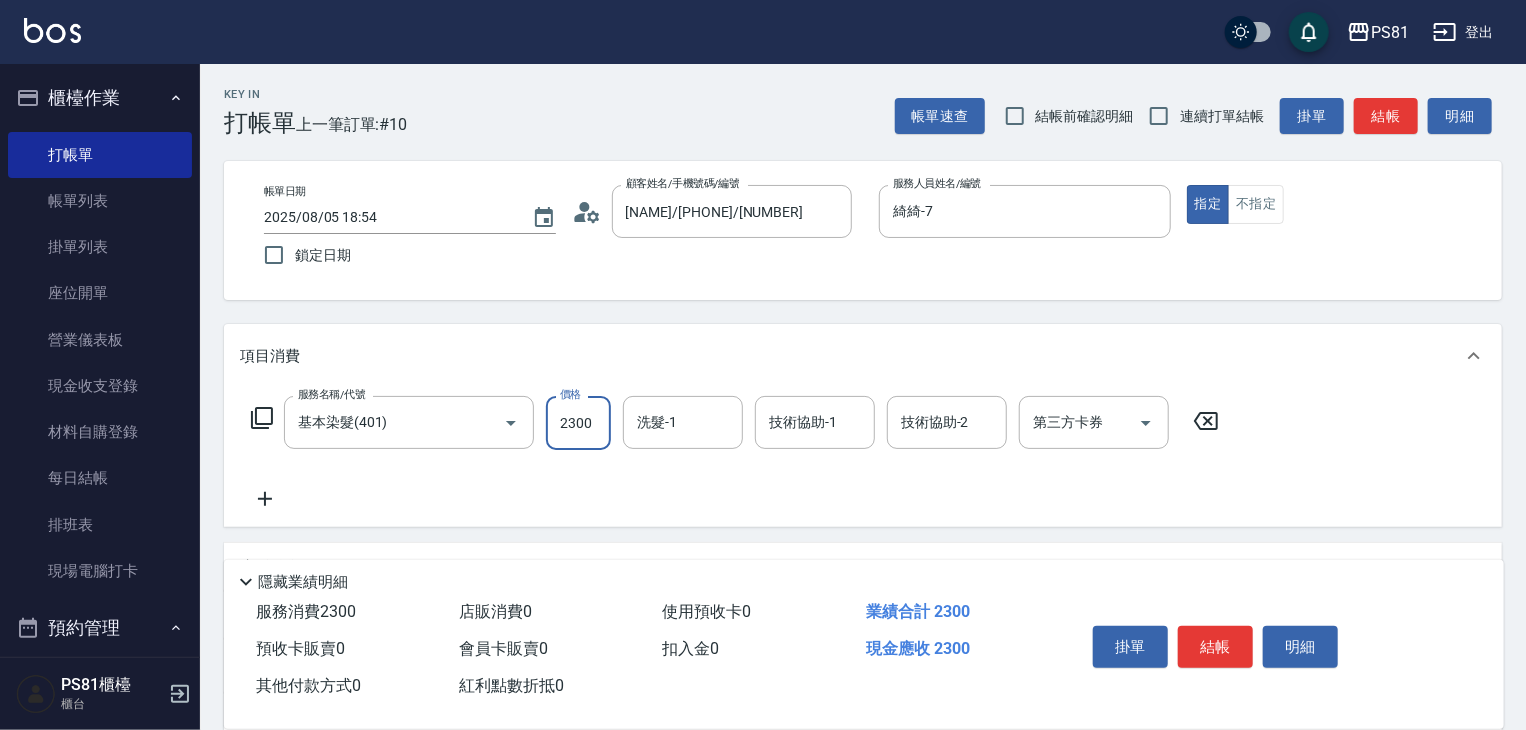 type on "2300" 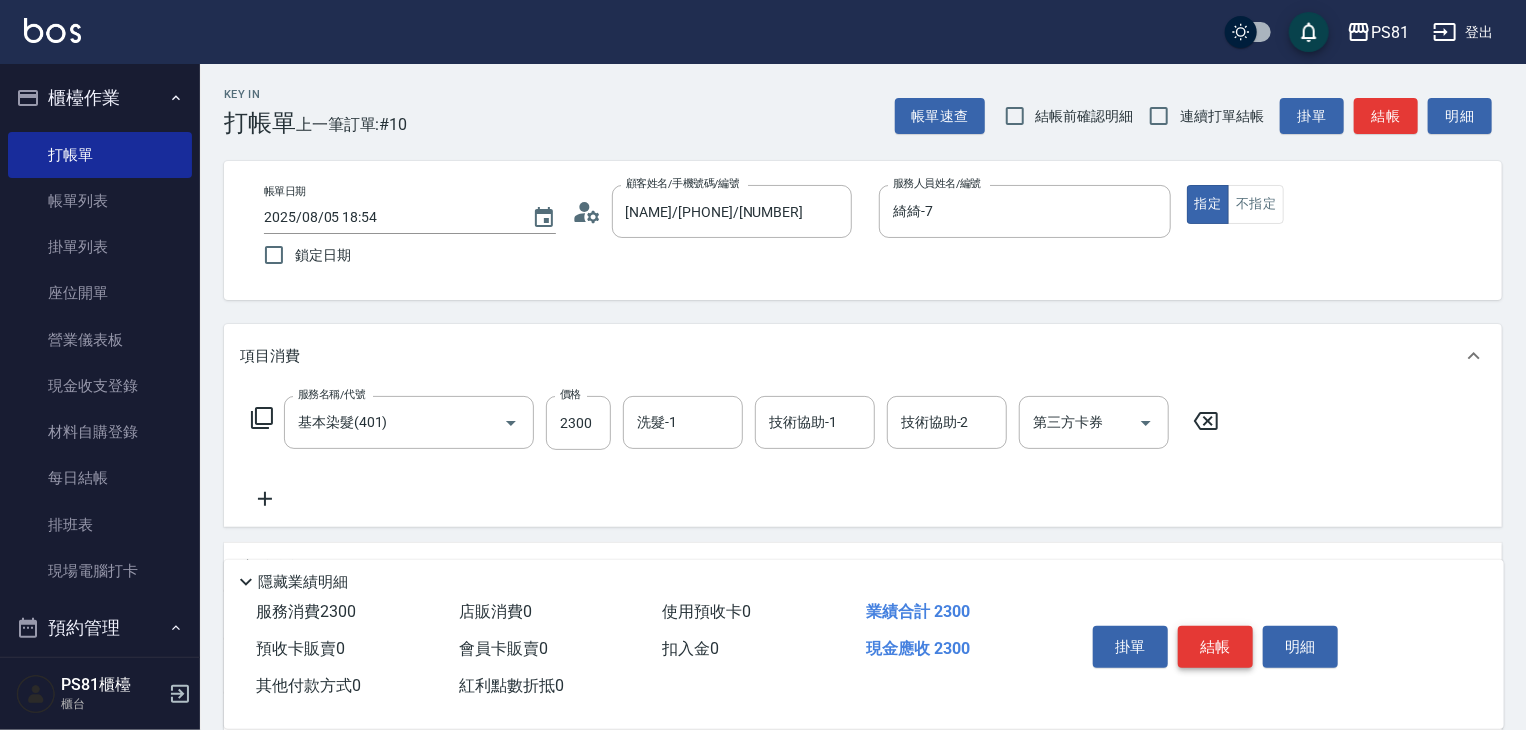 drag, startPoint x: 1256, startPoint y: 665, endPoint x: 1246, endPoint y: 650, distance: 18.027756 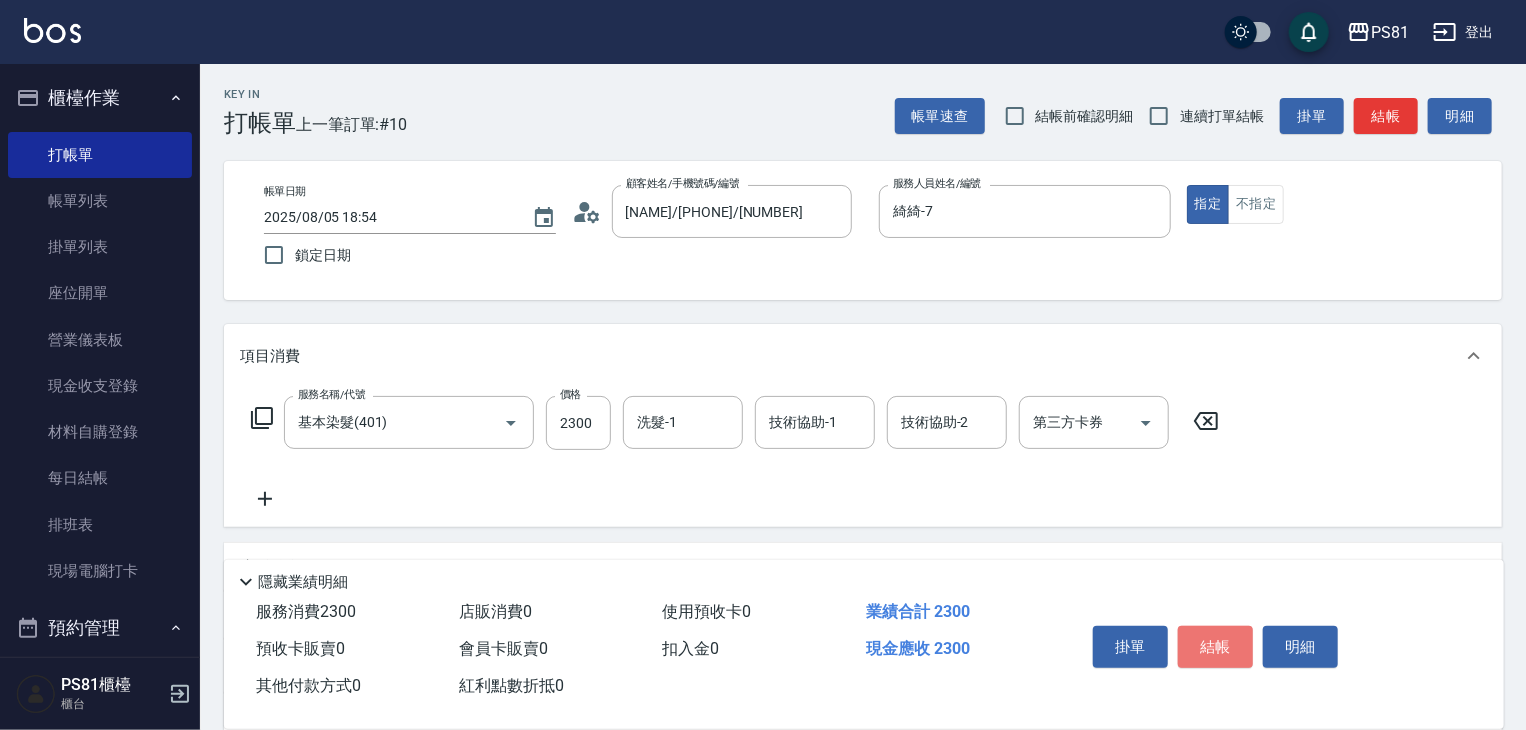 click on "結帳" at bounding box center (1215, 647) 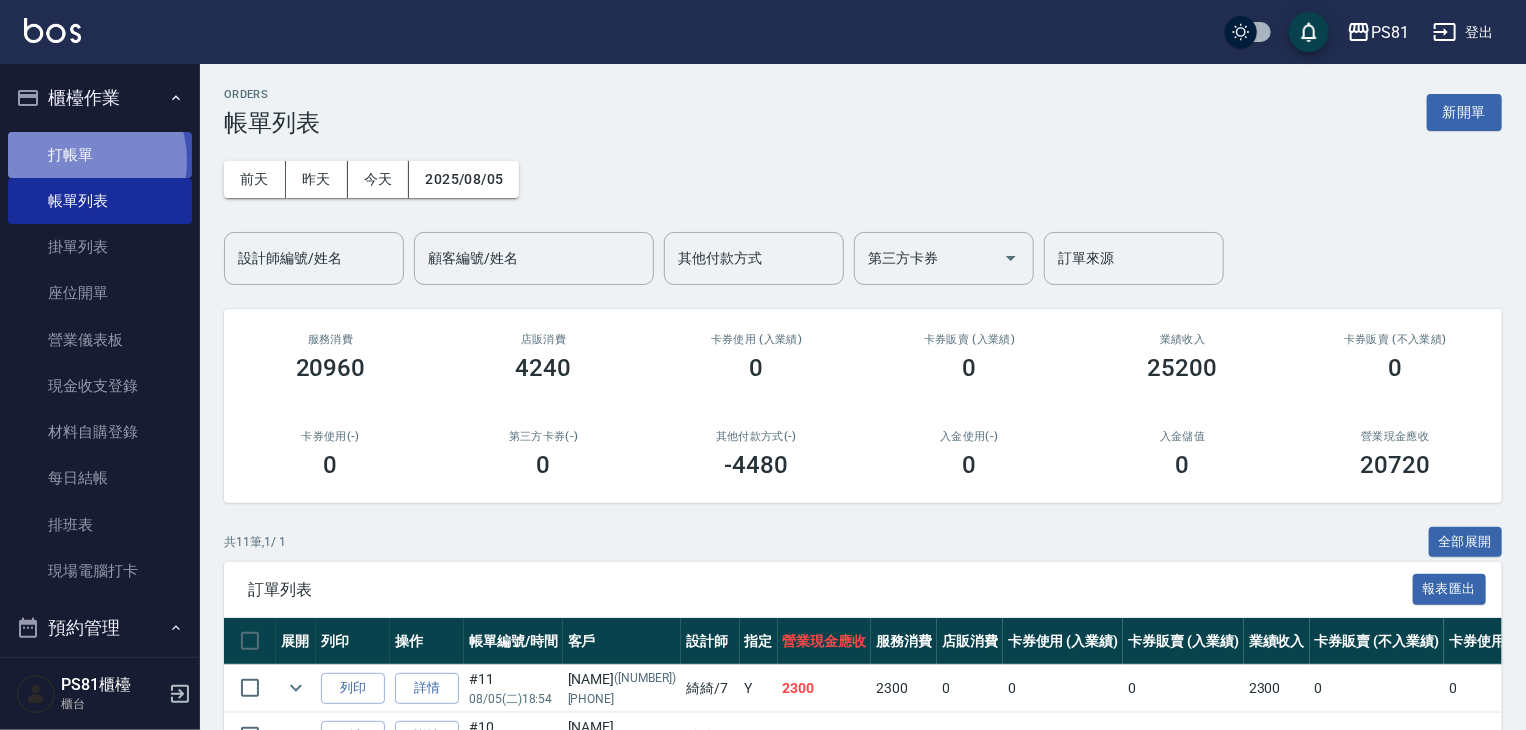 click on "打帳單" at bounding box center [100, 155] 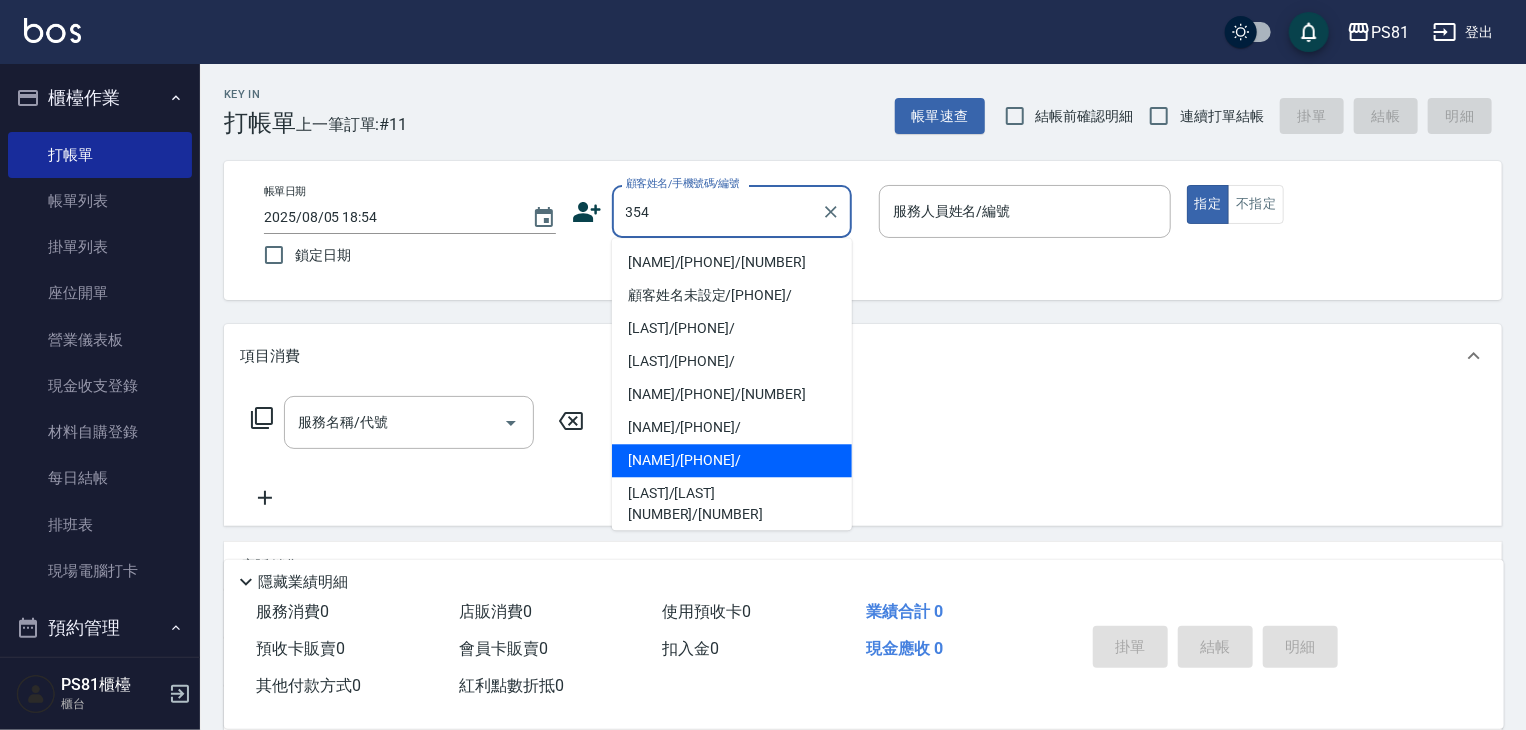 click on "[NAME]/[PHONE]/" at bounding box center [732, 460] 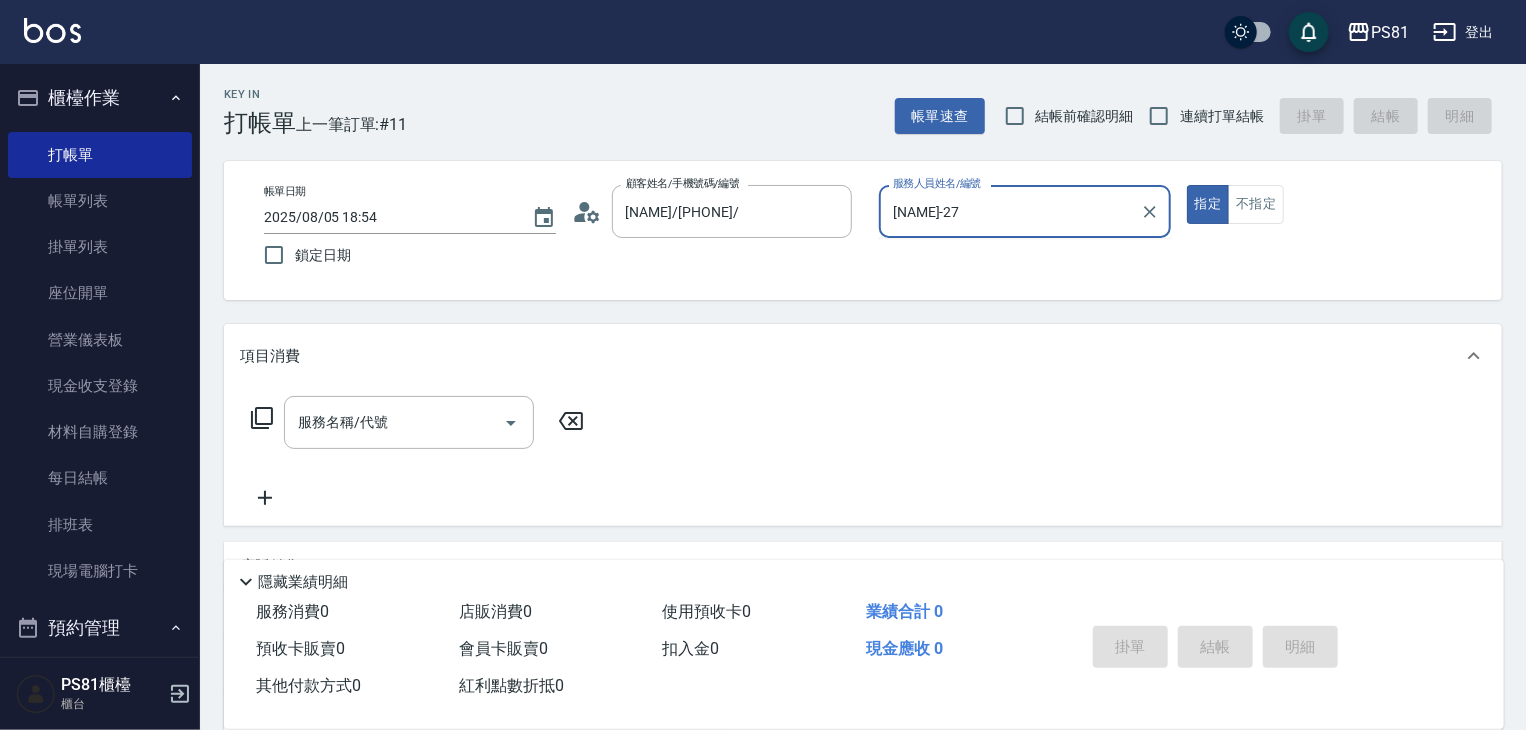 click on "[NAME]-27" at bounding box center [1010, 211] 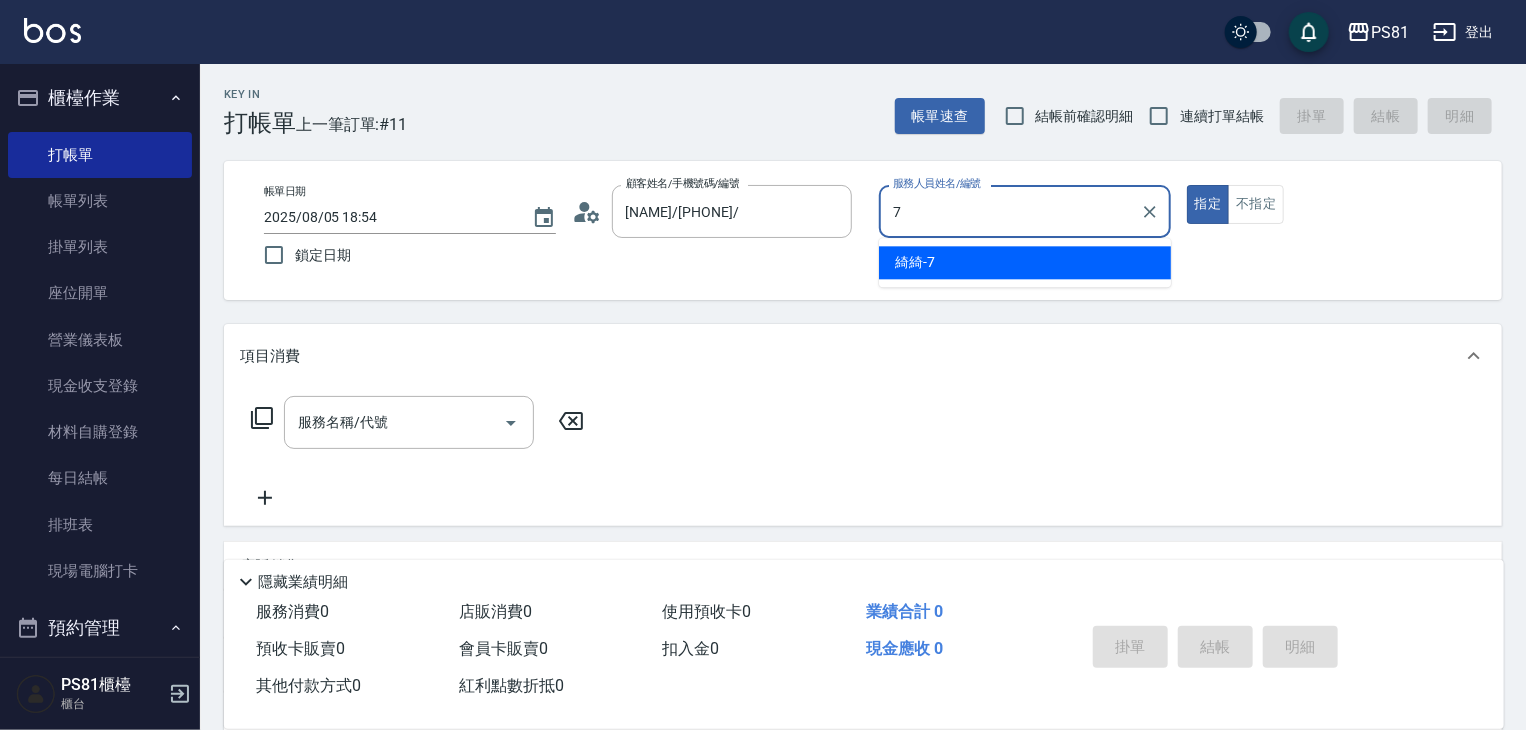 click on "[LAST] -[NUMBER]" at bounding box center [1025, 262] 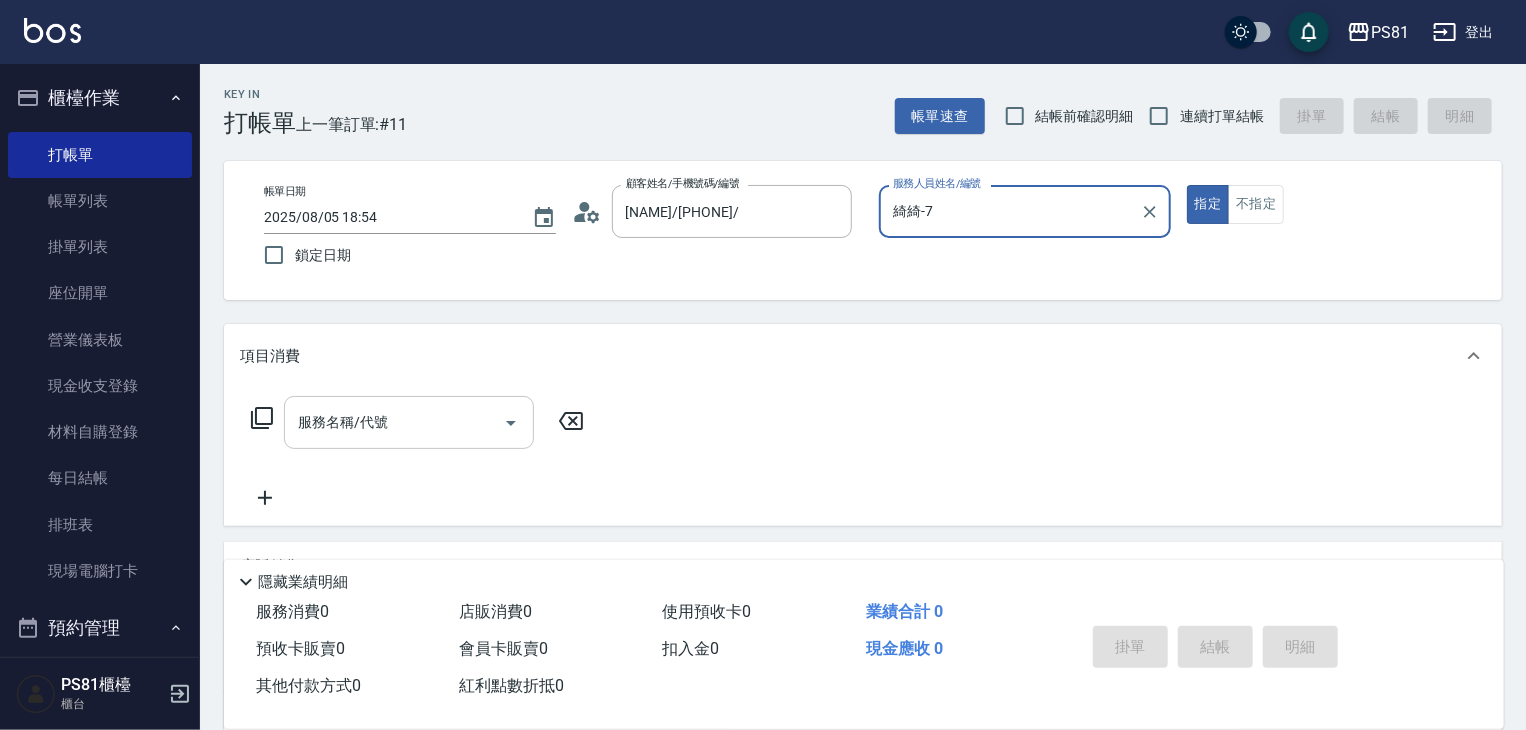 type on "綺綺-7" 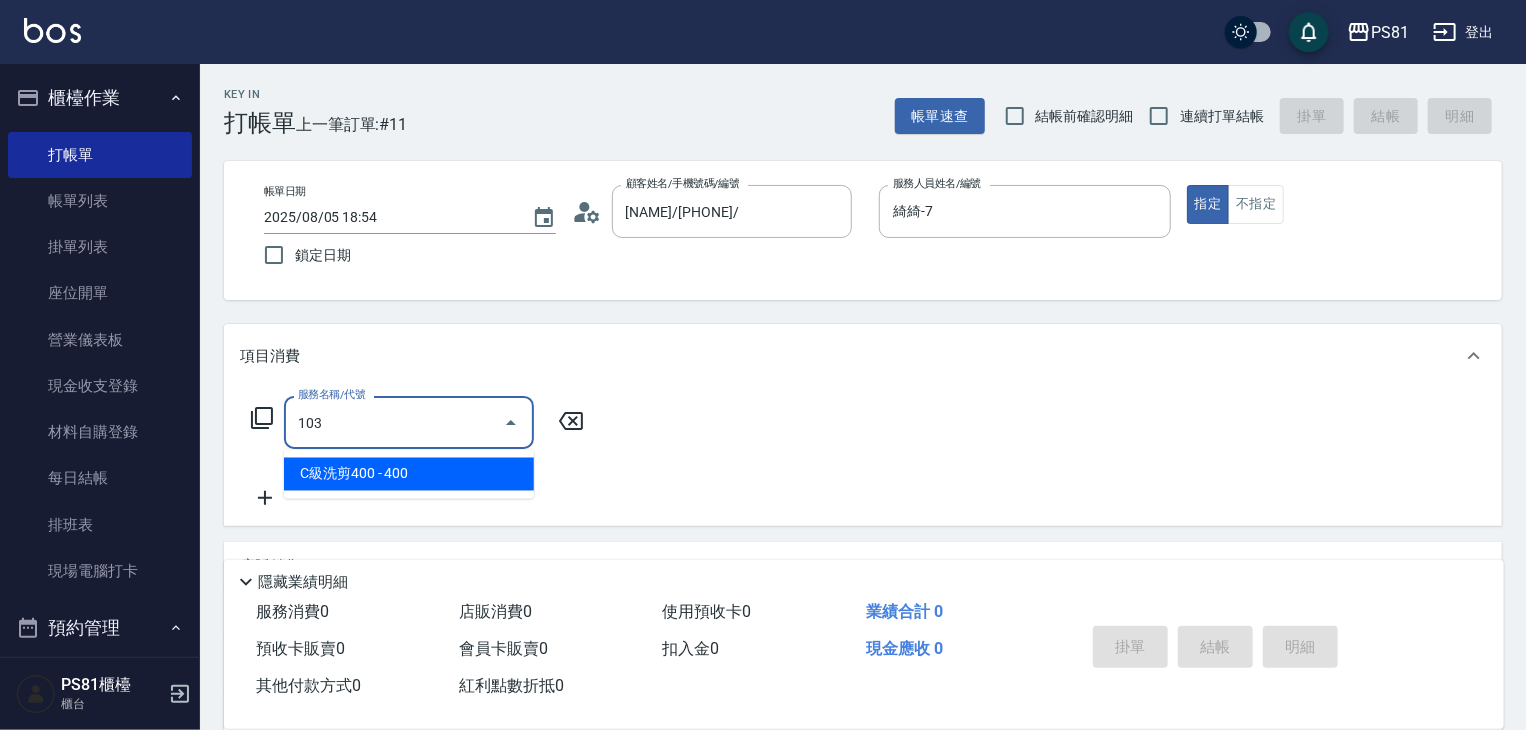 drag, startPoint x: 438, startPoint y: 475, endPoint x: 449, endPoint y: 470, distance: 12.083046 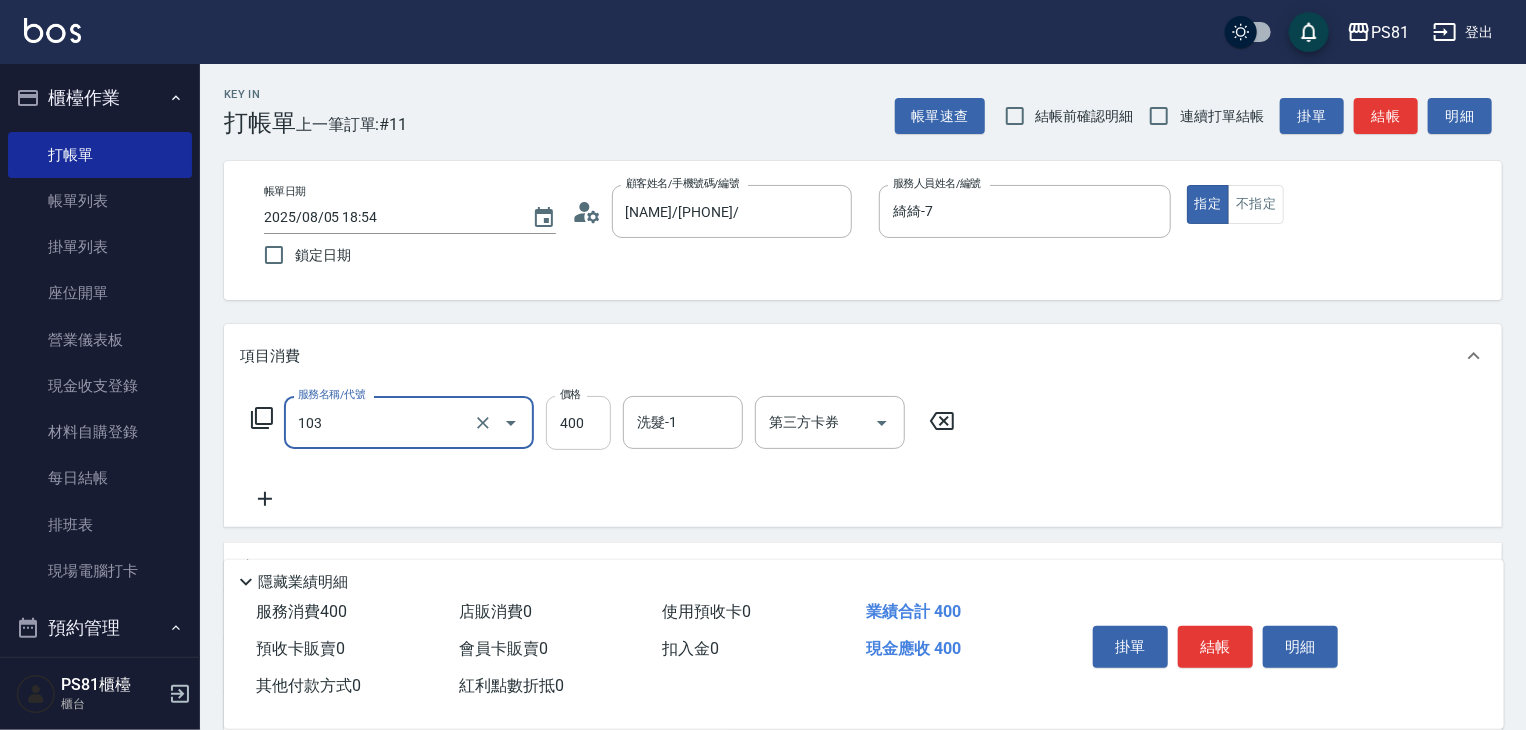 type on "C級洗剪400(103)" 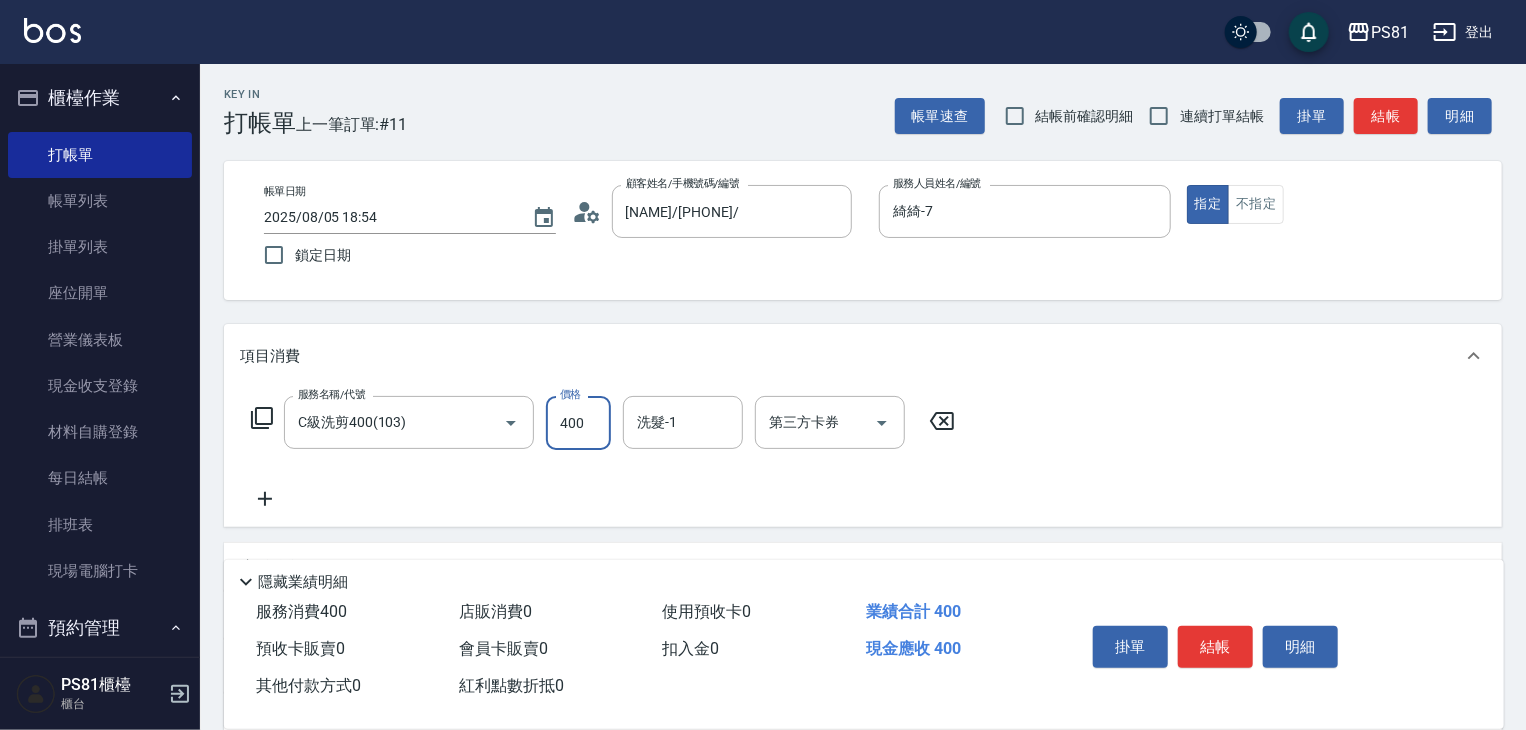 click on "400" at bounding box center (578, 423) 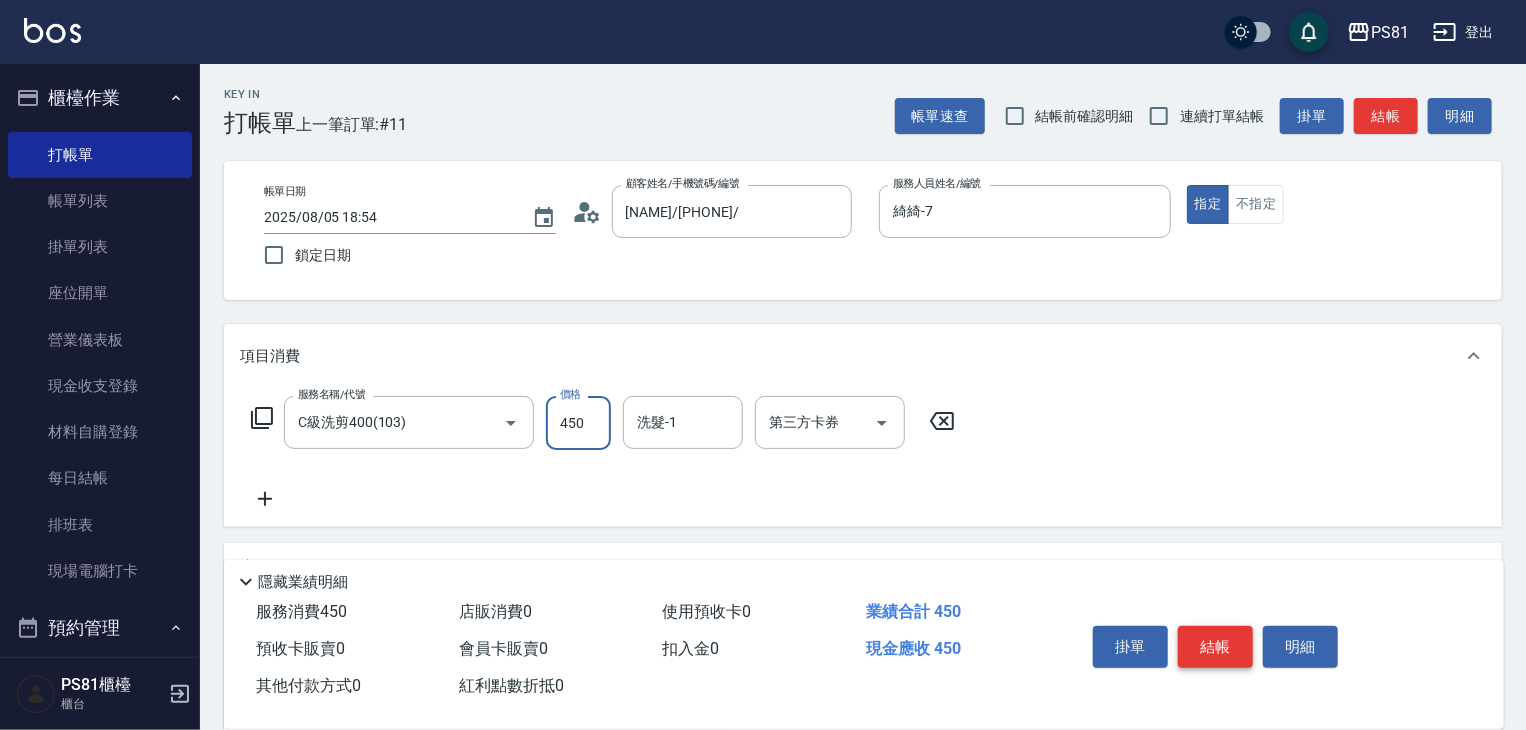type on "450" 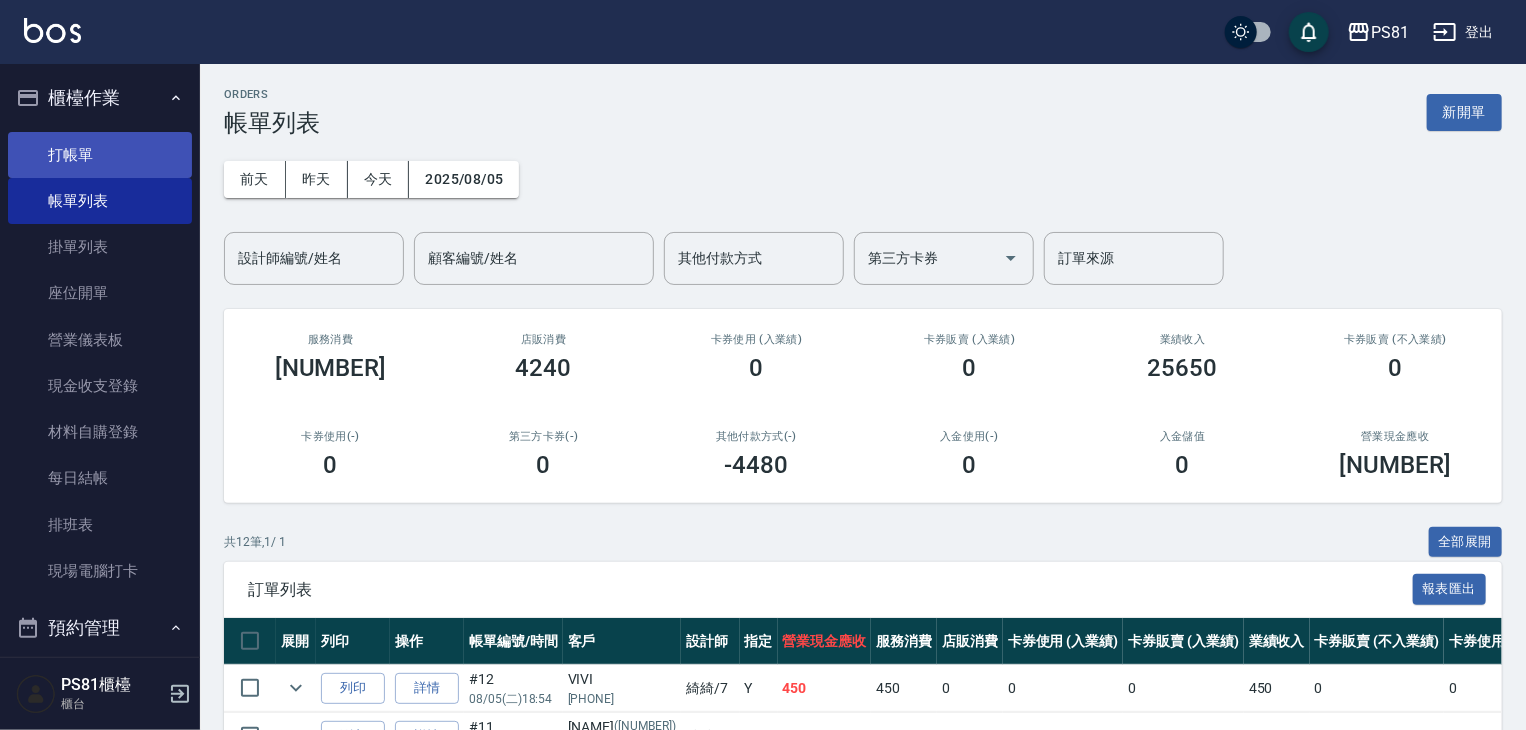 click on "打帳單" at bounding box center [100, 155] 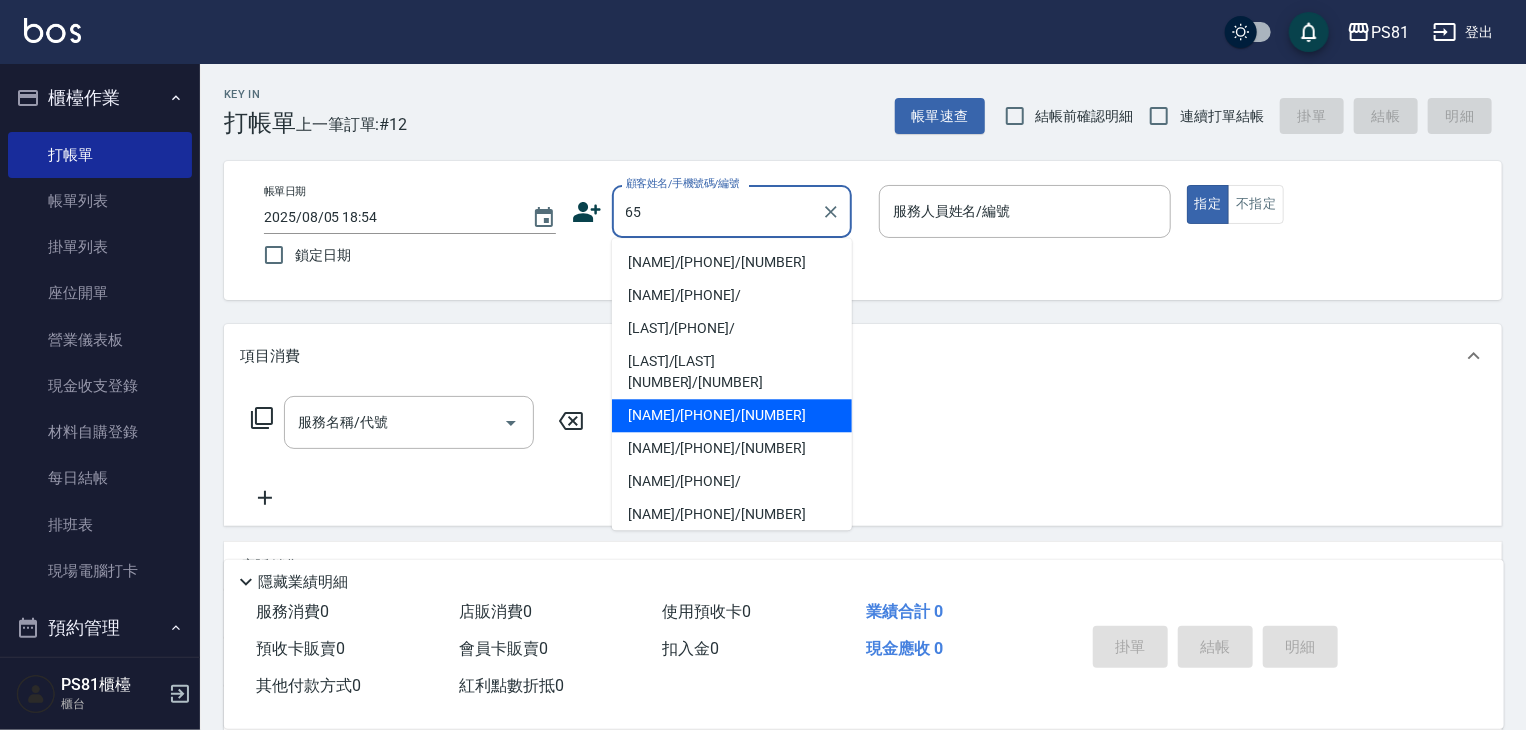 click on "[NAME]/[PHONE]/[NUMBER]" at bounding box center [732, 415] 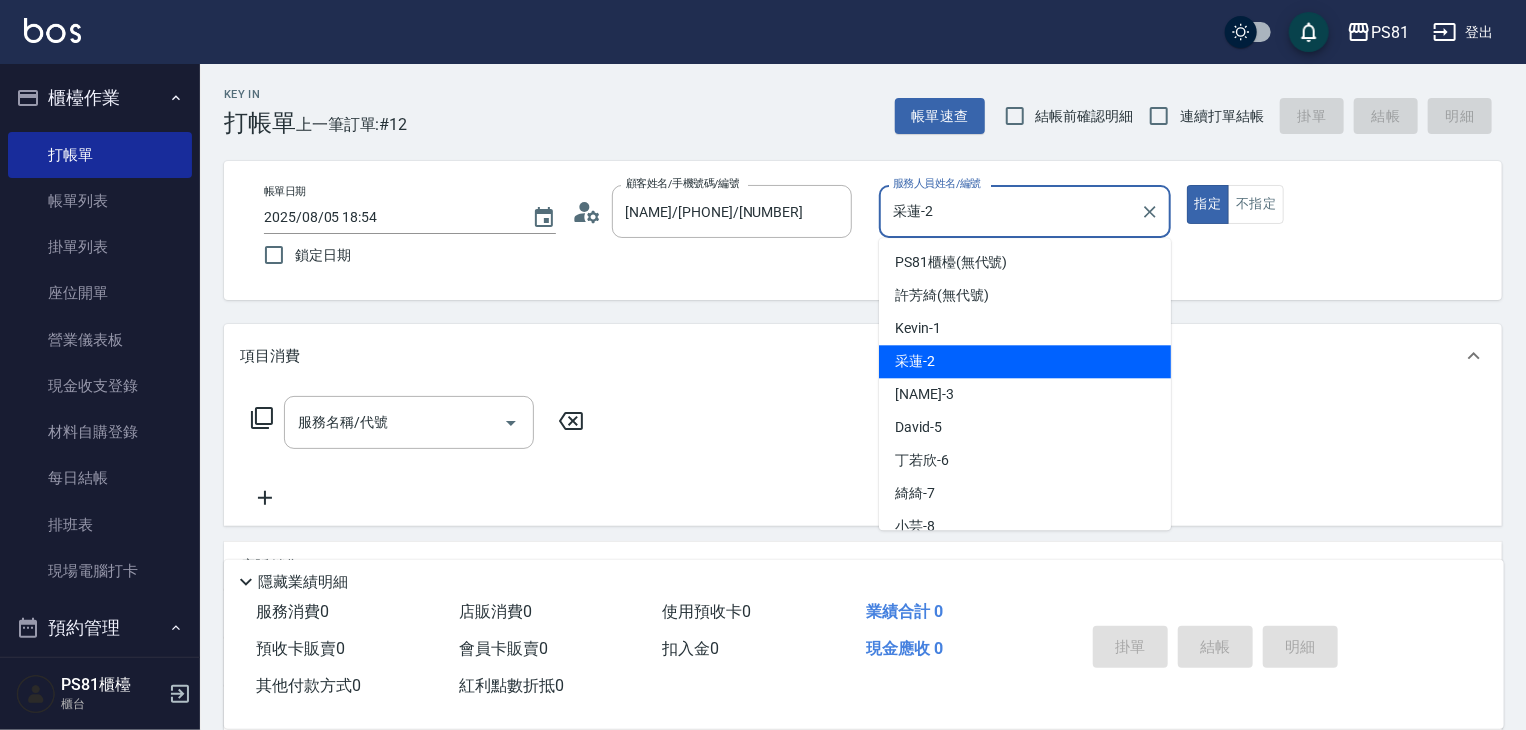 click on "采蓮-2" at bounding box center (1010, 211) 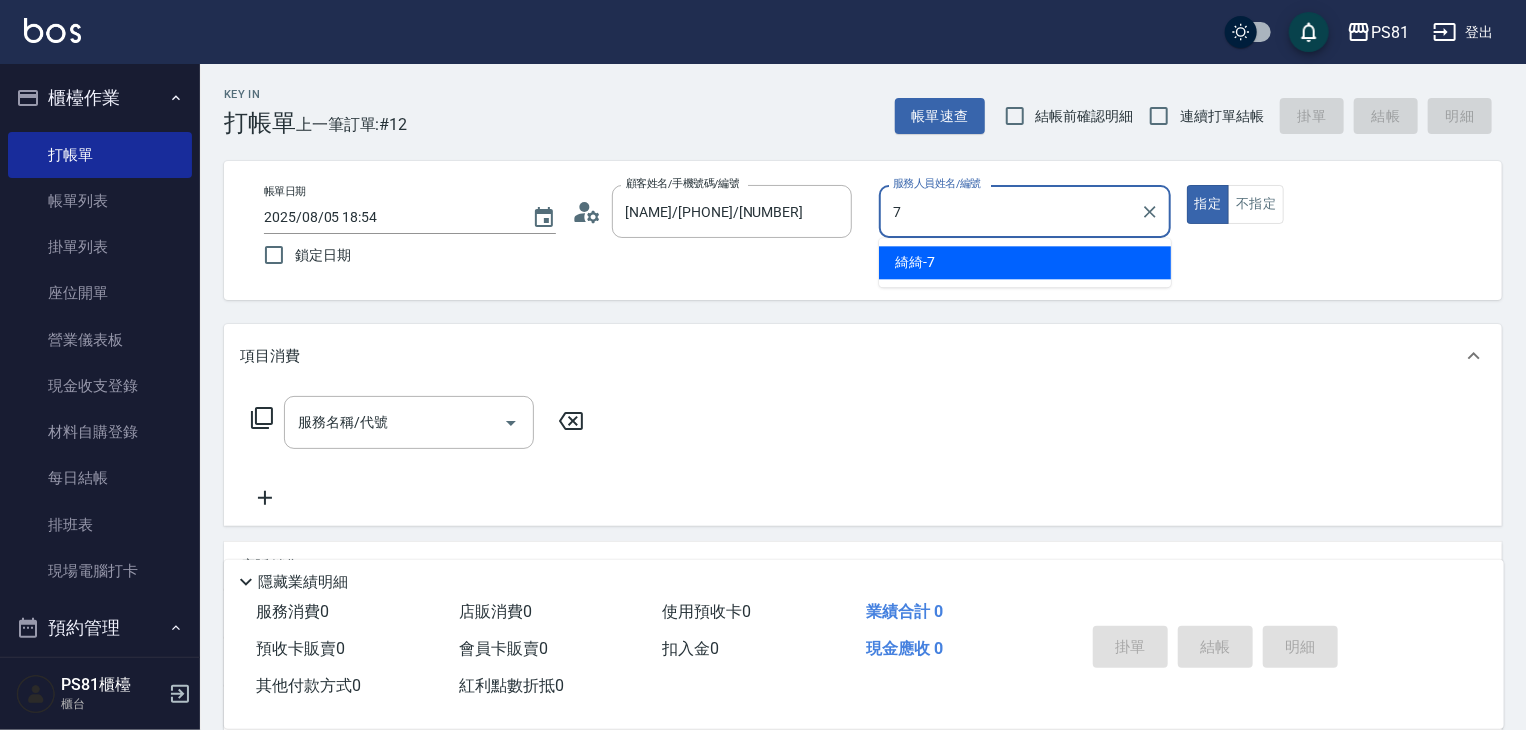 click on "[LAST] -[NUMBER]" at bounding box center [915, 262] 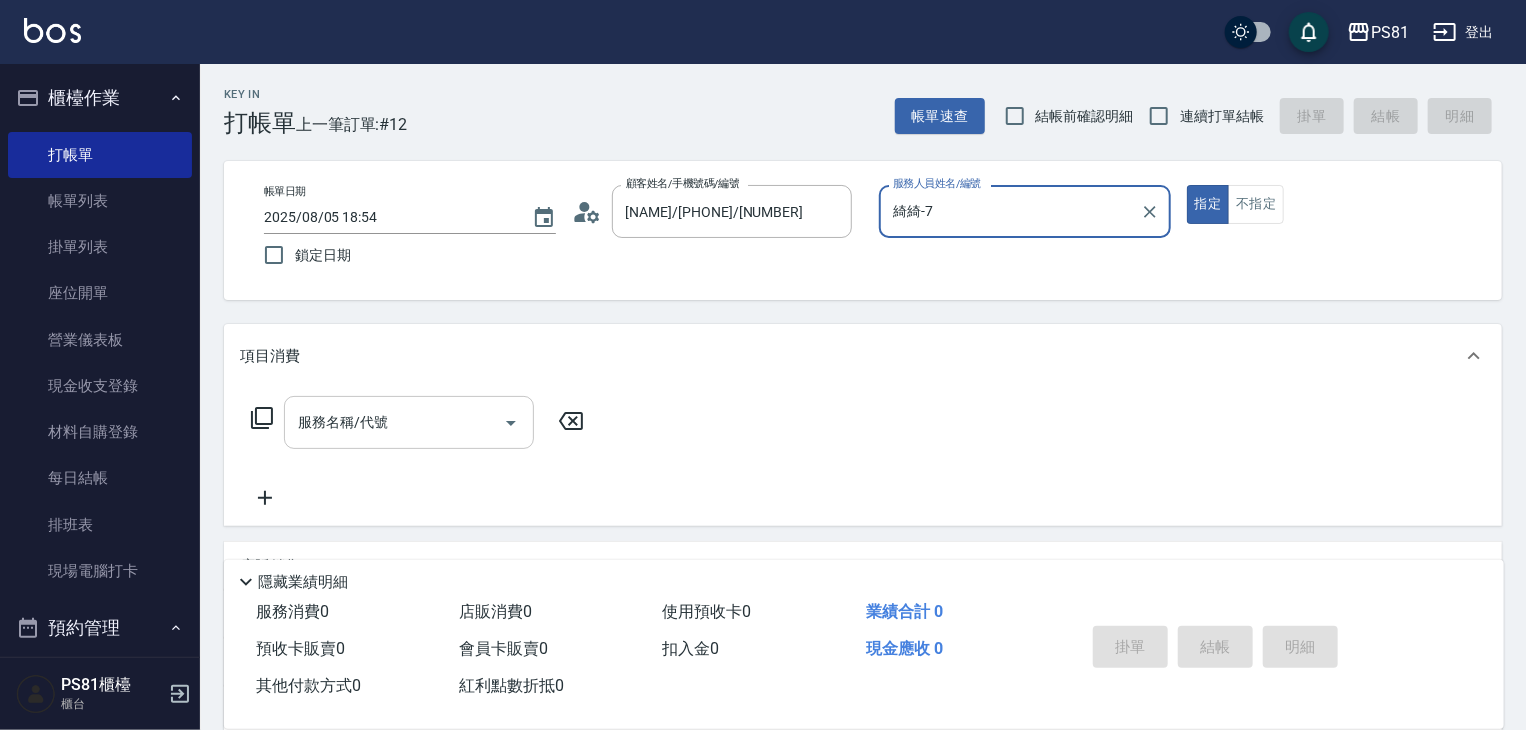 type on "綺綺-7" 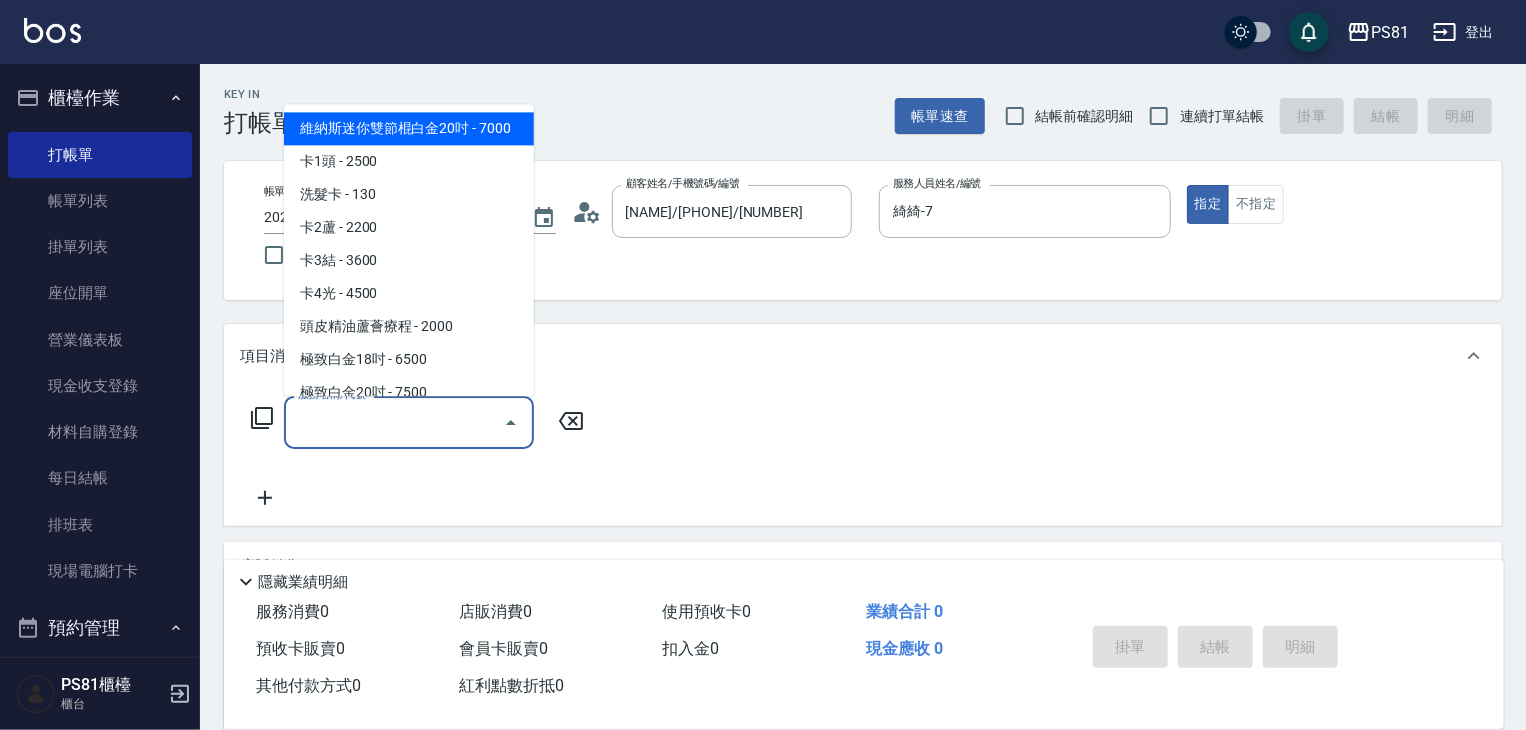 click on "服務名稱/代號" at bounding box center [394, 422] 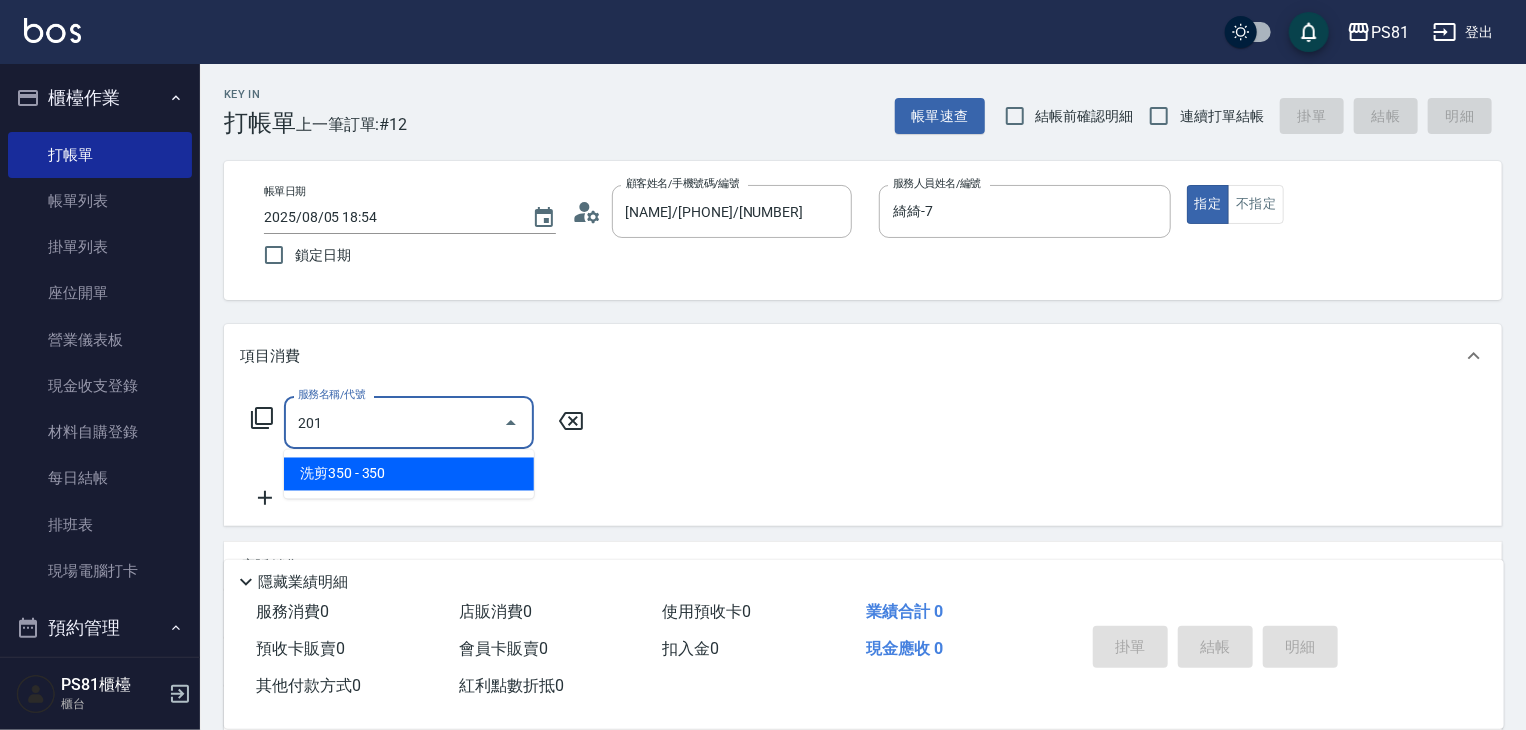 click on "洗剪350 - 350" at bounding box center [409, 474] 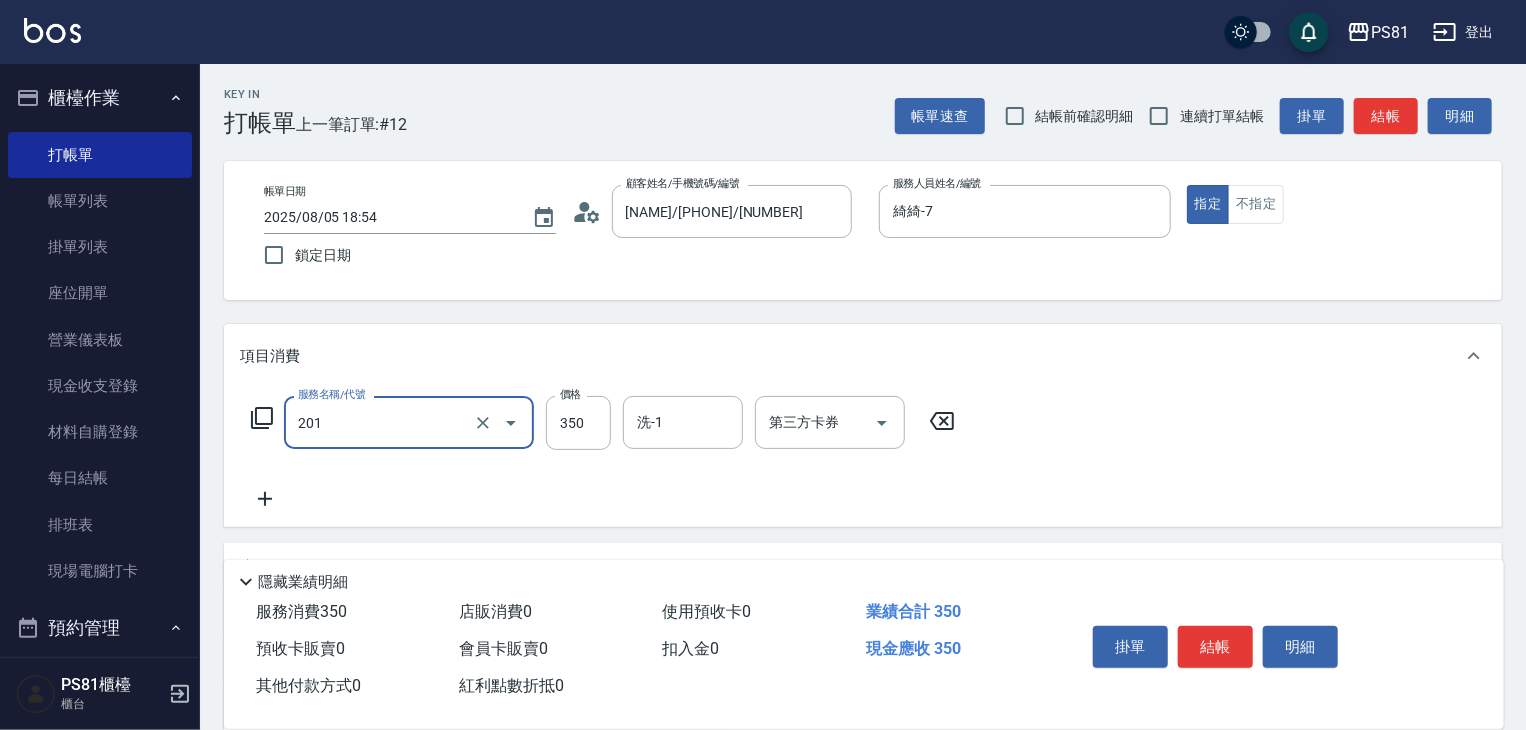 type on "洗剪350(201)" 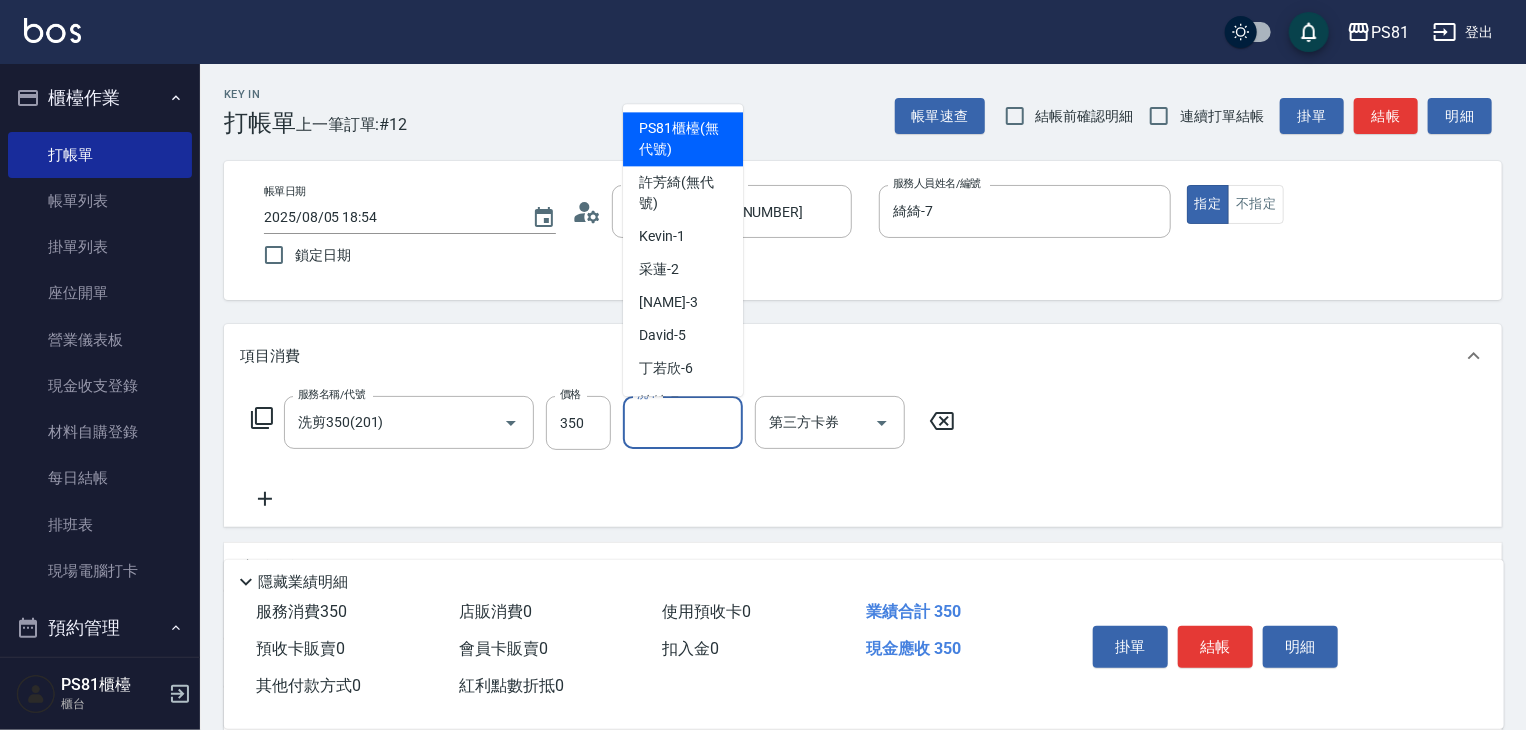 click on "洗-1" at bounding box center [683, 422] 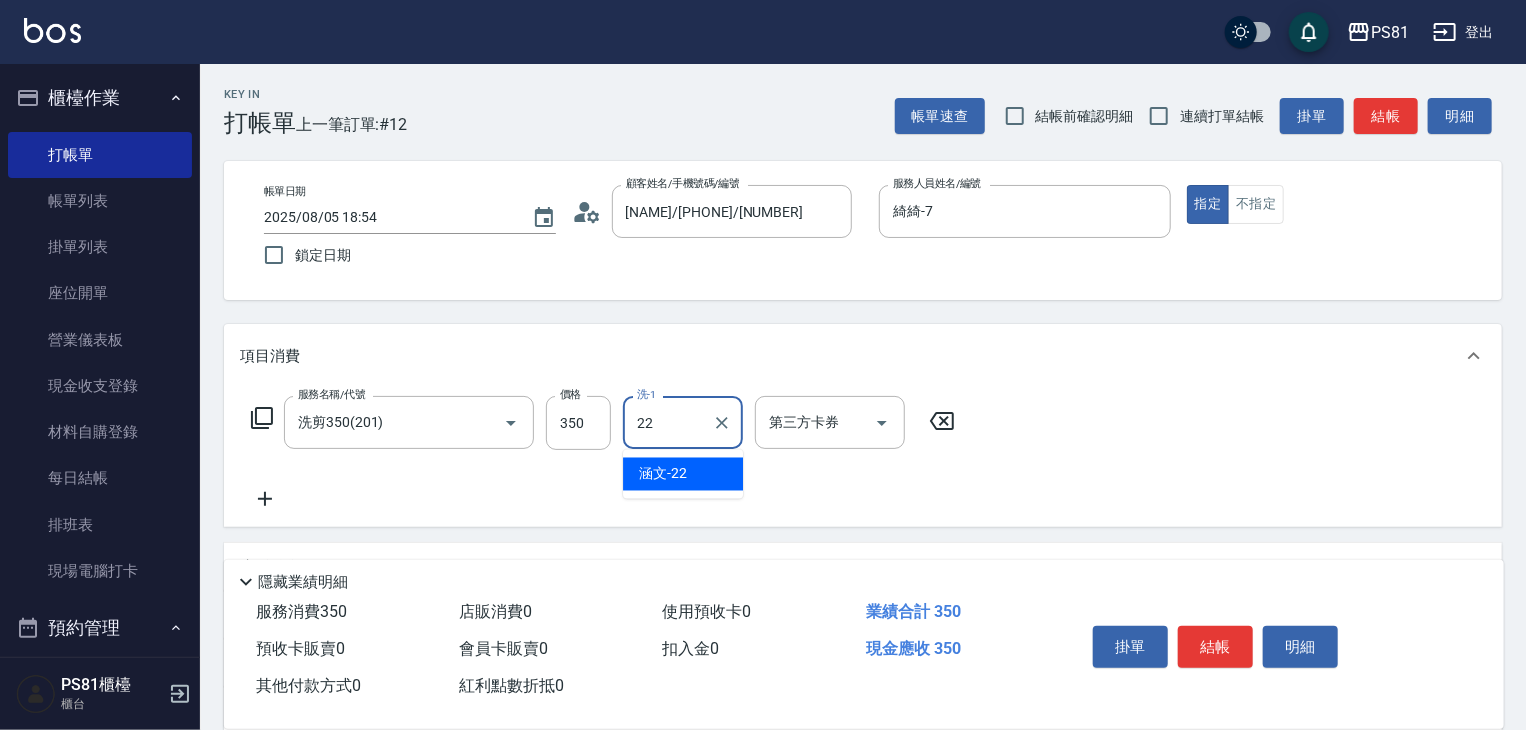 click on "22" at bounding box center (668, 422) 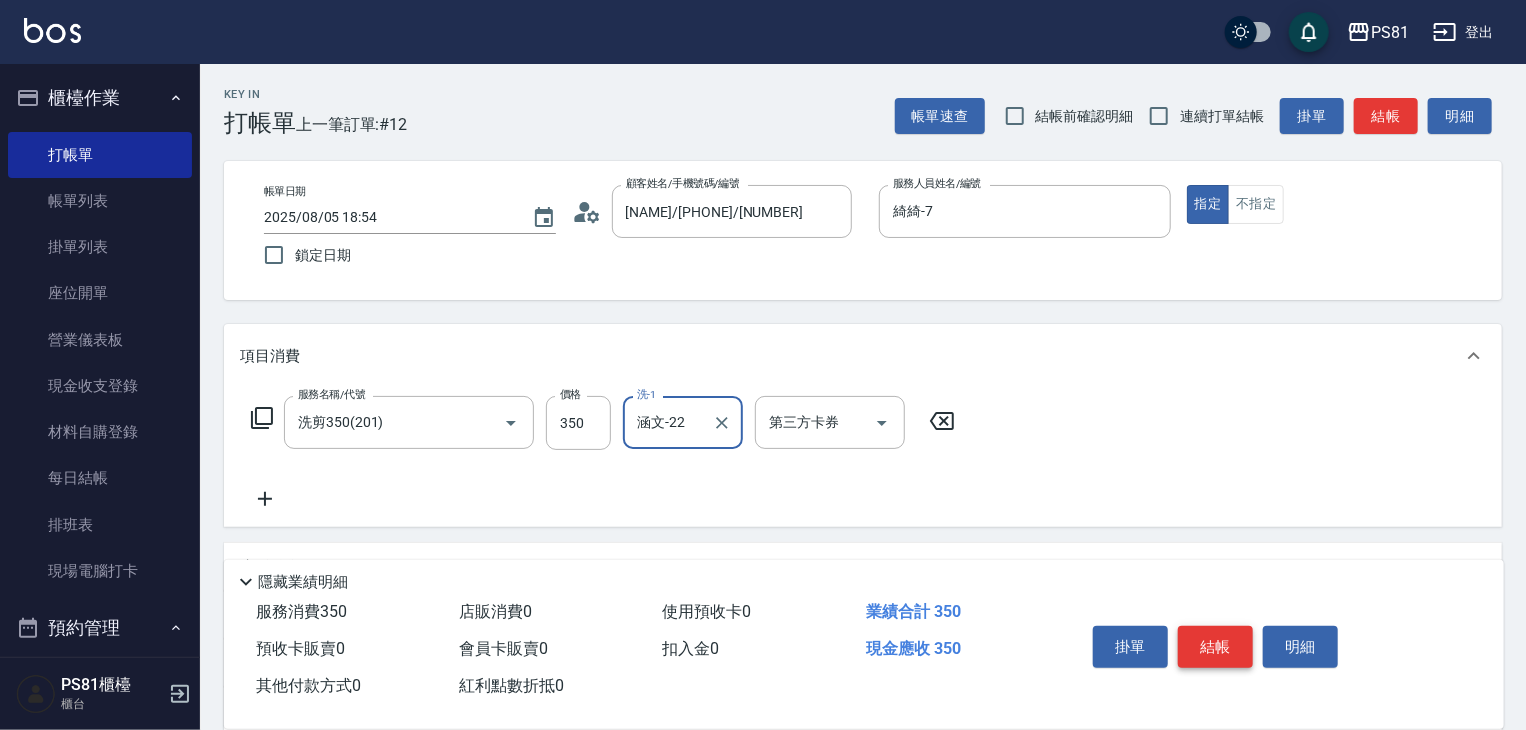 type on "涵文-22" 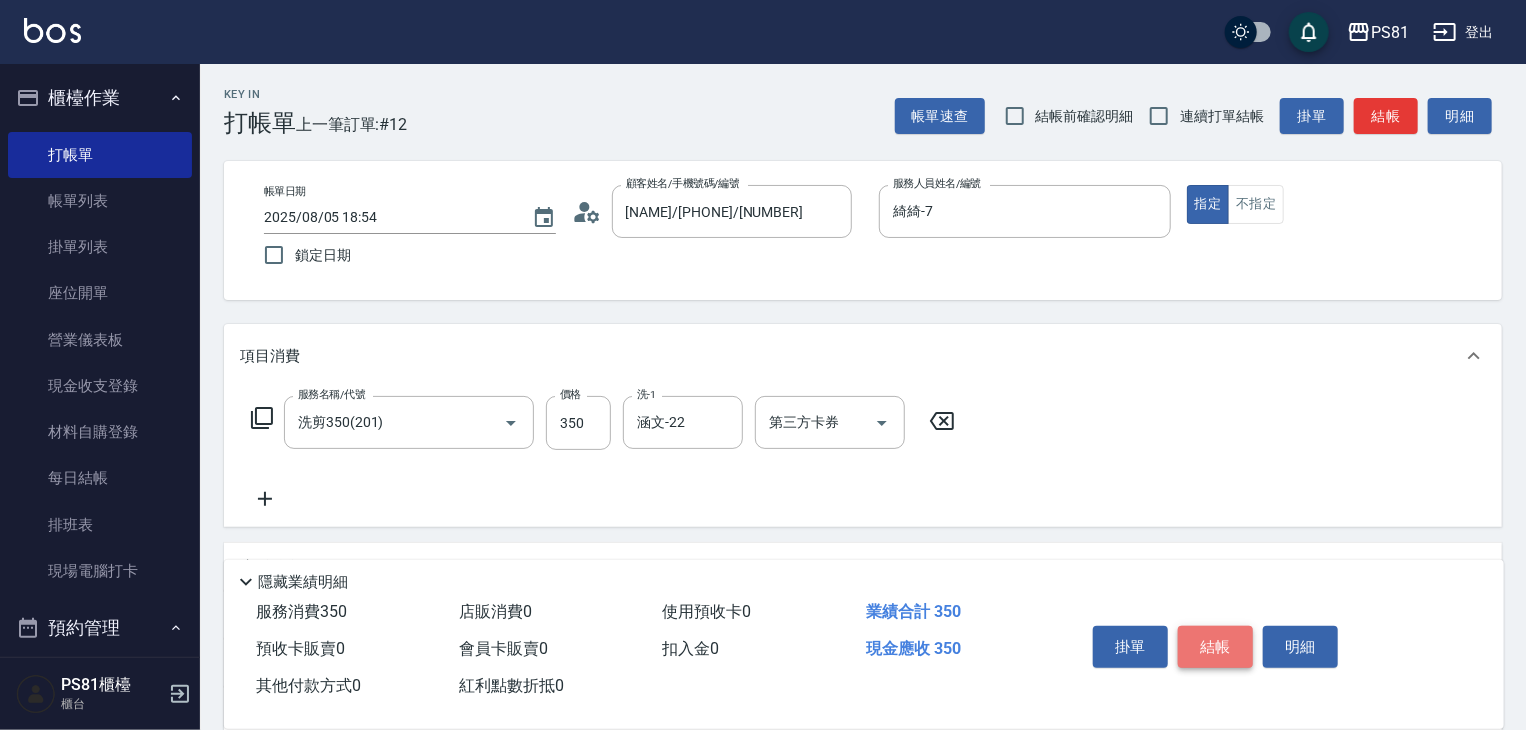 click on "結帳" at bounding box center [1215, 647] 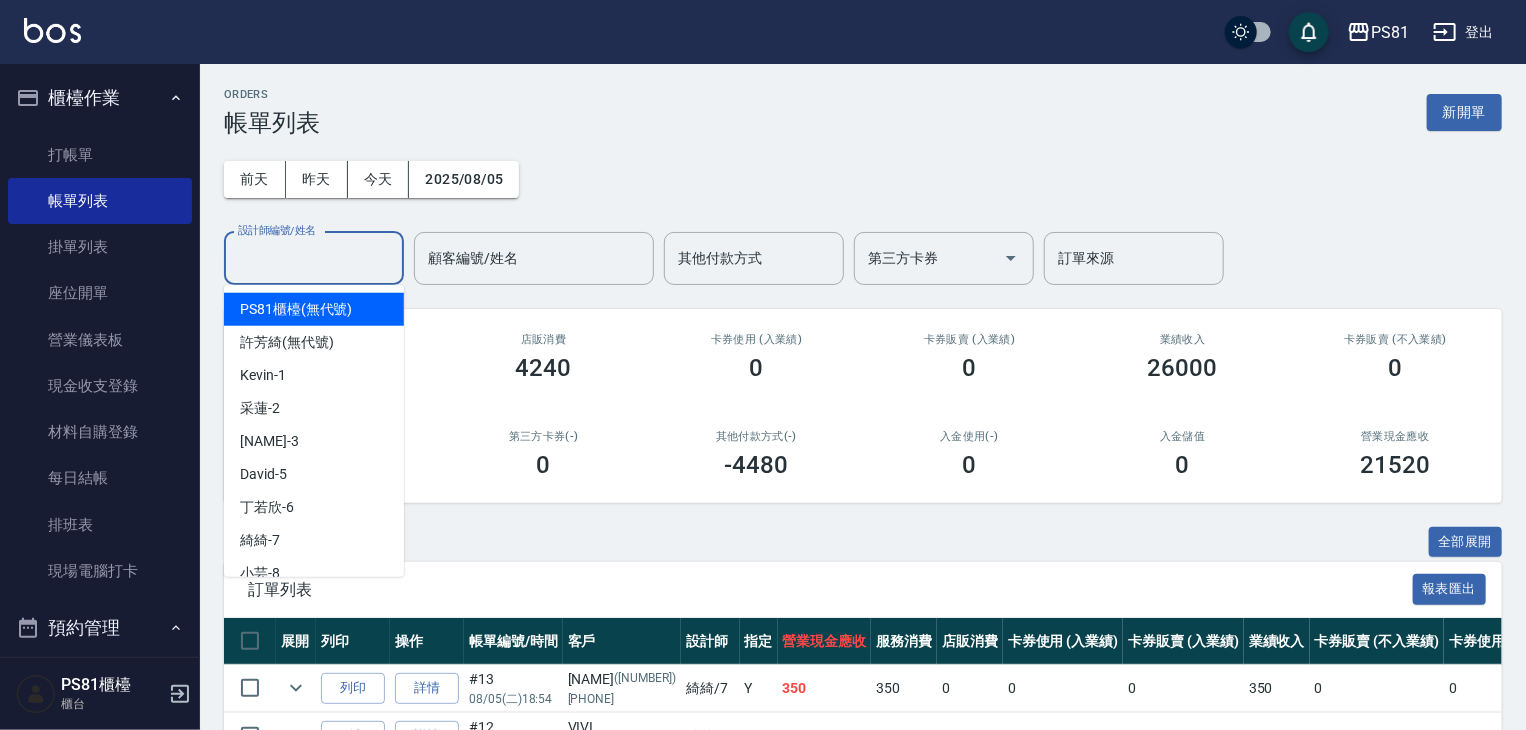 click on "設計師編號/姓名 設計師編號/姓名" at bounding box center [314, 258] 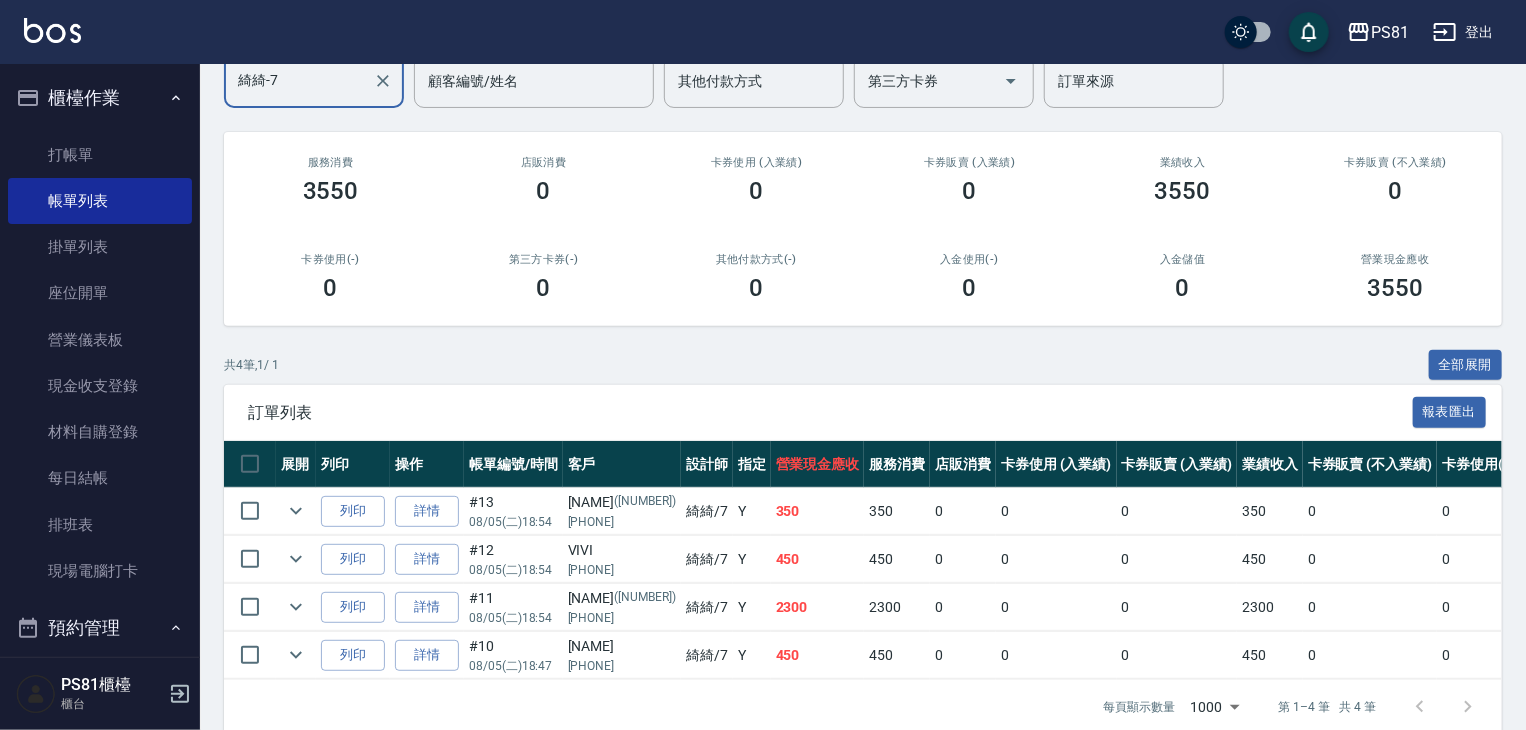 scroll, scrollTop: 200, scrollLeft: 0, axis: vertical 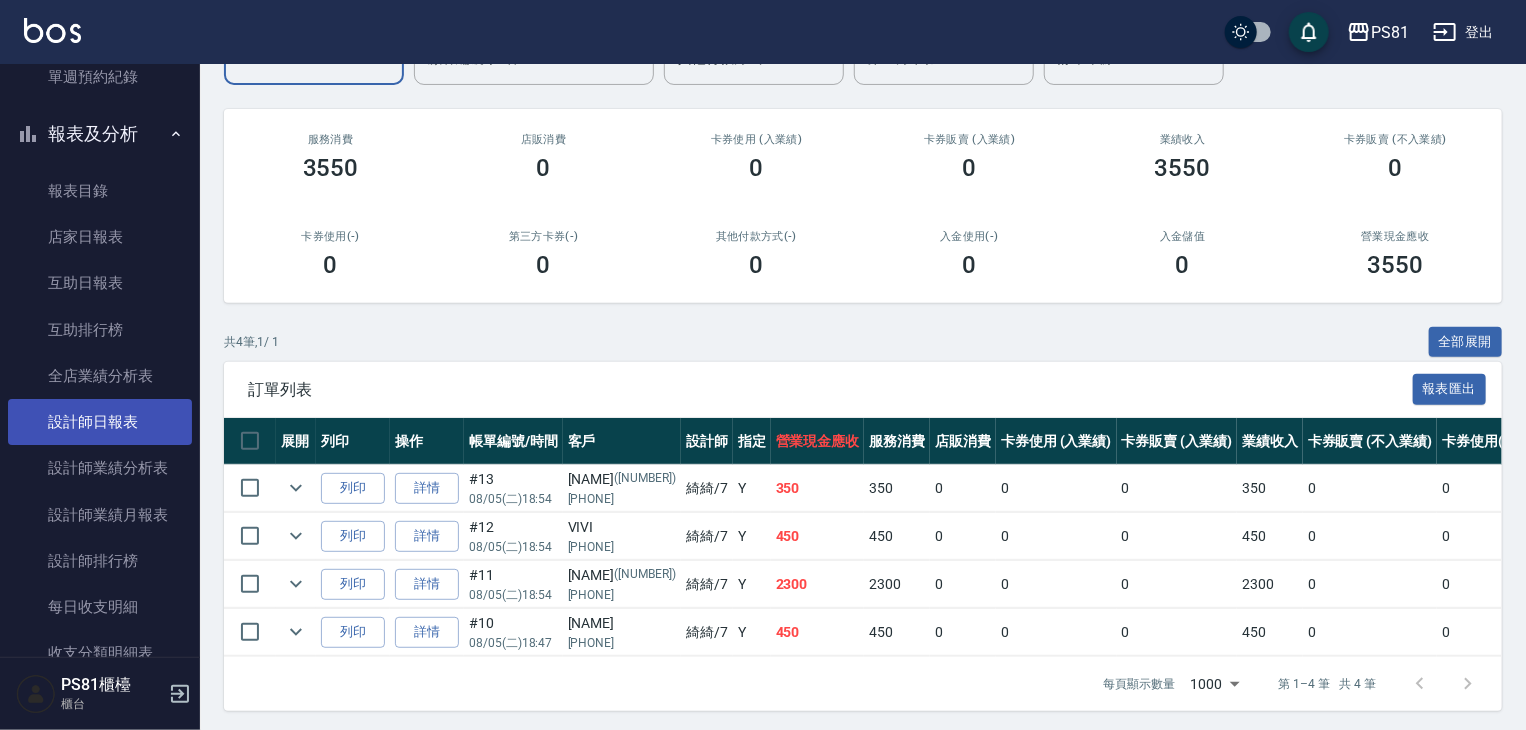 type on "綺綺-7" 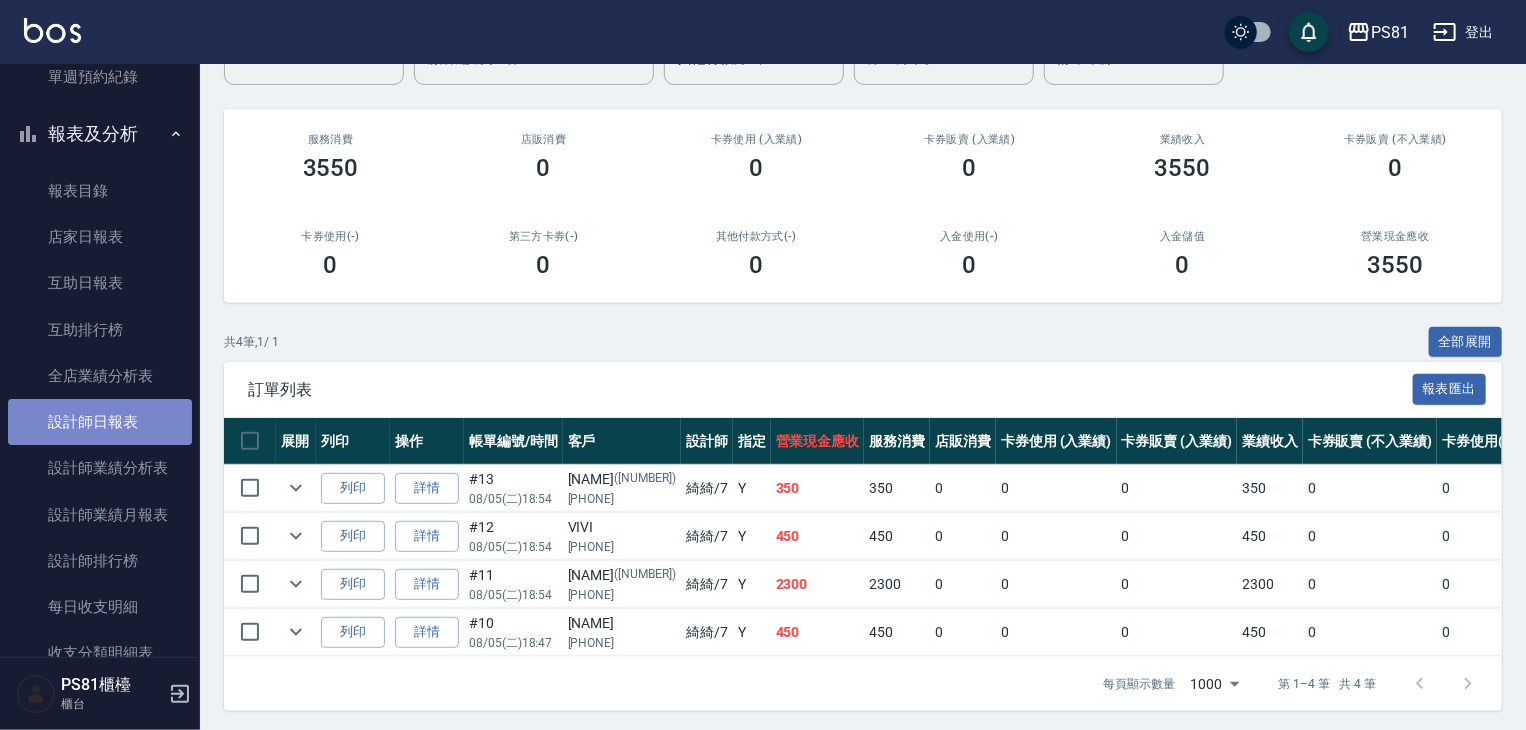 click on "設計師日報表" at bounding box center (100, 422) 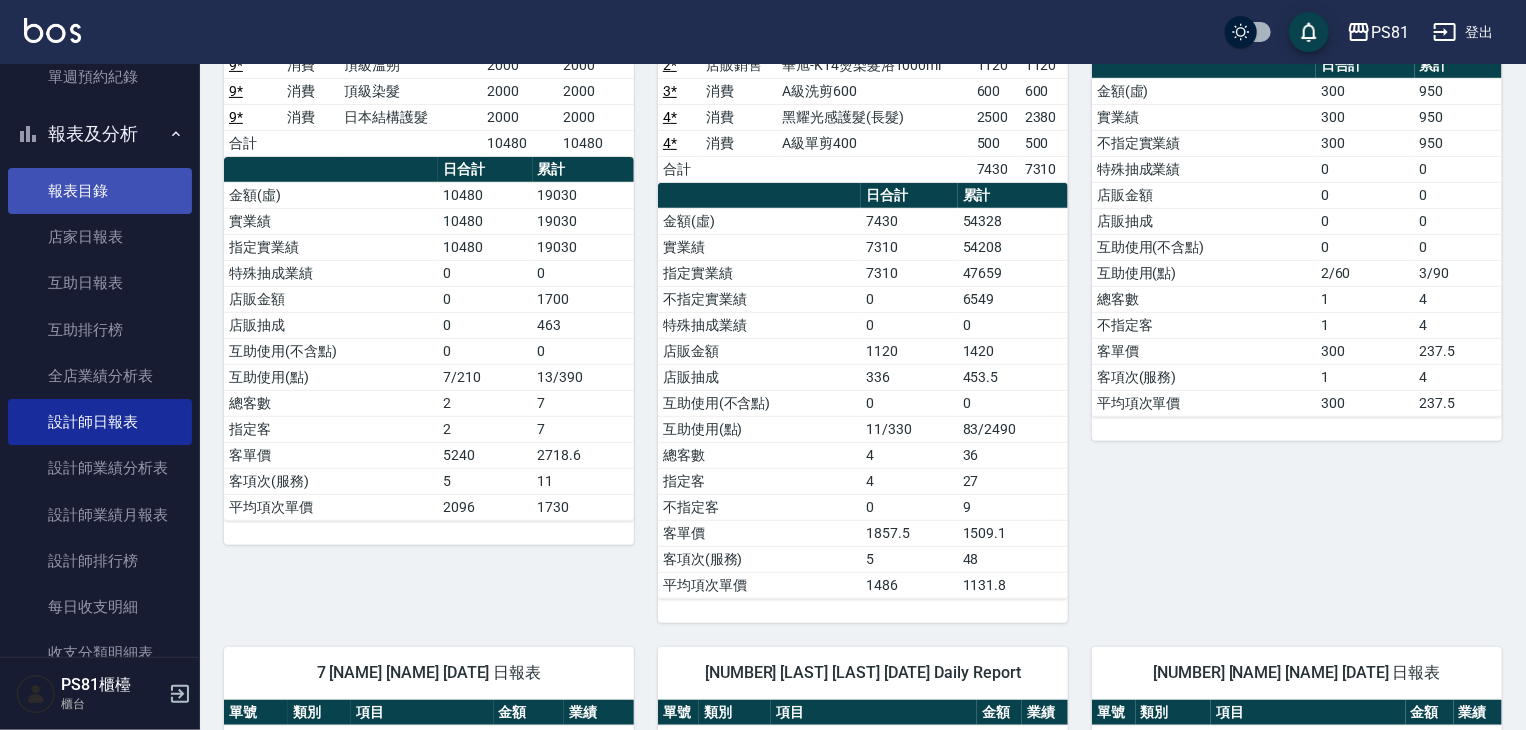 scroll, scrollTop: 0, scrollLeft: 0, axis: both 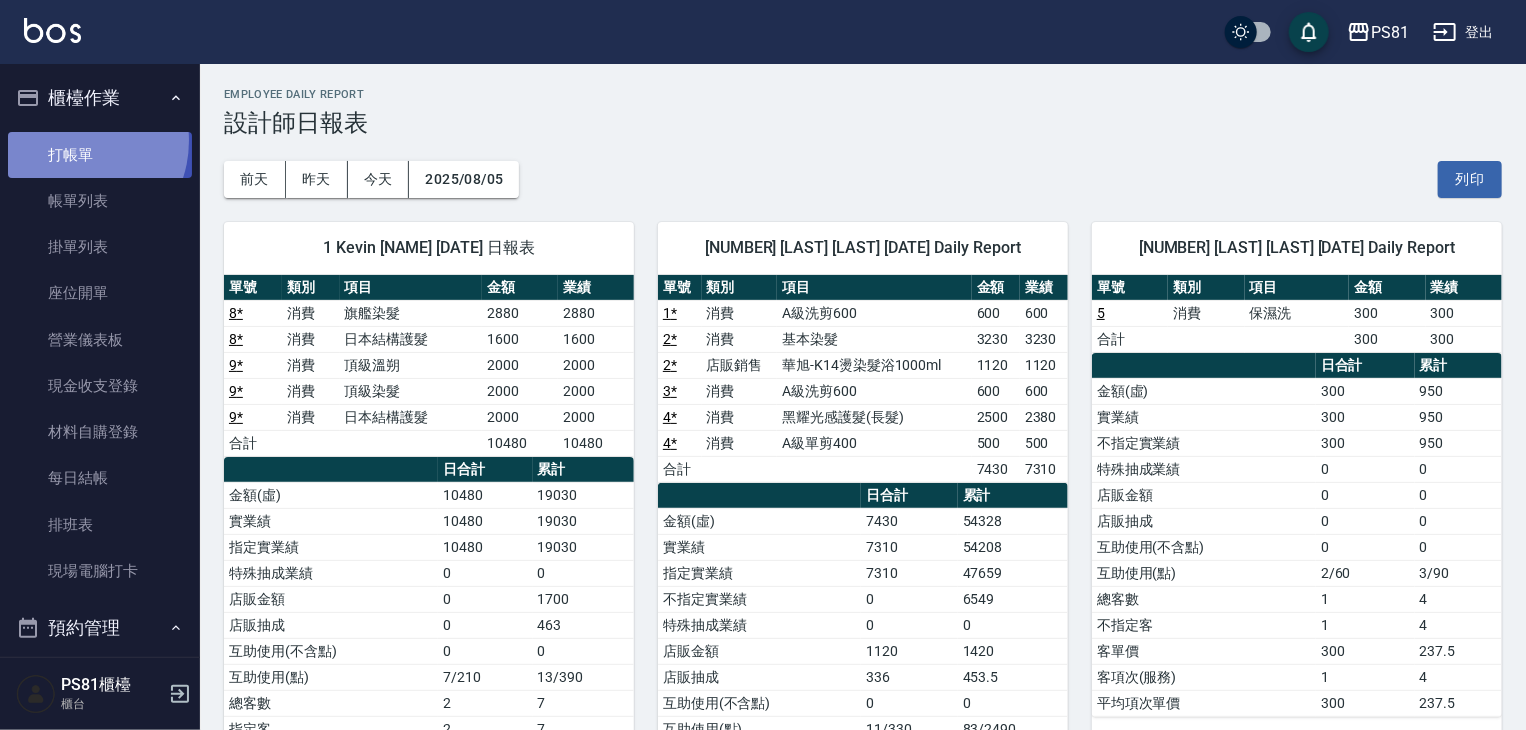 click on "打帳單" at bounding box center [100, 155] 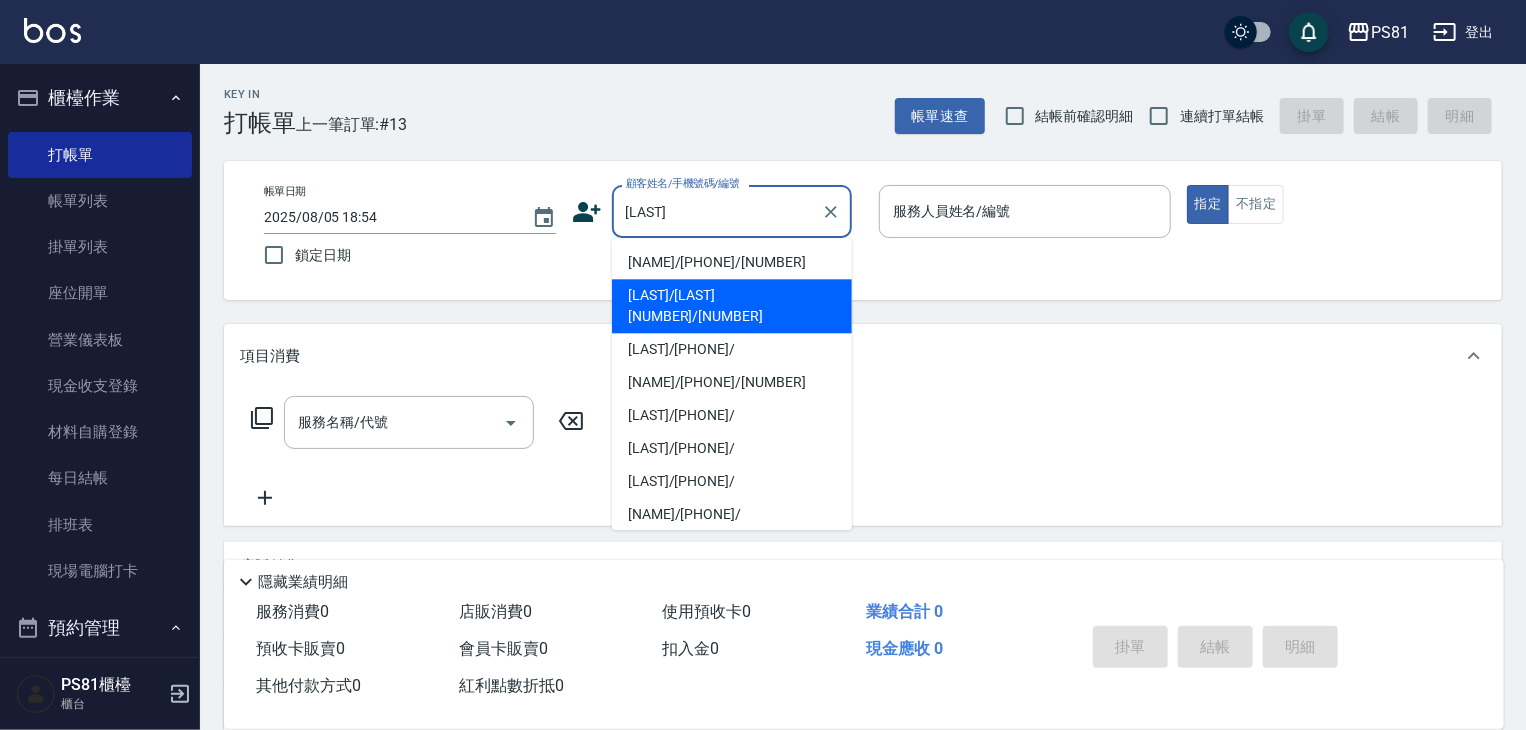 click on "[LAST]/[LAST][NUMBER]/[NUMBER]" at bounding box center (732, 306) 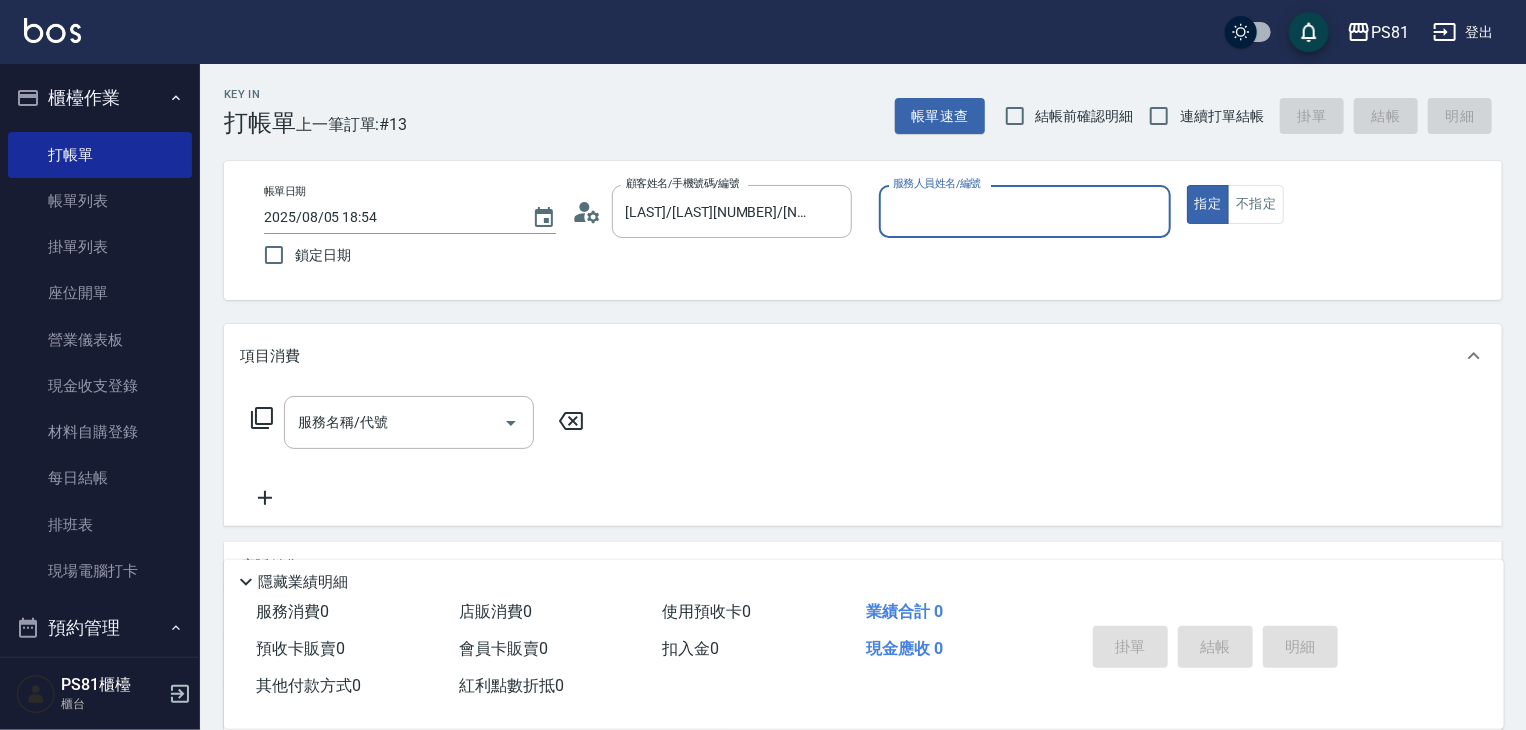 type on "采蓮-2" 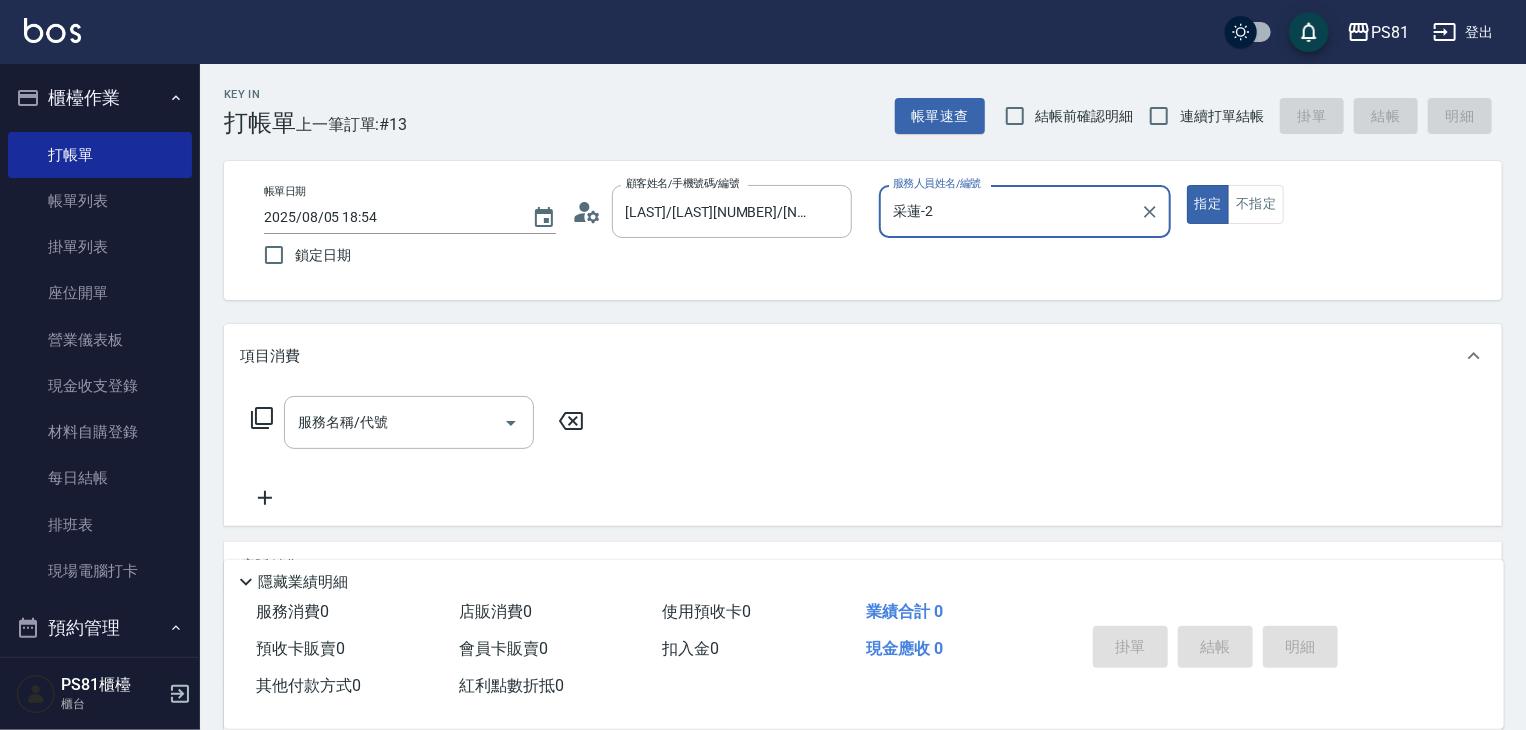 click 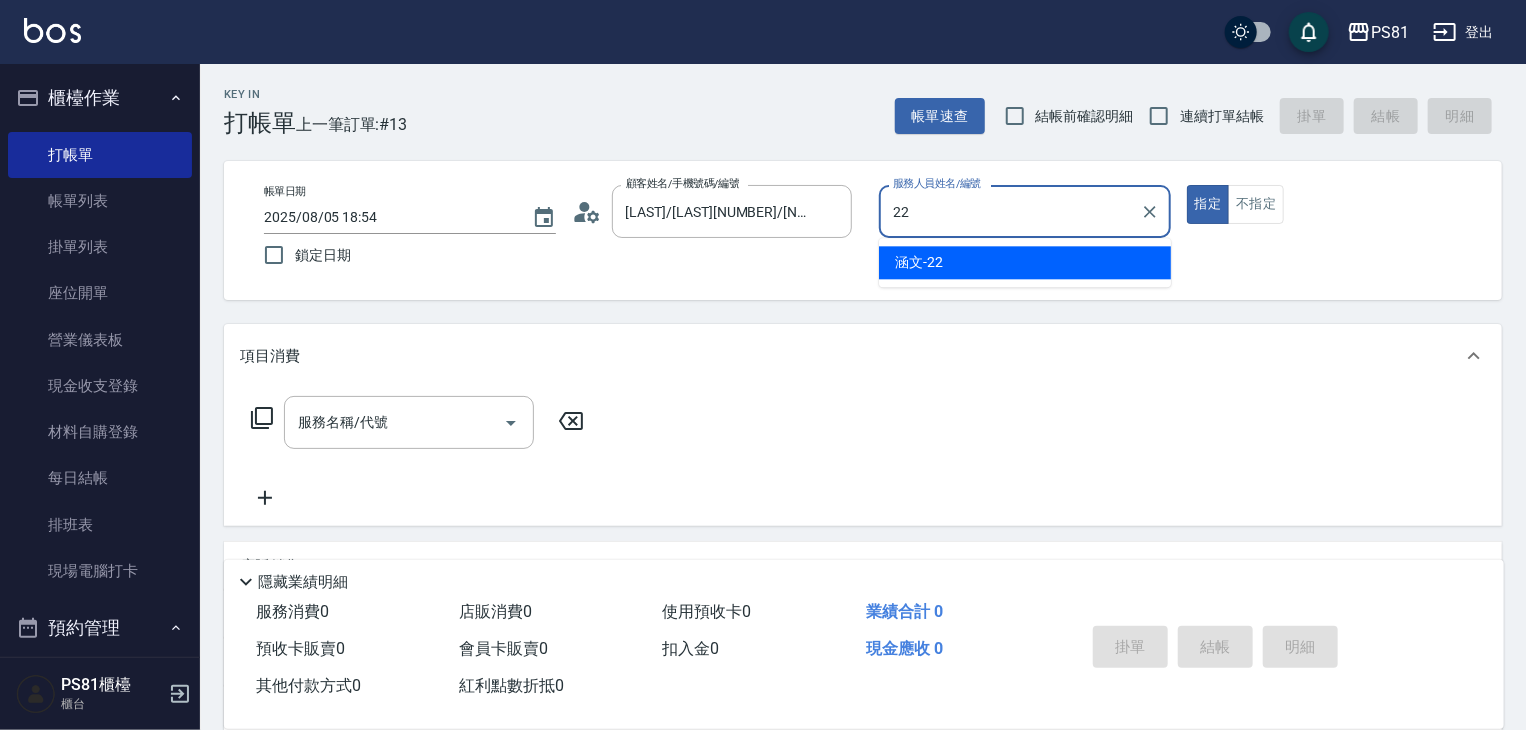 click on "涵文 -22" at bounding box center [1025, 262] 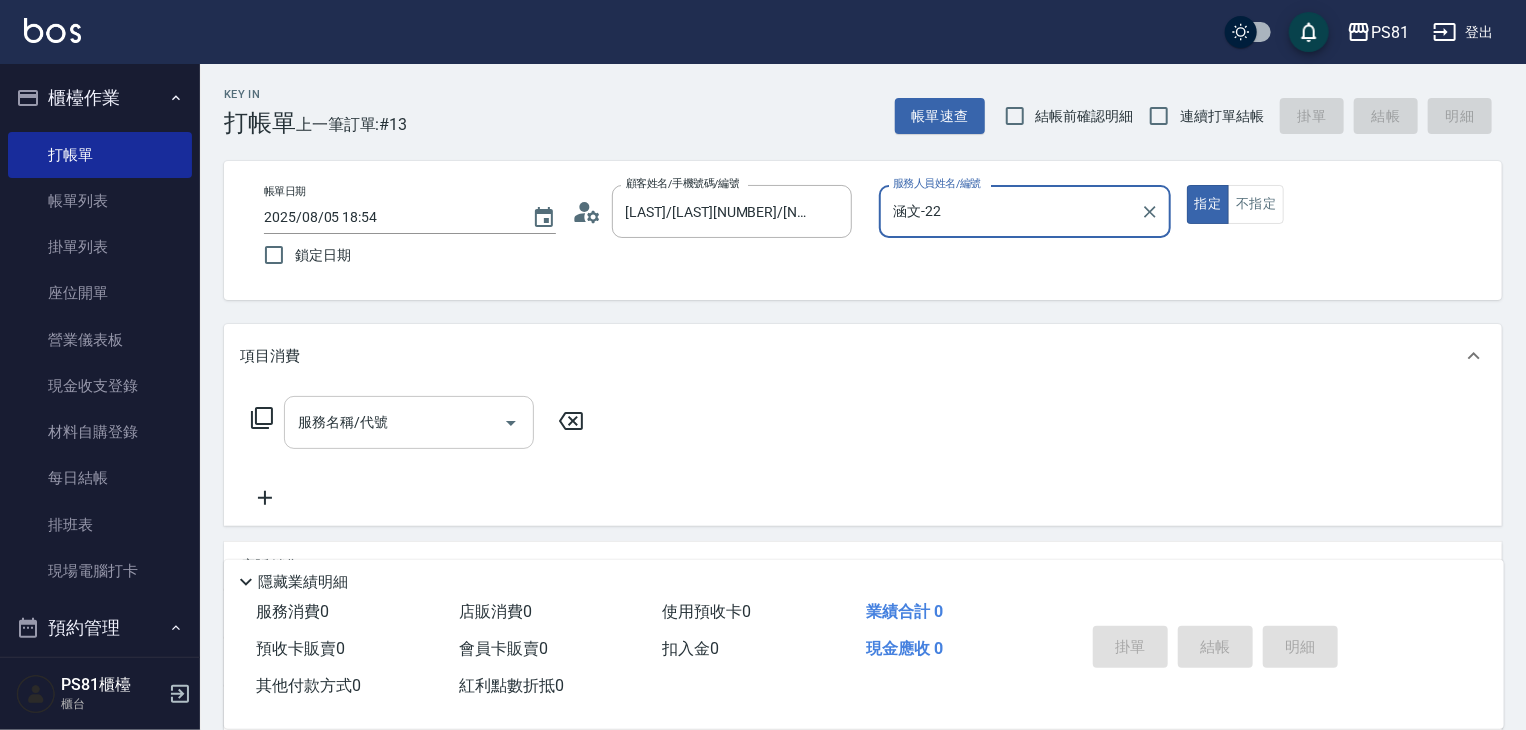 type on "涵文-22" 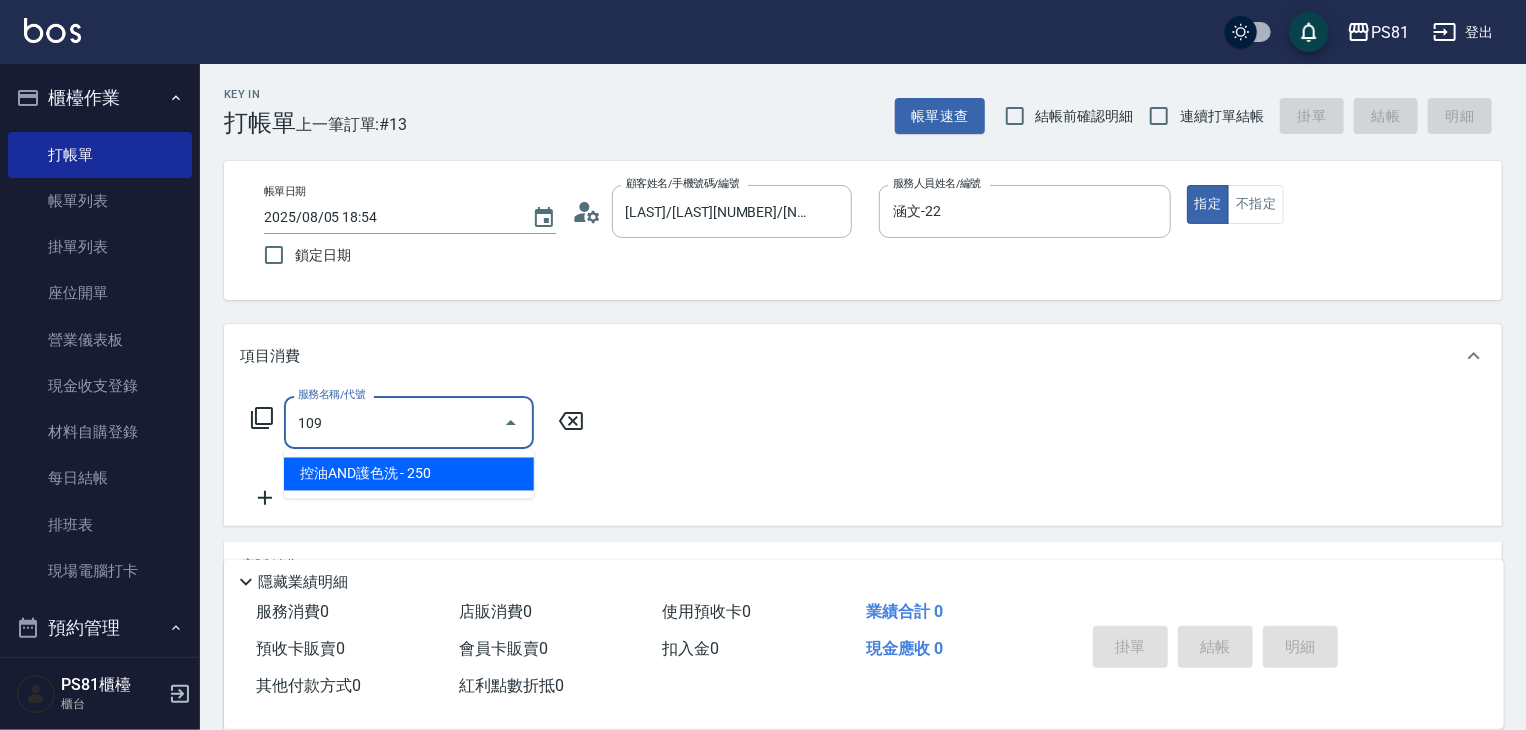 click on "控油AND護色洗 - 250" at bounding box center [409, 474] 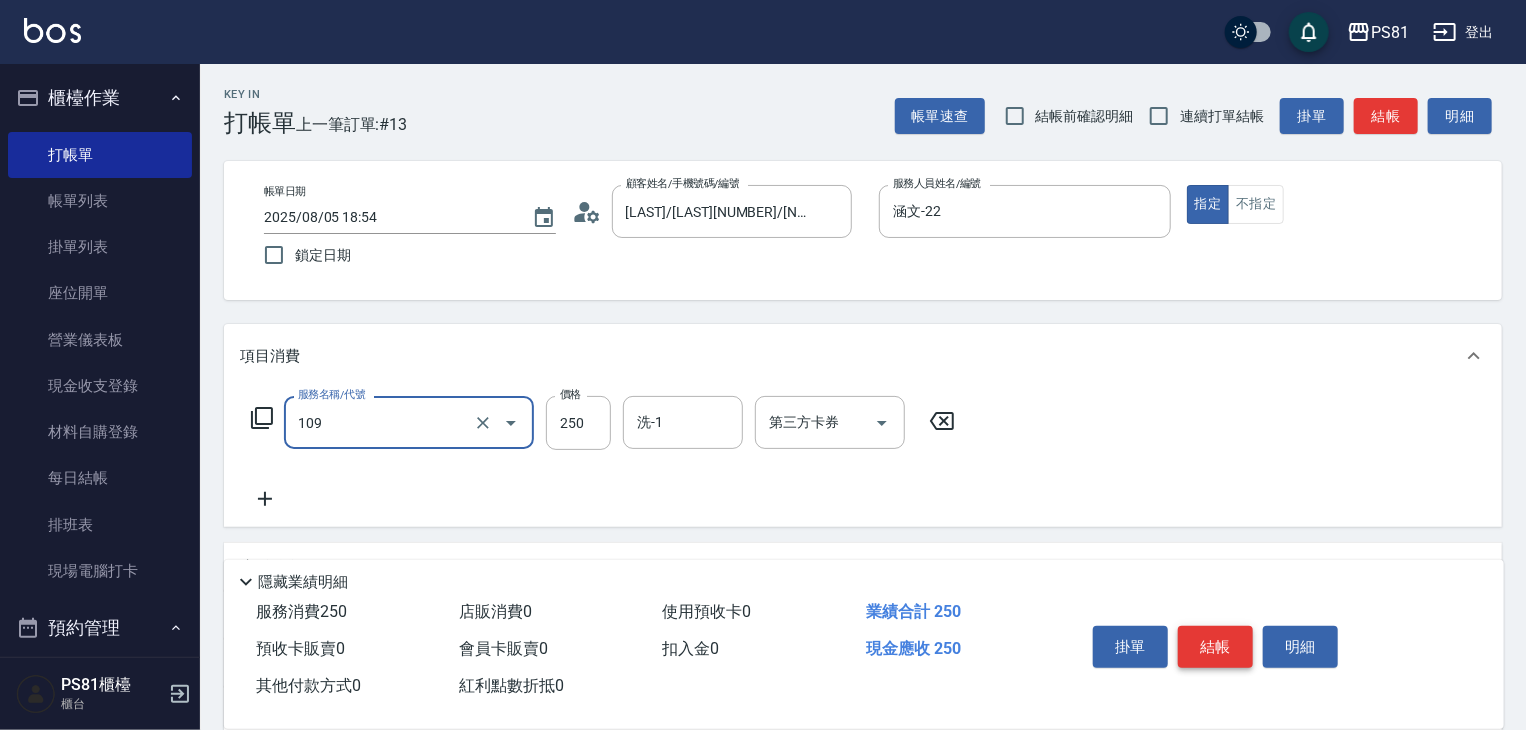 type on "控油AND護色洗(109)" 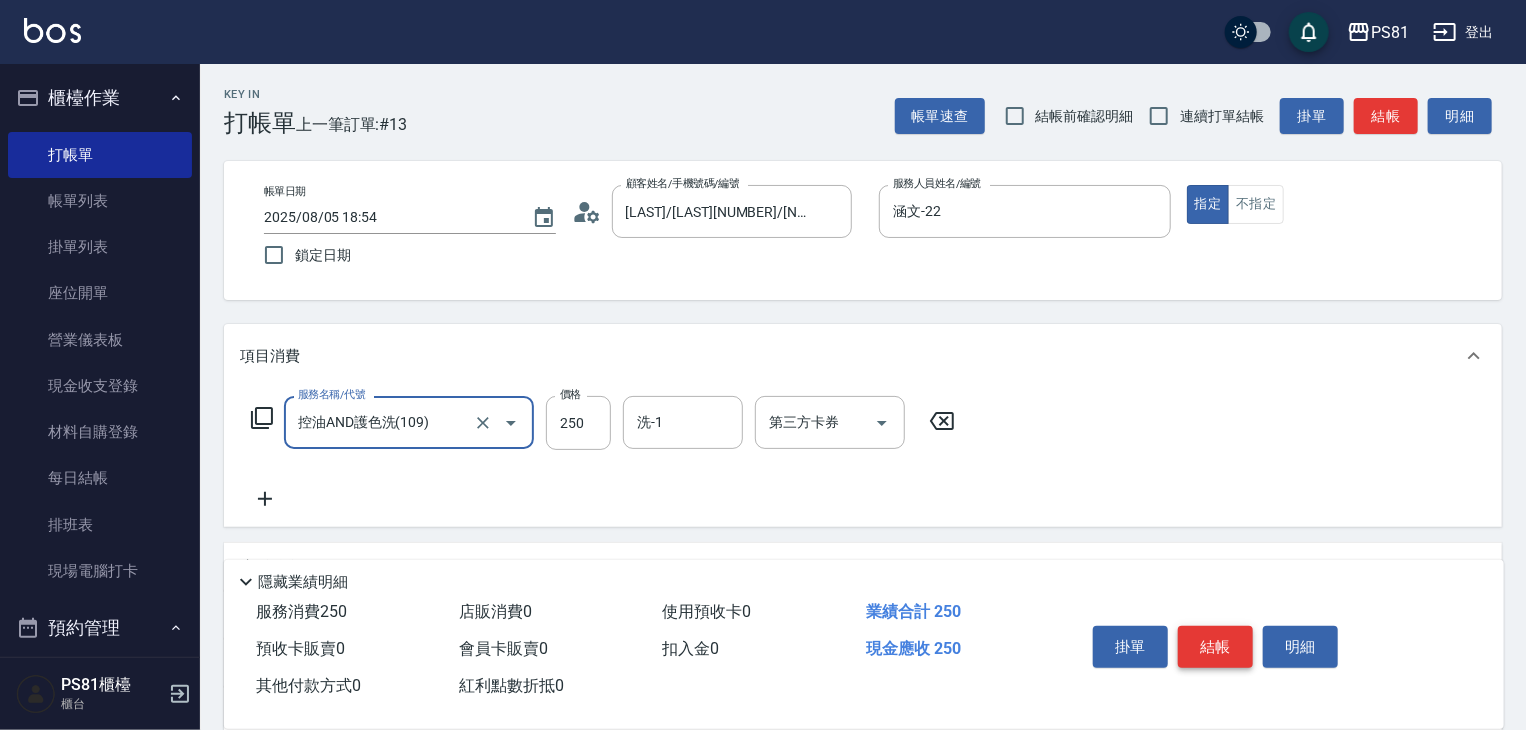 click on "結帳" at bounding box center [1215, 647] 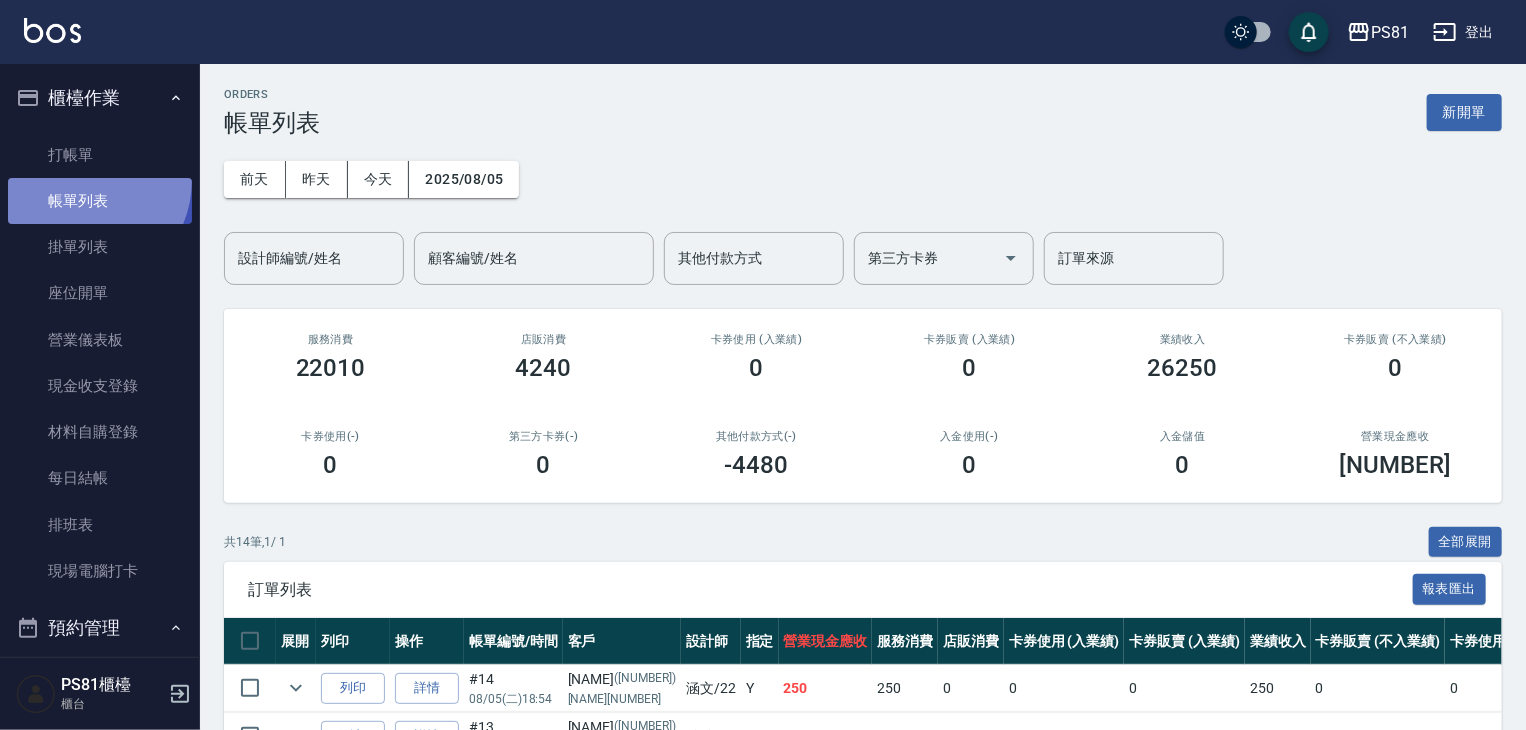 click on "帳單列表" at bounding box center (100, 201) 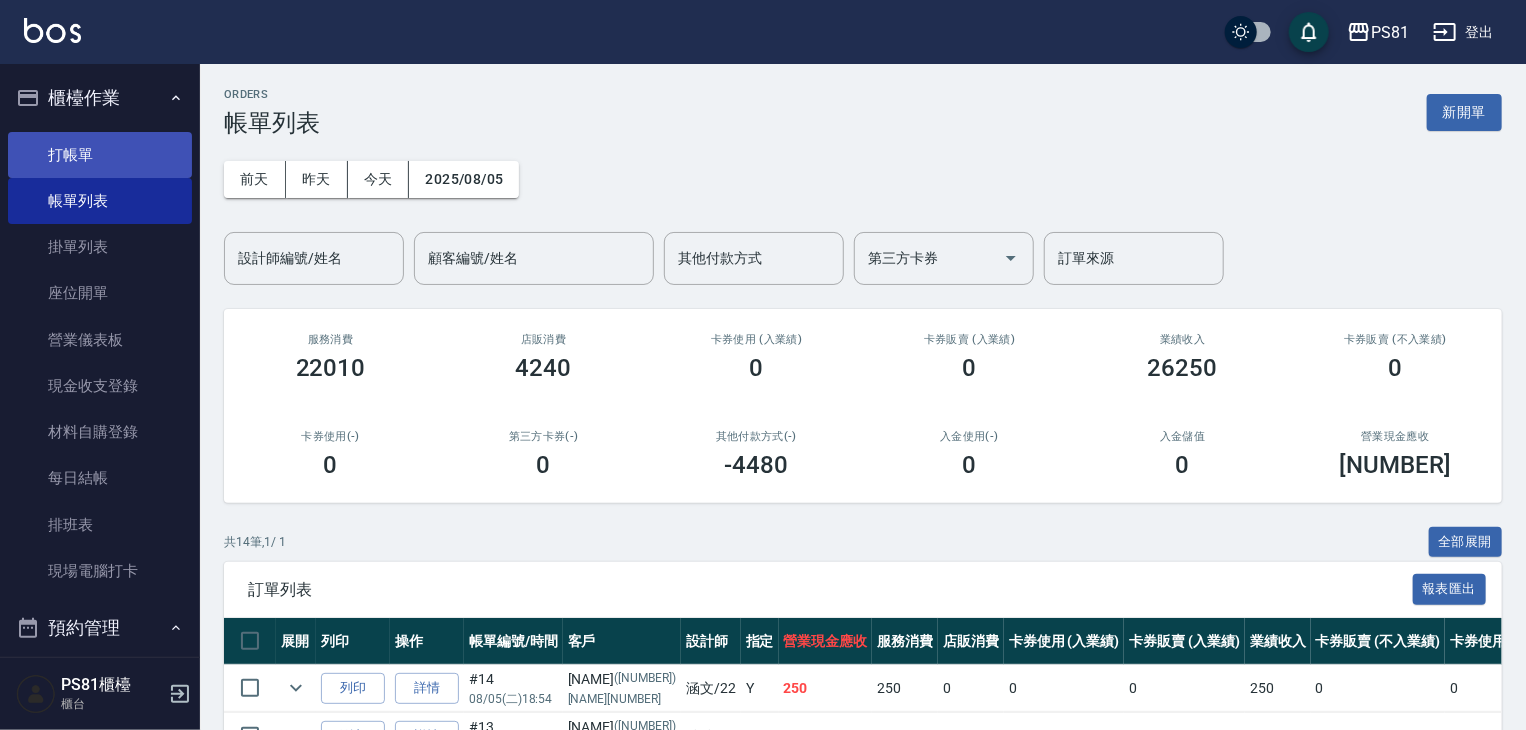 click on "打帳單" at bounding box center [100, 155] 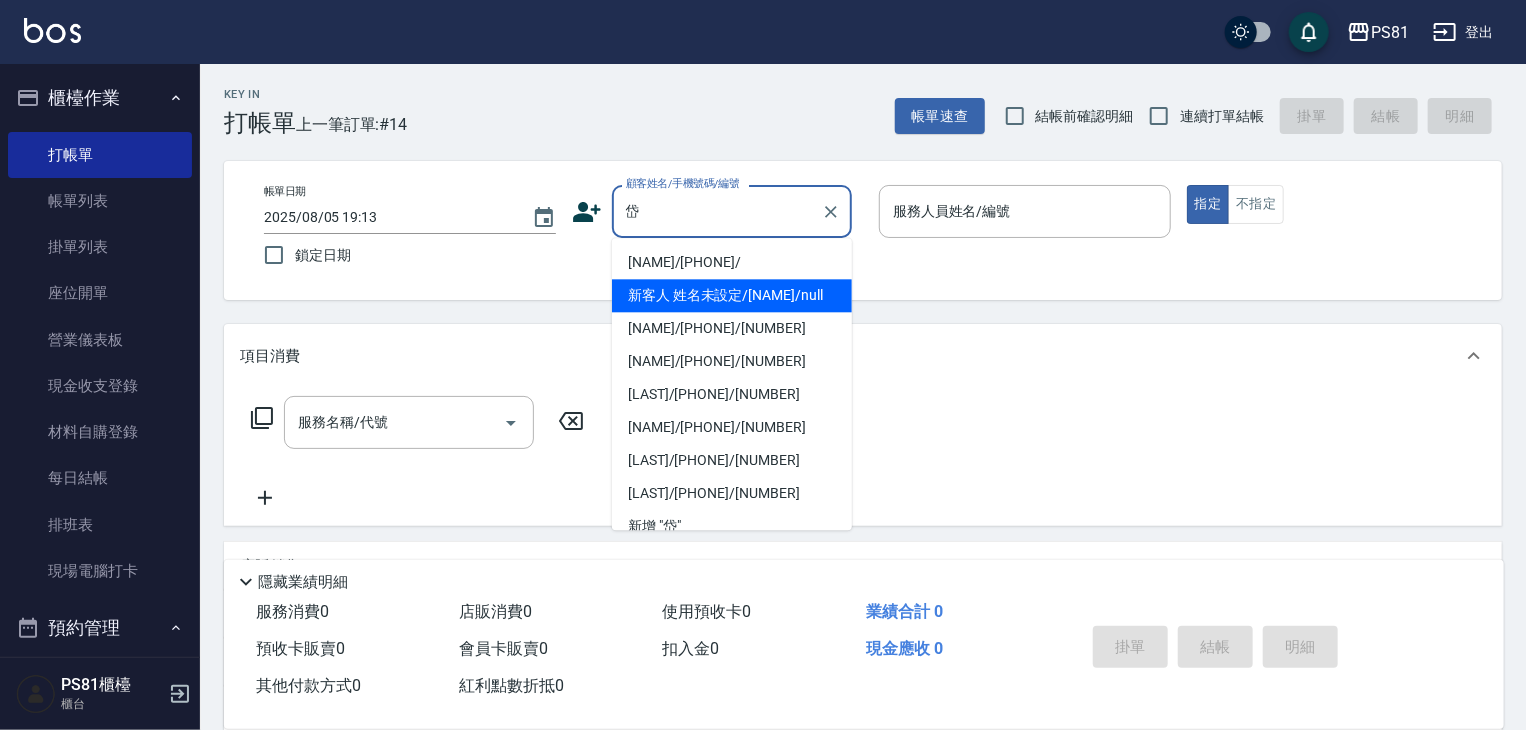click on "新客人 姓名未設定/[NAME]/null" at bounding box center [732, 295] 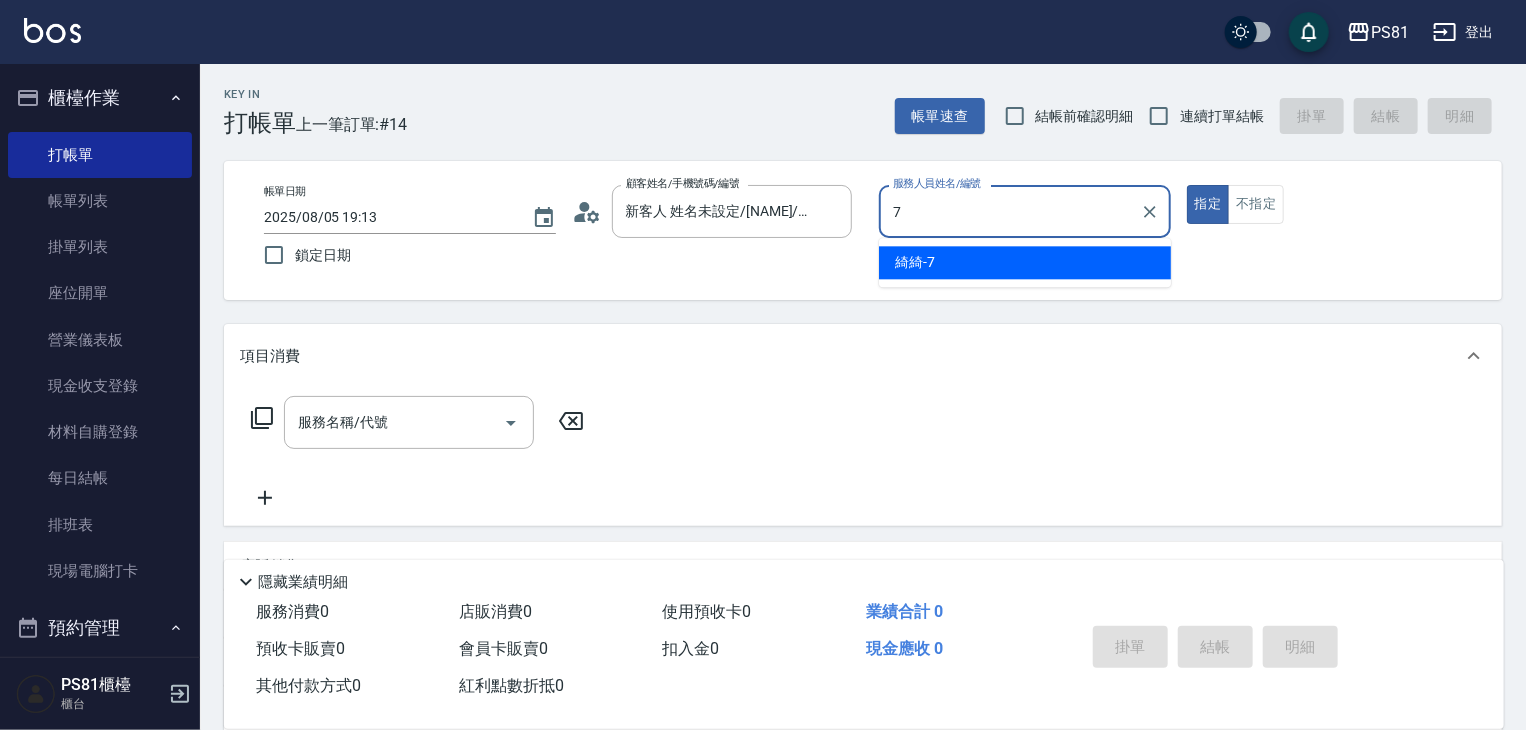 type on "綺綺-7" 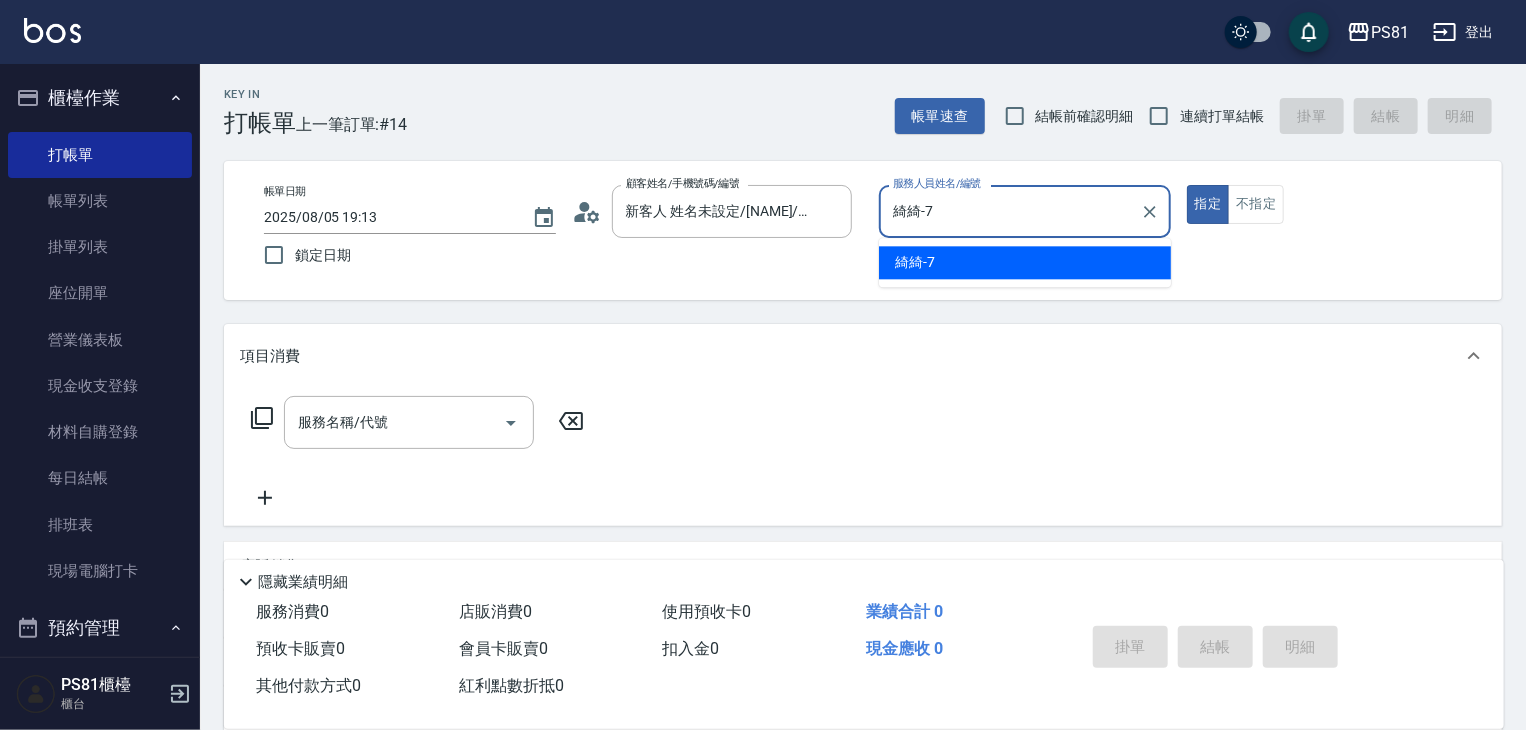 type on "true" 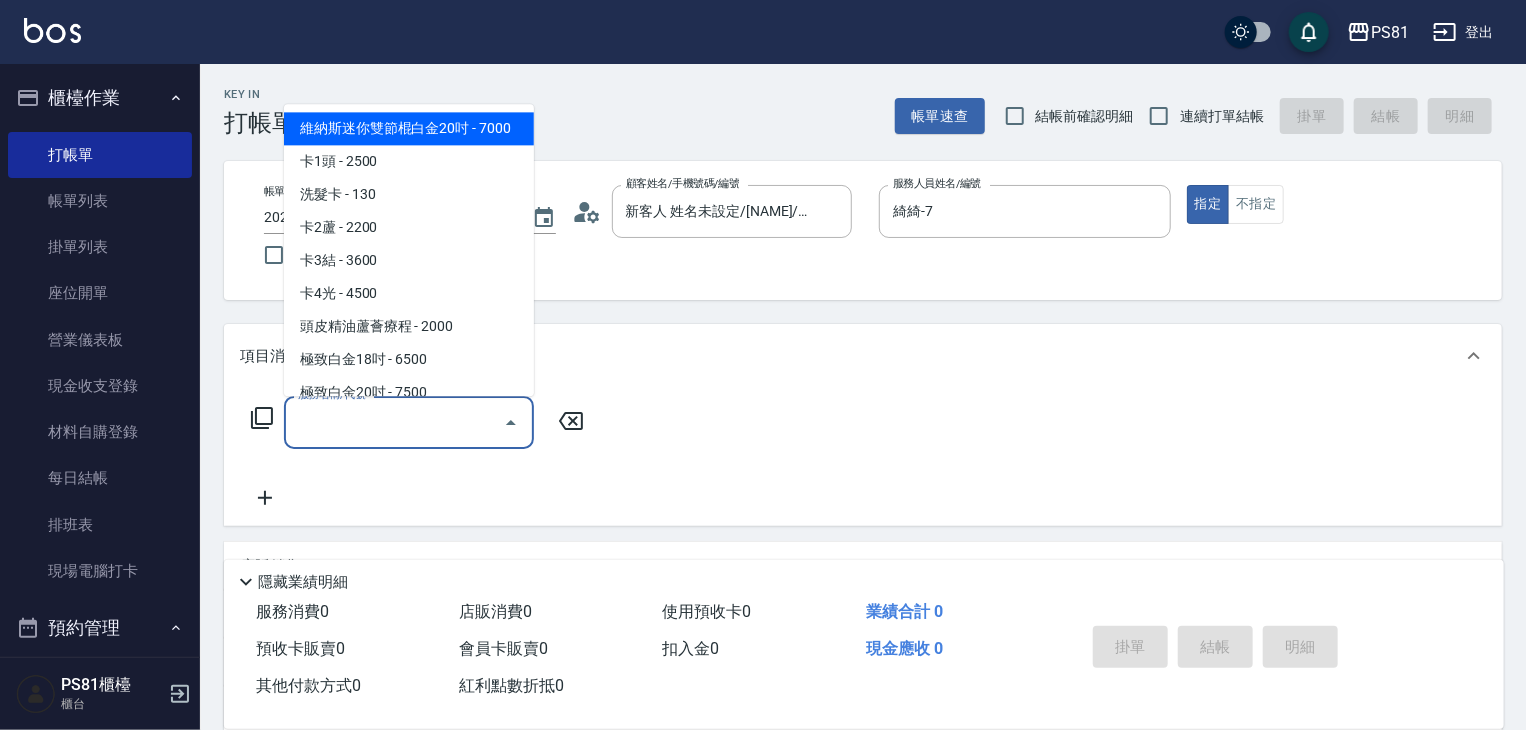click on "服務名稱/代號" at bounding box center [394, 422] 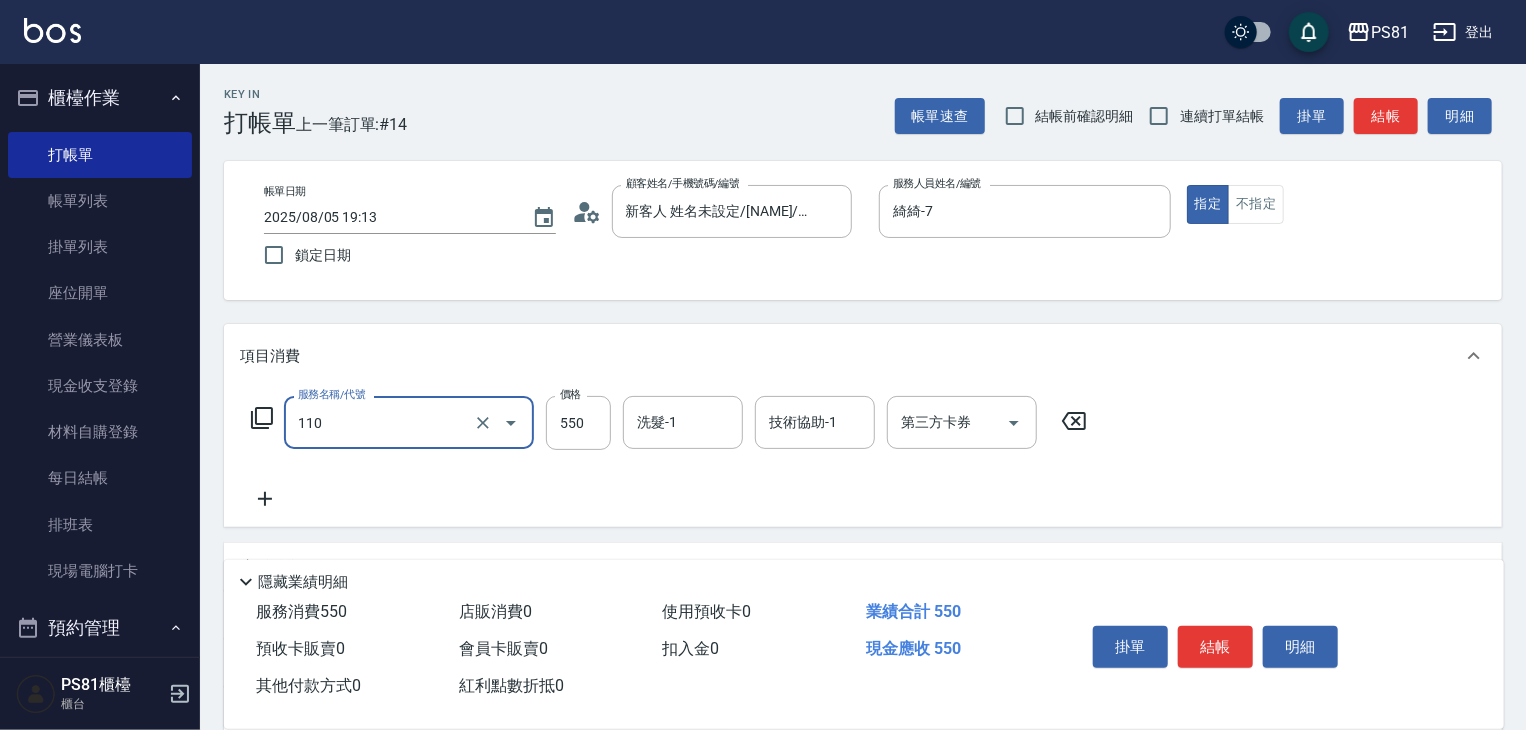 type on "去角質(抗油)(110)" 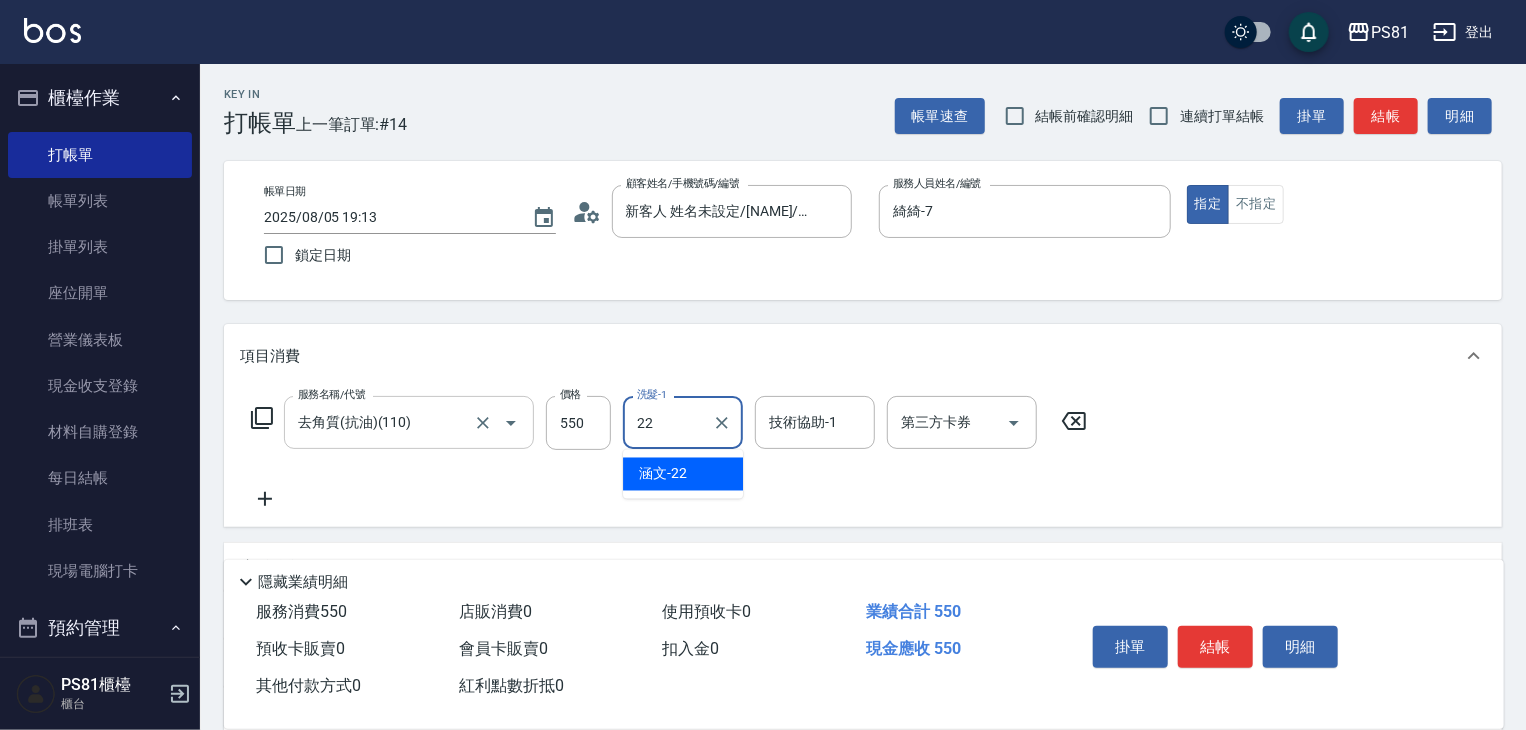 type on "涵文-22" 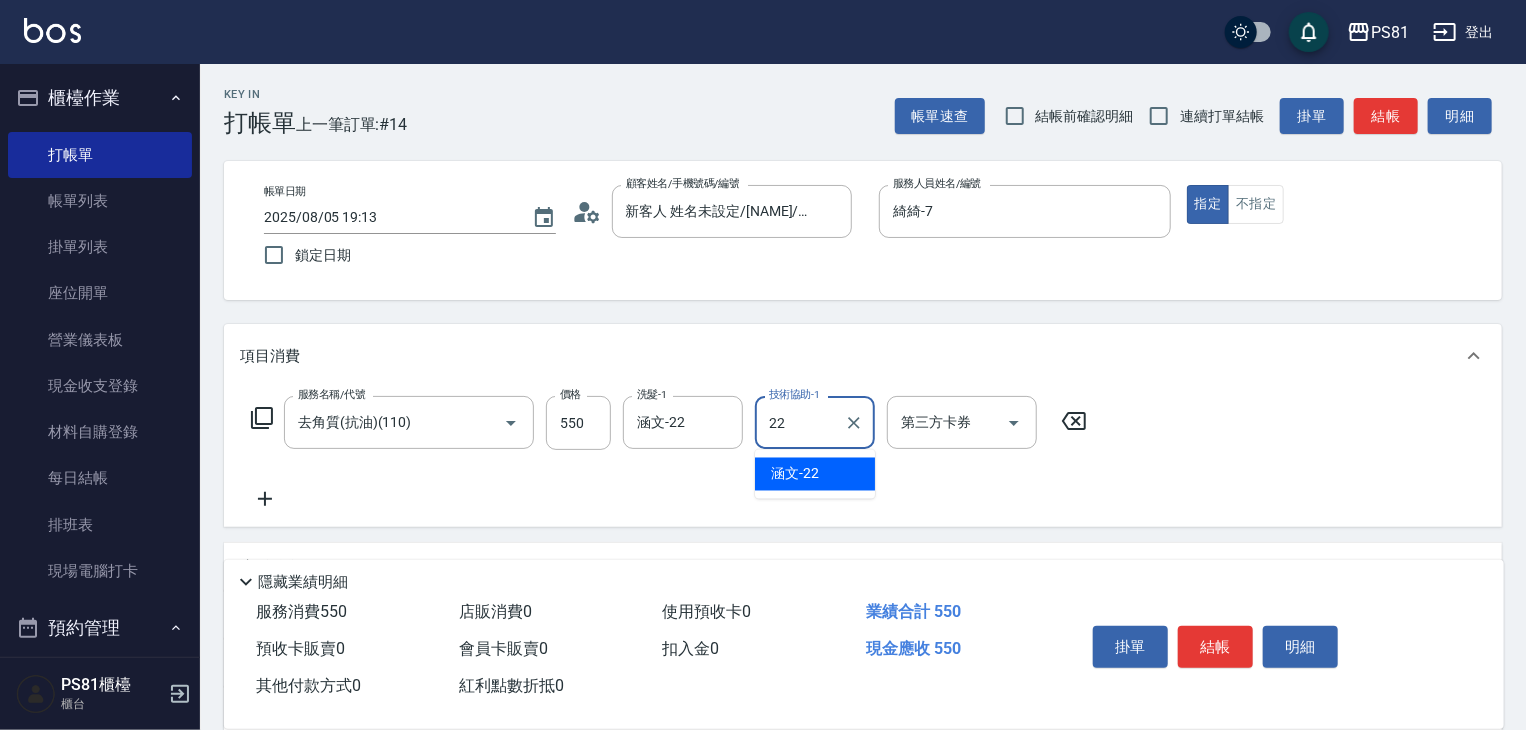 type on "涵文-22" 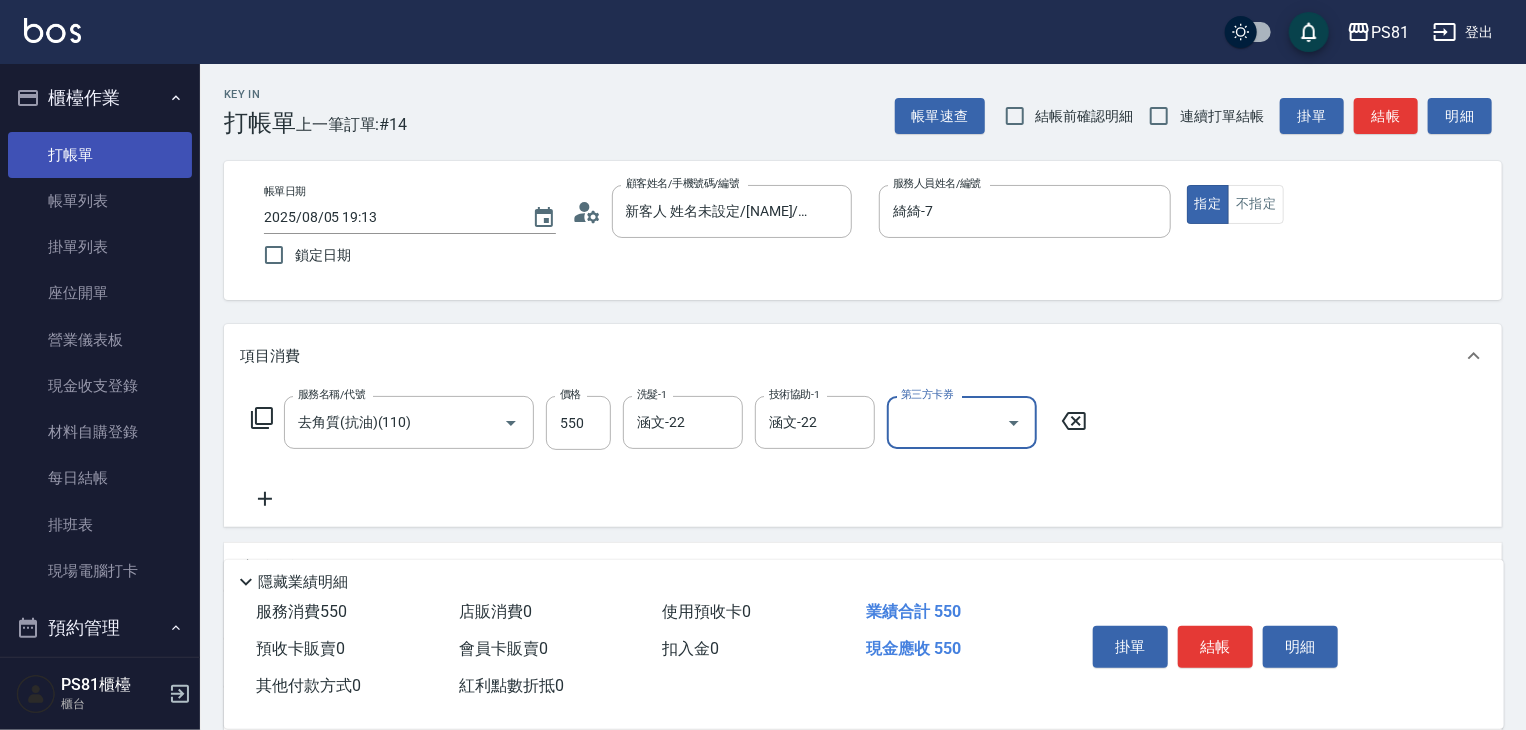 scroll, scrollTop: 200, scrollLeft: 0, axis: vertical 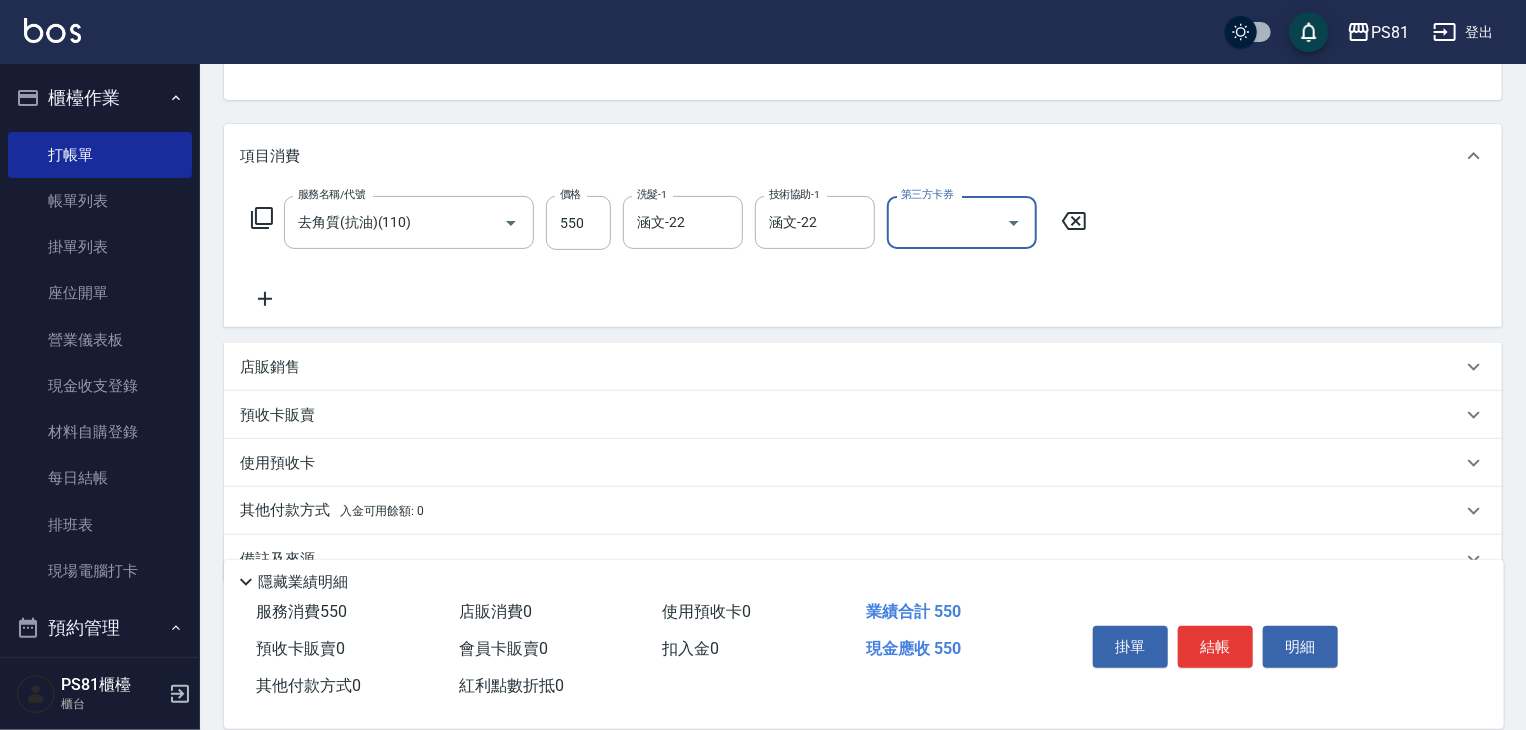 click 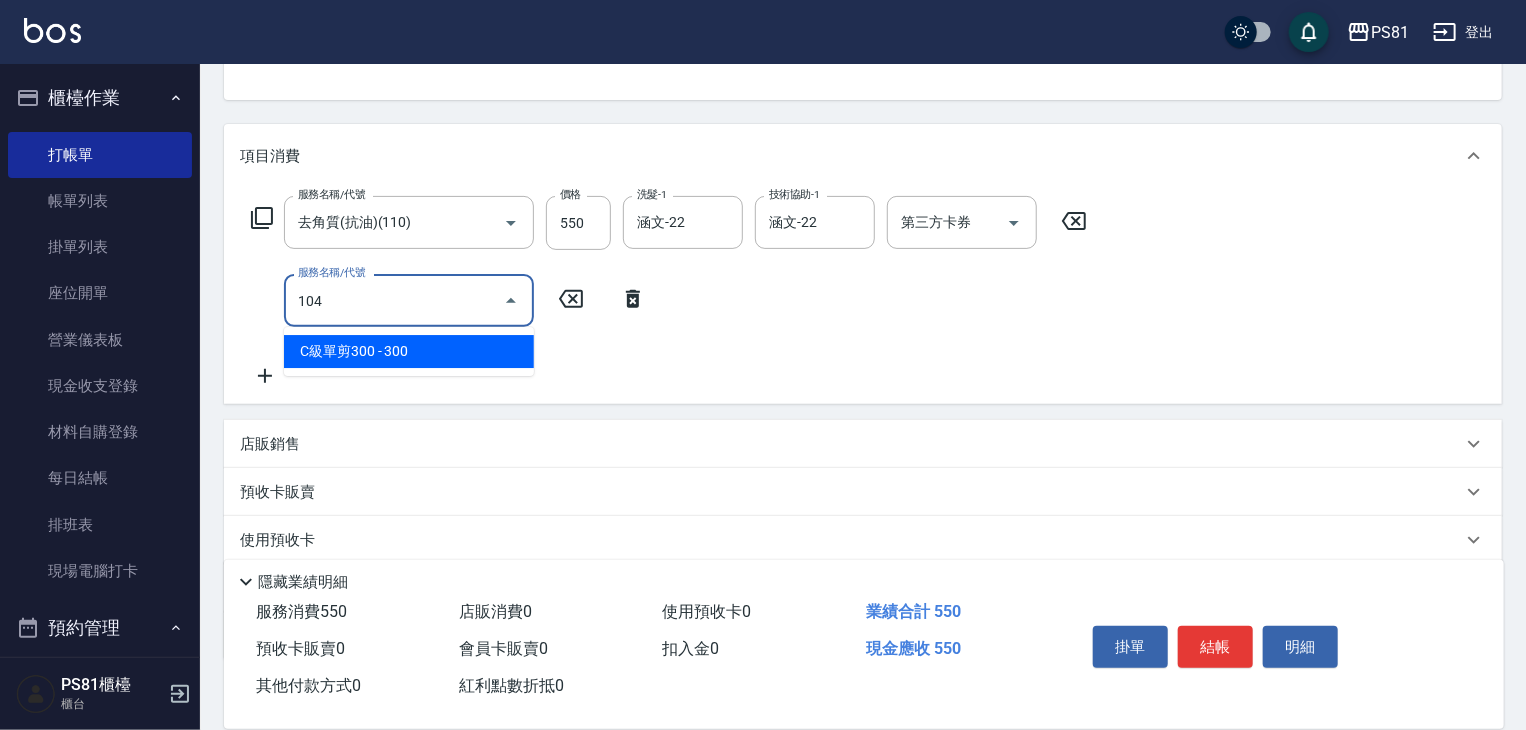 type on "C-Level Single Cut 300([NUMBER])" 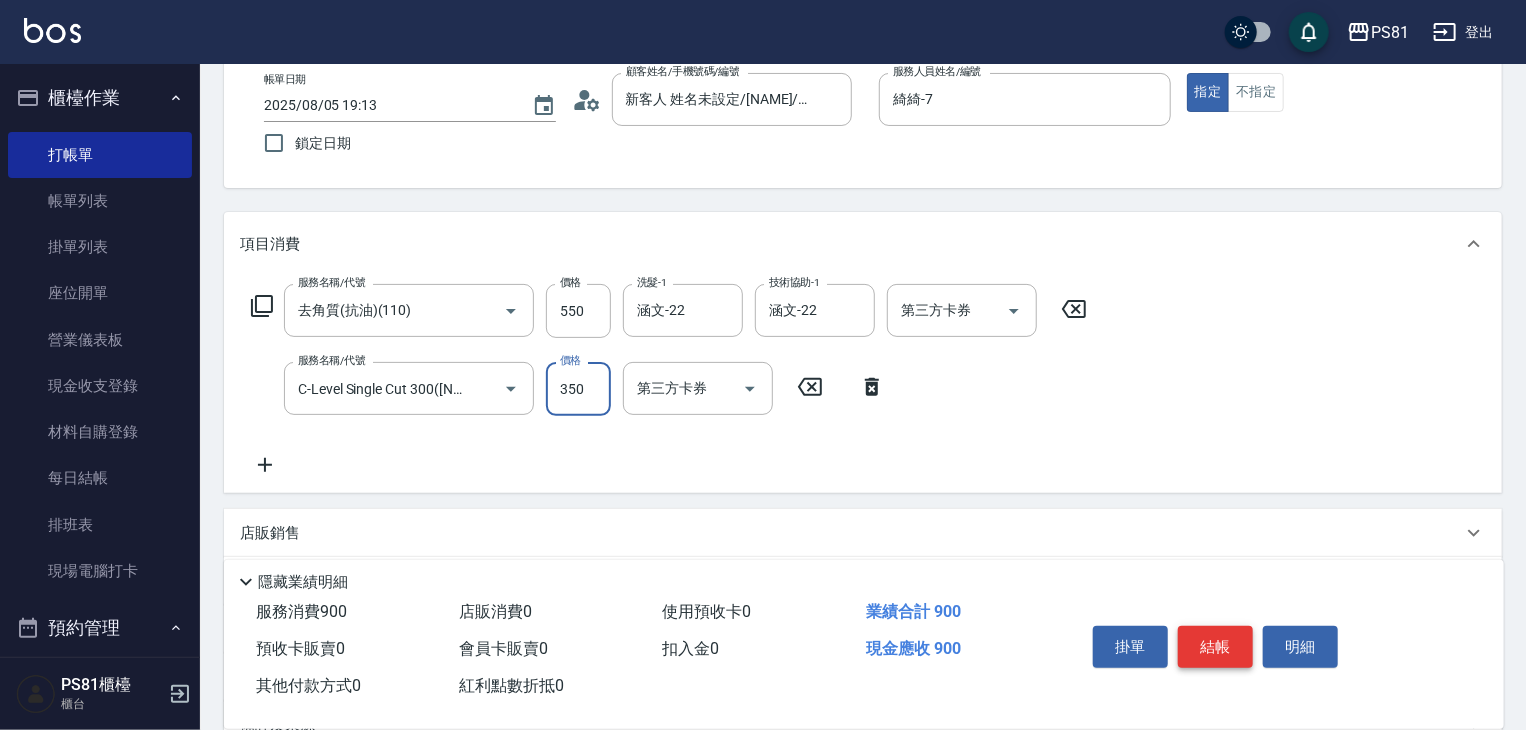 scroll, scrollTop: 0, scrollLeft: 0, axis: both 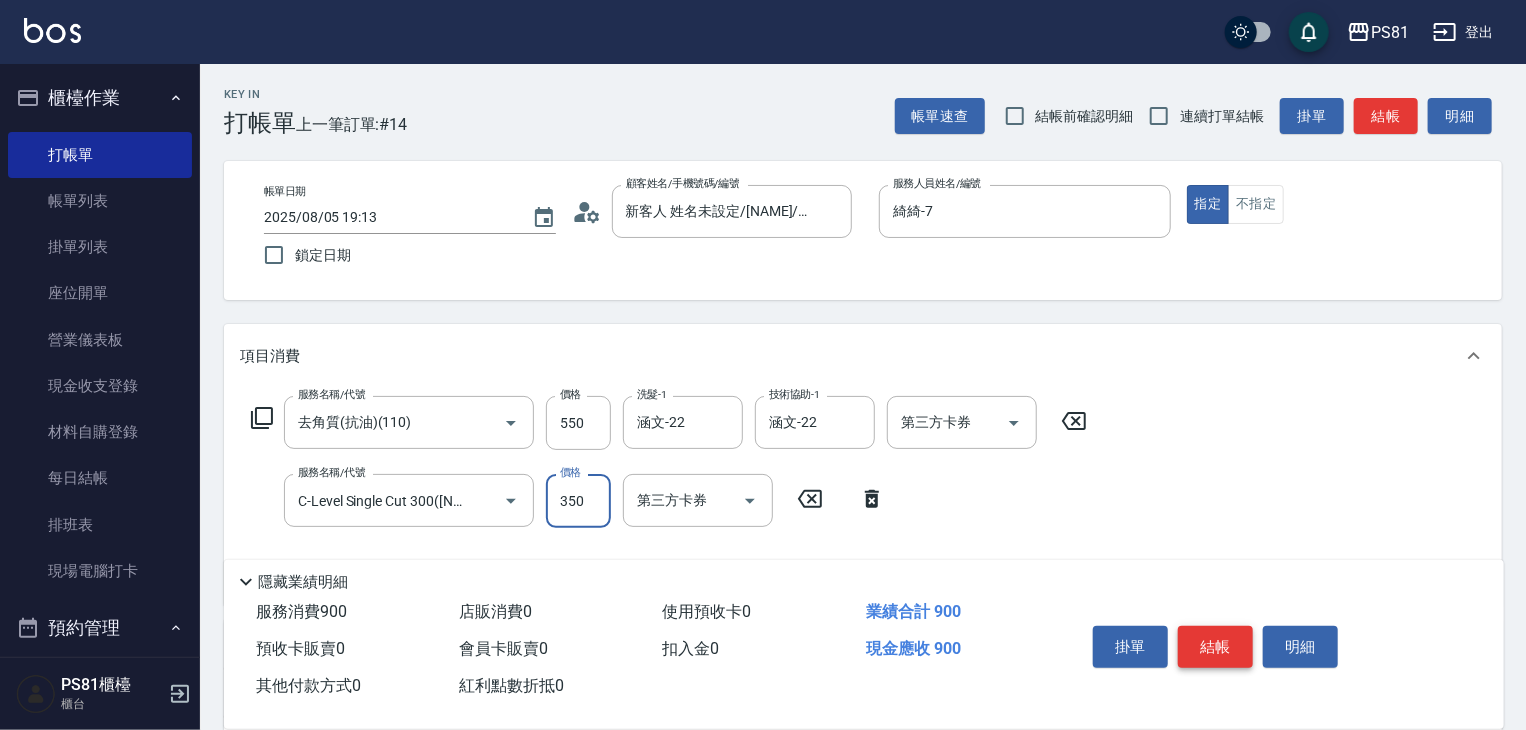 type on "350" 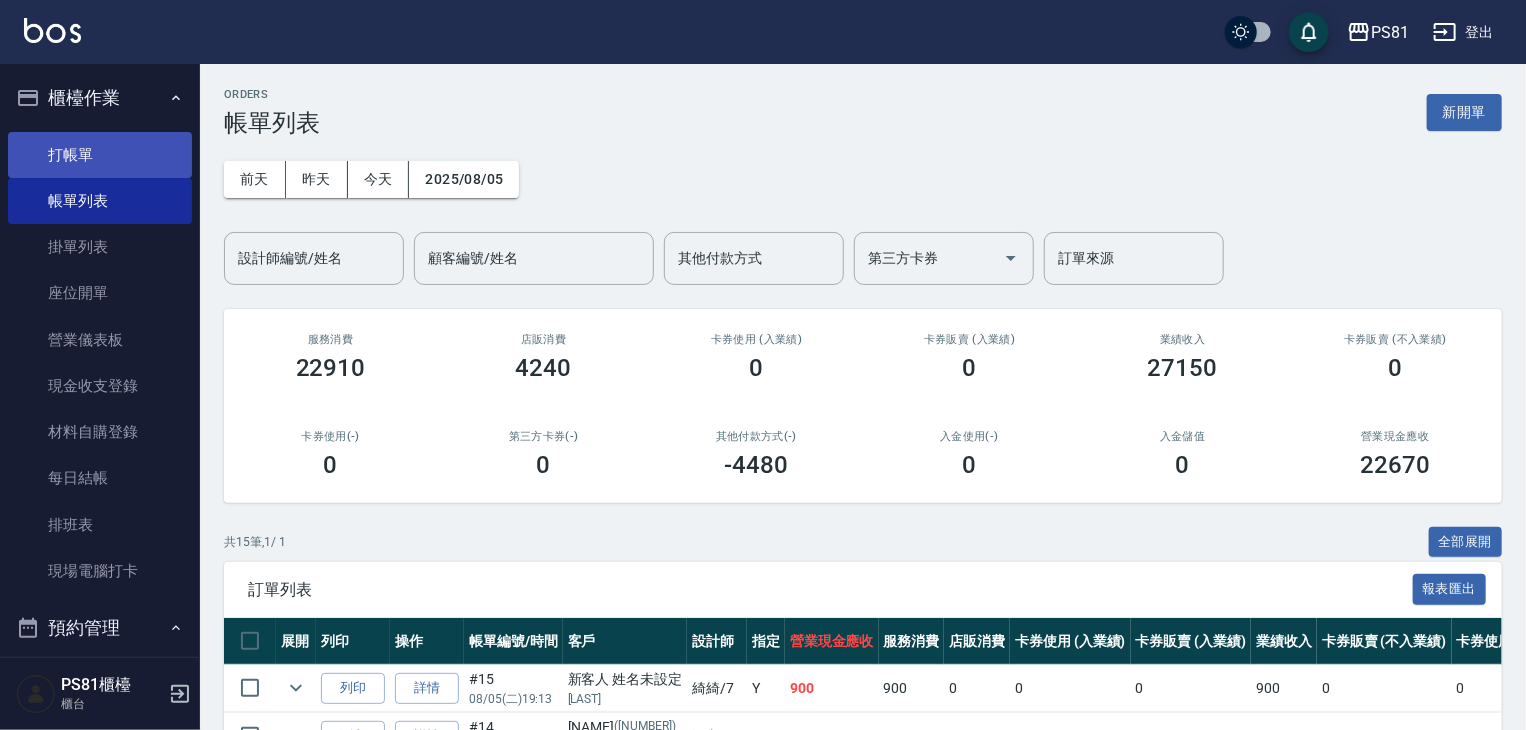 click on "打帳單" at bounding box center (100, 155) 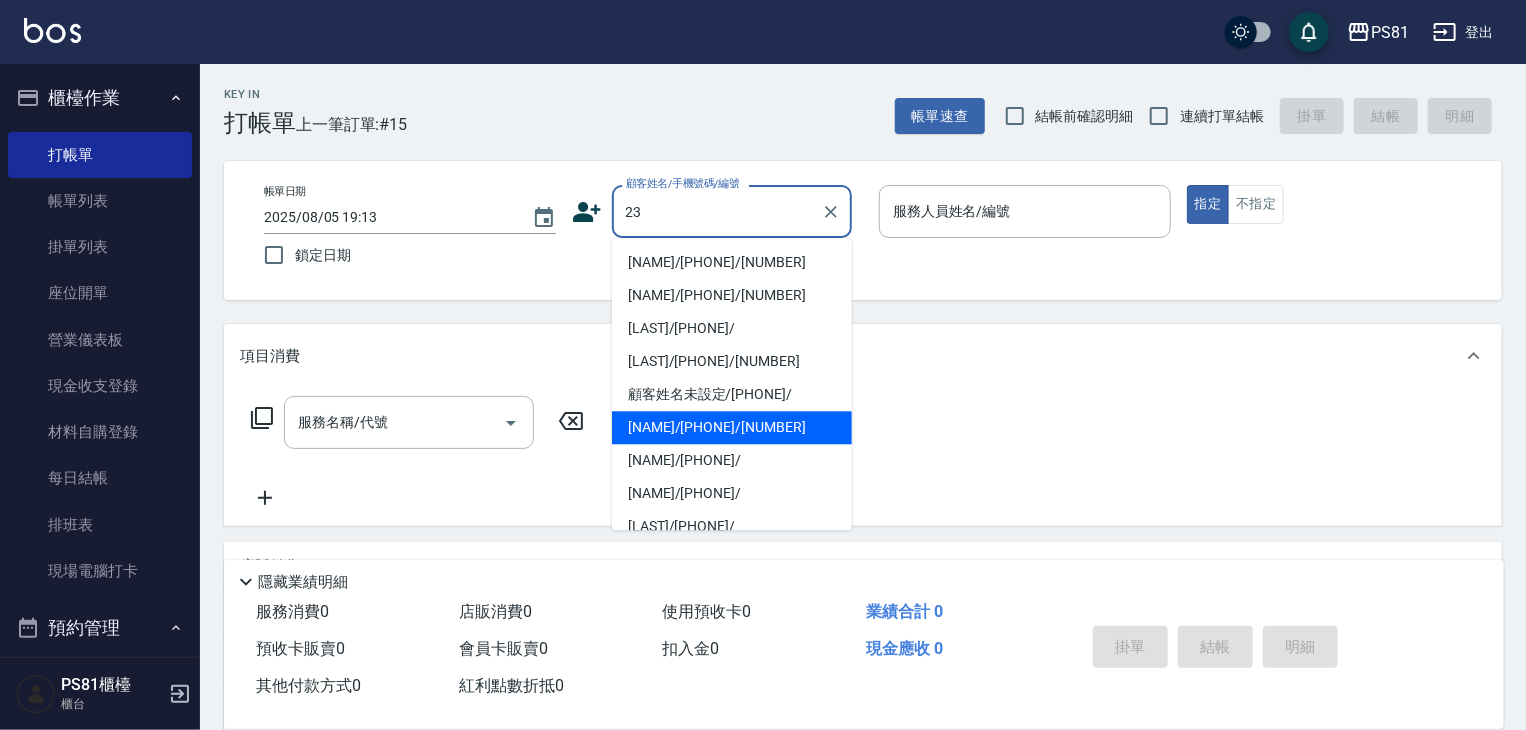 click on "[NAME]/[PHONE]/[NUMBER] [NAME]/[PHONE]/[NUMBER] [NAME]/[PHONE]/ [NAME]/[PHONE]/[NUMBER] 顧客姓名未設定/[PHONE]/[NUMBER] [NAME]/[PHONE]/ [NAME]/[PHONE]/ 趙晴瑜/[PHONE]/[NUMBER] [NAME]/[PHONE]/[NUMBER] 怡秀/[PHONE]/[NUMBER]/[NUMBER] [NAME]/[PHONE]/[NUMBER] [NAME]/[PHONE]/[NUMBER] [NAME]/[PHONE]/[NUMBER] [NAME]/[PHONE]/[NUMBER] [NAME]/[PHONE]/[NUMBER] 新增 "[NUMBER]"" at bounding box center (732, 384) 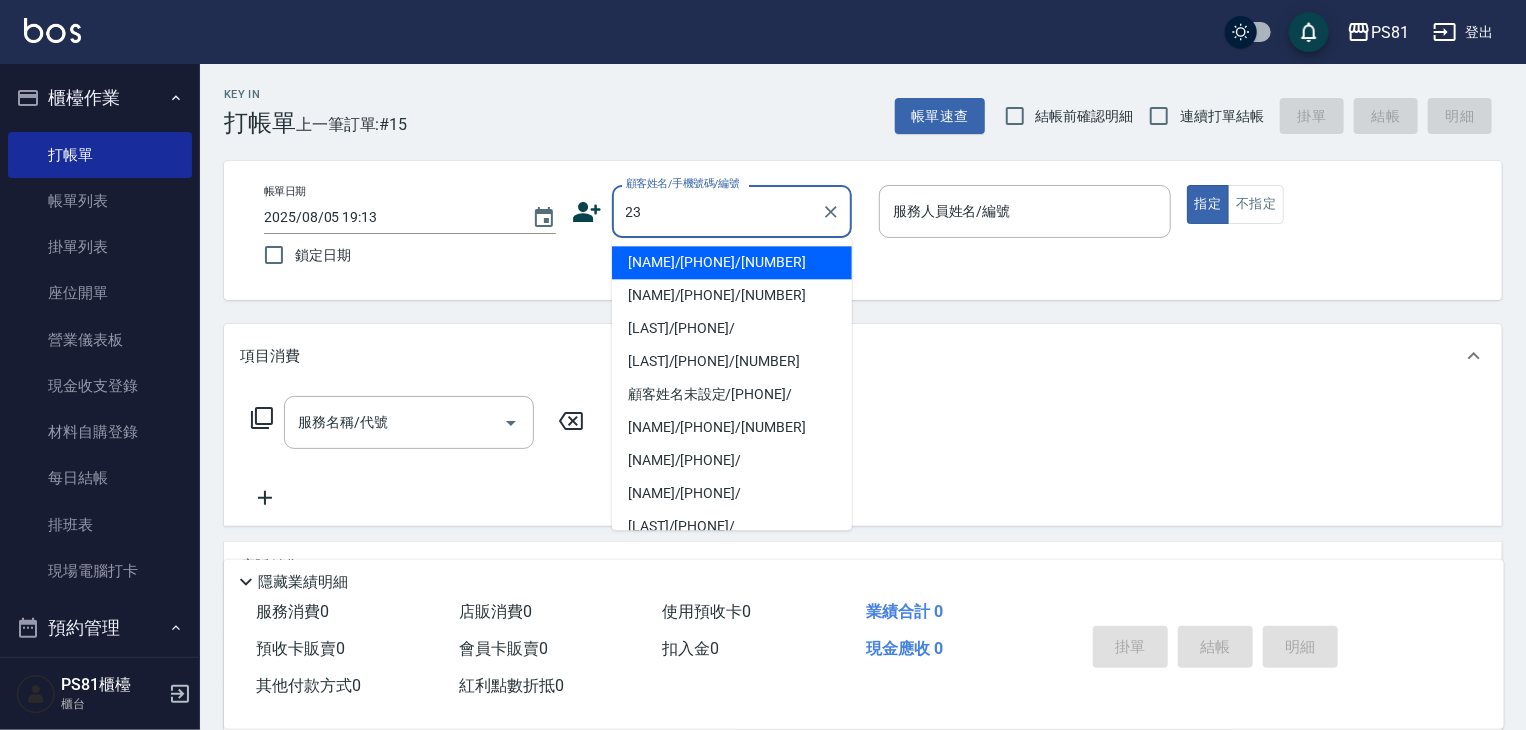 type on "23" 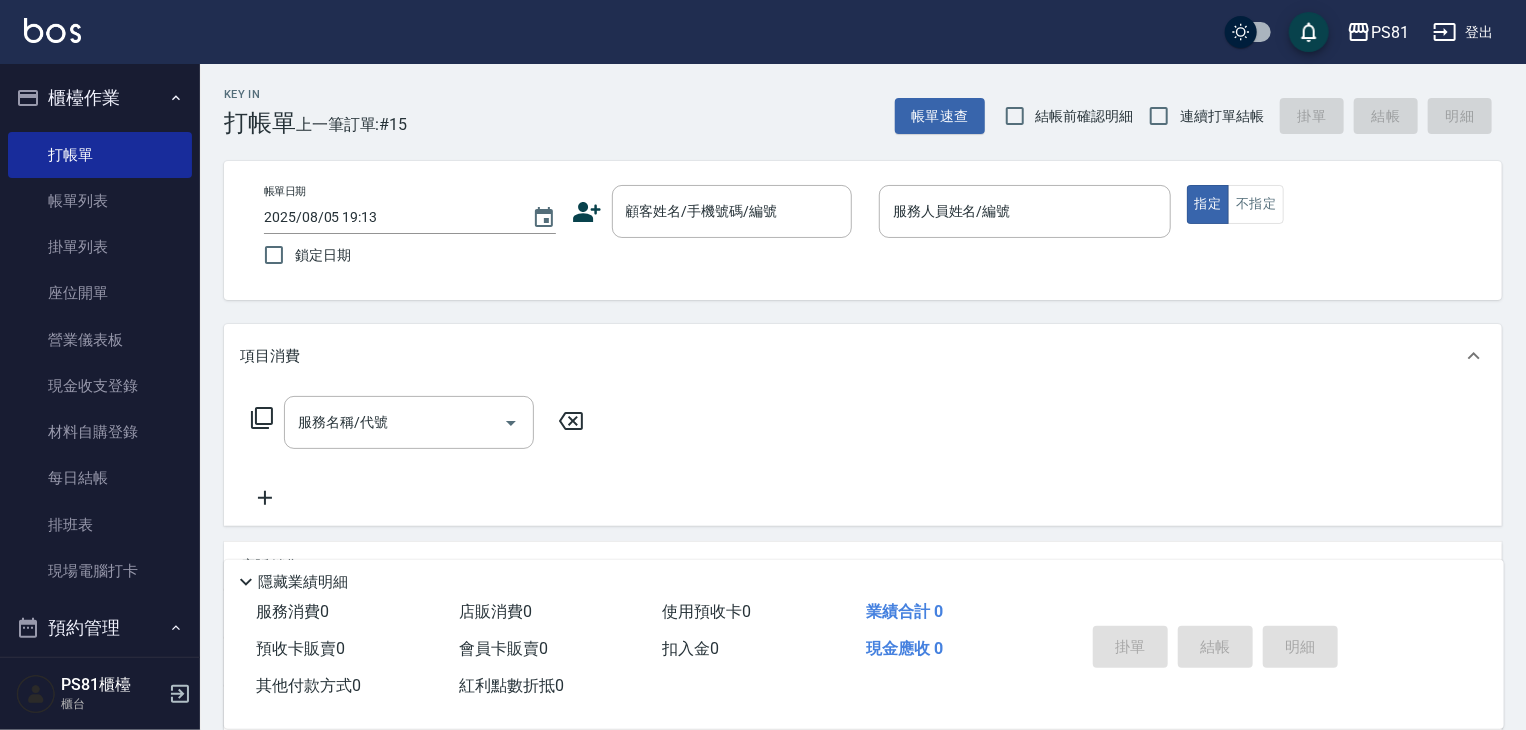 click on "項目消費 服務名稱/代號 服務名稱/代號 店販銷售 服務人員姓名/編號 服務人員姓名/編號 商品代號/名稱 商品代號/名稱 預收卡販賣 卡券名稱/代號 卡券名稱/代號 使用預收卡 其他付款方式 其他付款方式 其他付款方式 備註及來源 備註 備註 訂單來源 ​ 訂單來源" at bounding box center (863, 553) 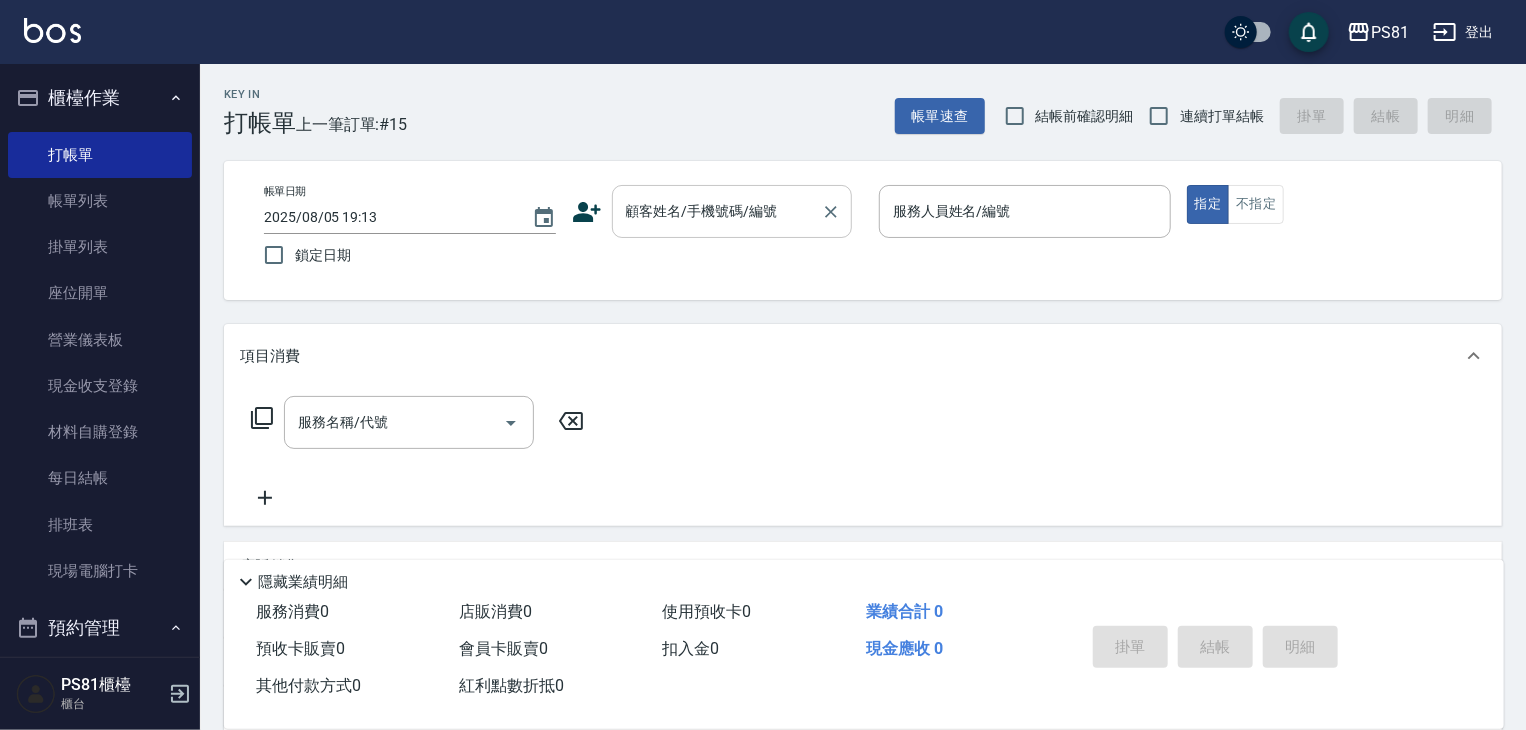 click on "顧客姓名/手機號碼/編號" at bounding box center (732, 211) 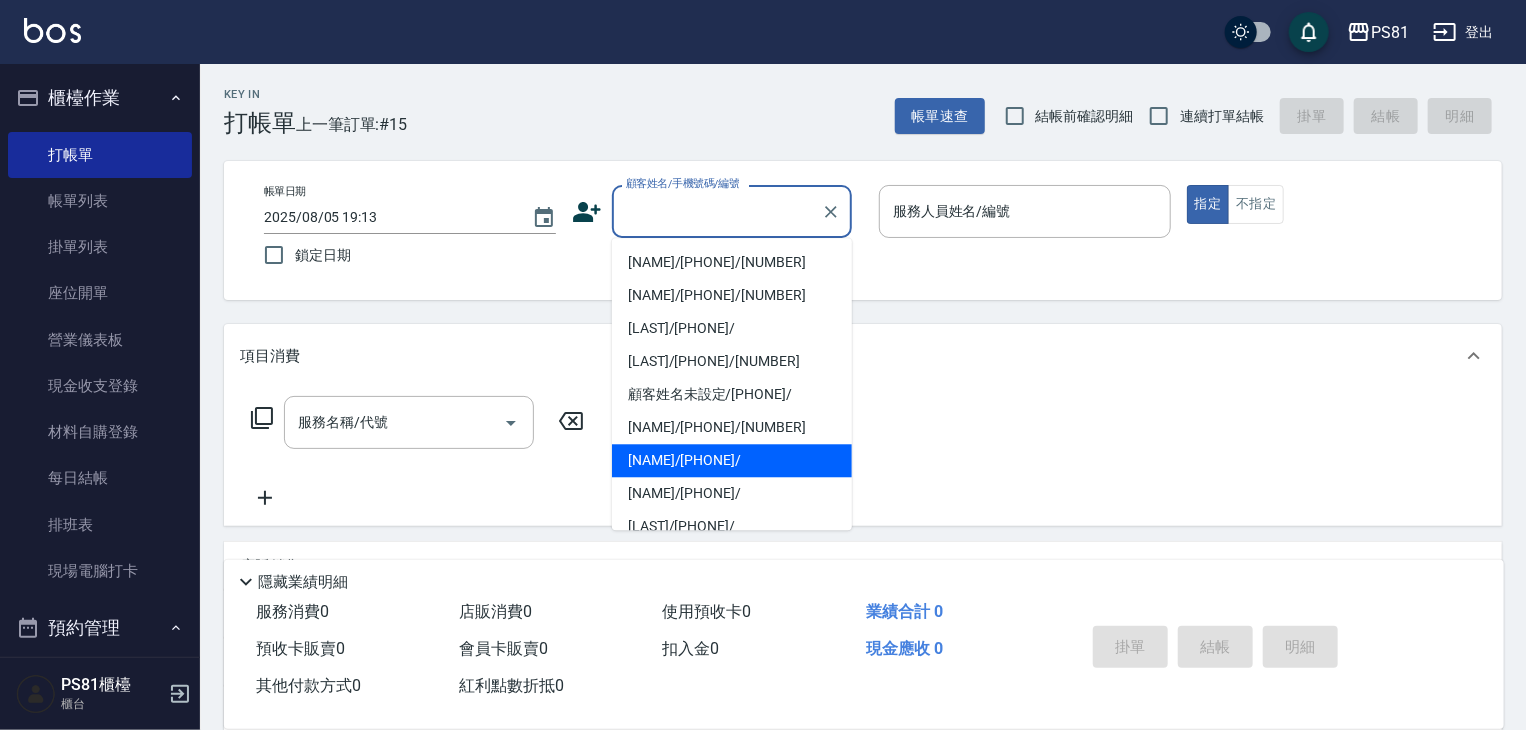 scroll, scrollTop: 384, scrollLeft: 0, axis: vertical 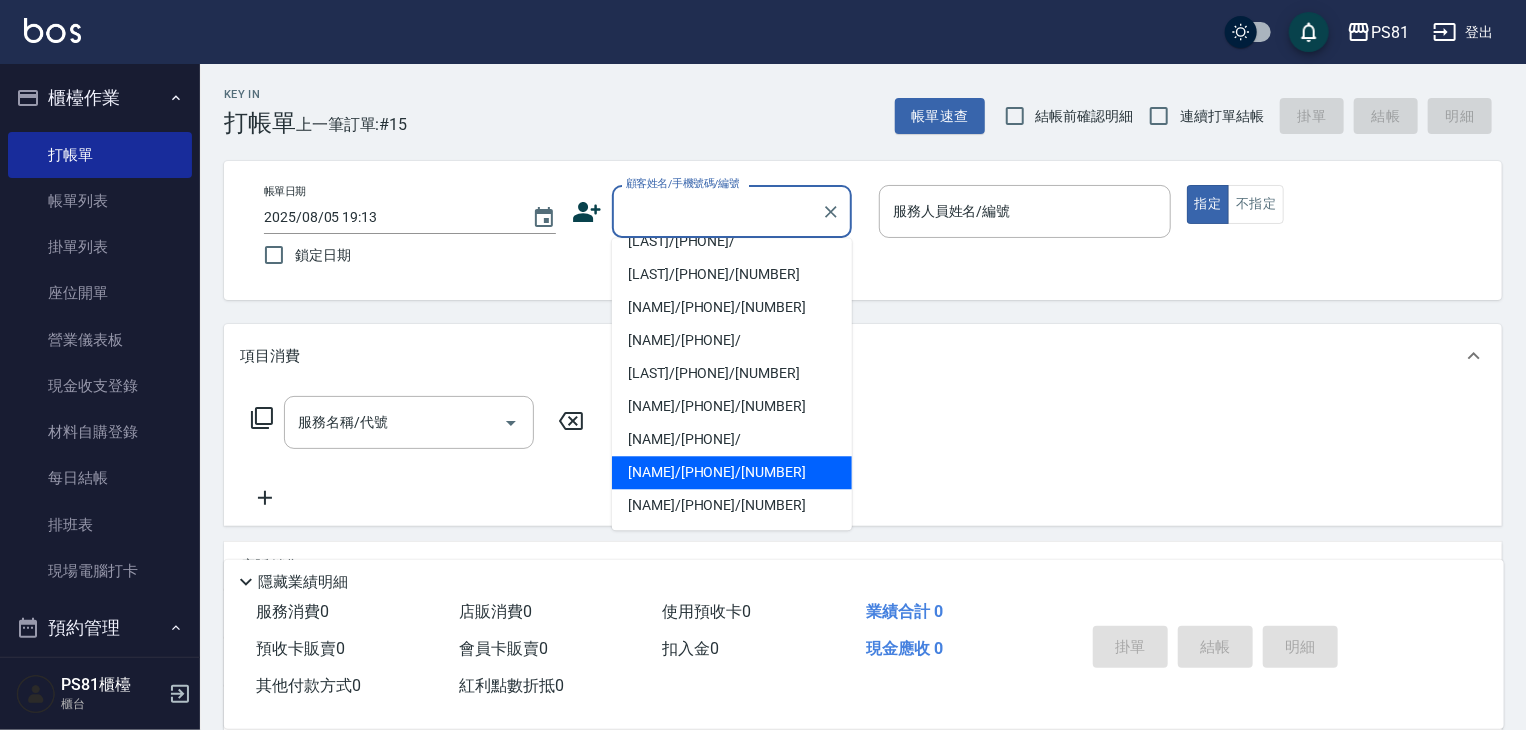 click on "[NAME]/[PHONE]/[NUMBER]" at bounding box center (732, 472) 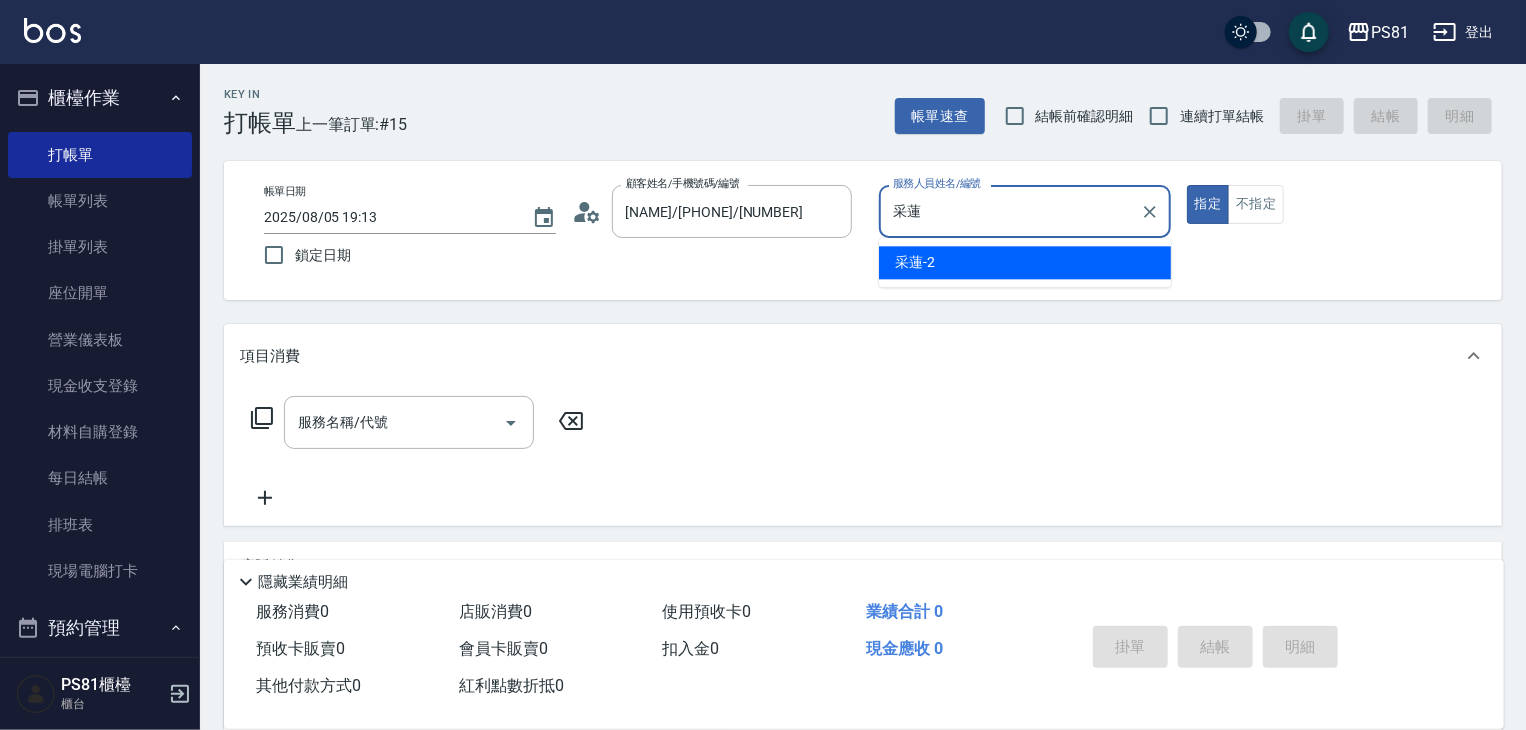 type on "[LAST]" 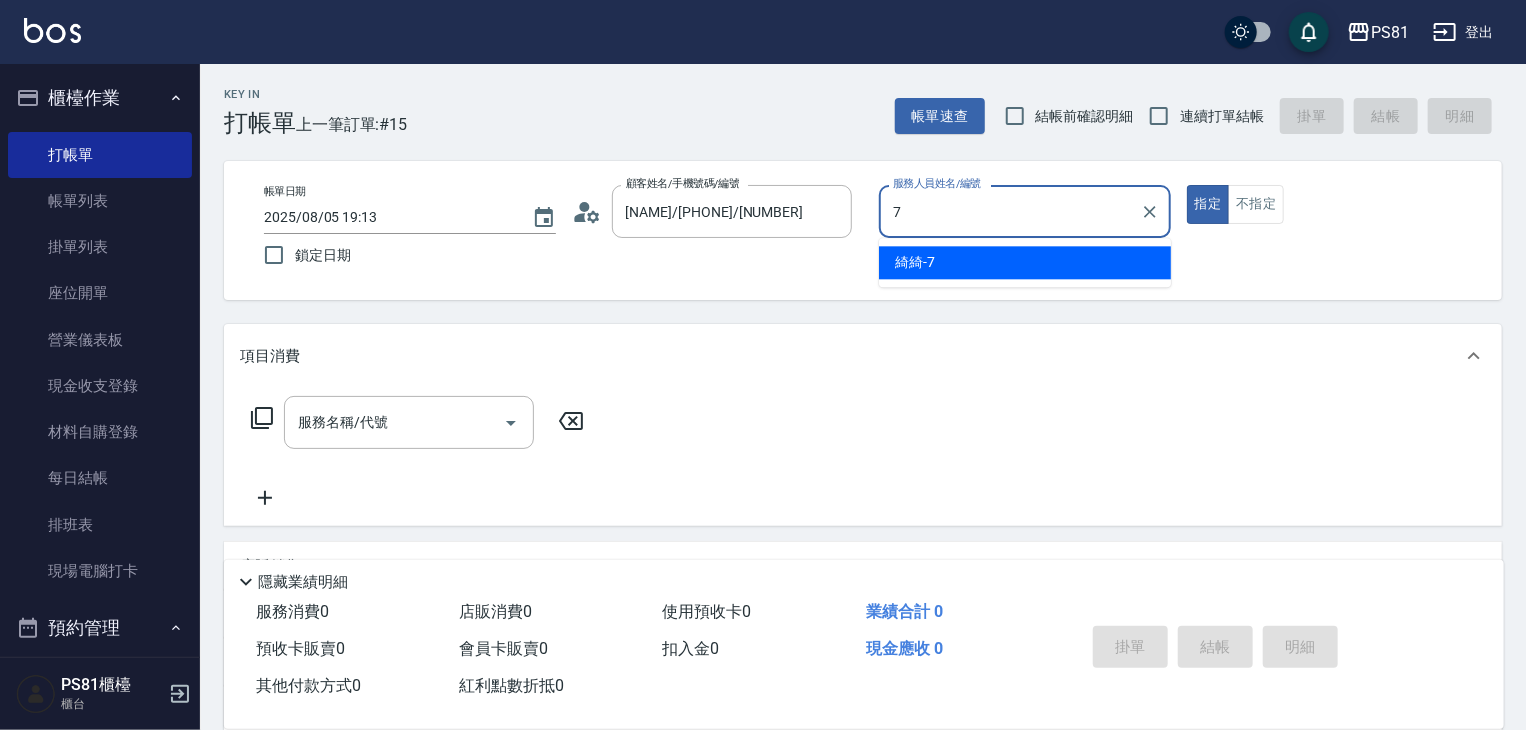 type on "綺綺-7" 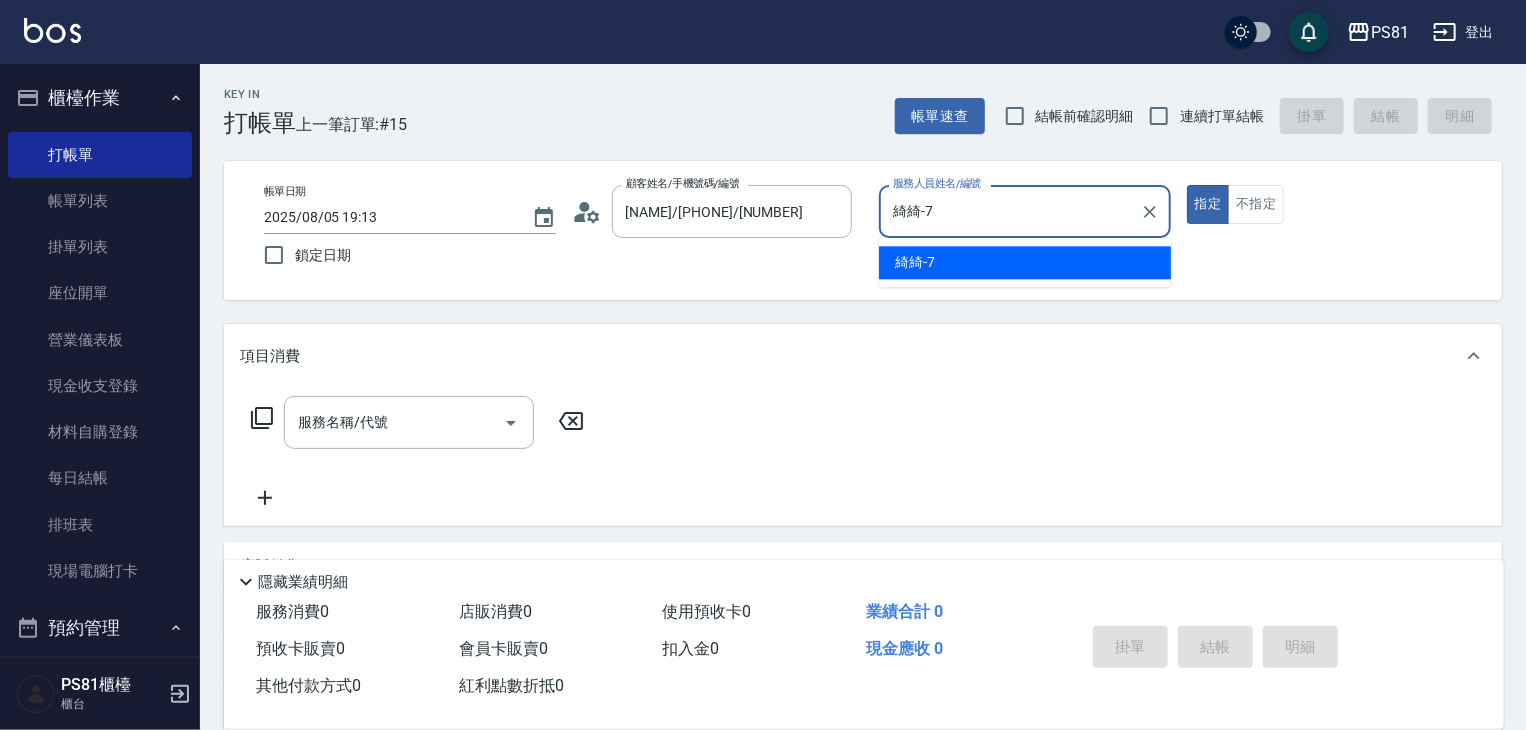 type on "true" 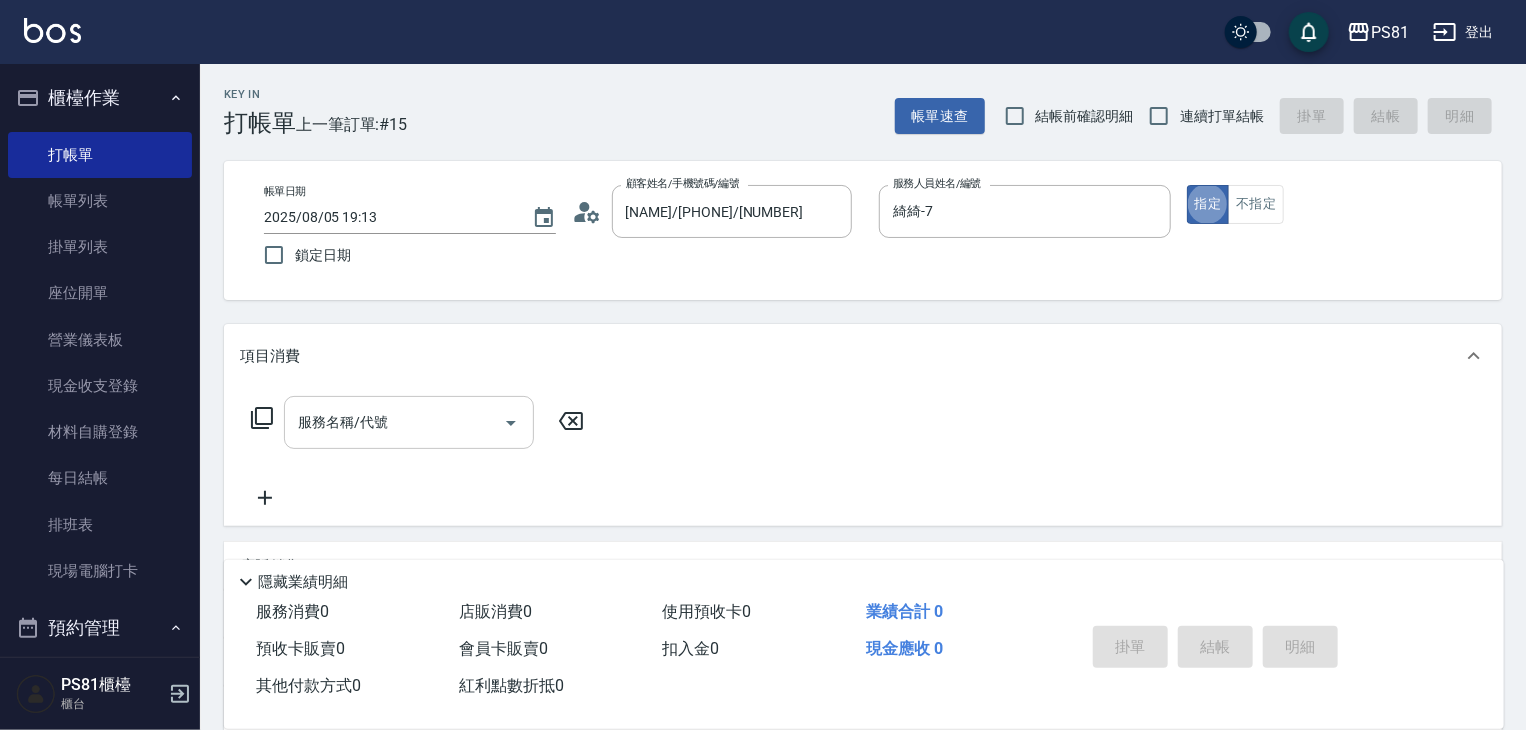 click on "服務名稱/代號" at bounding box center [394, 422] 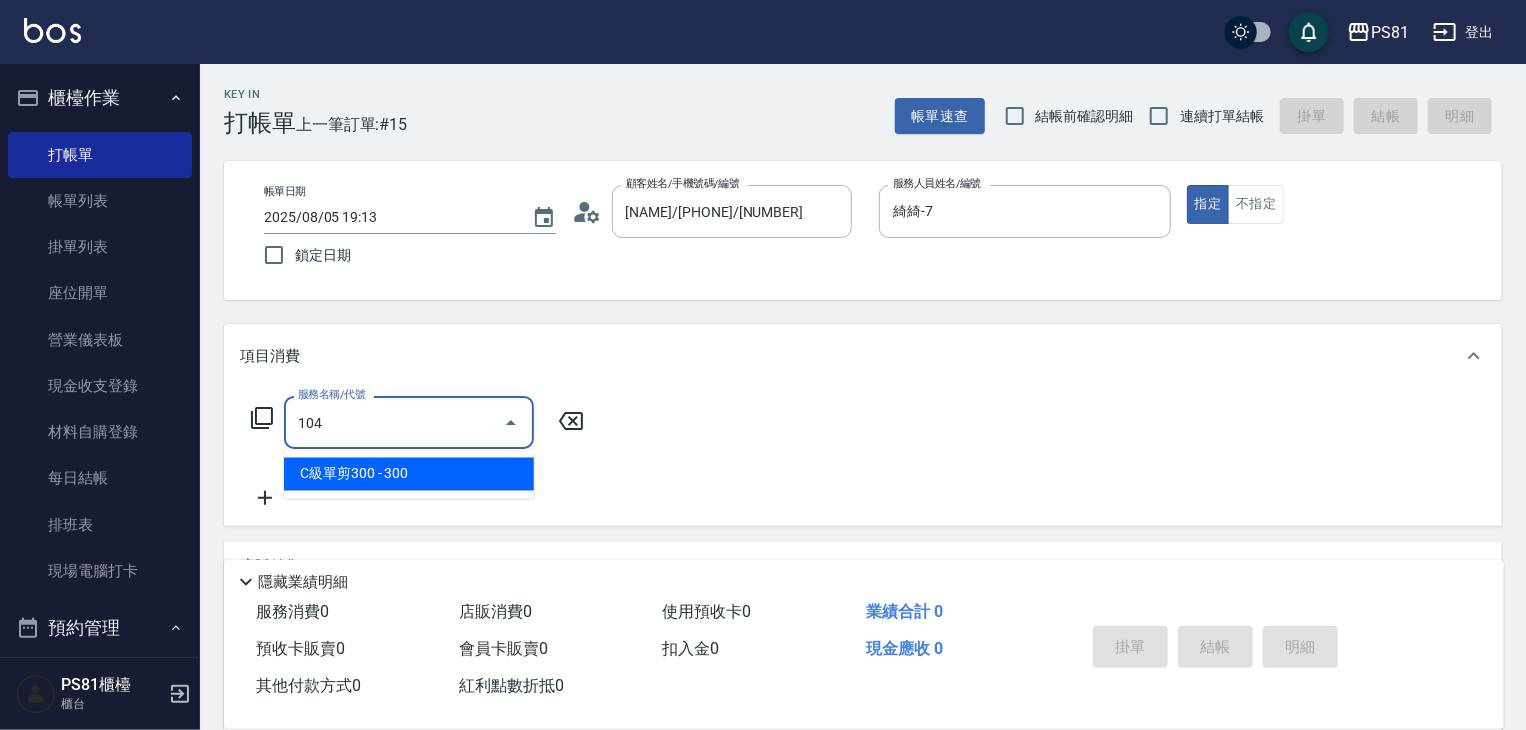 type on "C-Level Single Cut 300([NUMBER])" 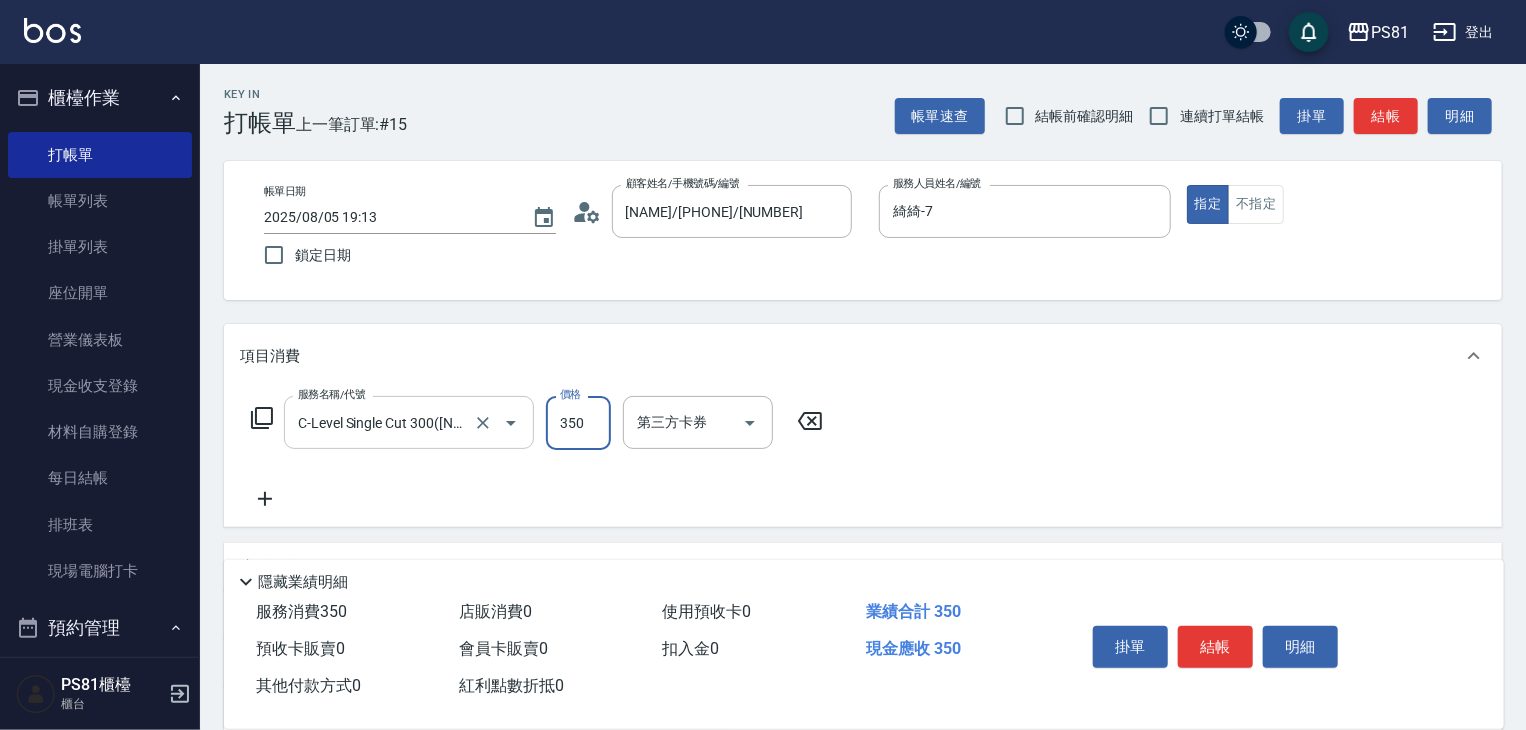 type on "350" 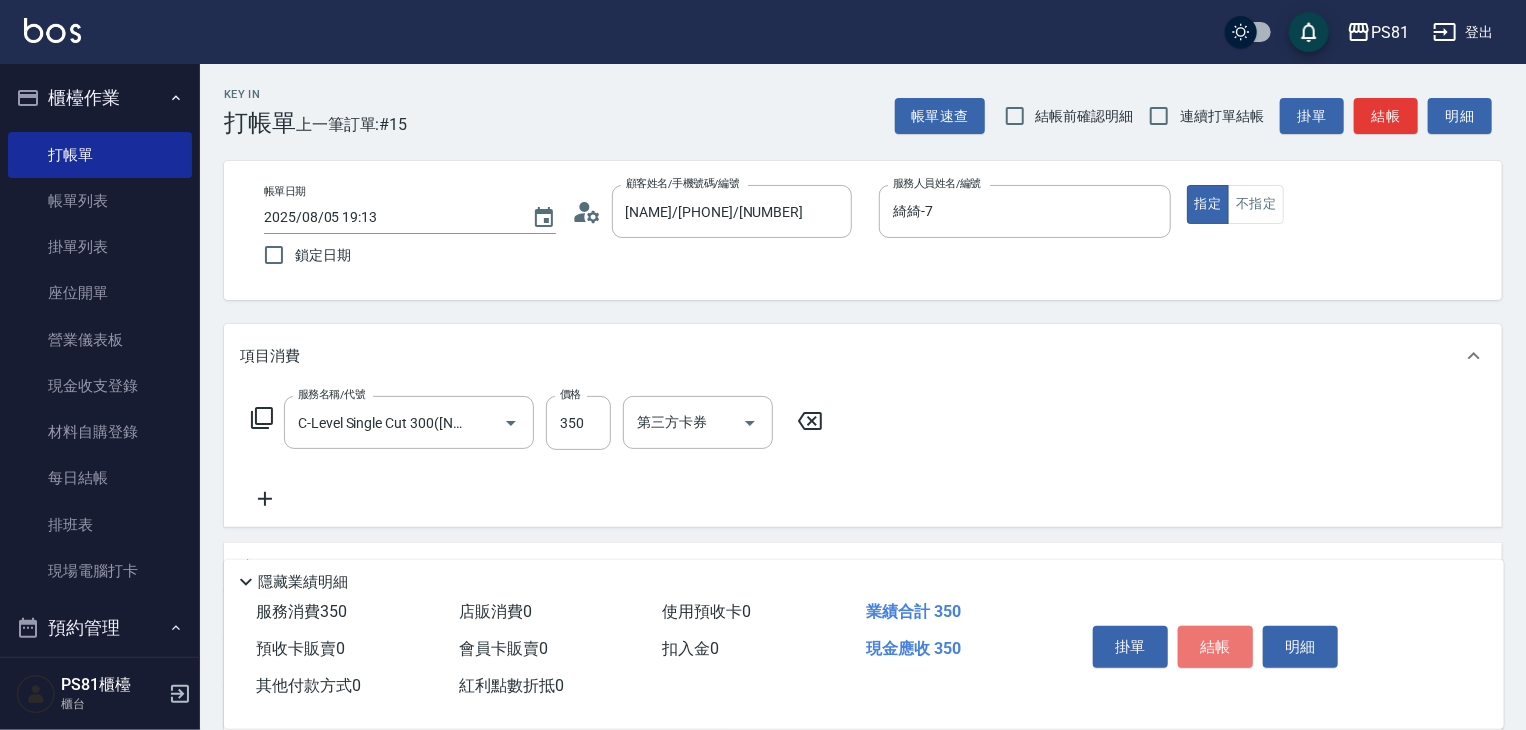 click on "結帳" at bounding box center [1215, 647] 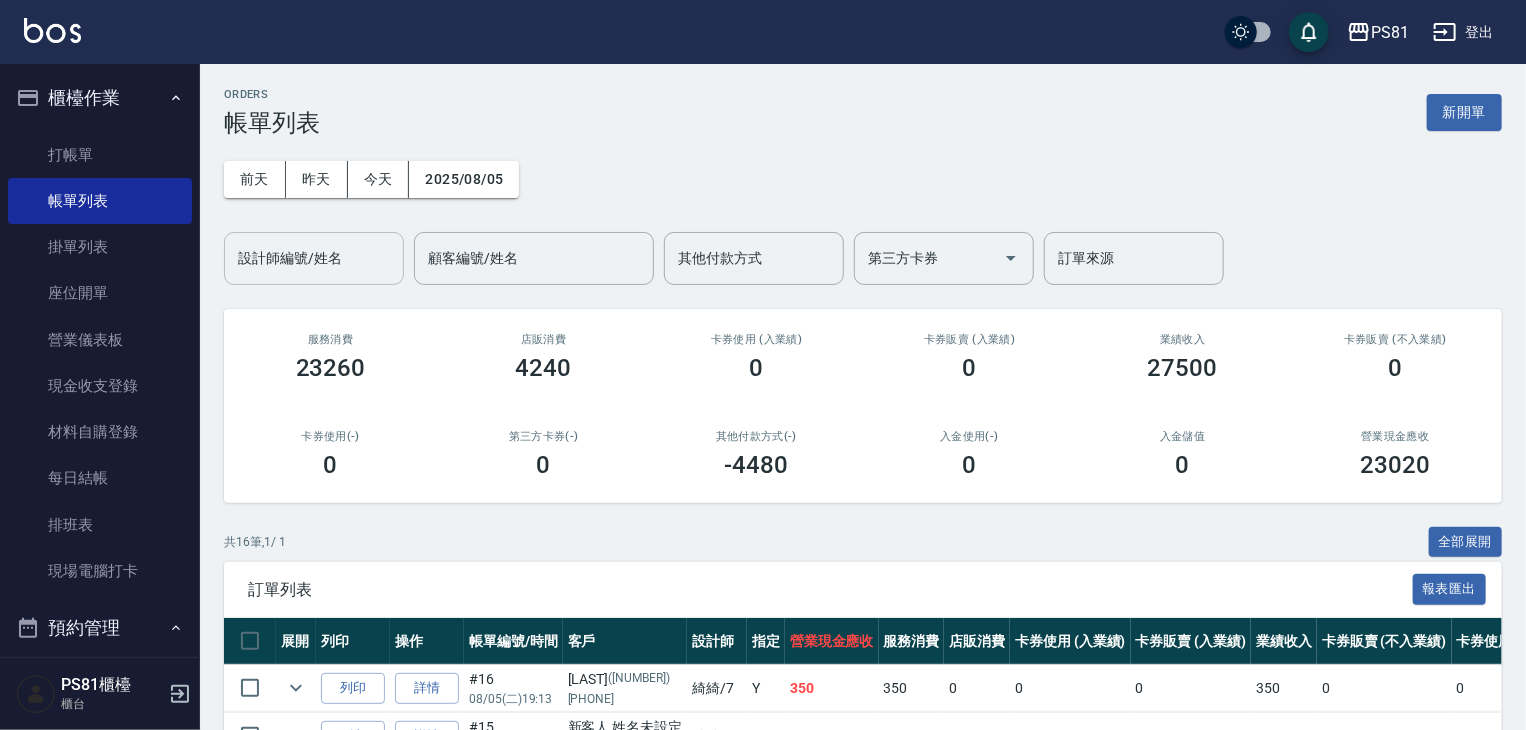 click on "設計師編號/姓名" at bounding box center [314, 258] 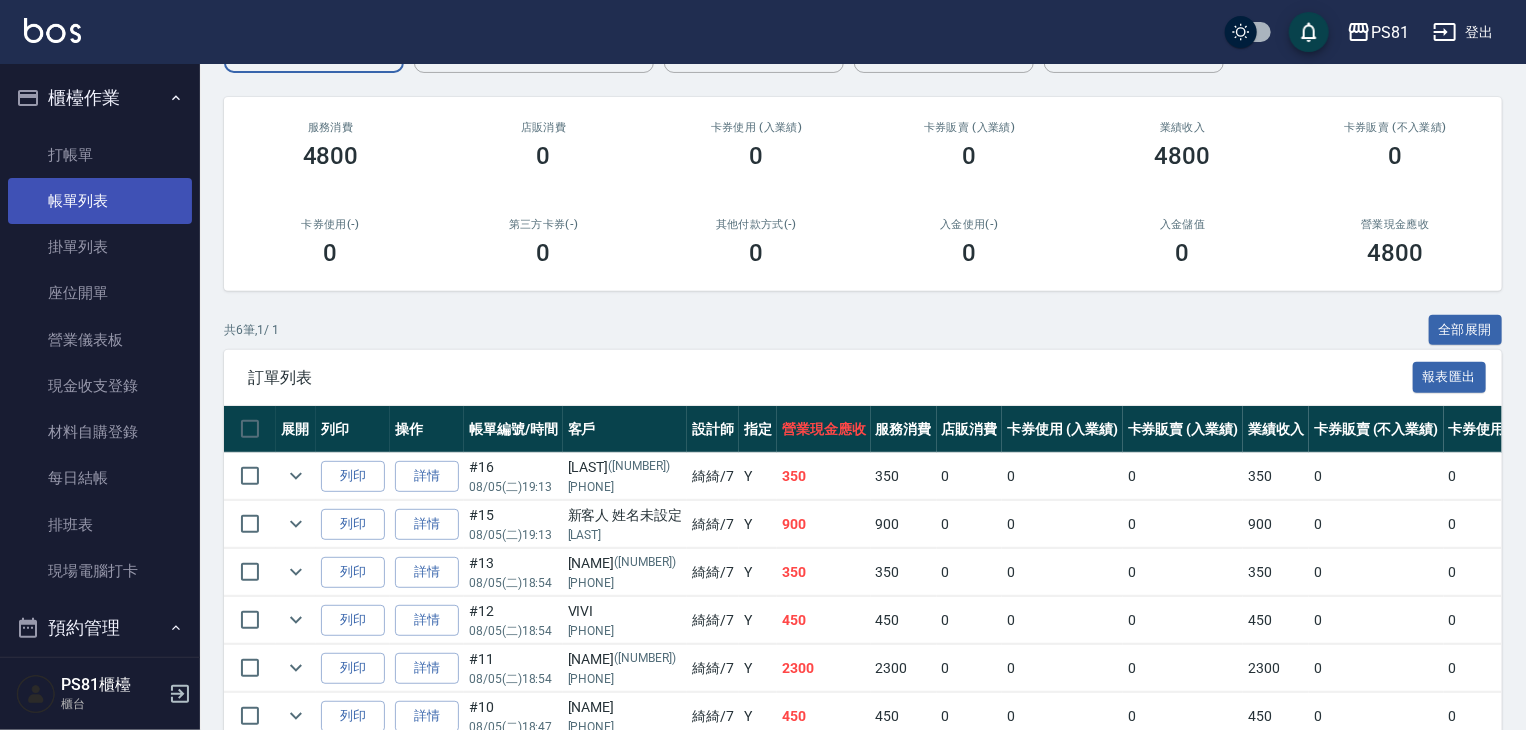 scroll, scrollTop: 14, scrollLeft: 0, axis: vertical 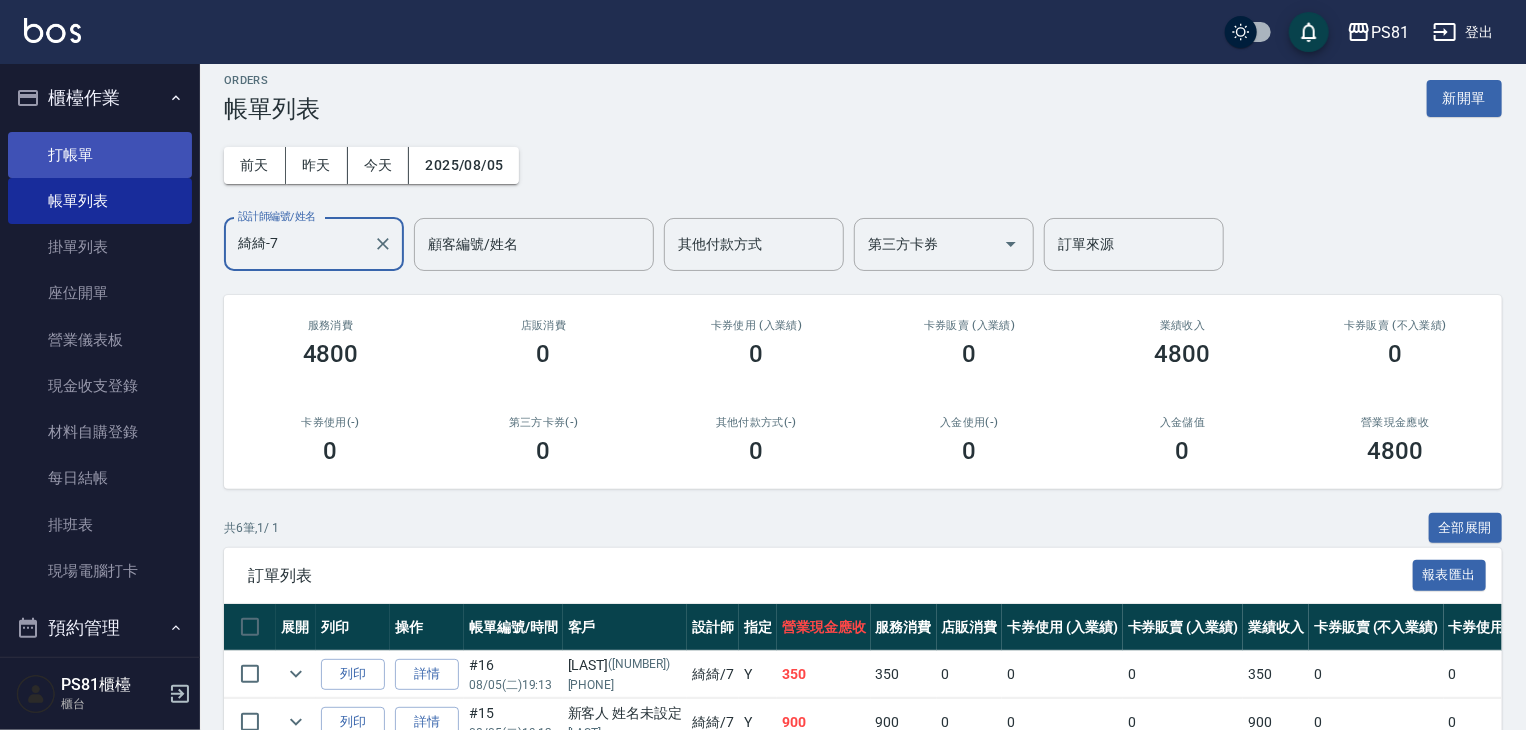 type on "綺綺-7" 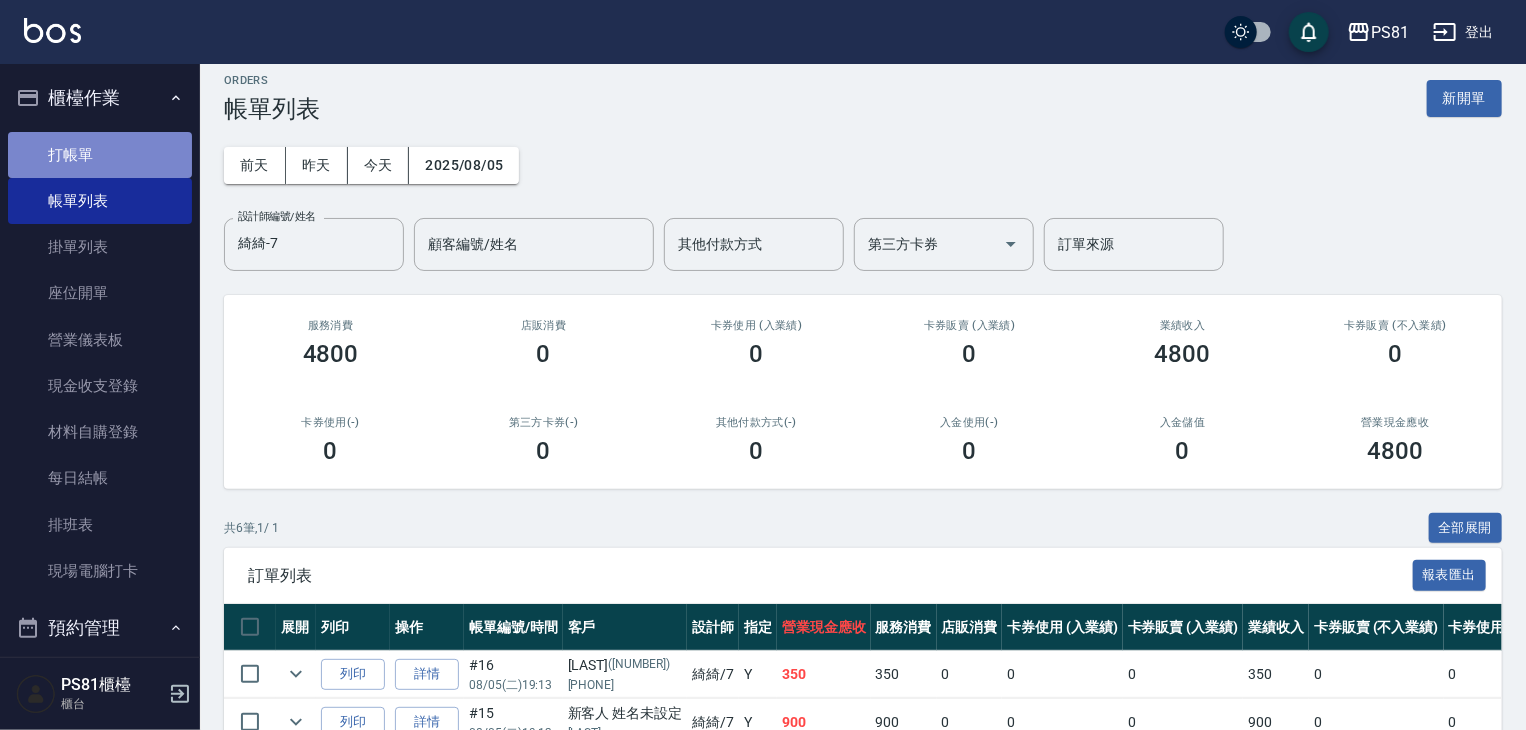 click on "打帳單" at bounding box center (100, 155) 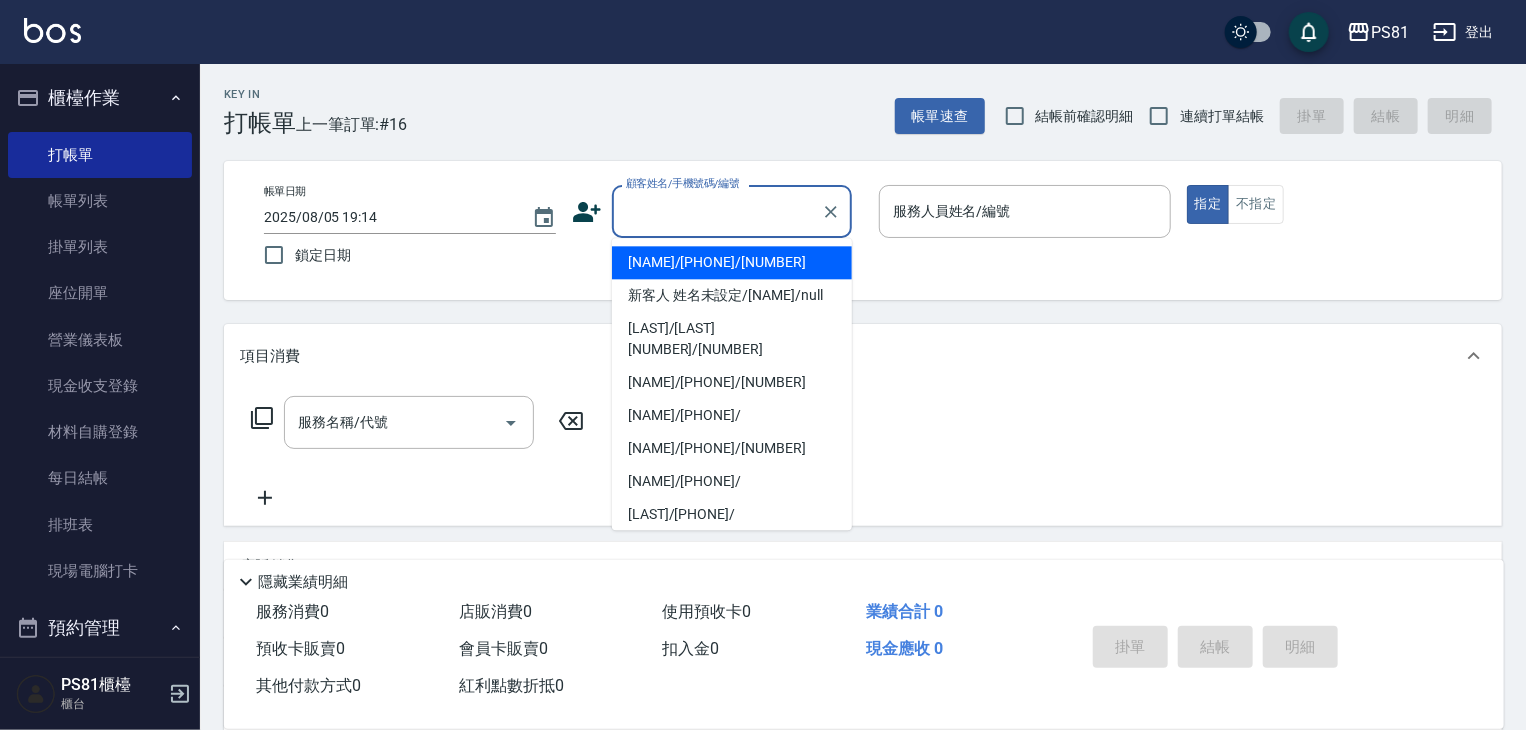 click on "顧客姓名/手機號碼/編號" at bounding box center (717, 211) 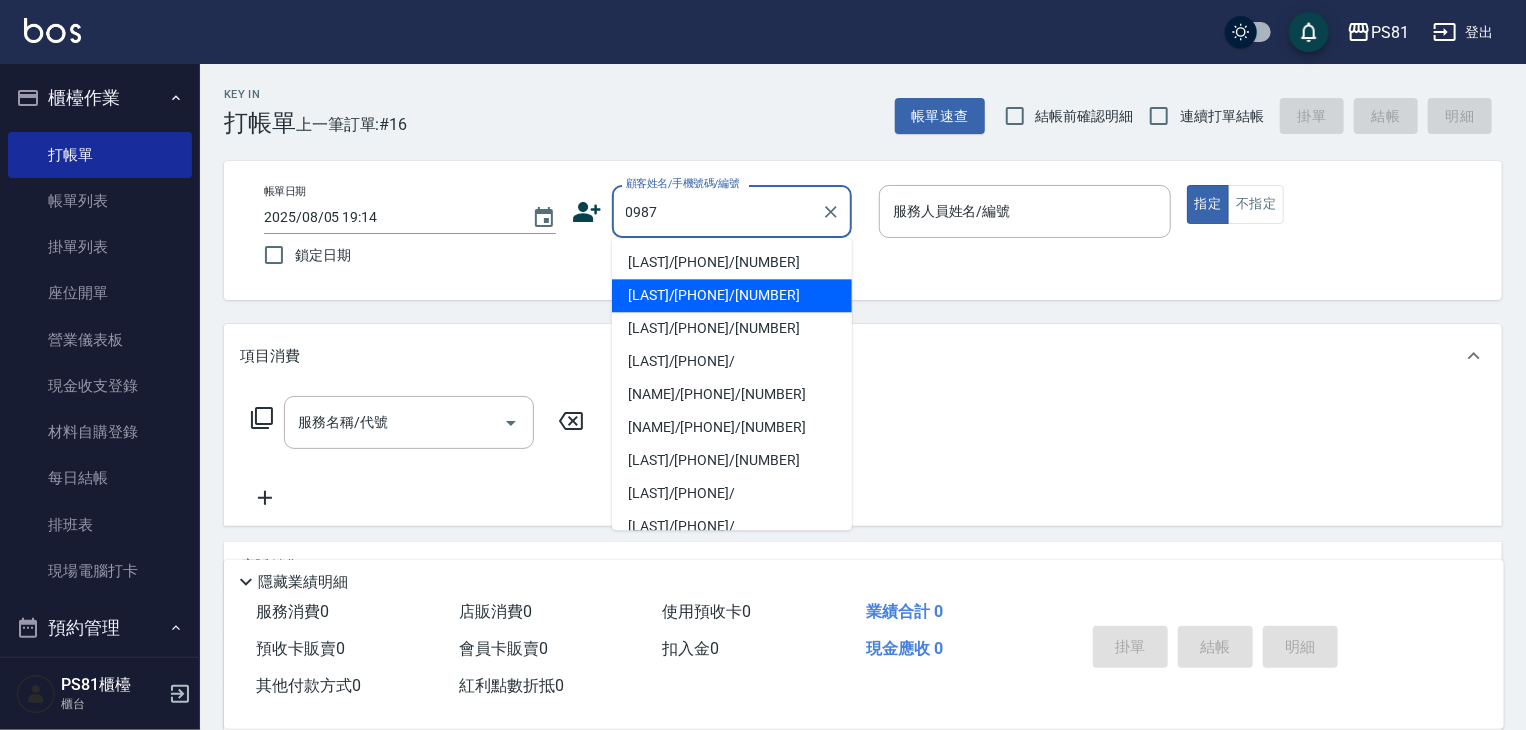 drag, startPoint x: 668, startPoint y: 288, endPoint x: 932, endPoint y: 213, distance: 274.44672 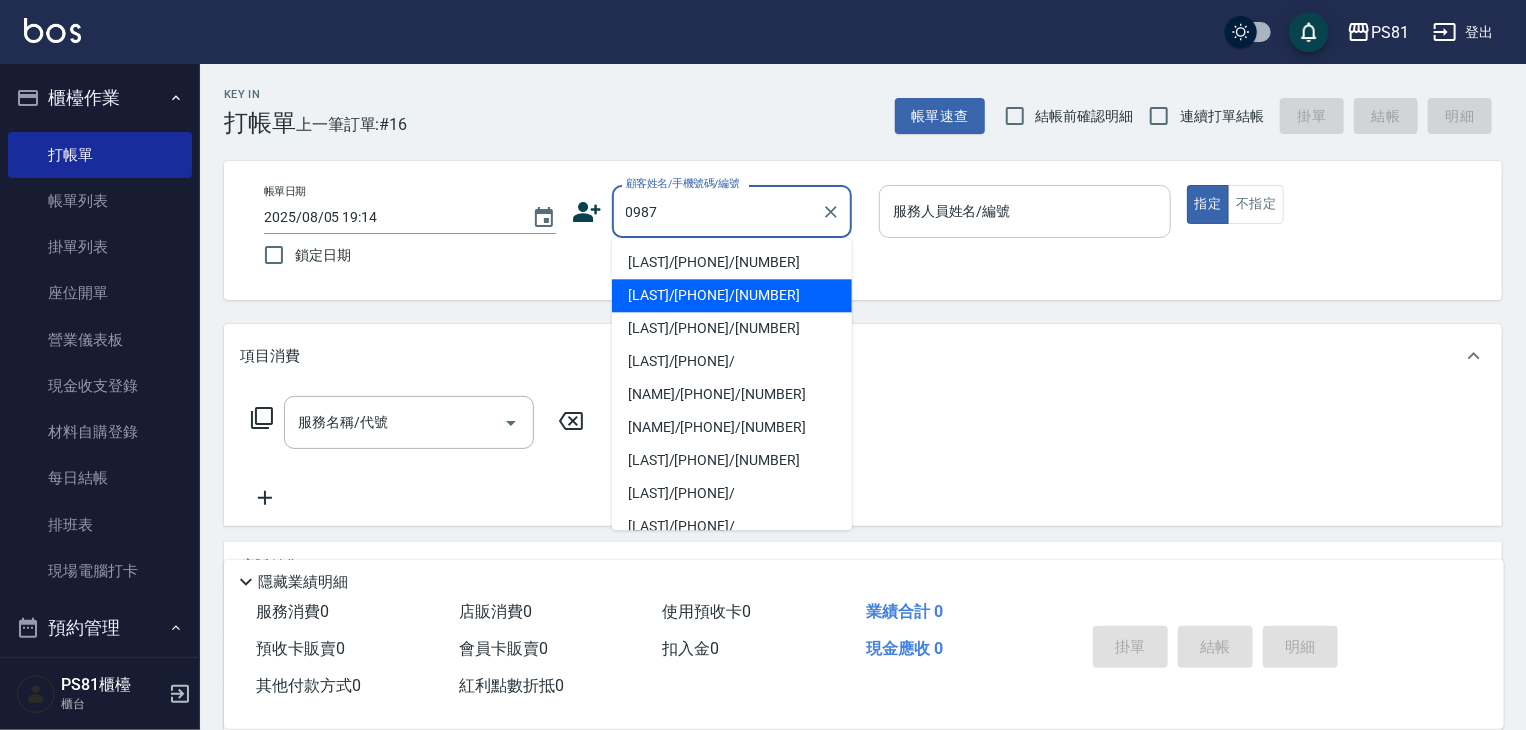 type on "[LAST]/[PHONE]/[NUMBER]" 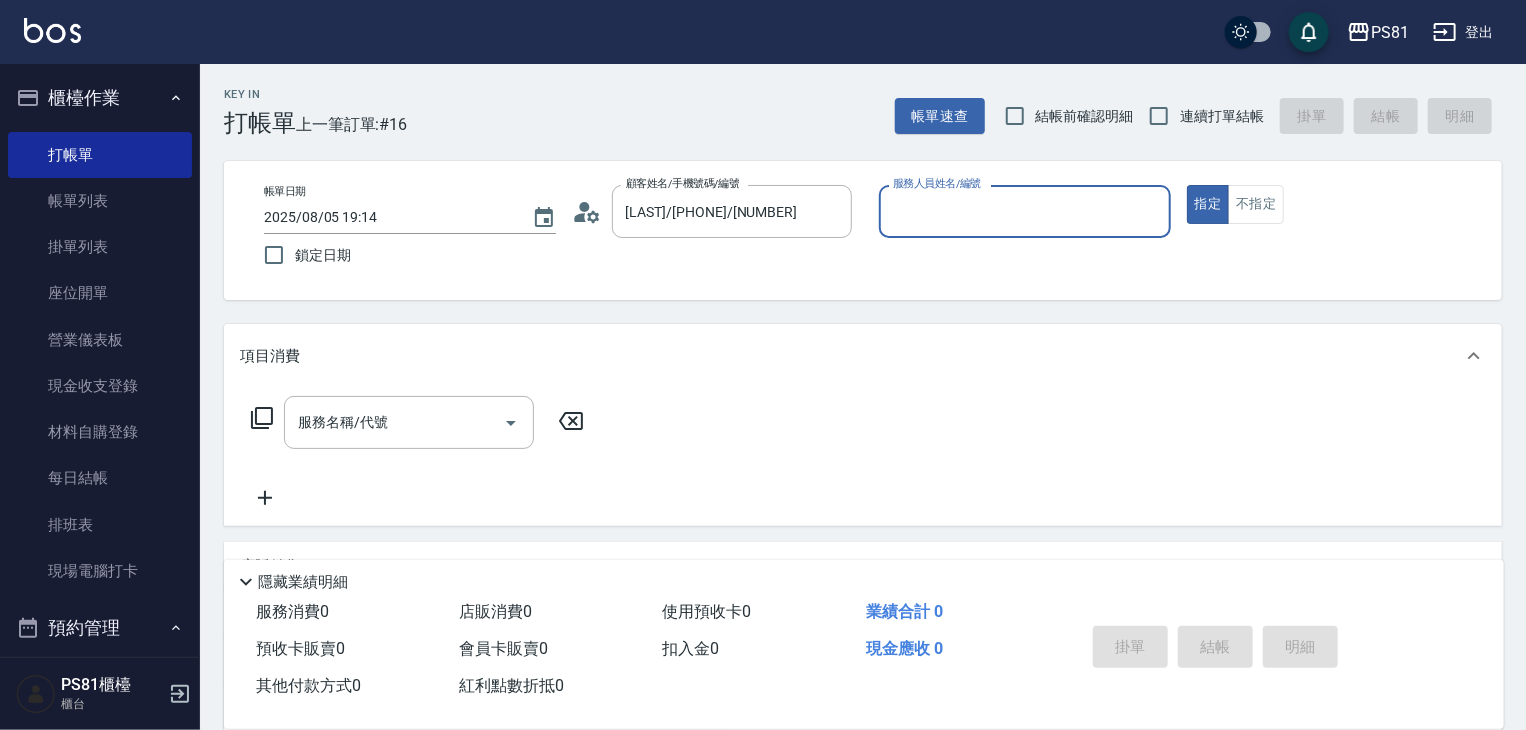click on "服務人員姓名/編號" at bounding box center (937, 183) 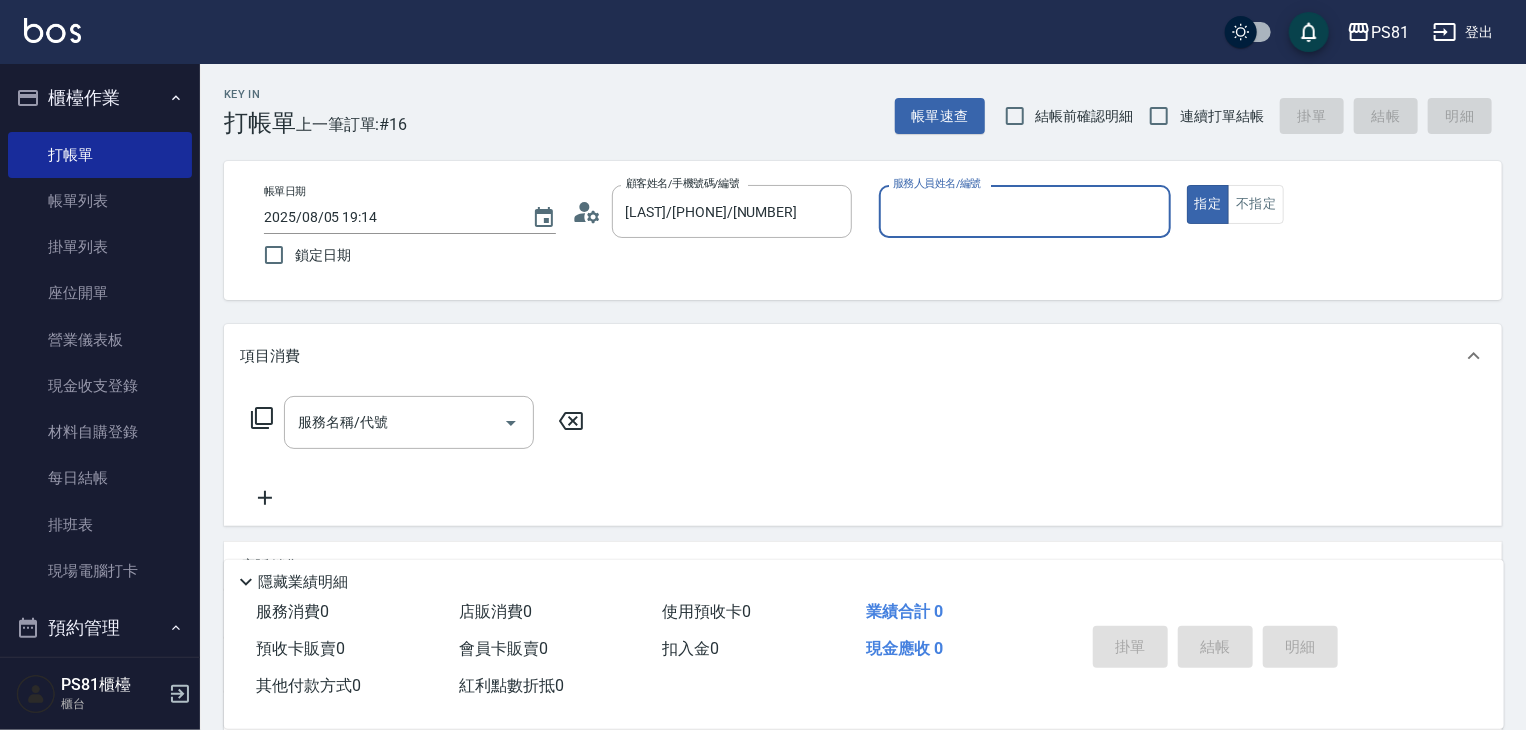 drag, startPoint x: 952, startPoint y: 235, endPoint x: 948, endPoint y: 250, distance: 15.524175 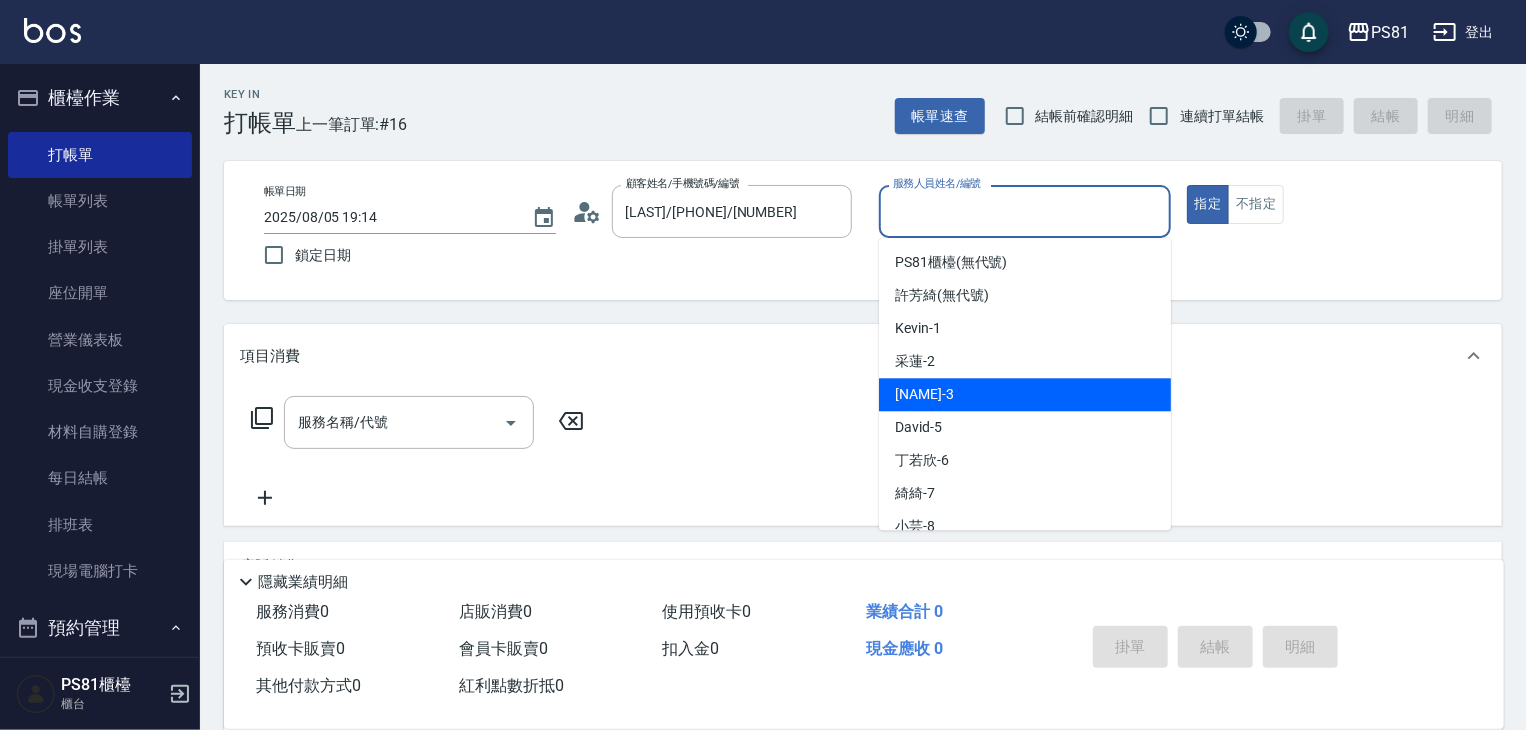 click on "[NAME] -3" at bounding box center (1025, 394) 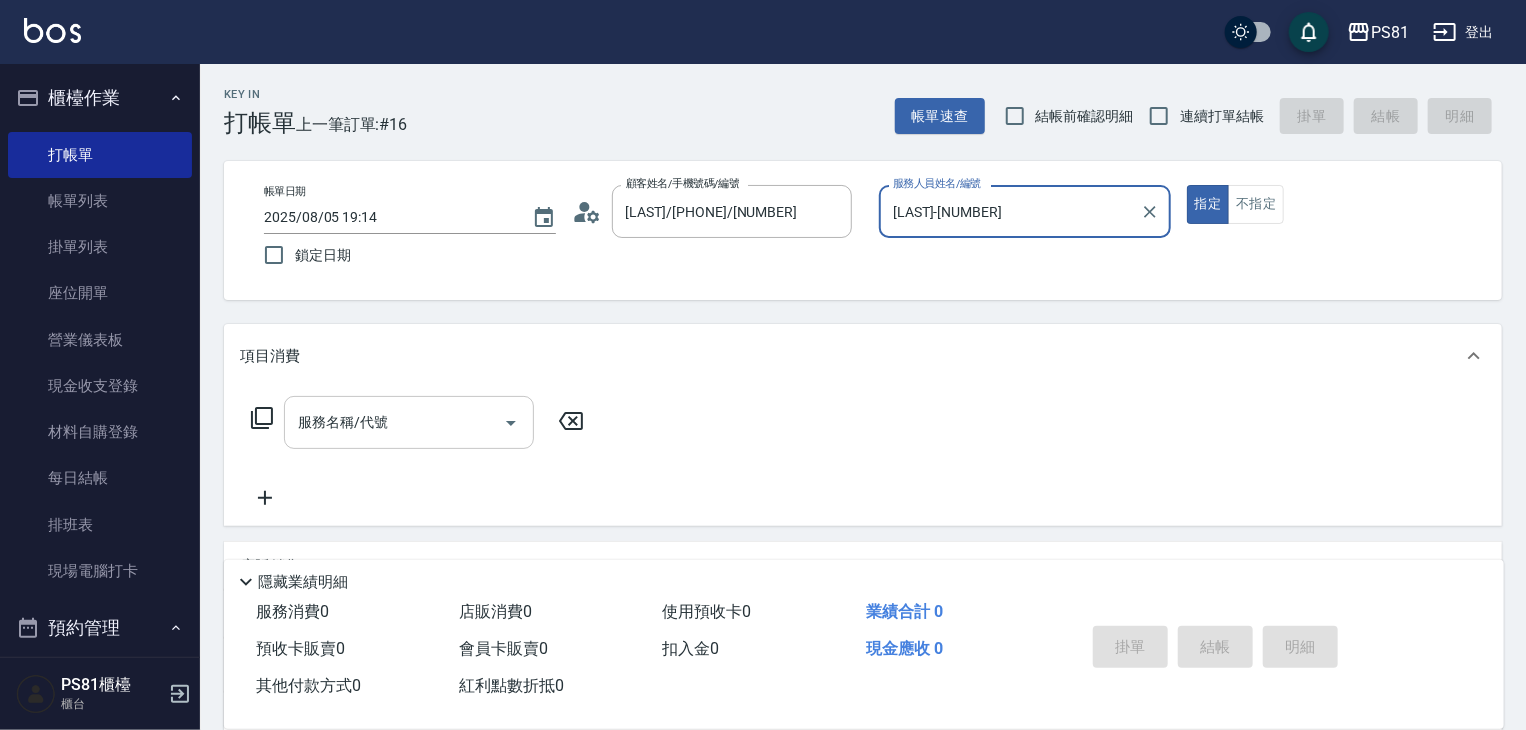 click on "服務名稱/代號" at bounding box center [409, 422] 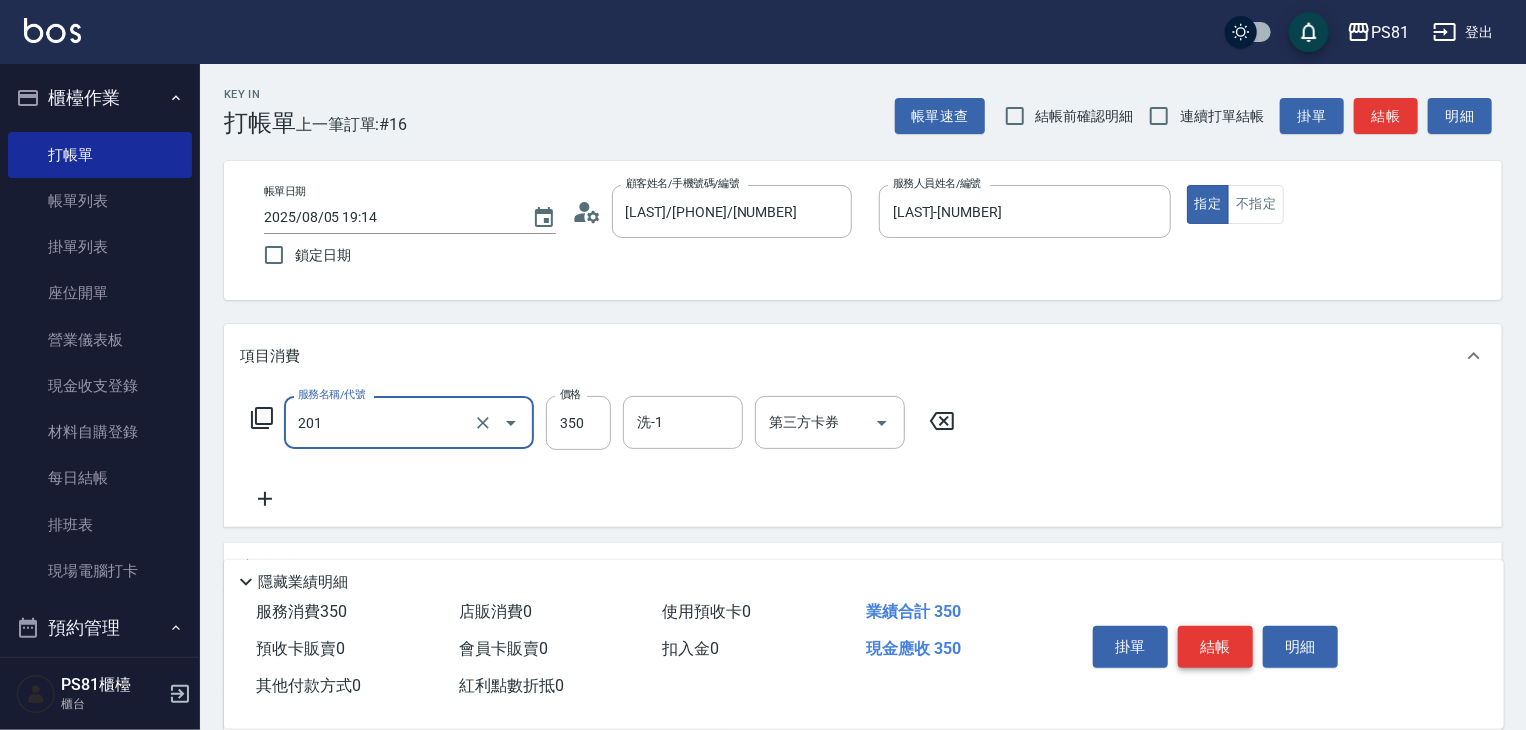type on "洗剪350(201)" 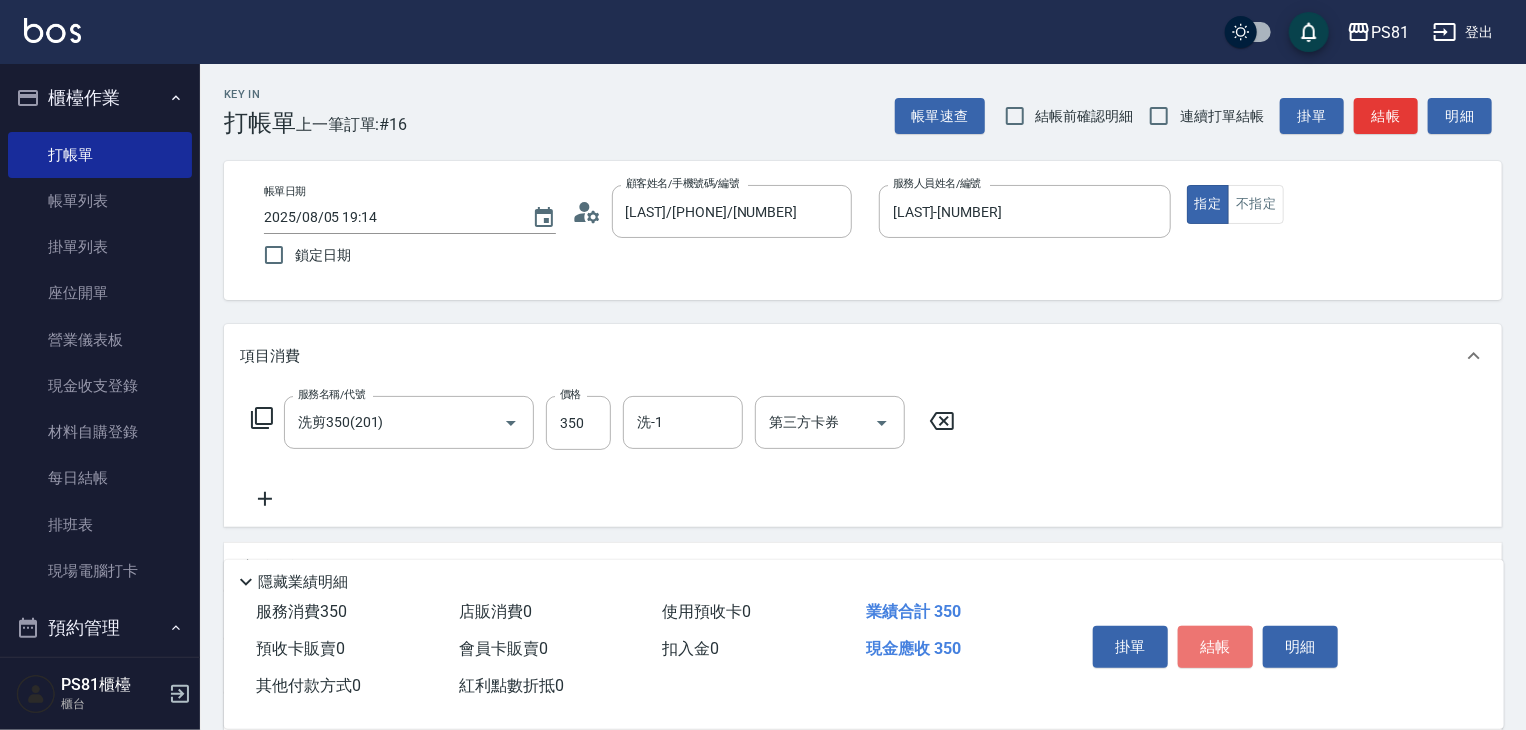 drag, startPoint x: 1235, startPoint y: 645, endPoint x: 1214, endPoint y: 616, distance: 35.805027 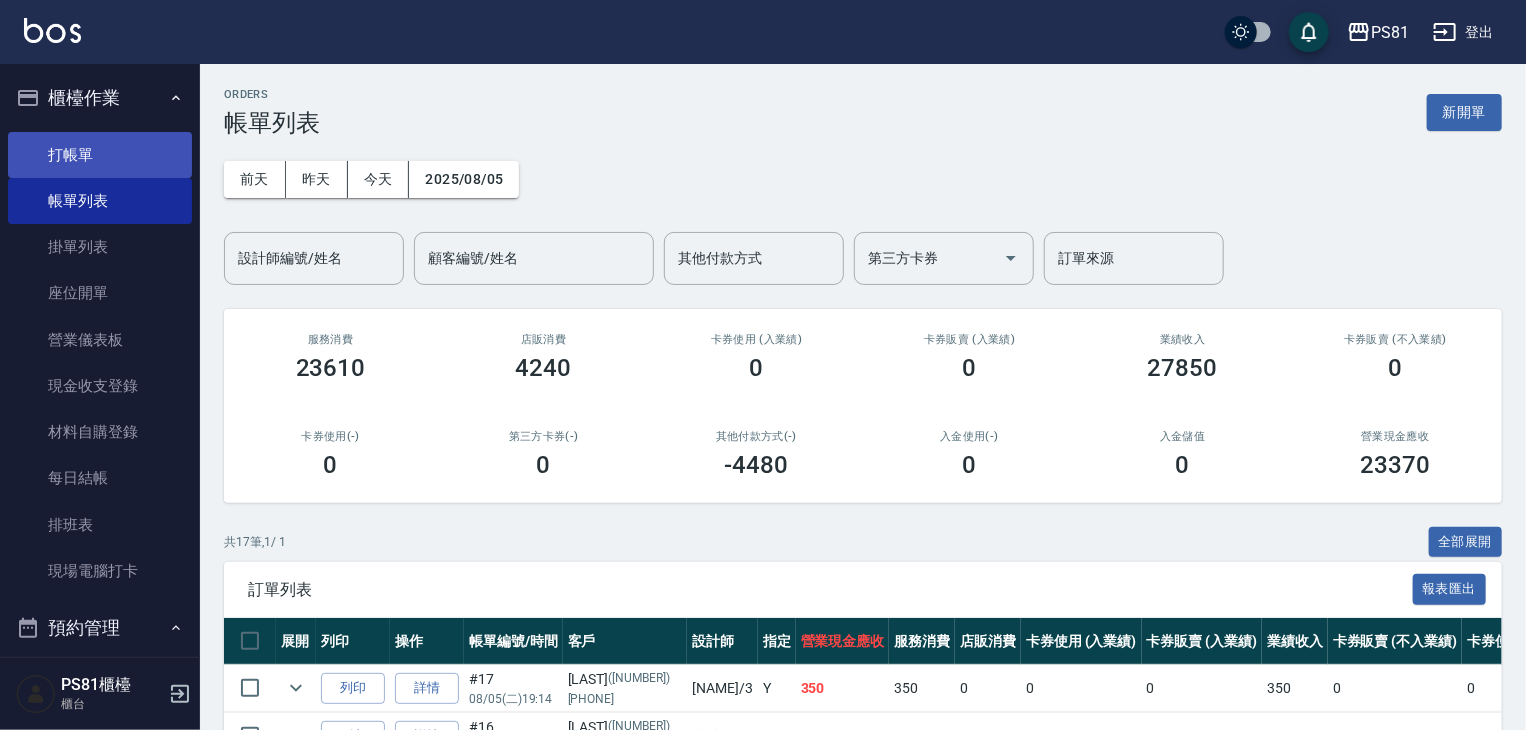 click on "打帳單" at bounding box center (100, 155) 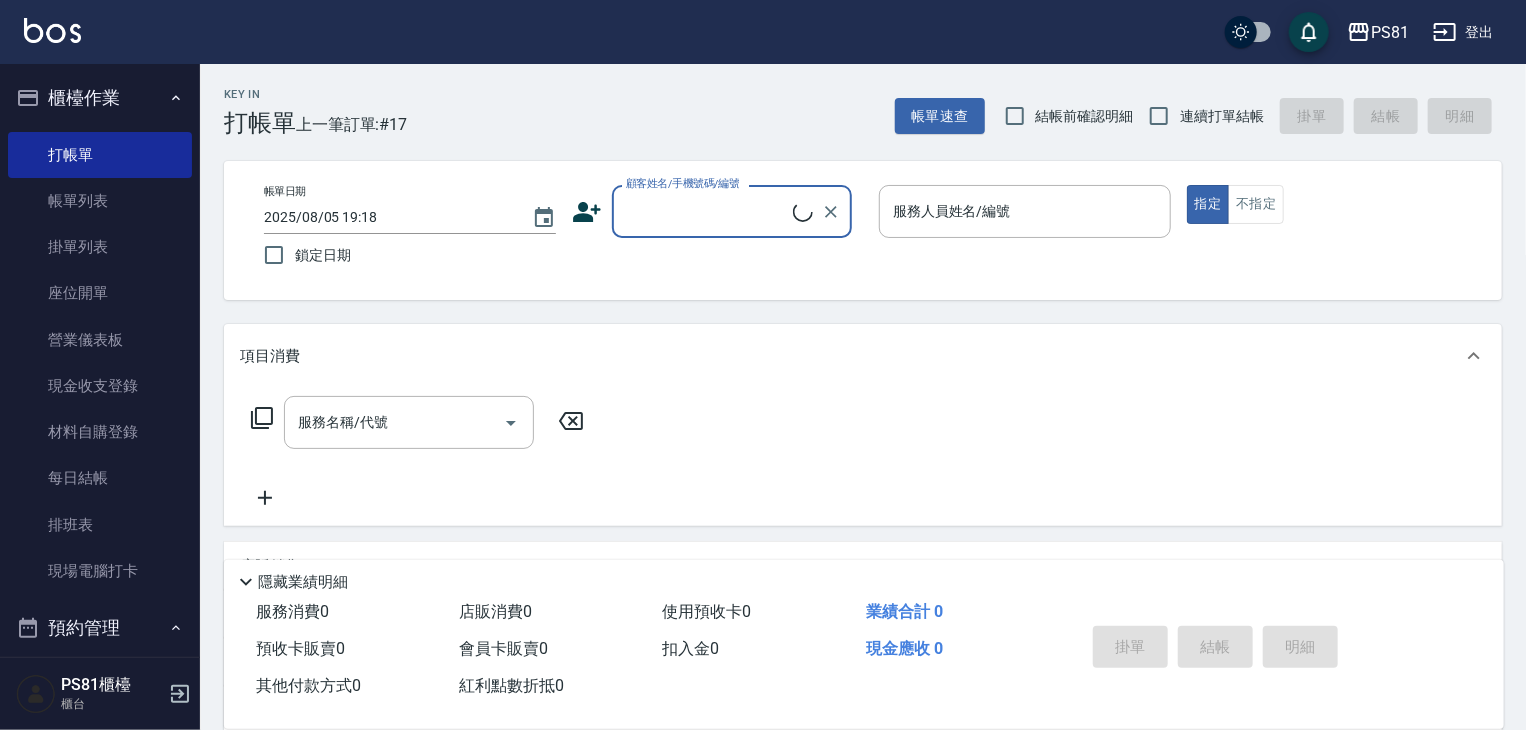 click on "顧客姓名/手機號碼/編號" at bounding box center [732, 211] 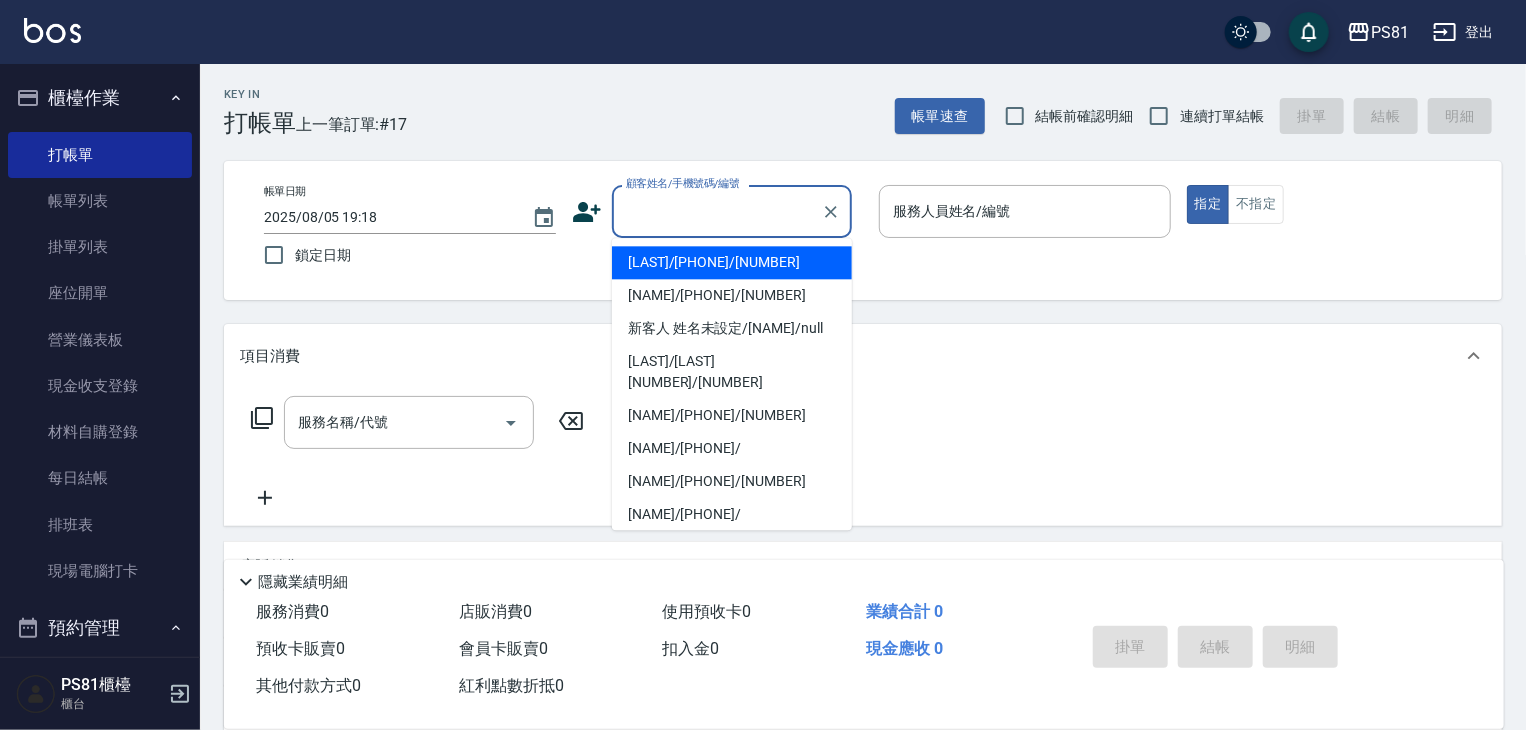 drag, startPoint x: 688, startPoint y: 272, endPoint x: 883, endPoint y: 311, distance: 198.86176 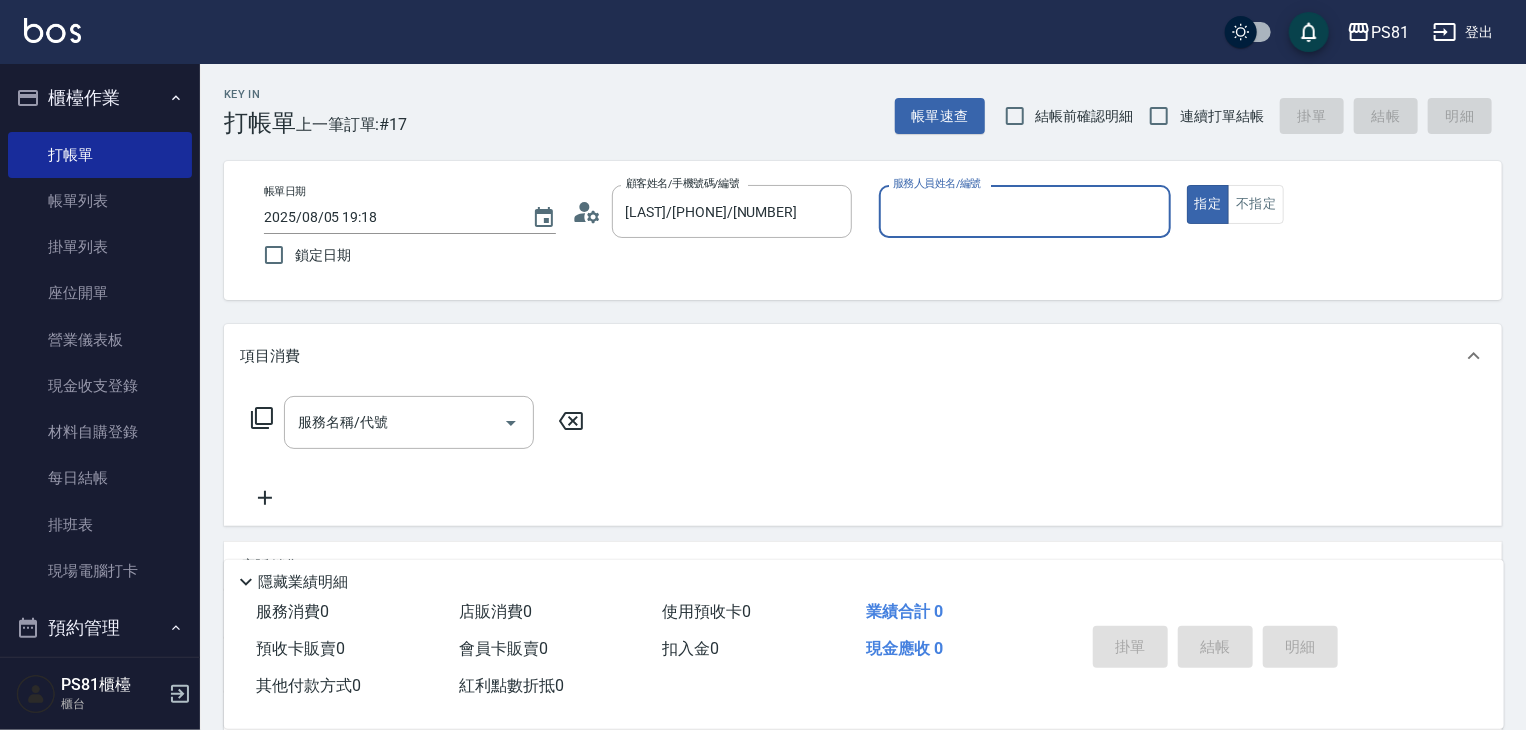 drag, startPoint x: 960, startPoint y: 167, endPoint x: 964, endPoint y: 181, distance: 14.56022 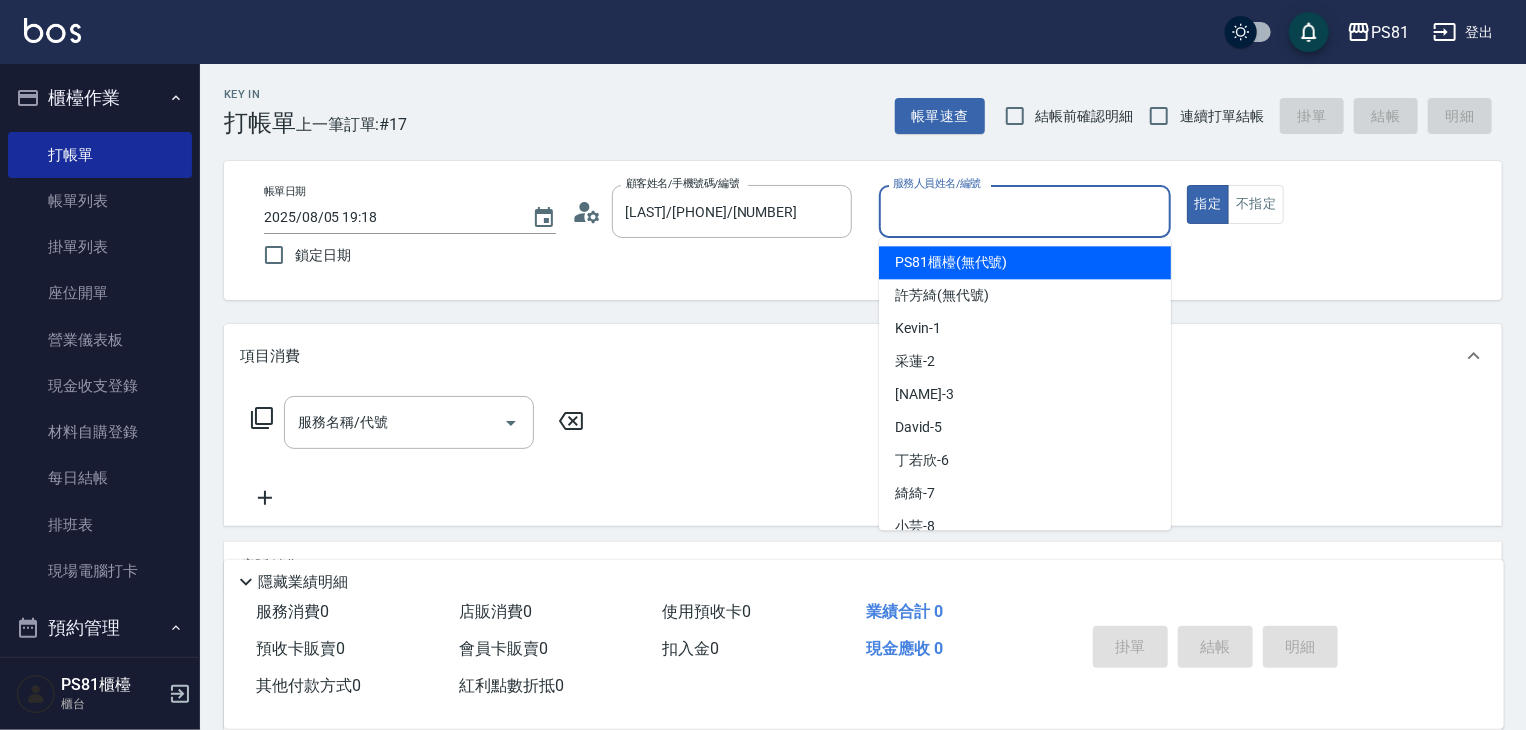 click on "服務人員姓名/編號" at bounding box center [1025, 211] 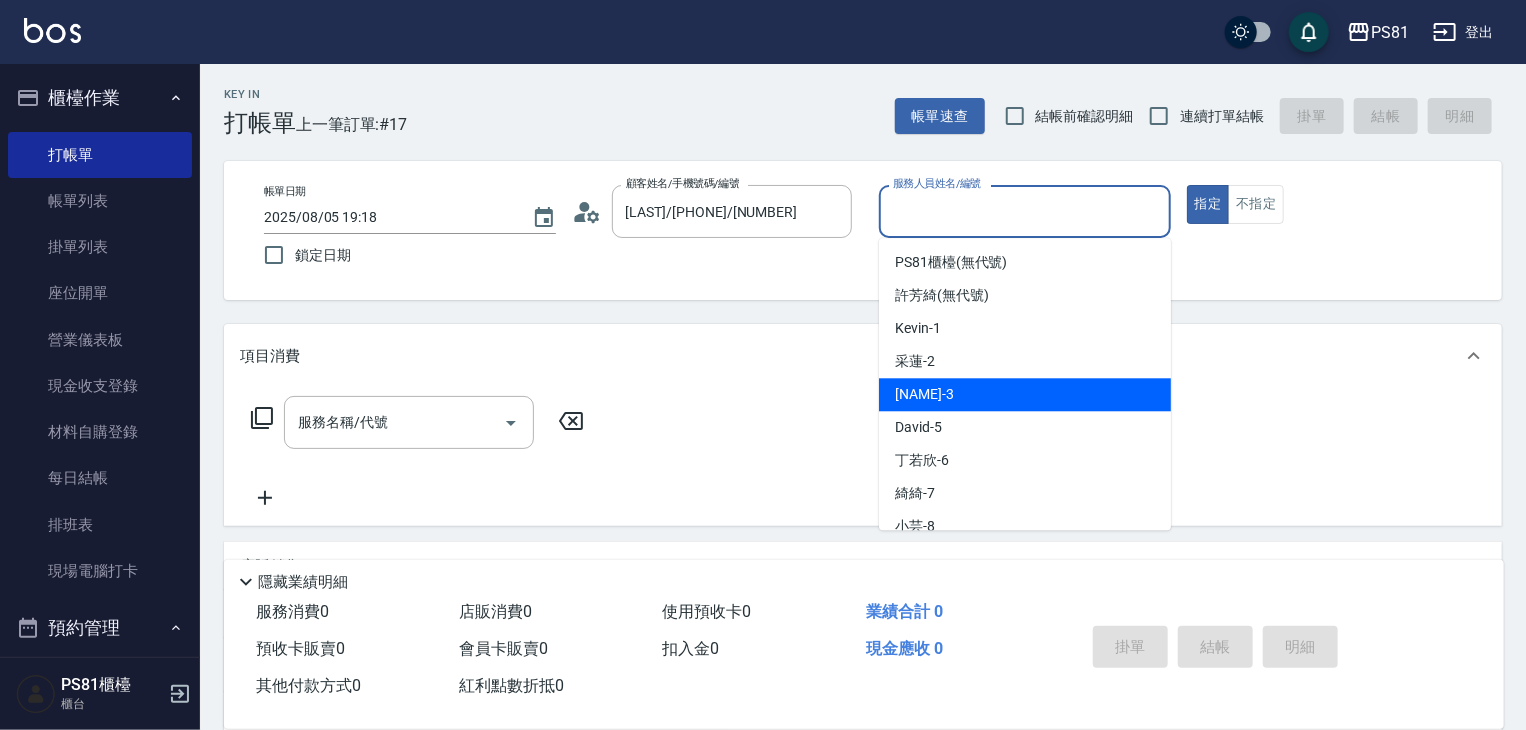 click on "[NAME] -3" at bounding box center [924, 394] 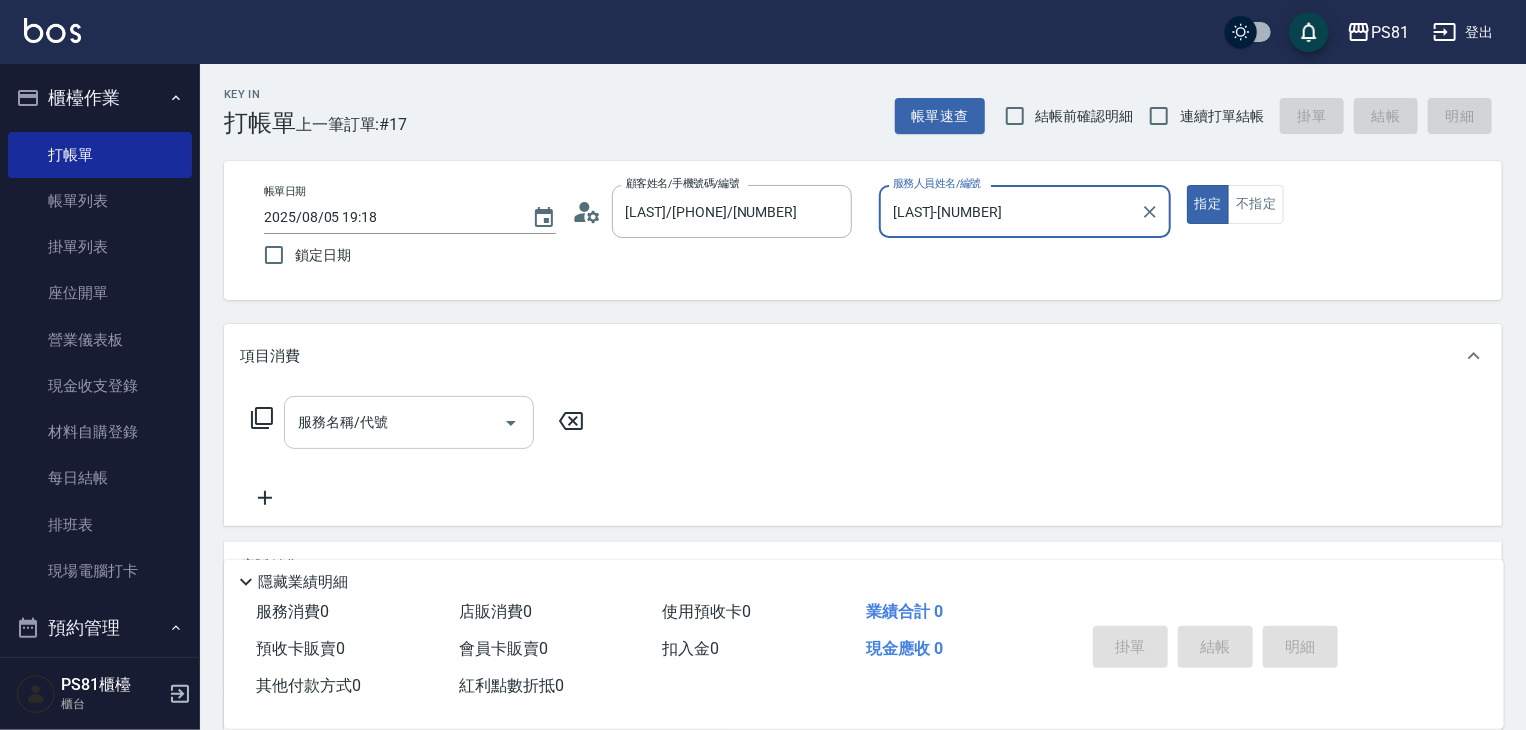click on "服務名稱/代號" at bounding box center (409, 422) 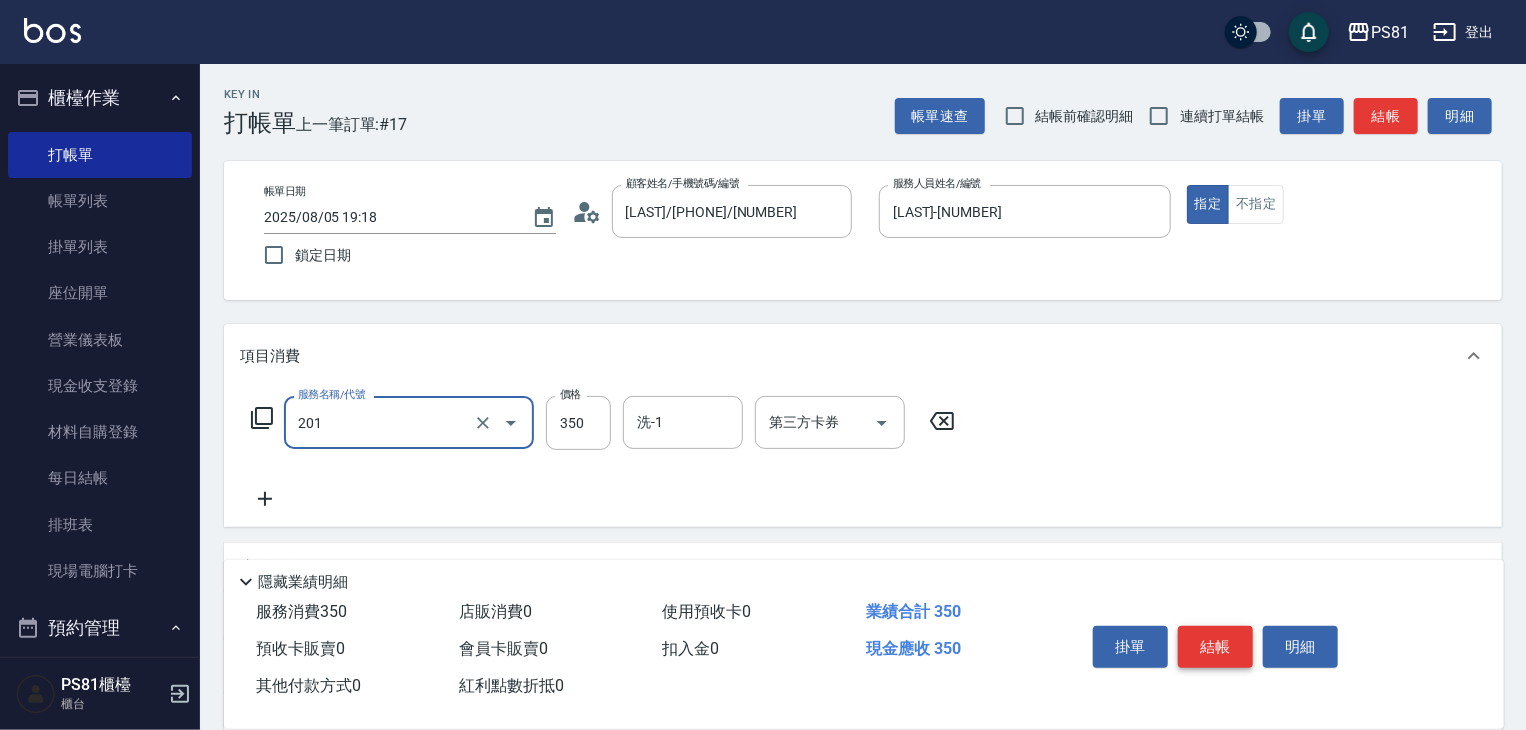 type on "洗剪350(201)" 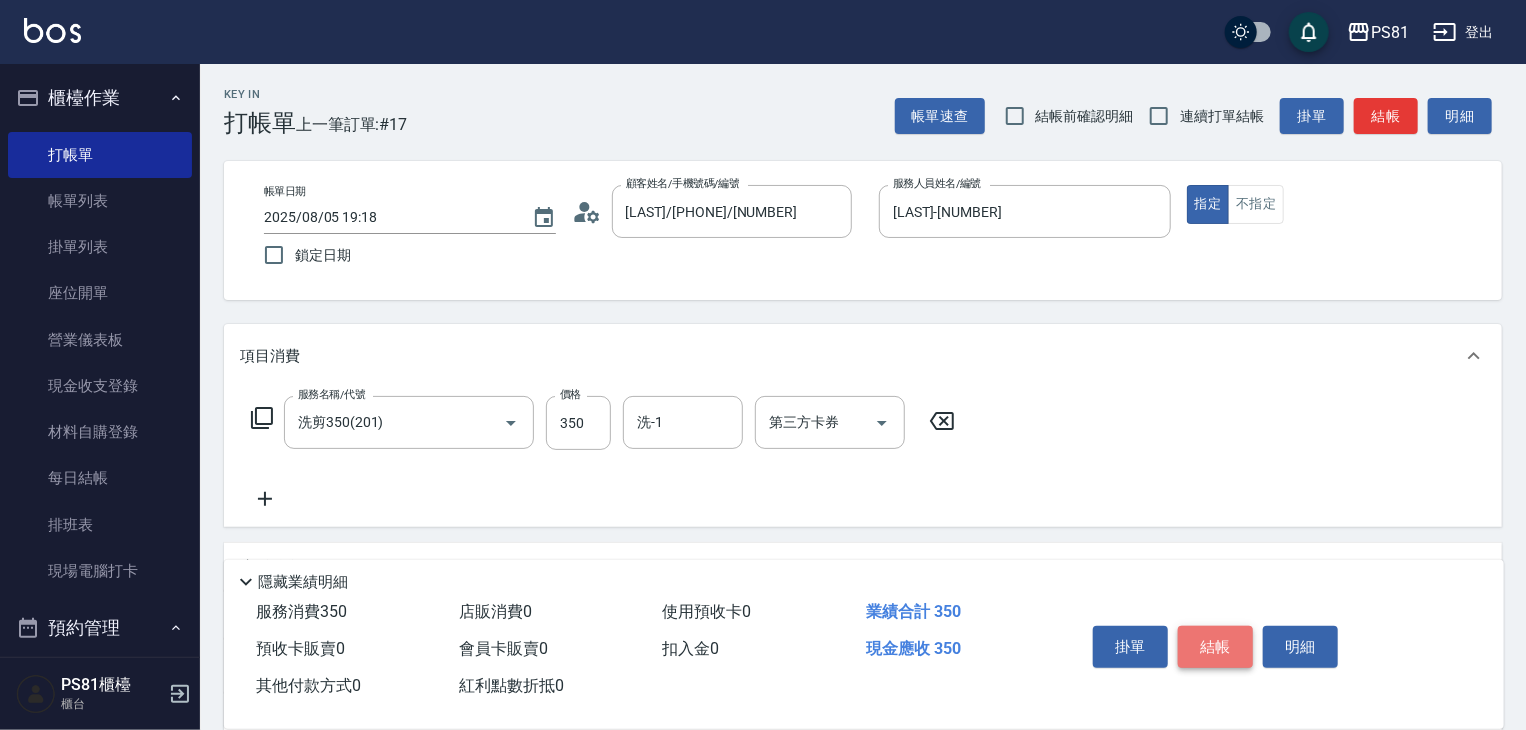click on "結帳" at bounding box center (1215, 647) 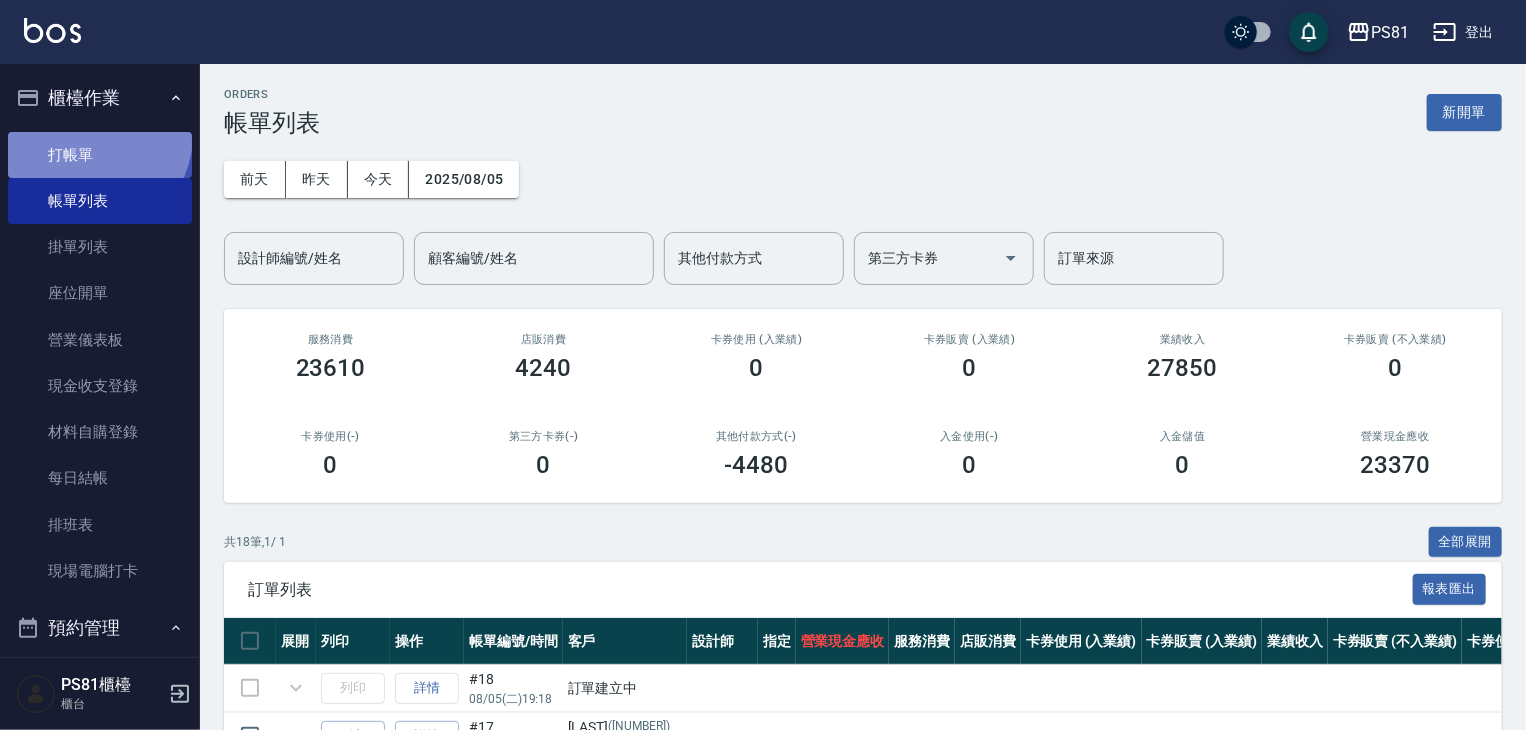 click on "打帳單" at bounding box center [100, 155] 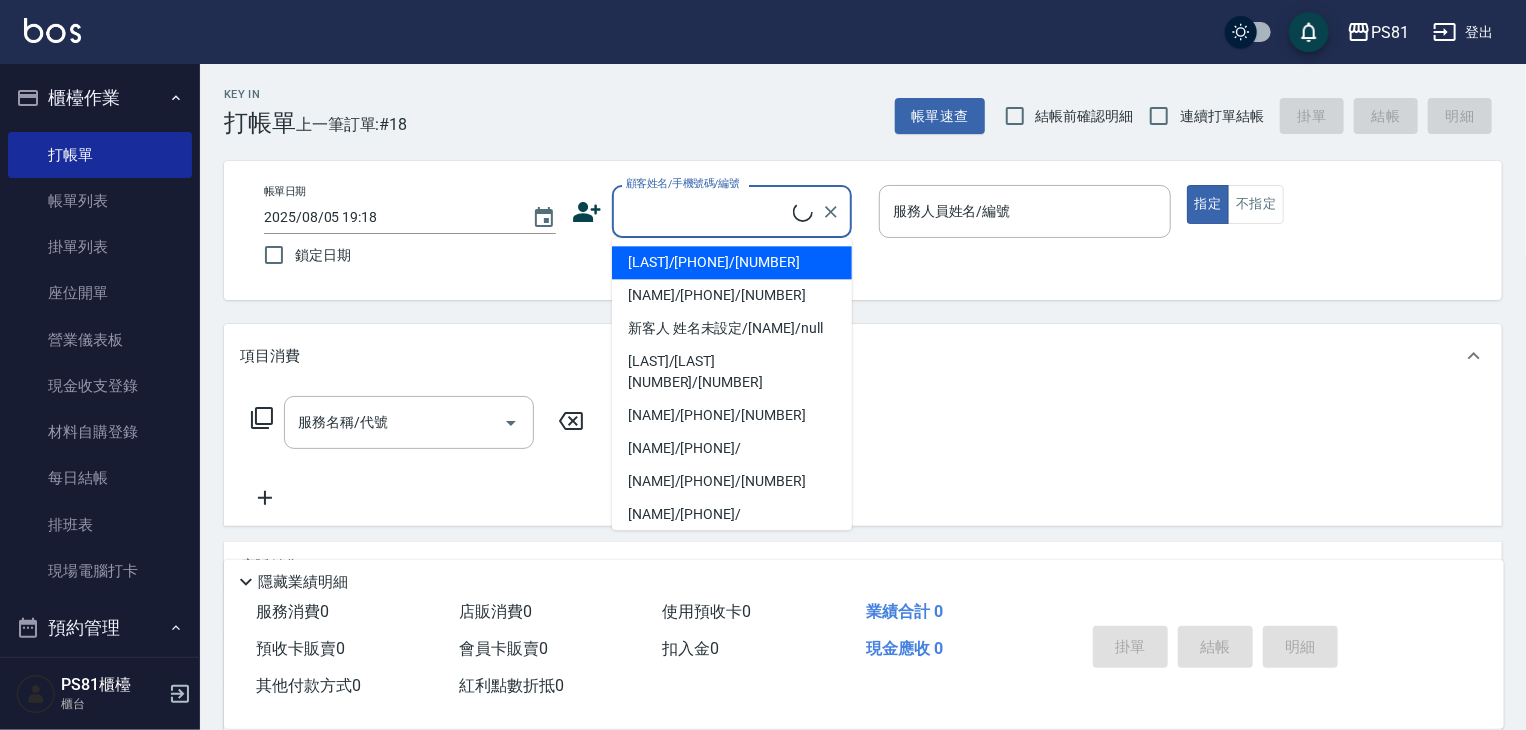 click on "顧客姓名/手機號碼/編號" at bounding box center (707, 211) 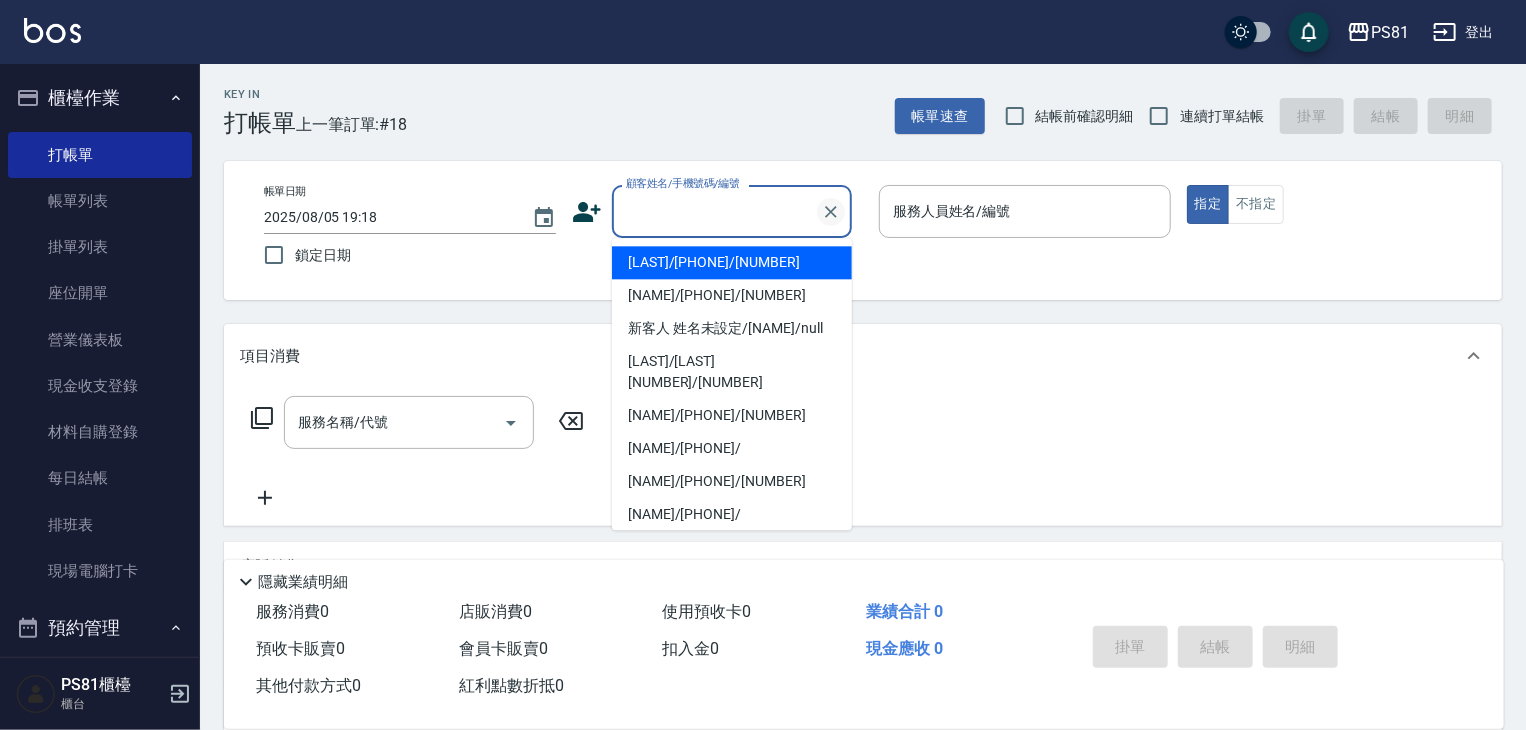drag, startPoint x: 706, startPoint y: 267, endPoint x: 827, endPoint y: 211, distance: 133.33041 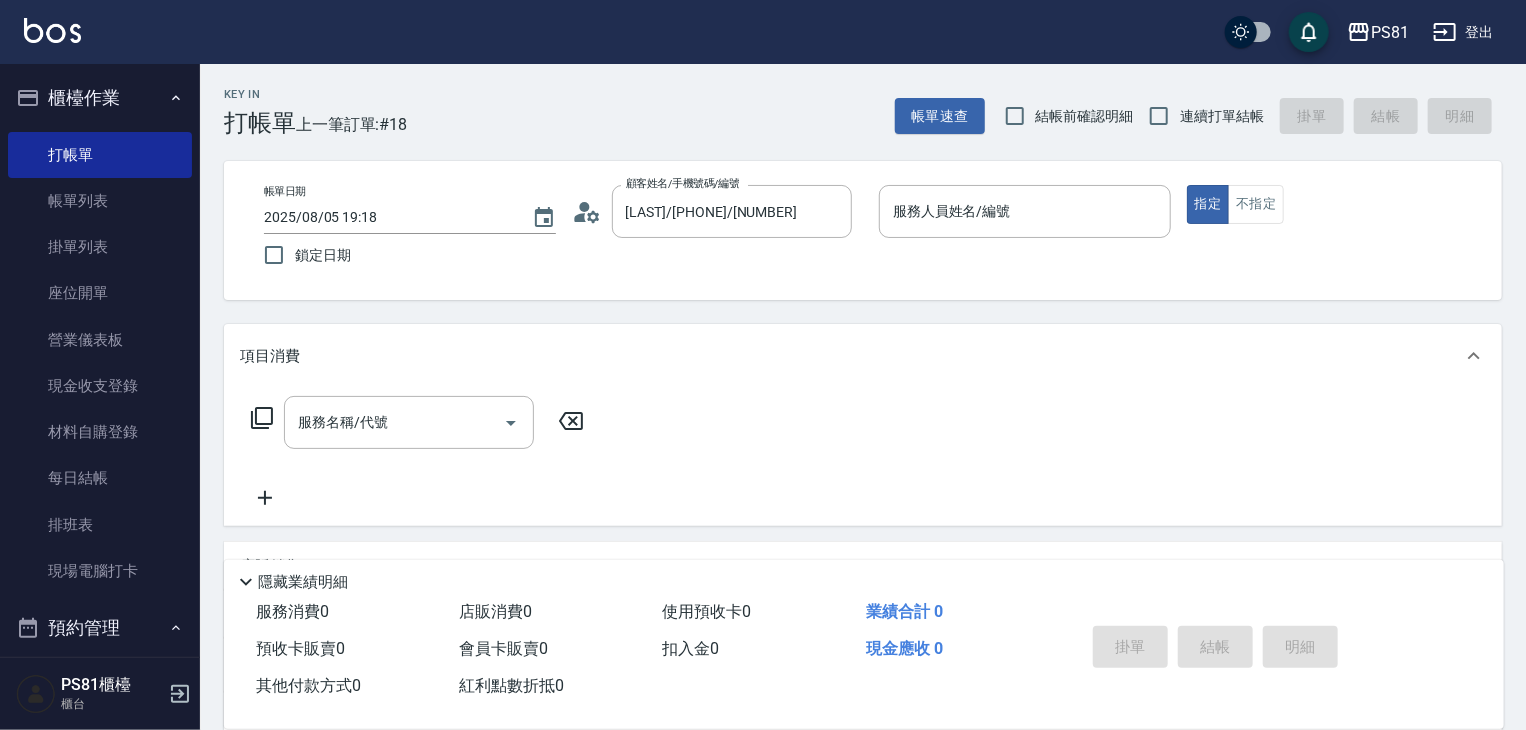 click on "帳單日期 2025/08/05 19:18 鎖定日期 顧客姓名/手機號碼/編號 [NAME]/[PHONE]/[NUMBER] 顧客姓名/手機號碼/編號 服務人員姓名/編號 服務人員姓名/編號 指定 不指定" at bounding box center [863, 230] 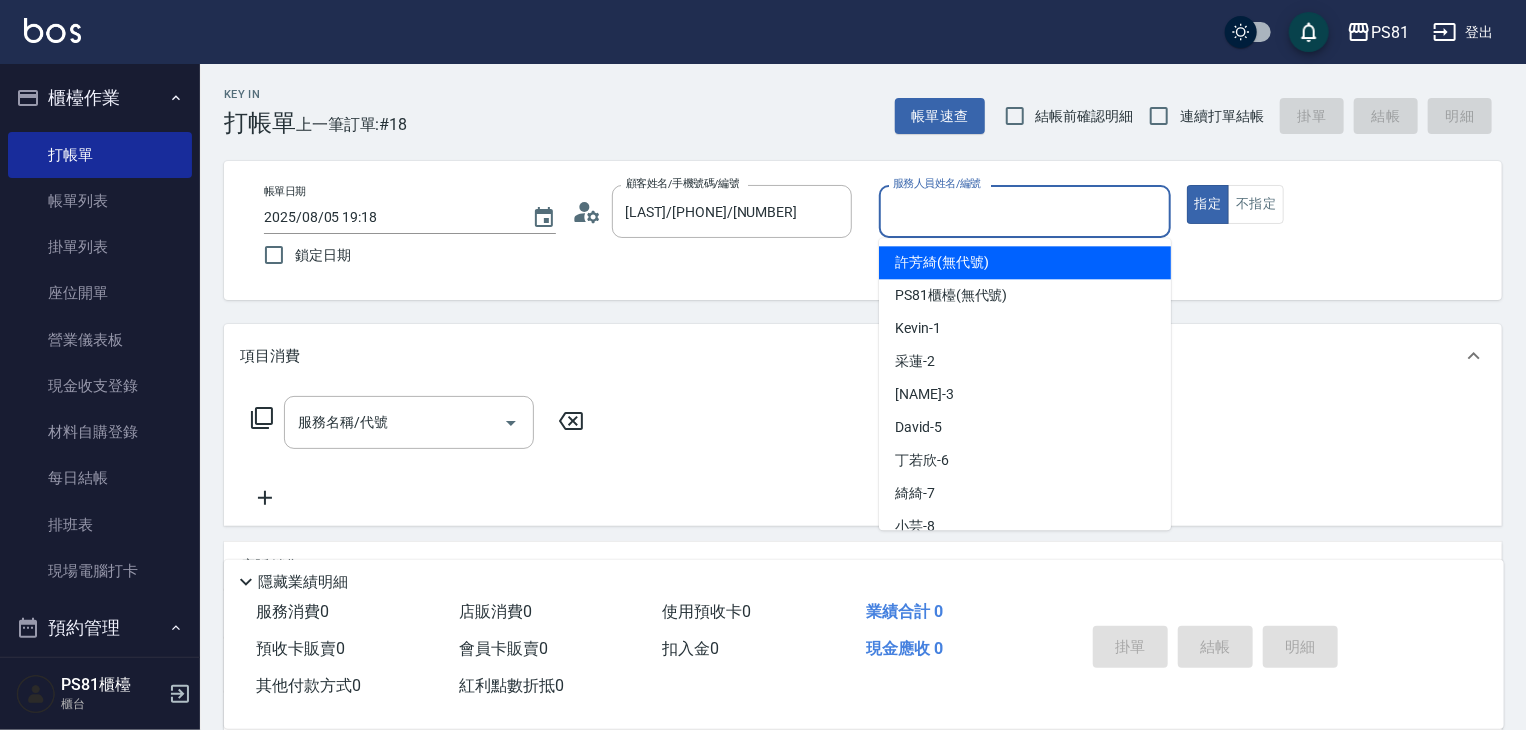 click on "服務人員姓名/編號" at bounding box center (1025, 211) 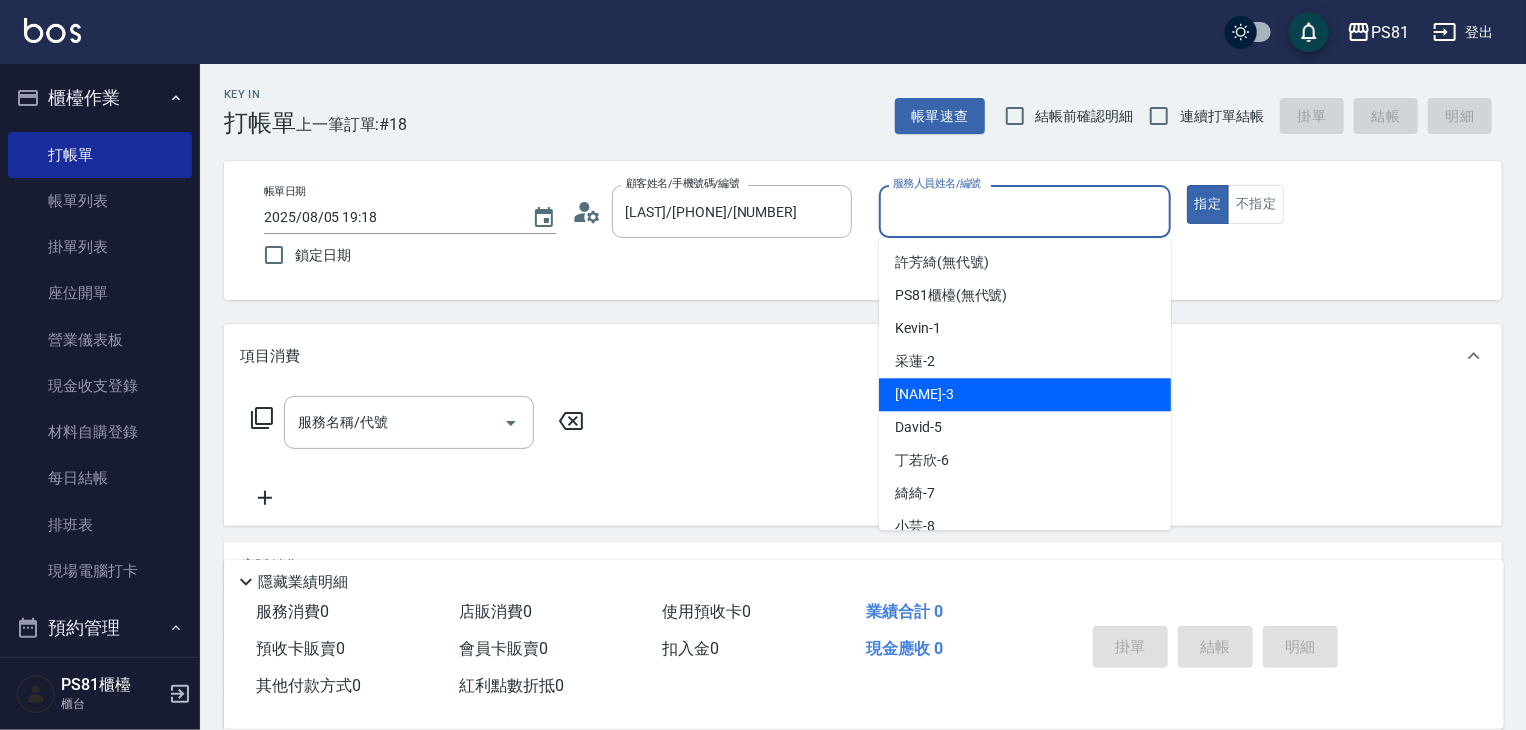 drag, startPoint x: 937, startPoint y: 405, endPoint x: 736, endPoint y: 398, distance: 201.12186 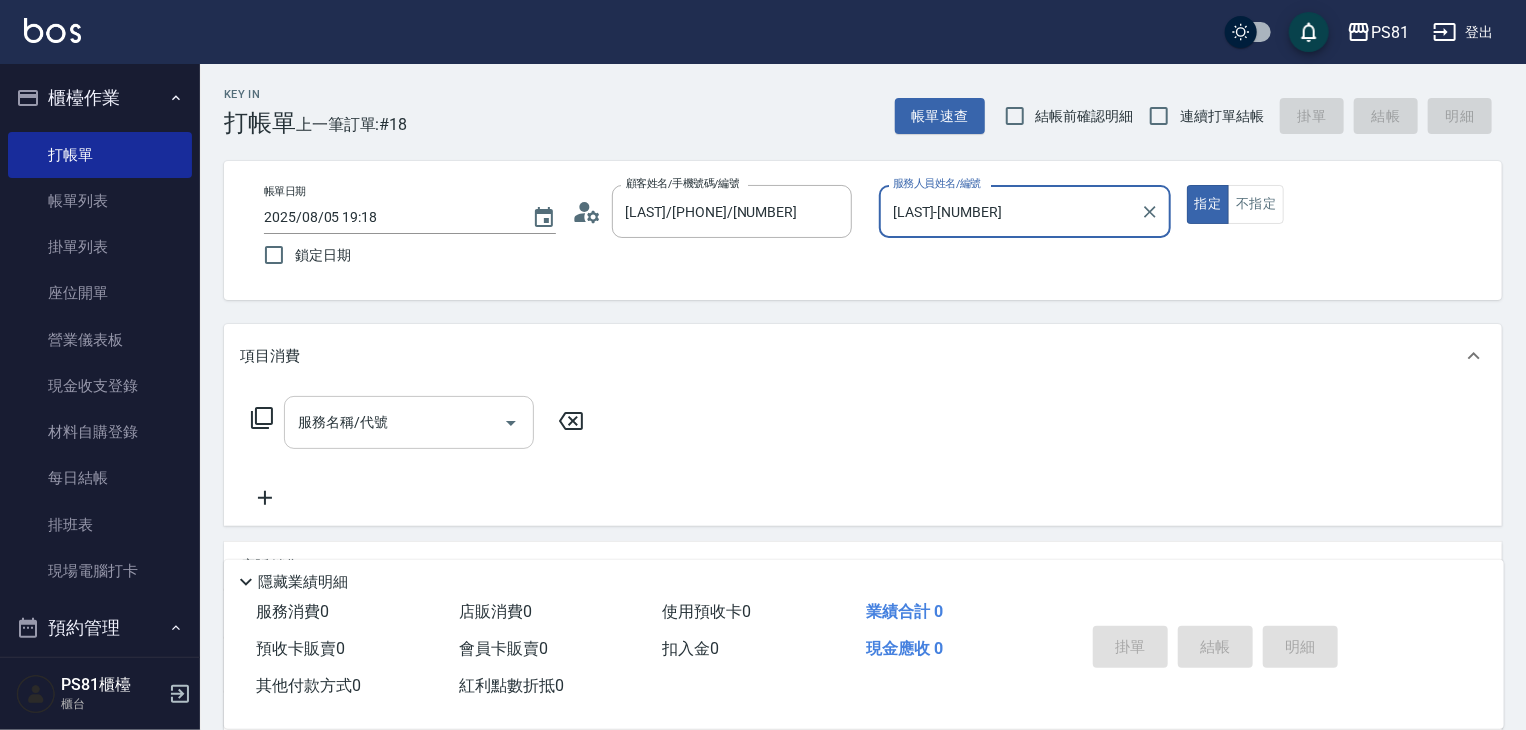 click on "服務名稱/代號" at bounding box center (394, 422) 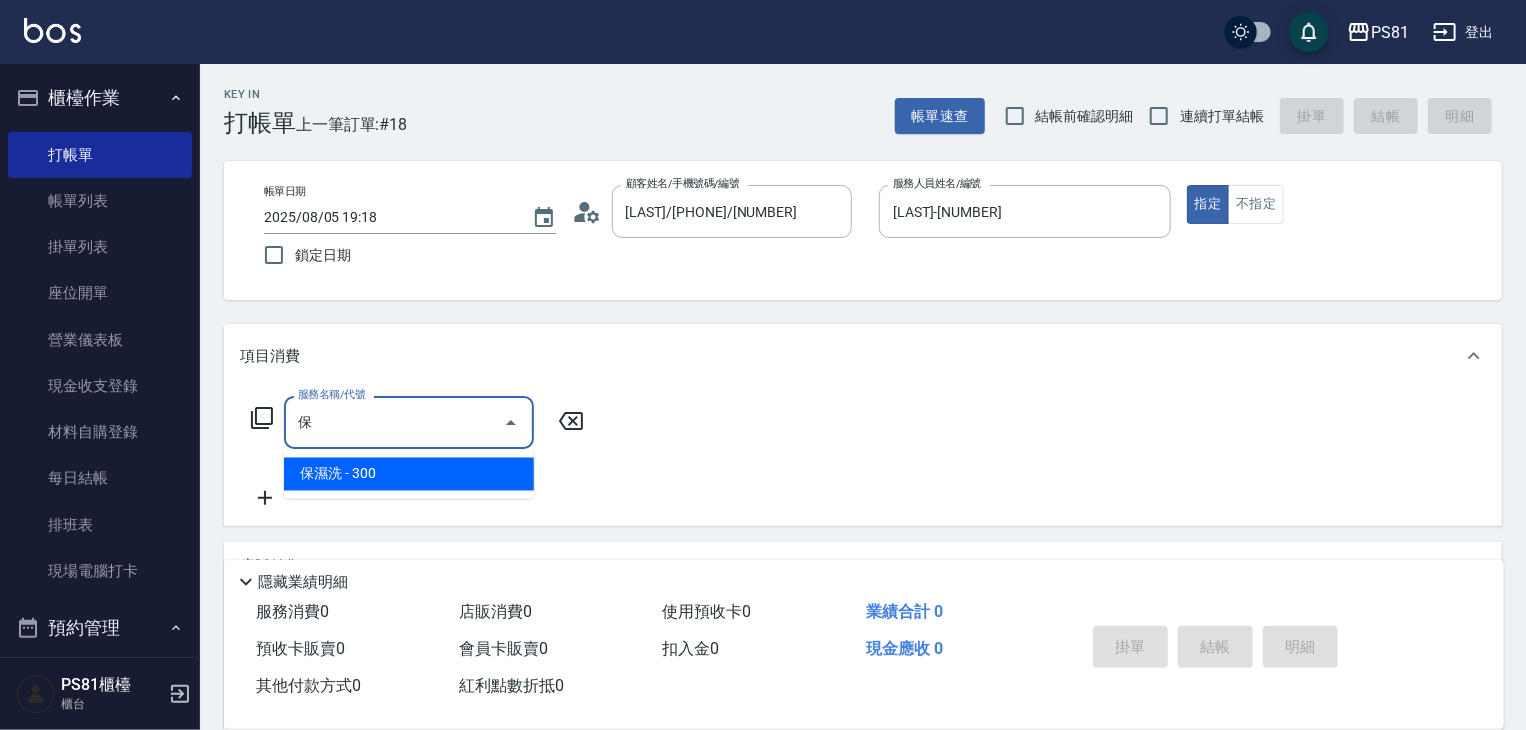 click on "保濕洗 - 300" at bounding box center [409, 474] 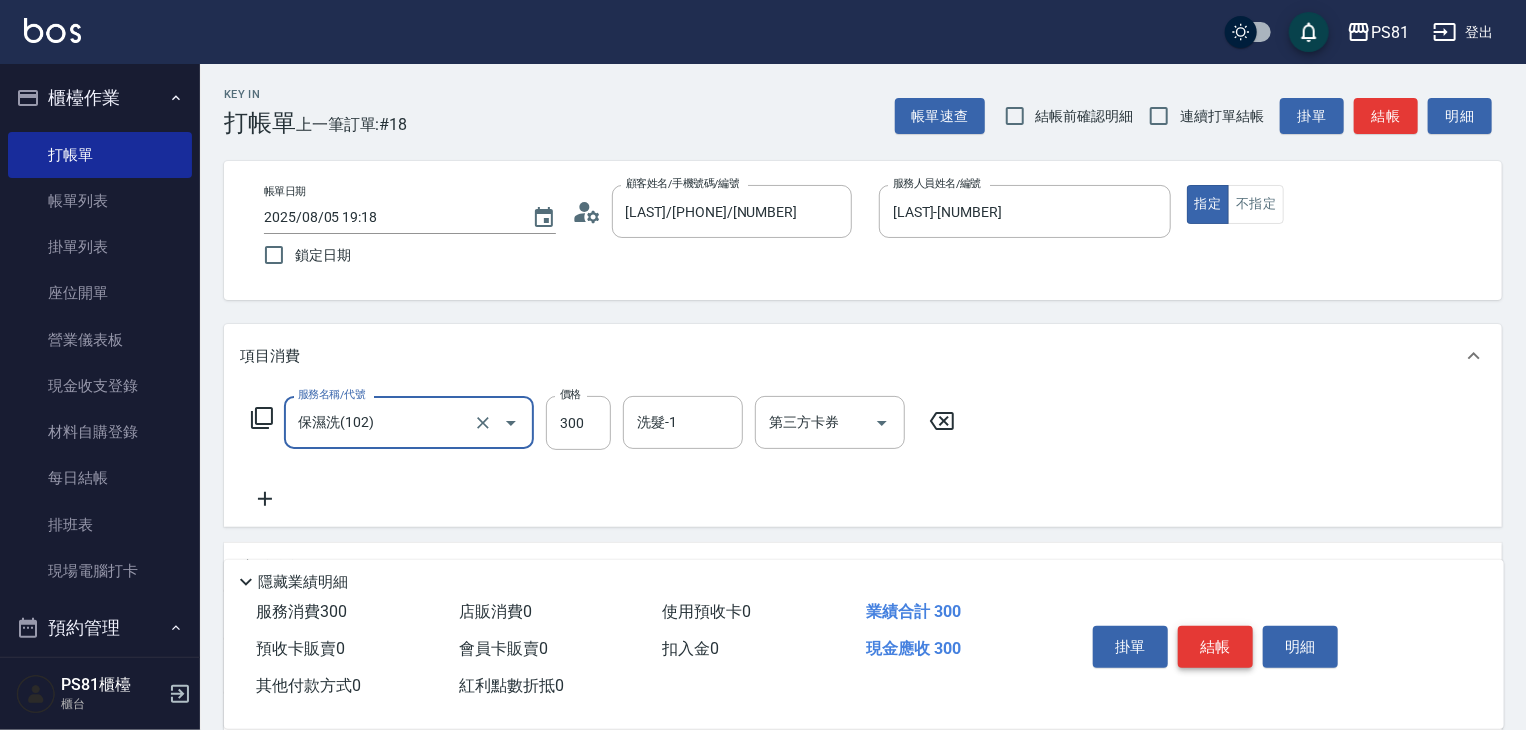 type on "保濕洗(102)" 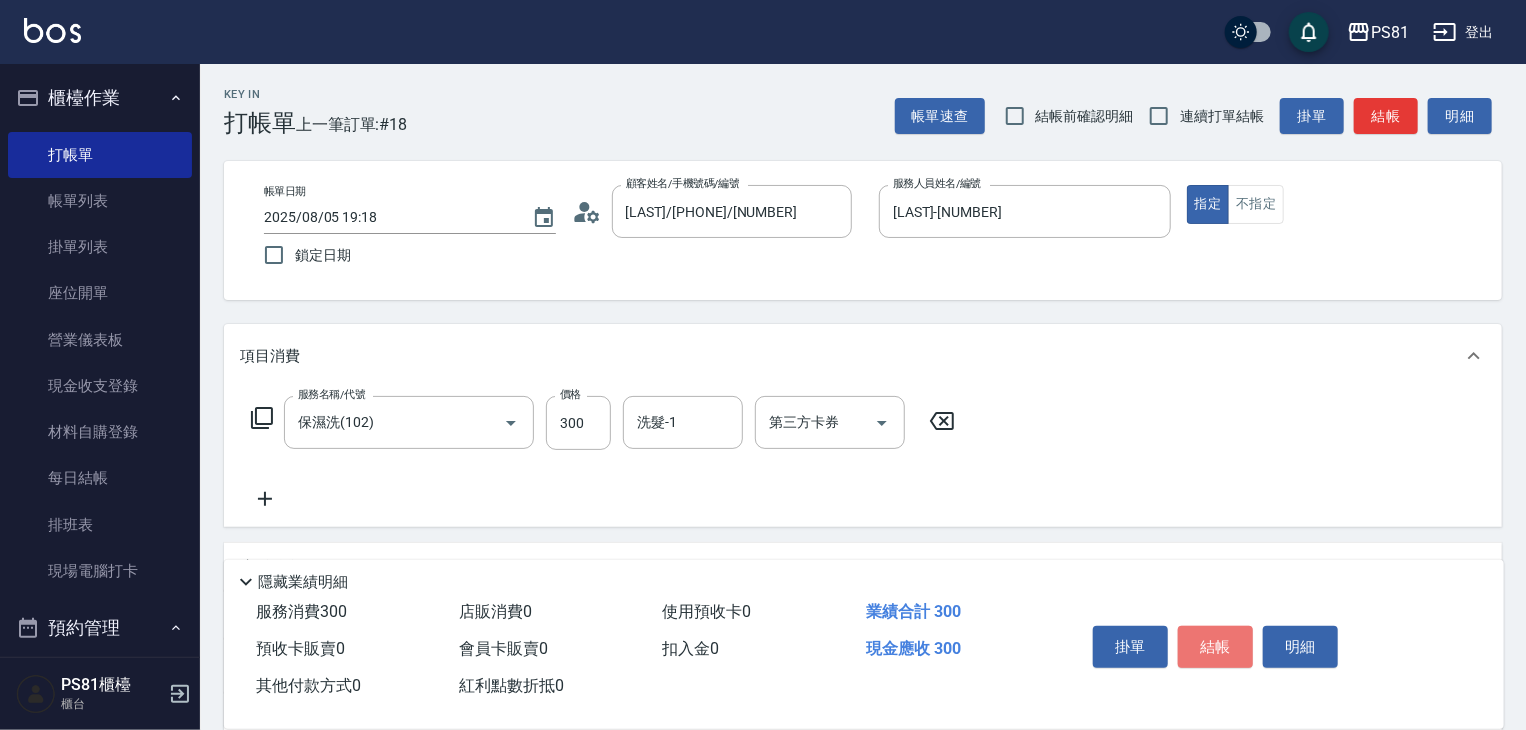 click on "結帳" at bounding box center (1215, 647) 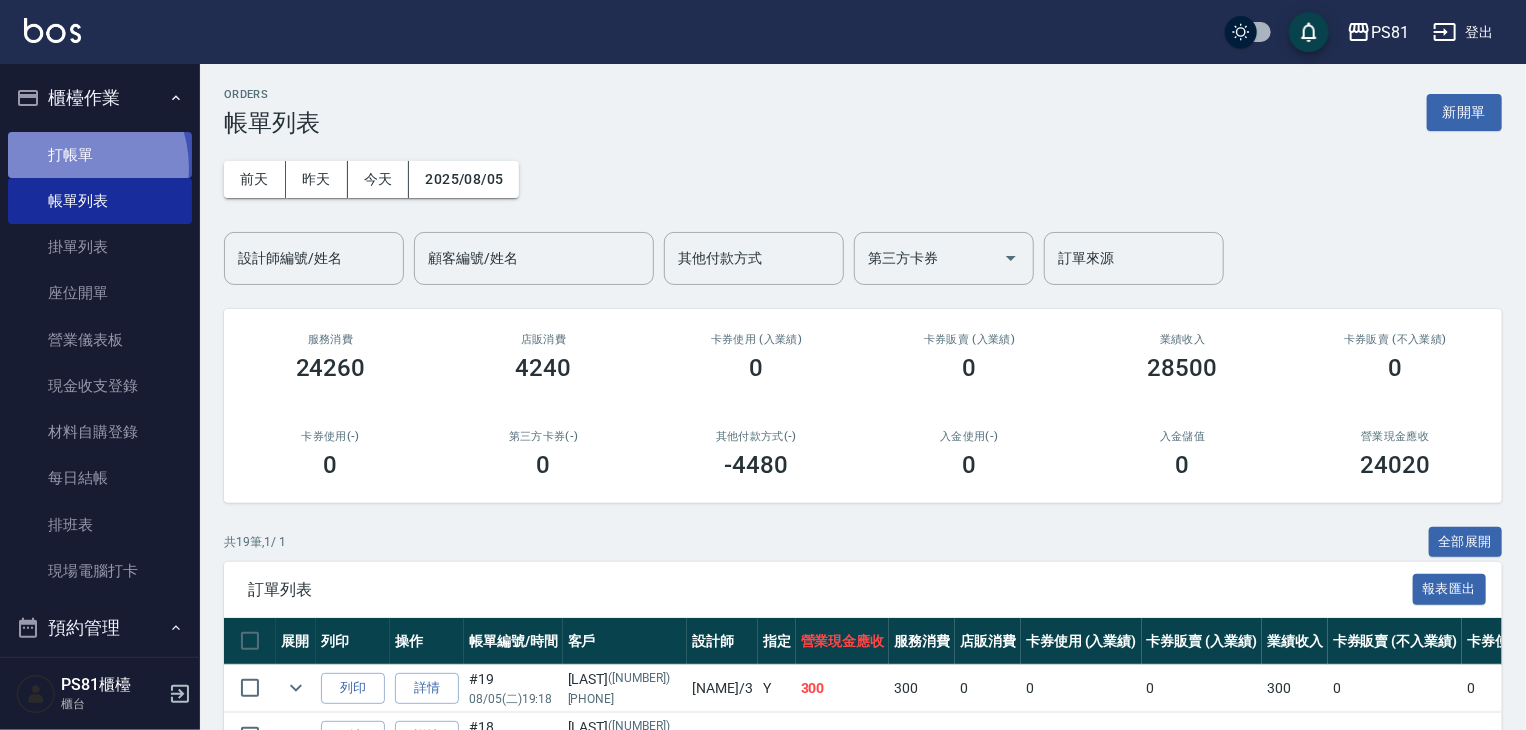 click on "打帳單" at bounding box center [100, 155] 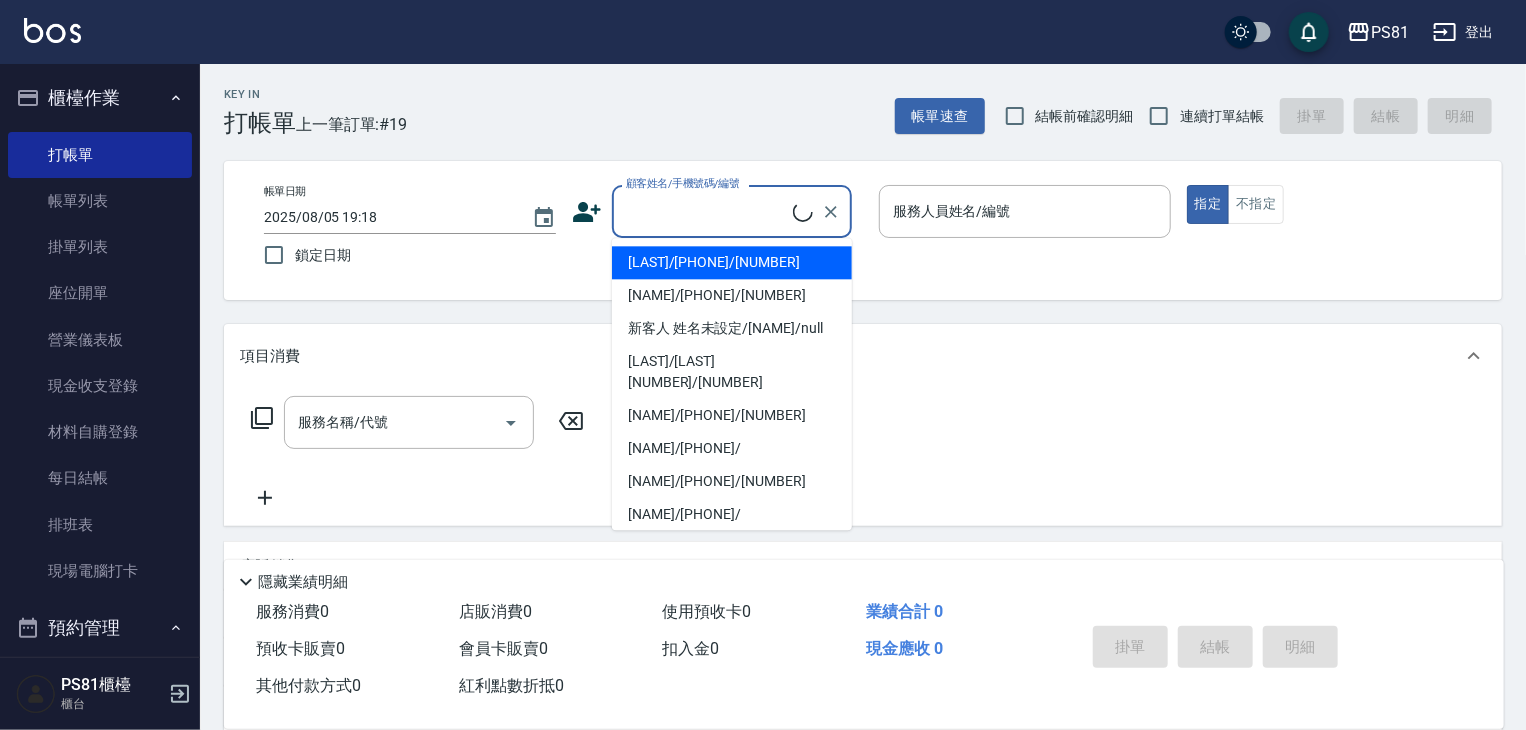 click on "顧客姓名/手機號碼/編號" at bounding box center [707, 211] 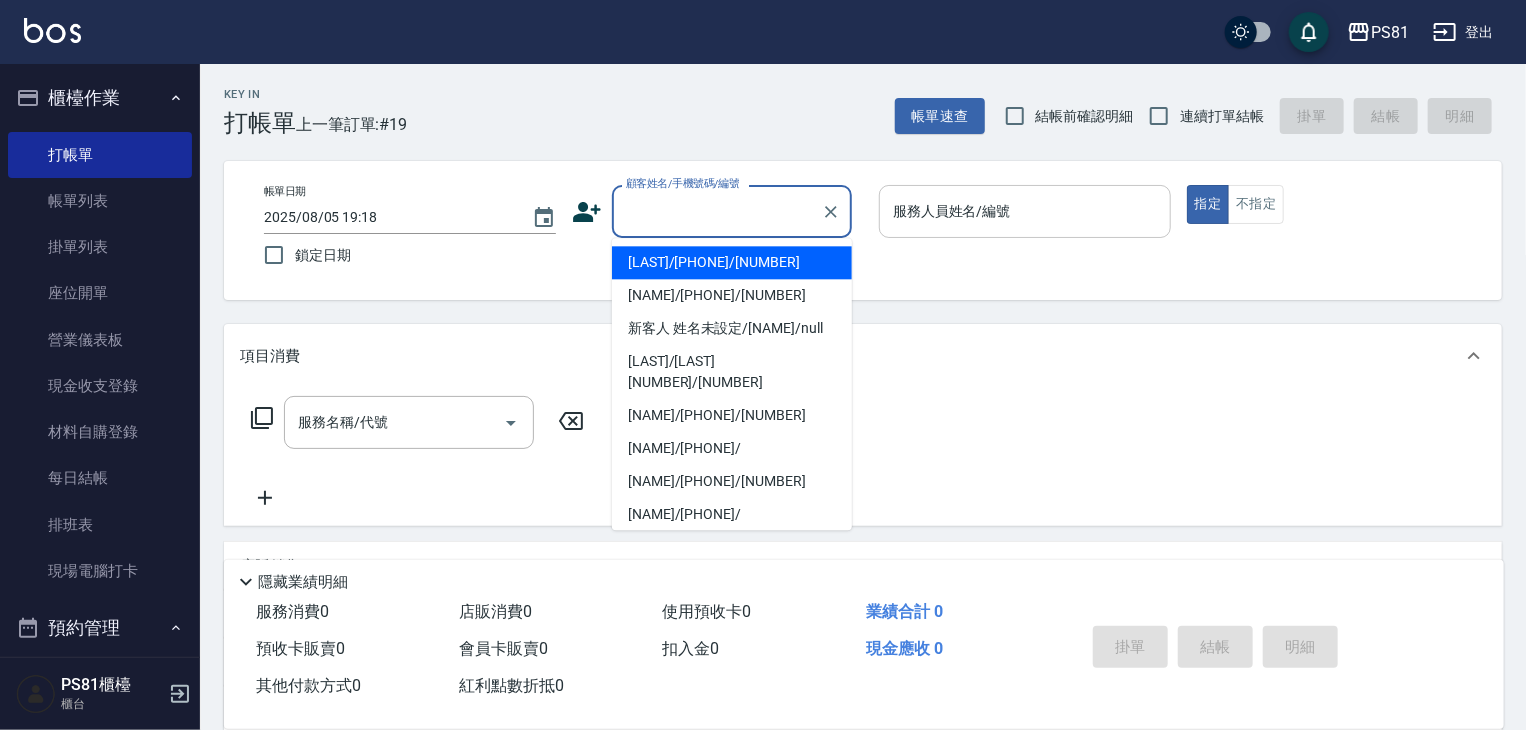 drag, startPoint x: 706, startPoint y: 259, endPoint x: 955, endPoint y: 234, distance: 250.25188 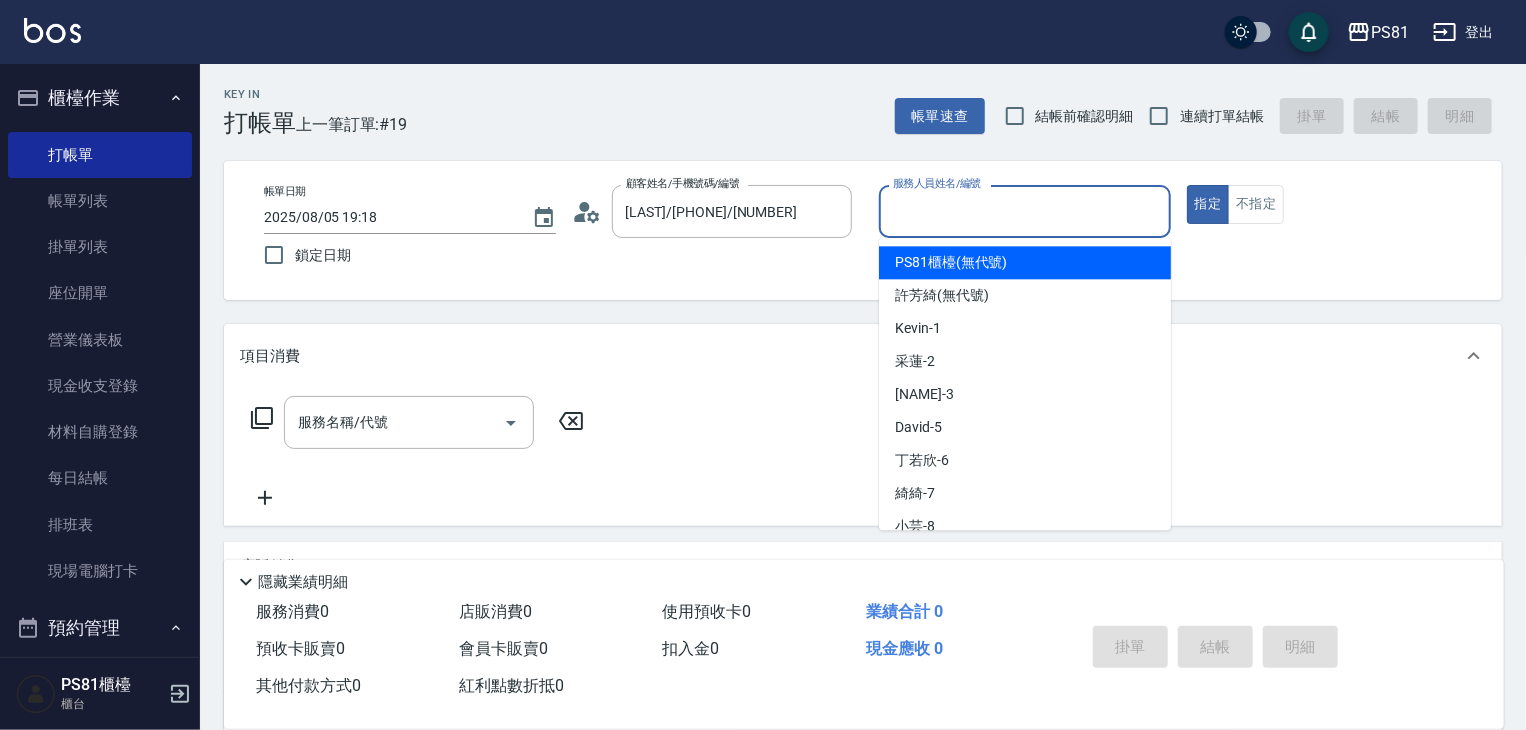 click on "服務人員姓名/編號" at bounding box center (1025, 211) 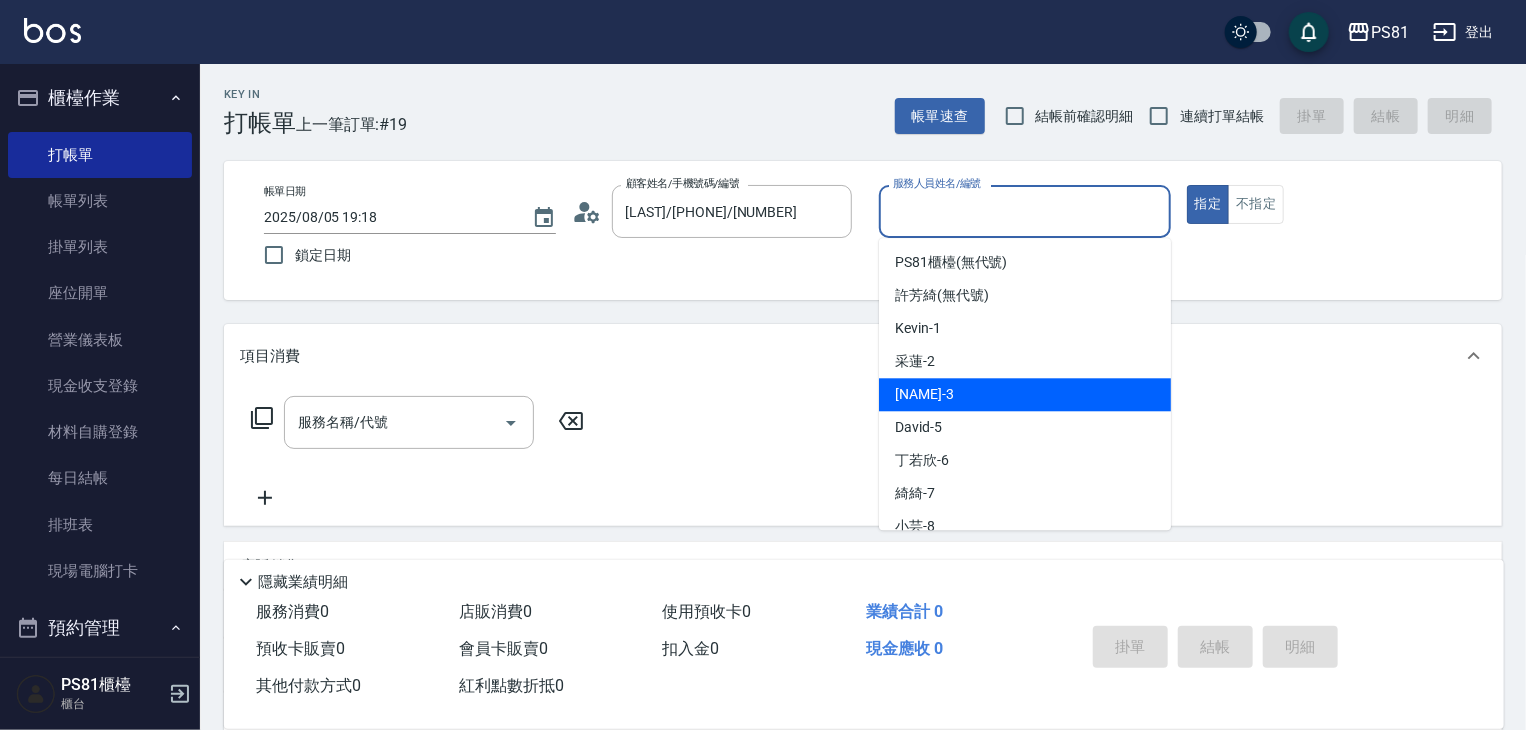 click on "[NAME] -3" at bounding box center (1025, 394) 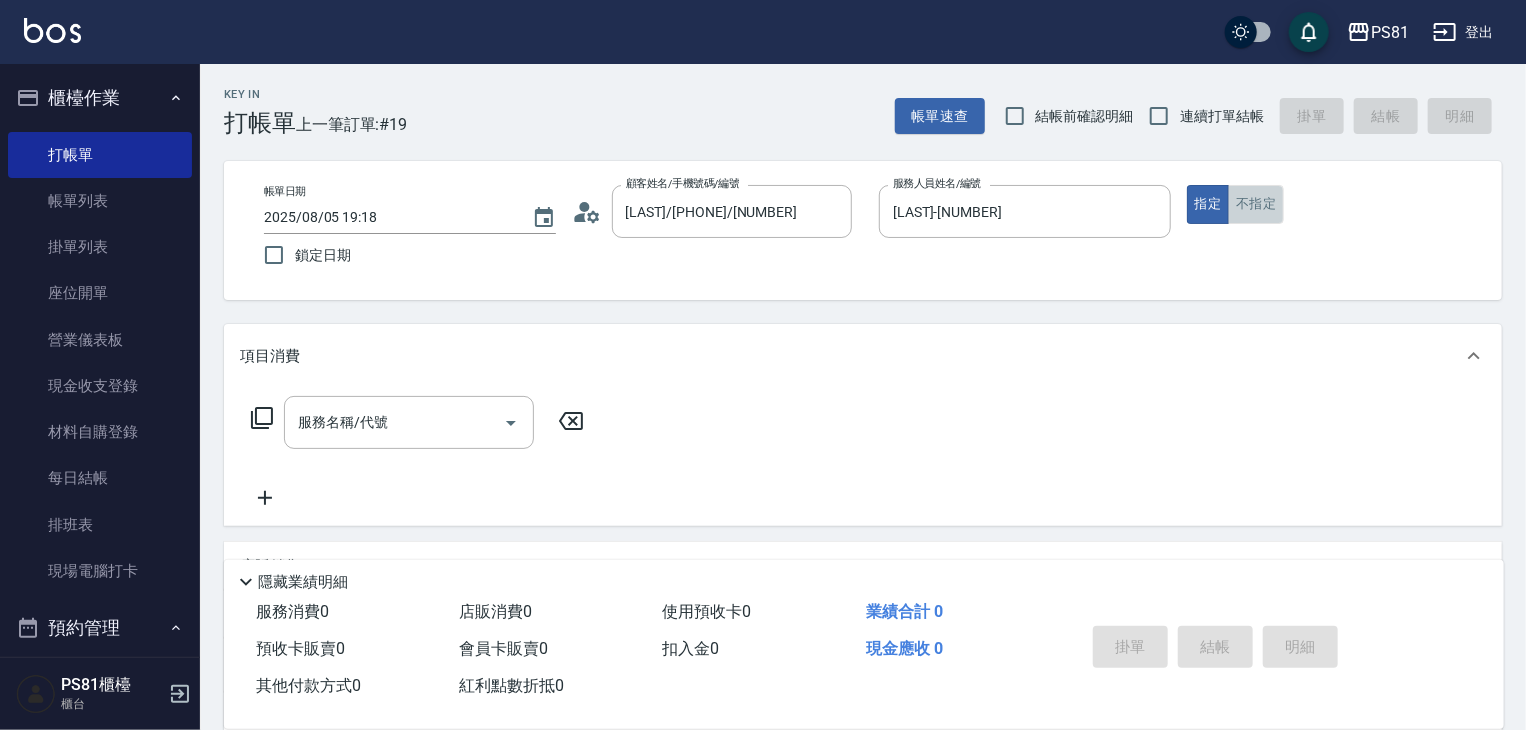 drag, startPoint x: 1254, startPoint y: 205, endPoint x: 930, endPoint y: 309, distance: 340.28223 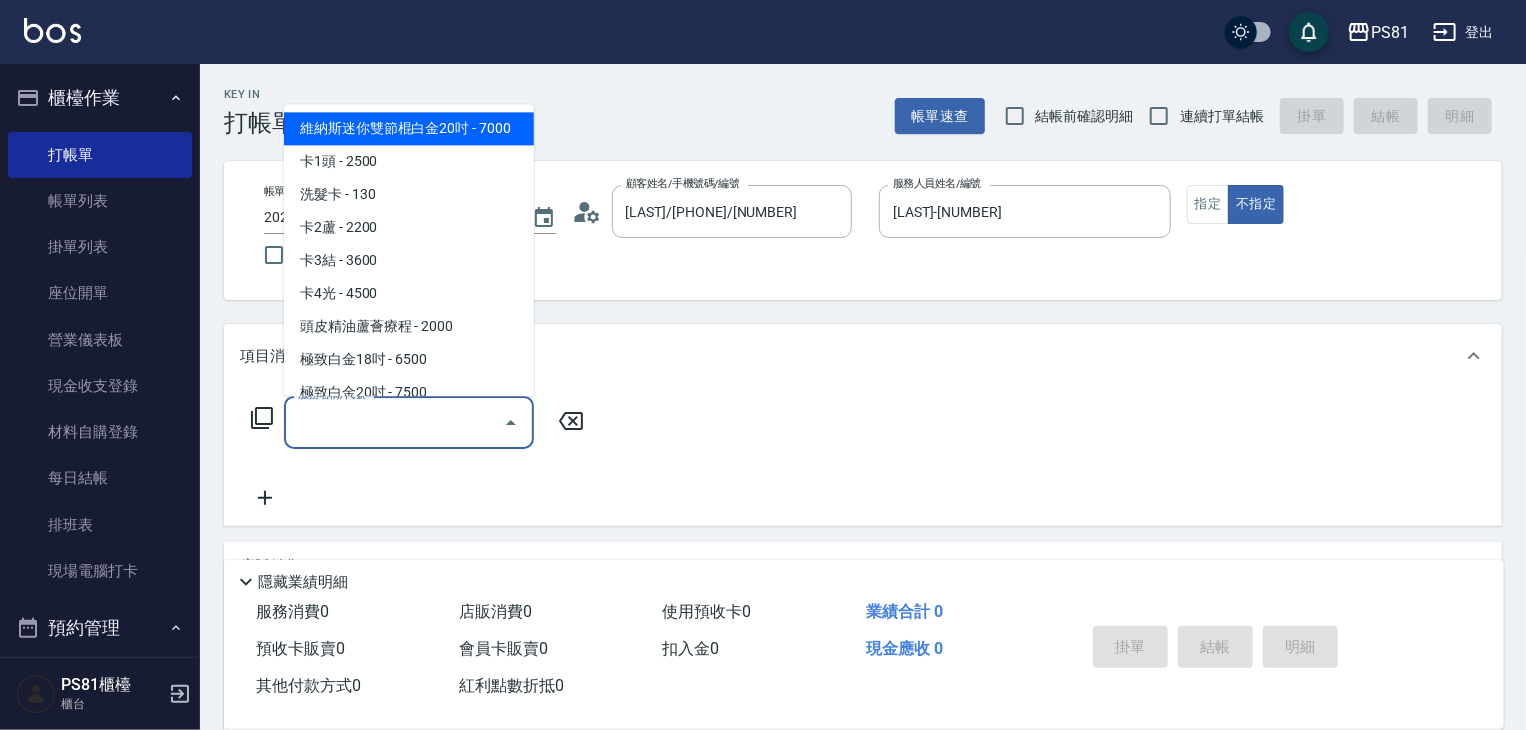 click on "服務名稱/代號" at bounding box center [394, 422] 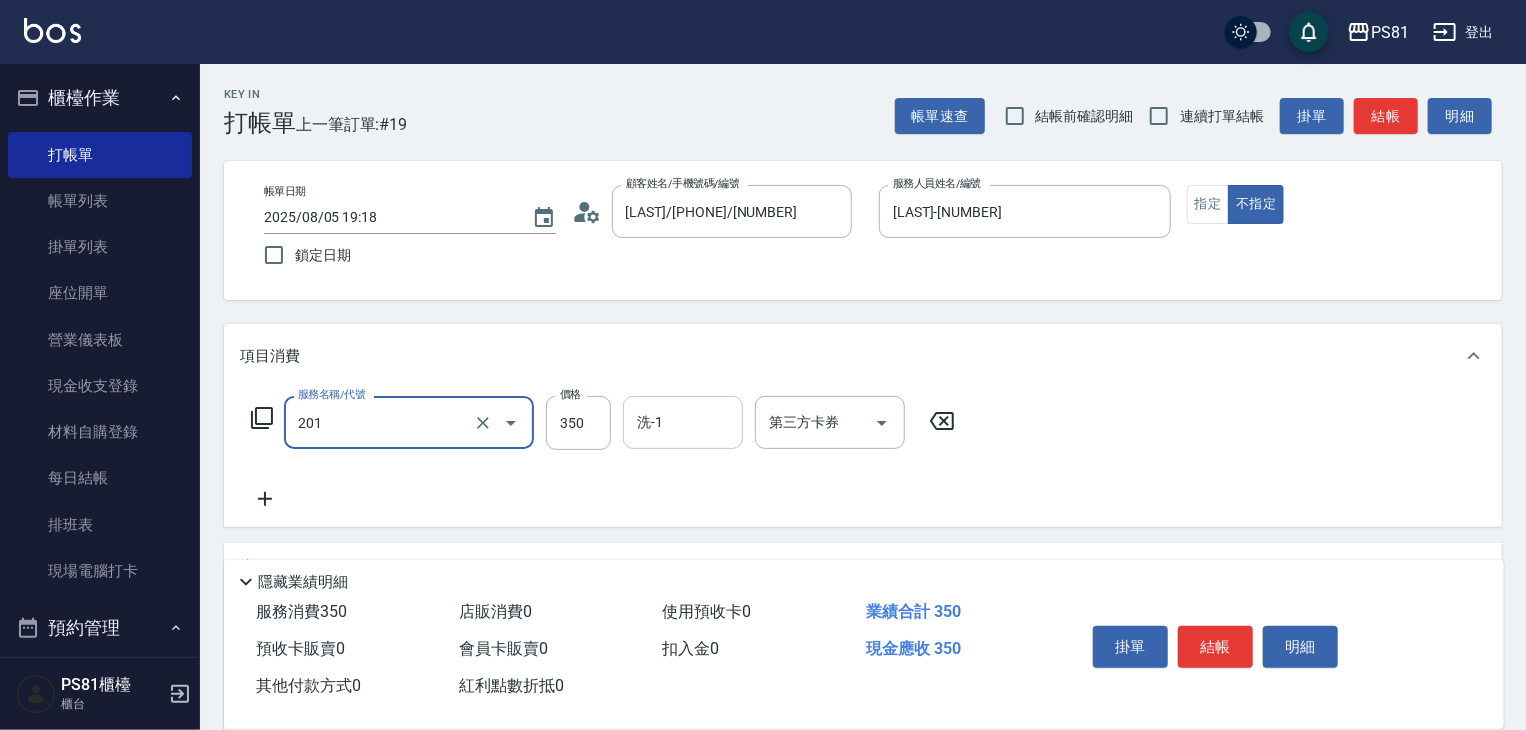 type on "洗剪350(201)" 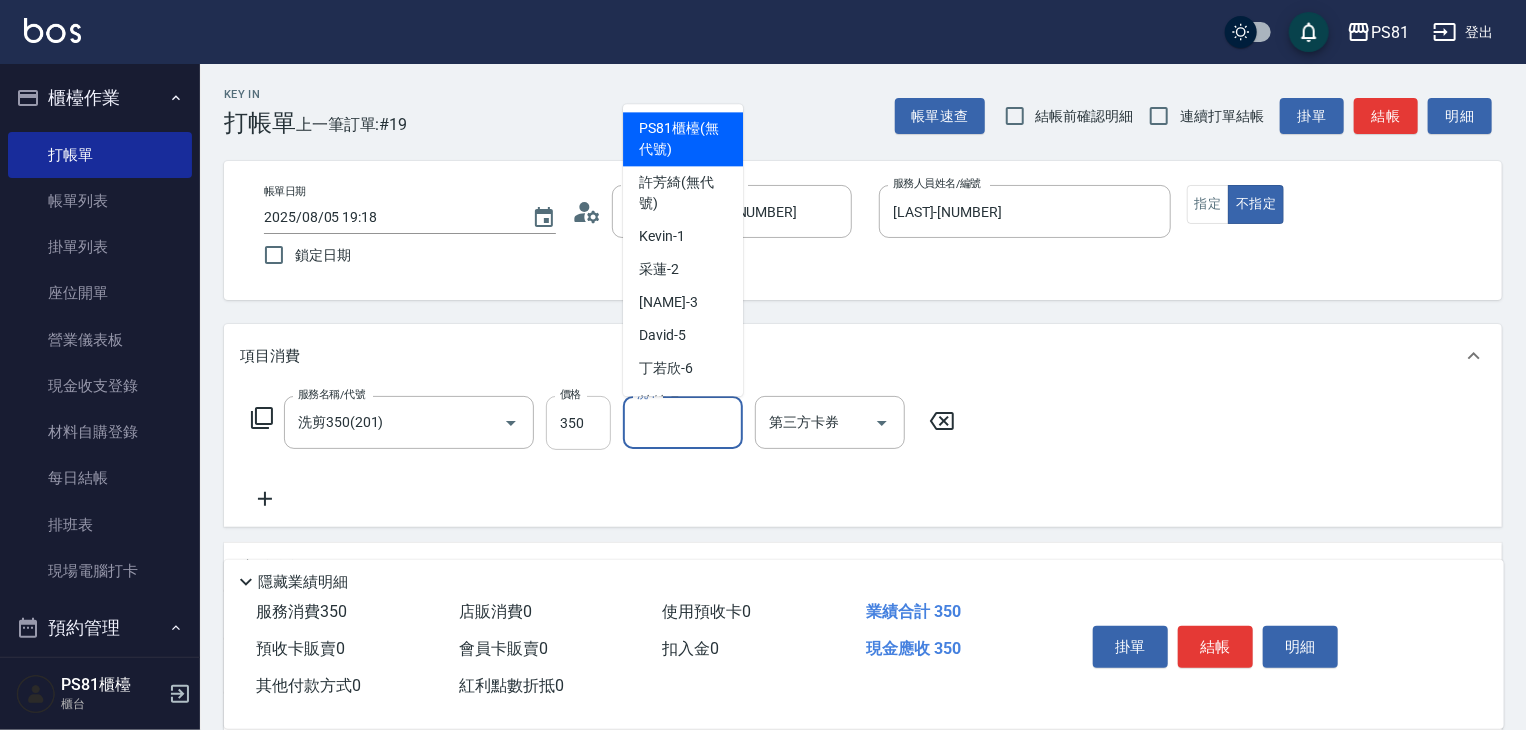 drag, startPoint x: 632, startPoint y: 428, endPoint x: 602, endPoint y: 420, distance: 31.04835 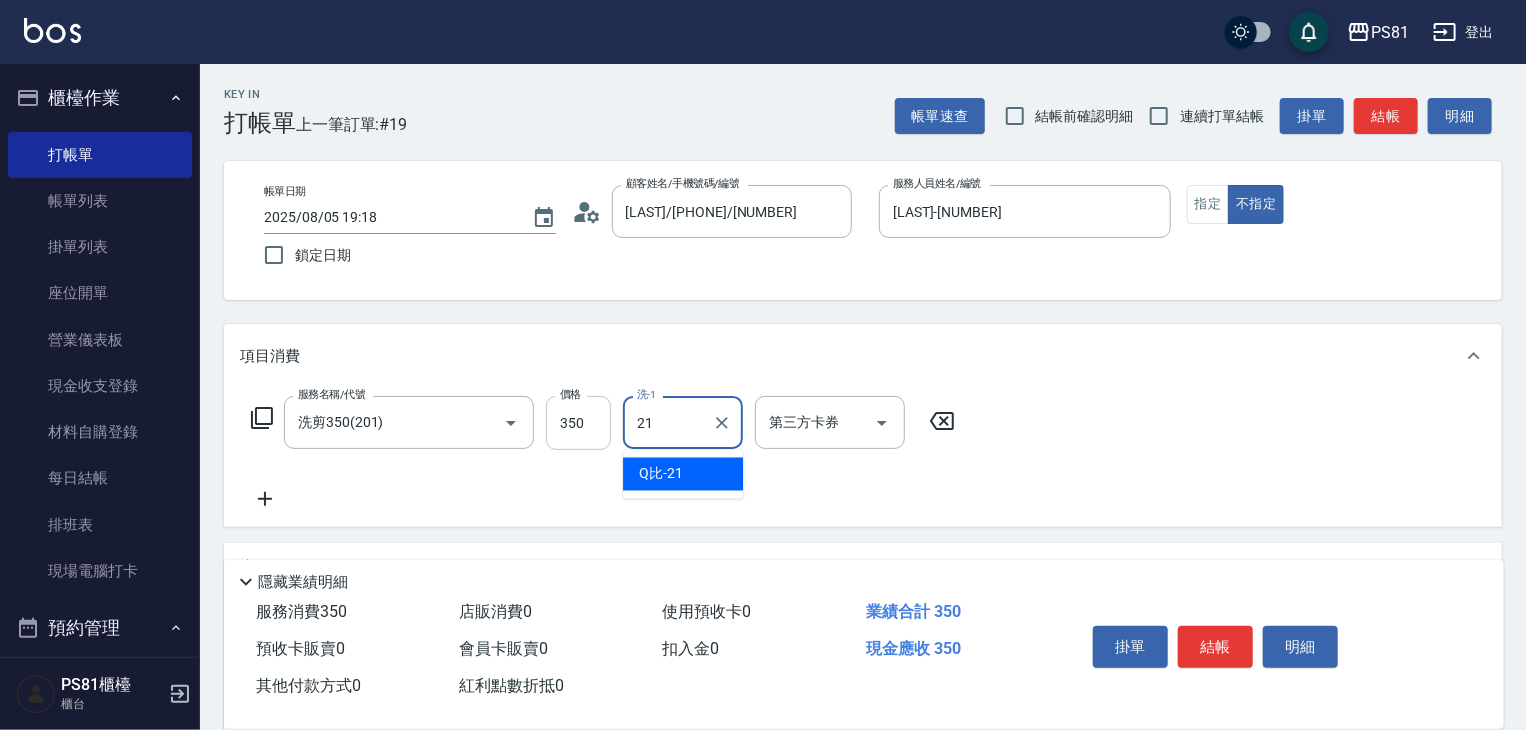type on "Q比-21" 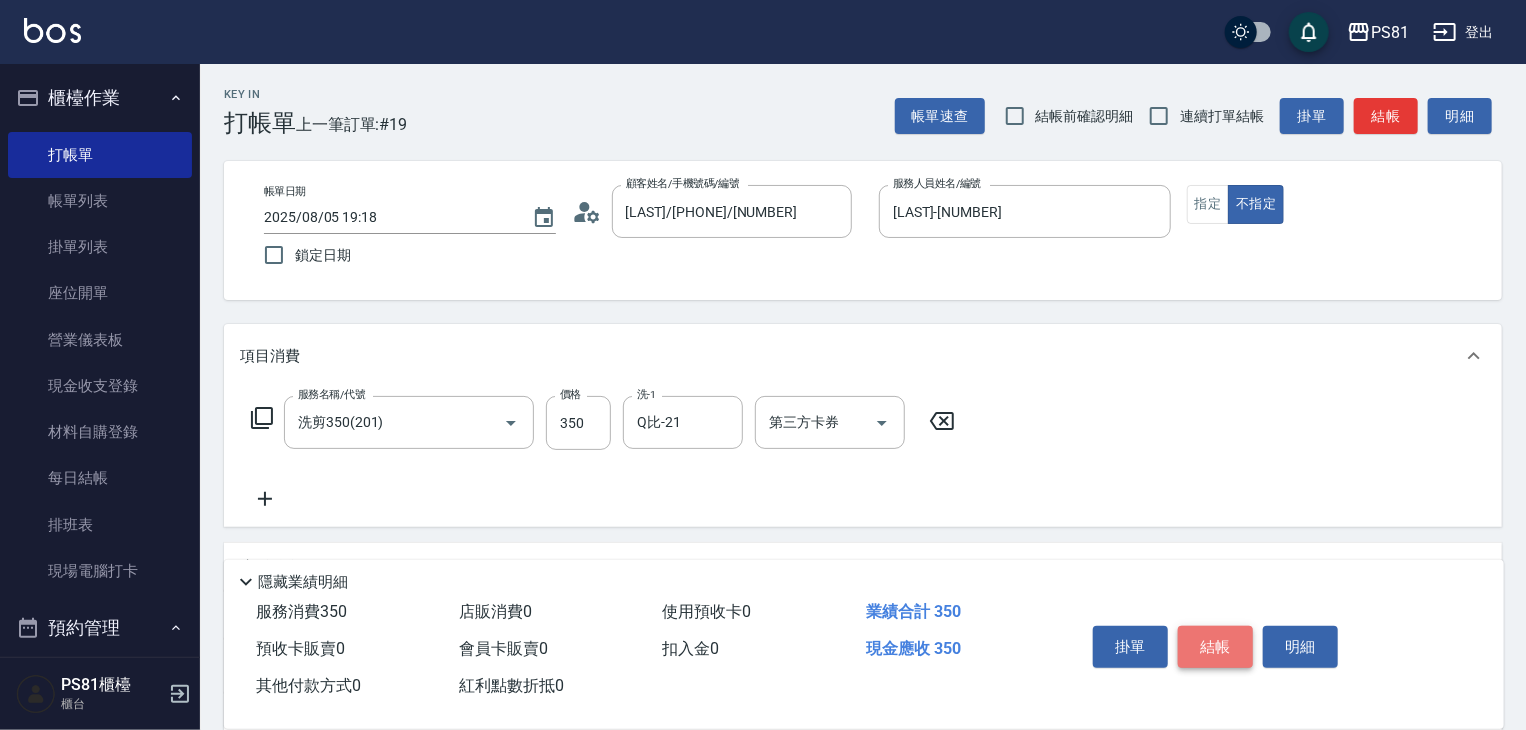 click on "結帳" at bounding box center [1215, 647] 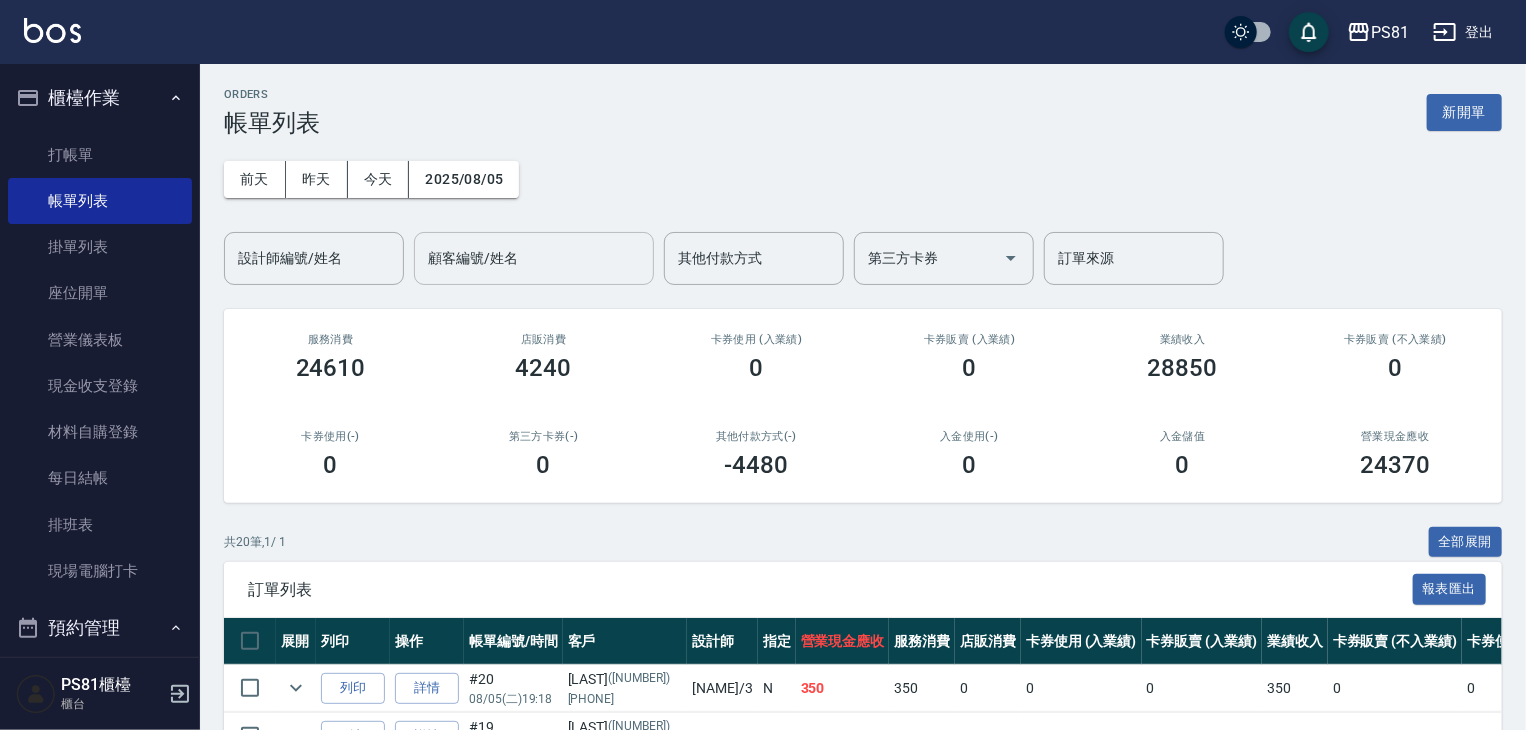 click on "顧客編號/姓名" at bounding box center [534, 258] 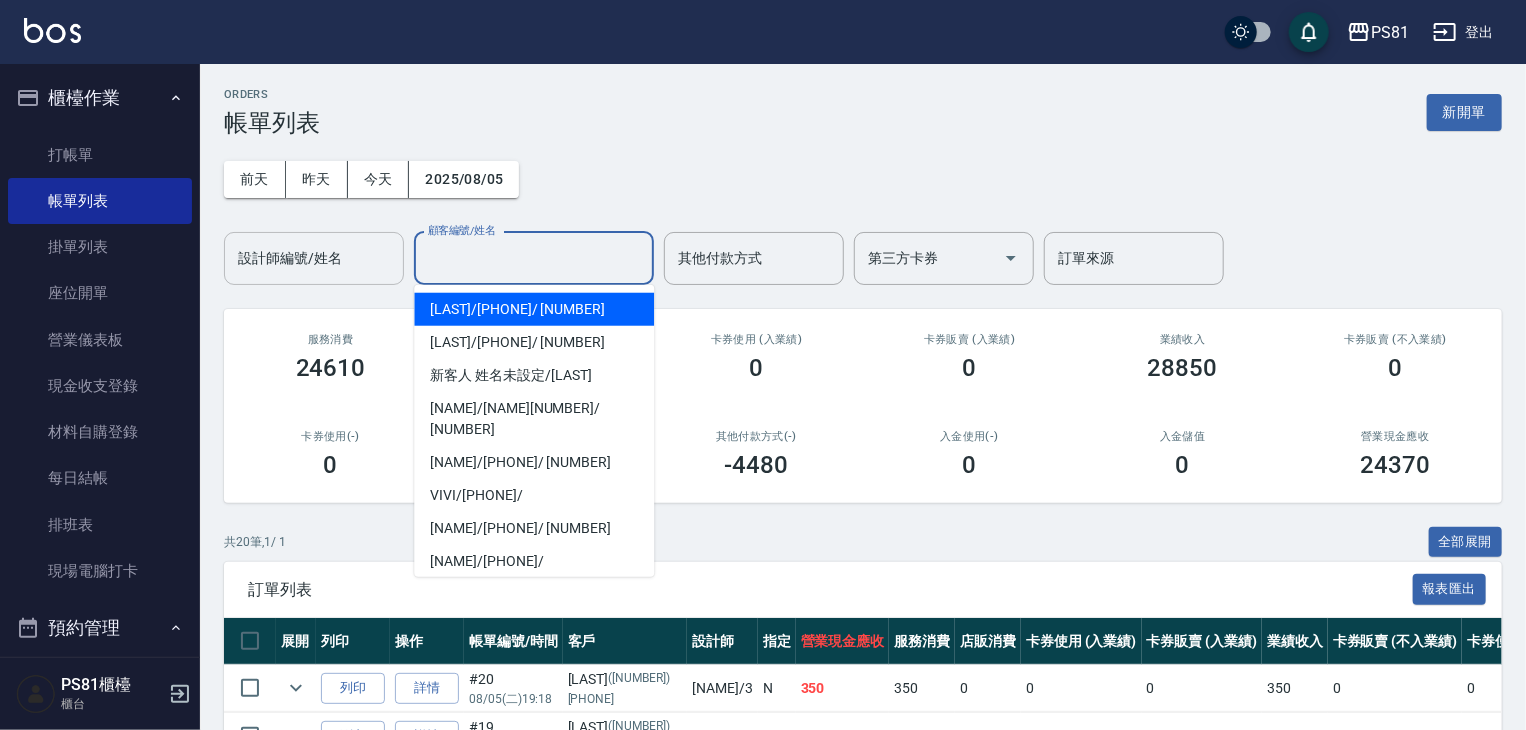 click on "設計師編號/姓名" at bounding box center [314, 258] 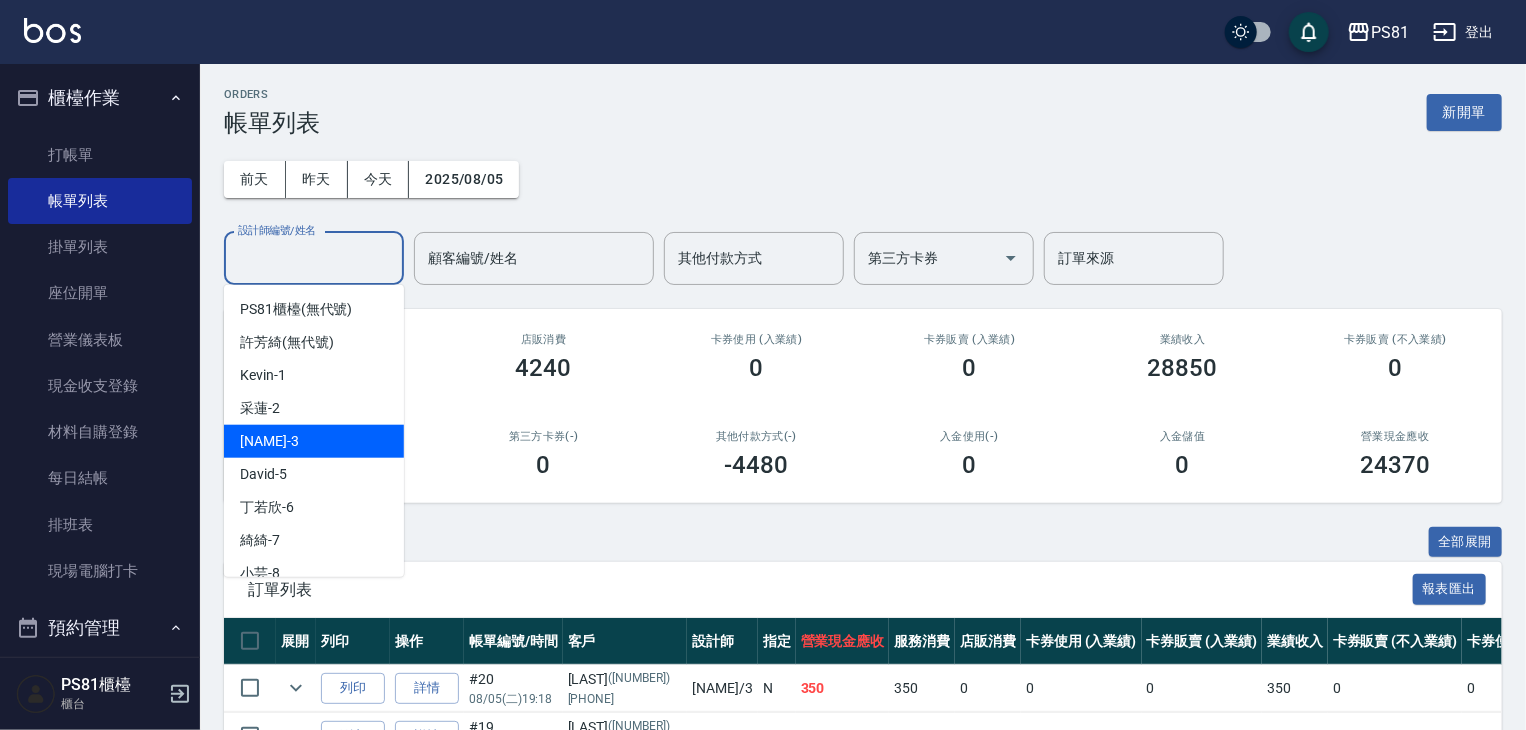 click on "[NAME] -3" at bounding box center (314, 441) 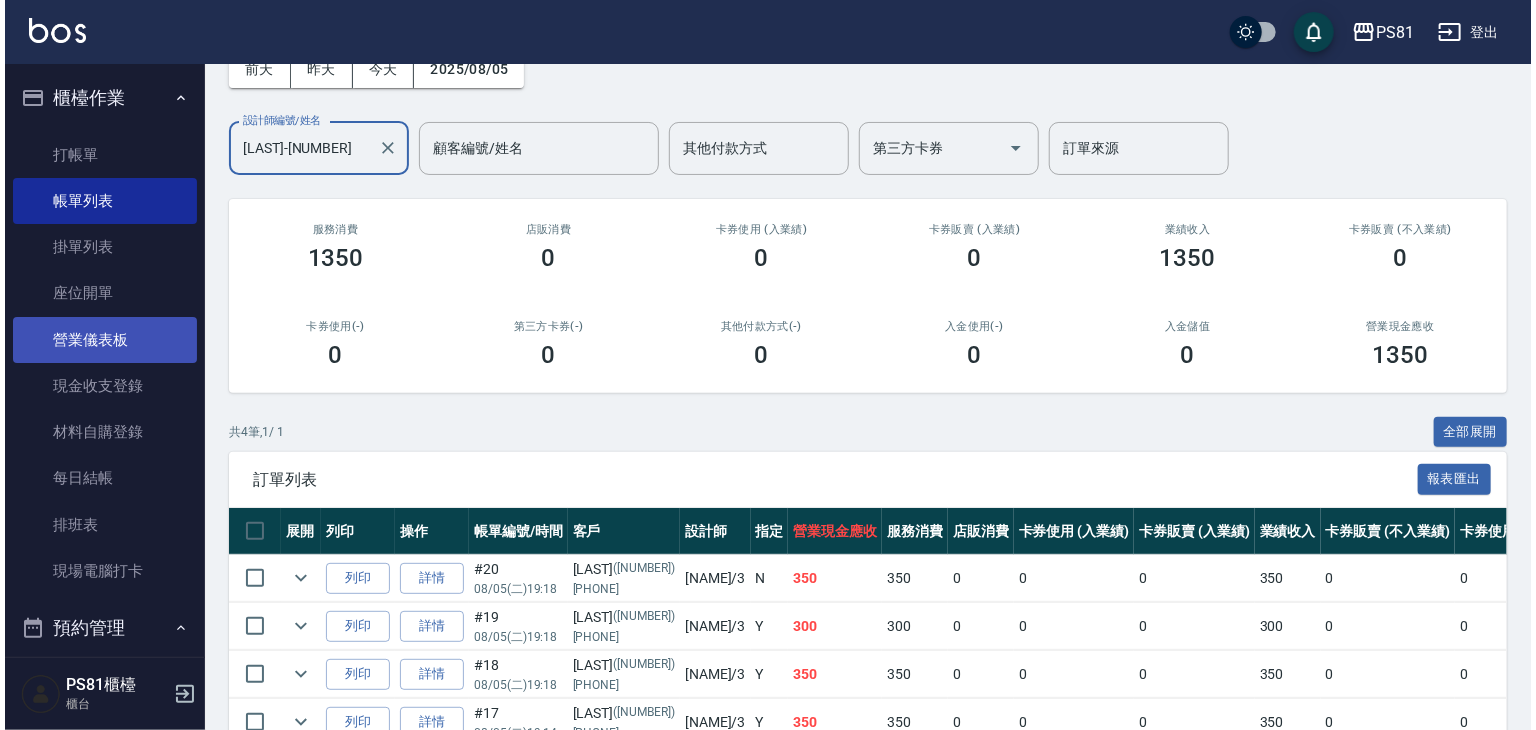 scroll, scrollTop: 0, scrollLeft: 0, axis: both 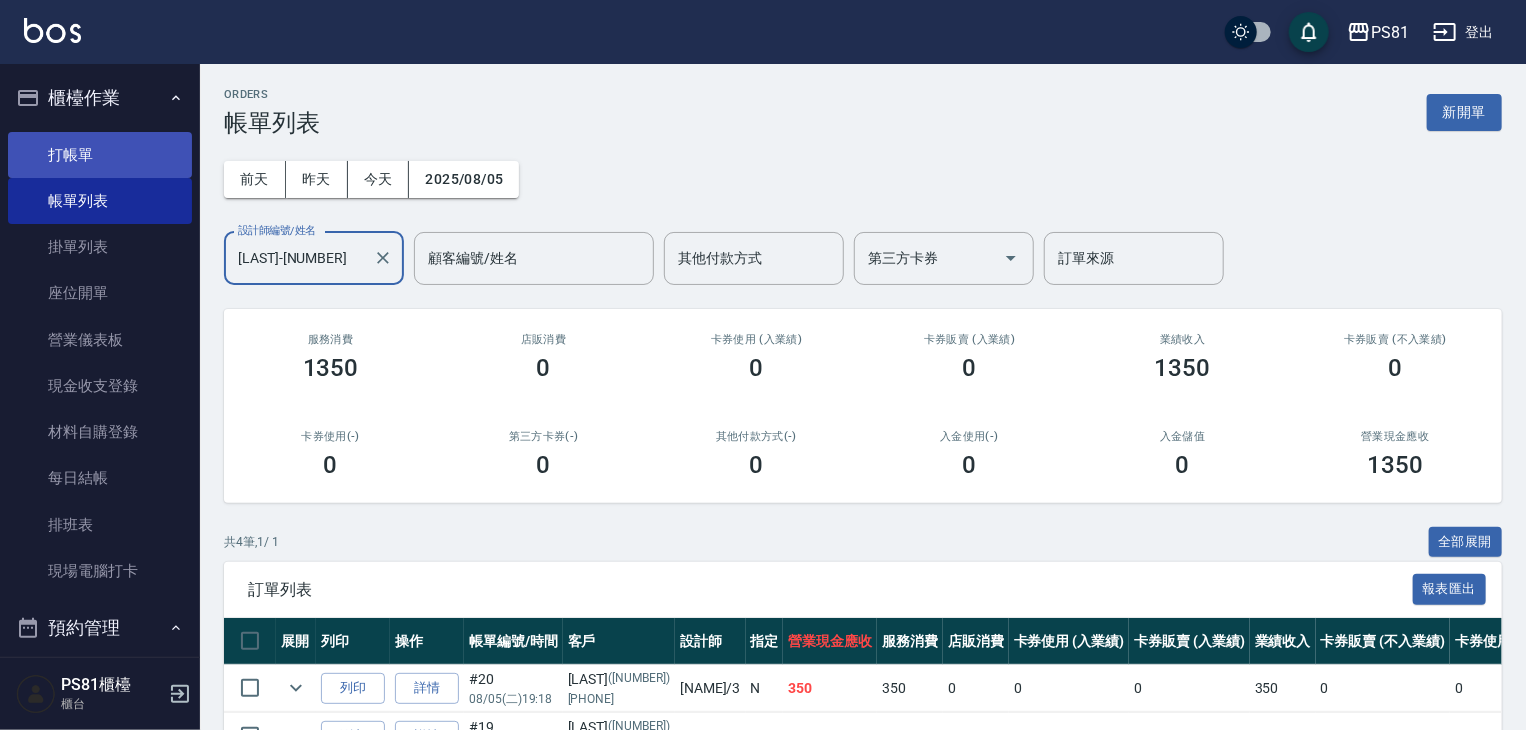 click on "打帳單" at bounding box center (100, 155) 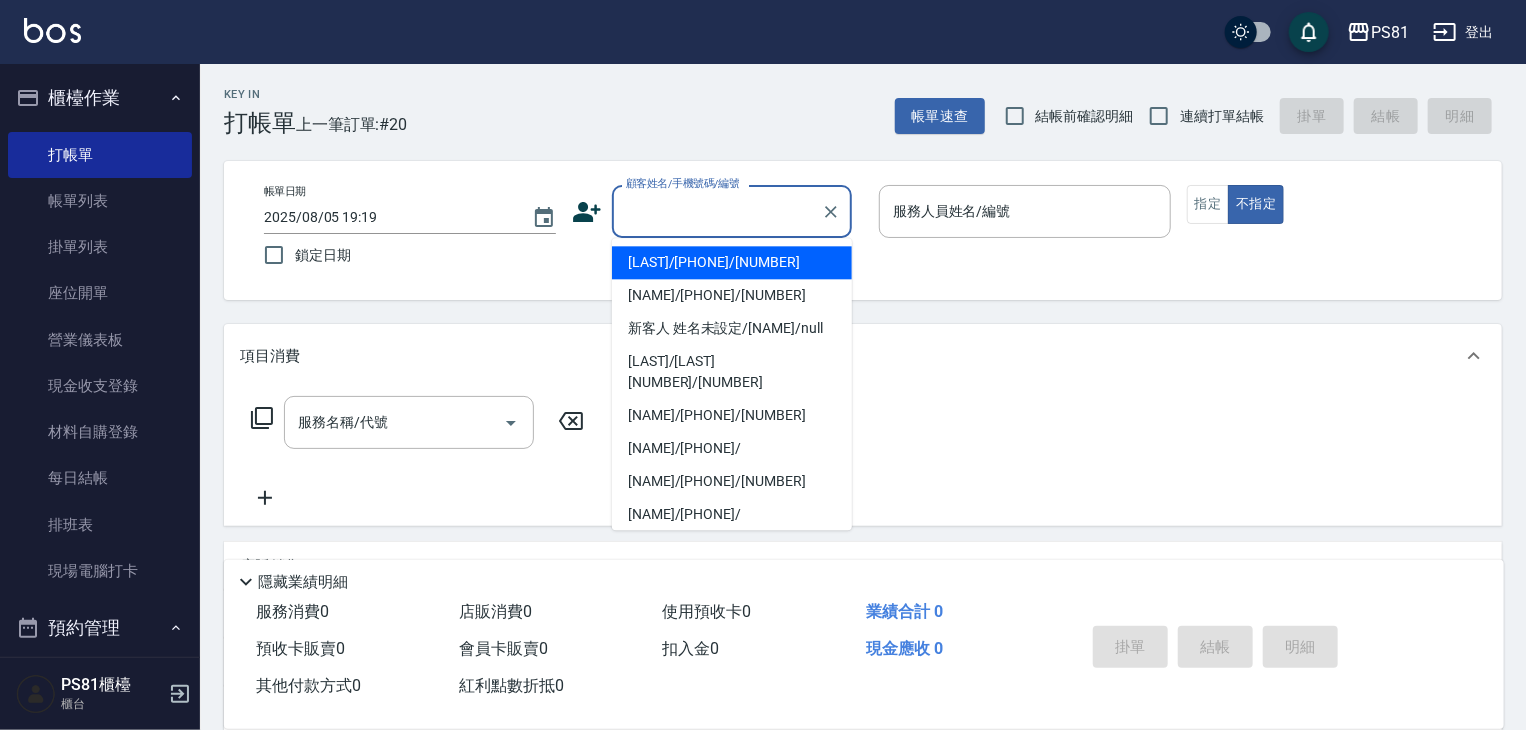 drag, startPoint x: 696, startPoint y: 197, endPoint x: 682, endPoint y: 260, distance: 64.53681 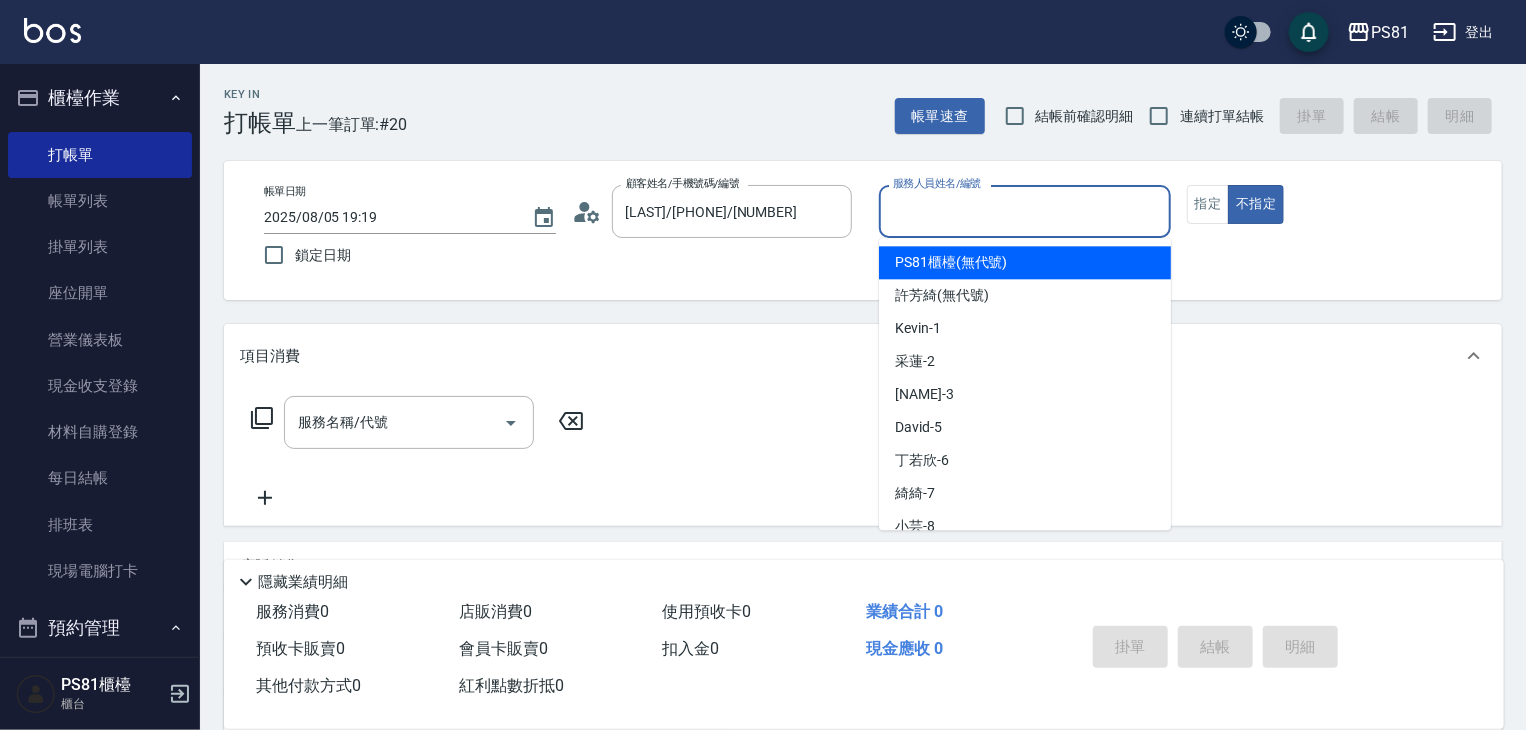 click on "服務人員姓名/編號" at bounding box center [1025, 211] 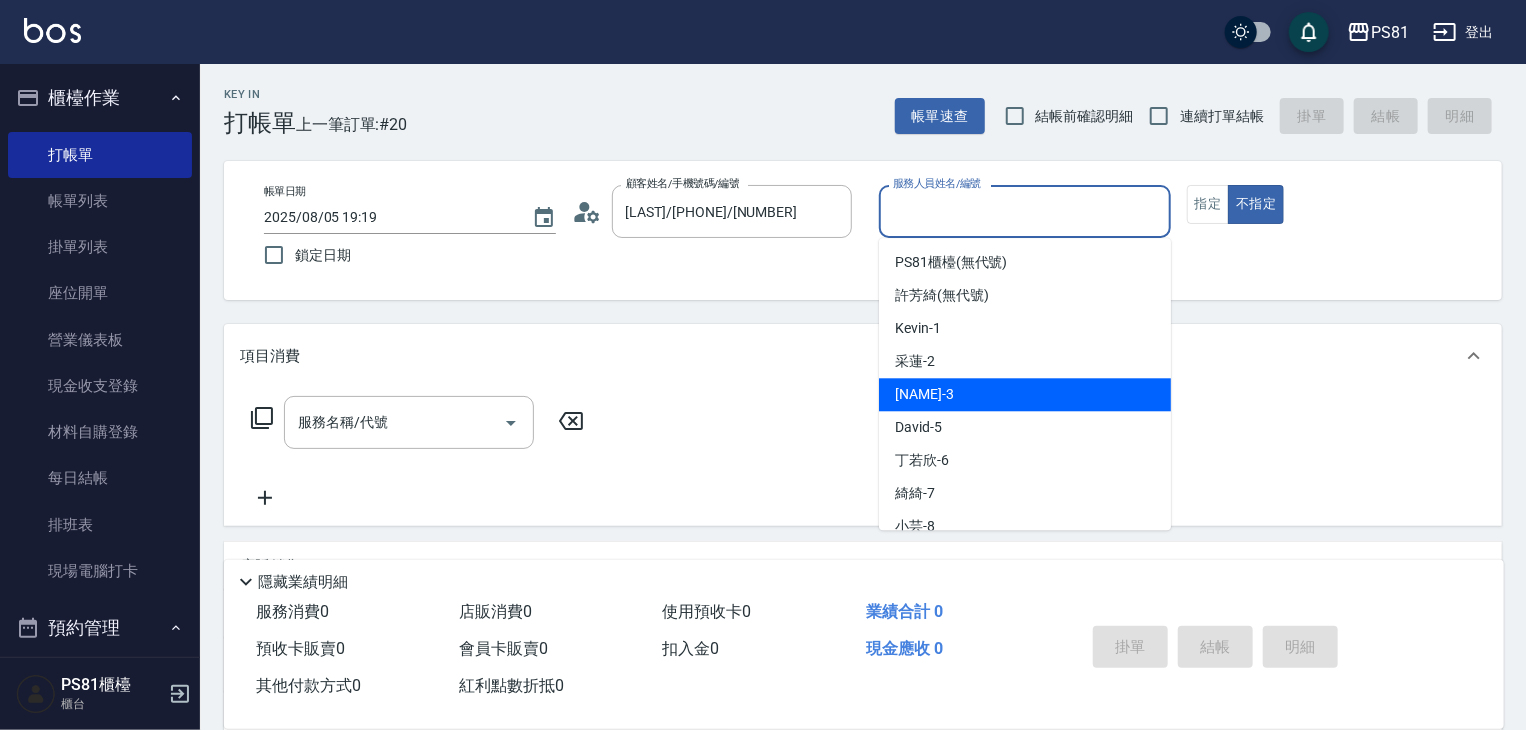 drag, startPoint x: 962, startPoint y: 396, endPoint x: 1139, endPoint y: 316, distance: 194.23955 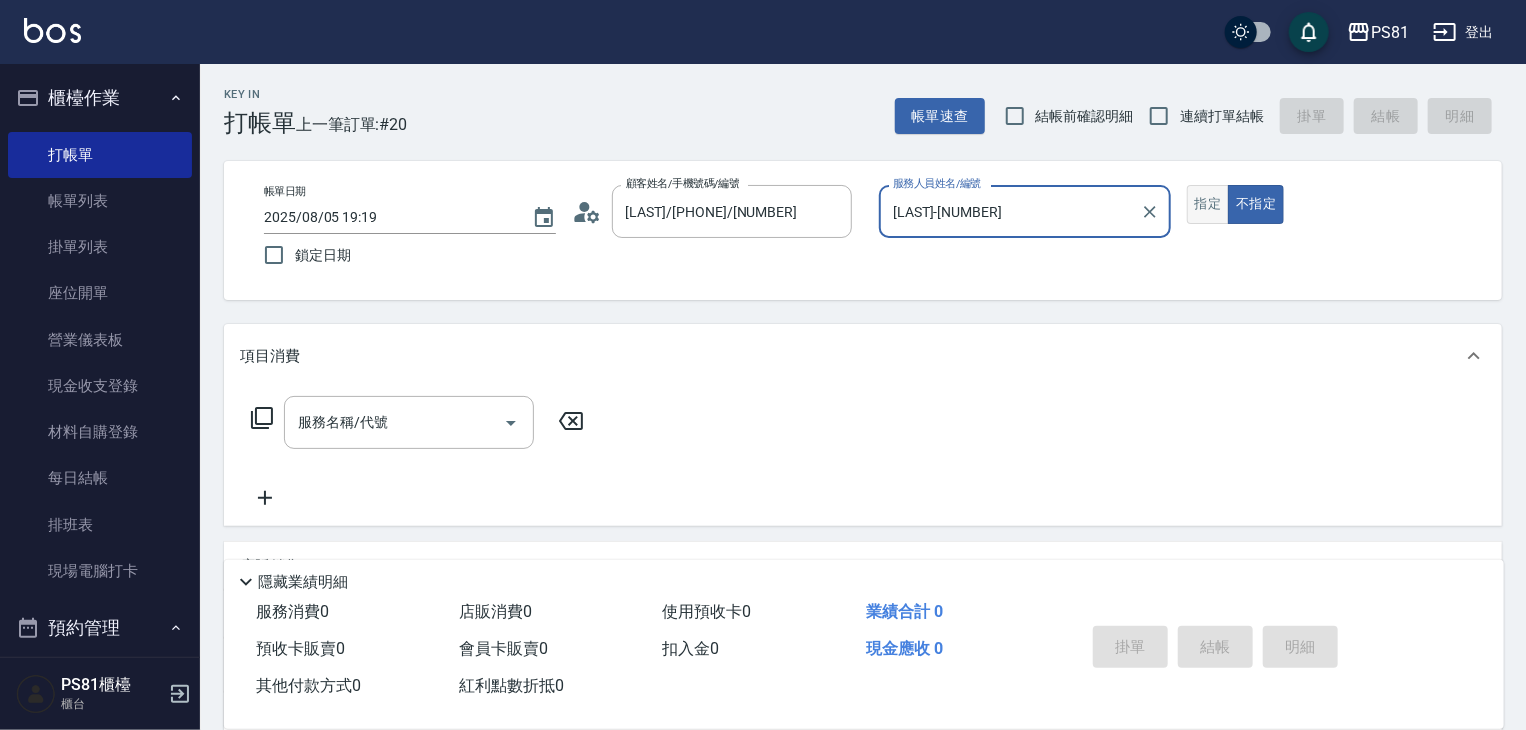 drag, startPoint x: 1168, startPoint y: 189, endPoint x: 1208, endPoint y: 210, distance: 45.17743 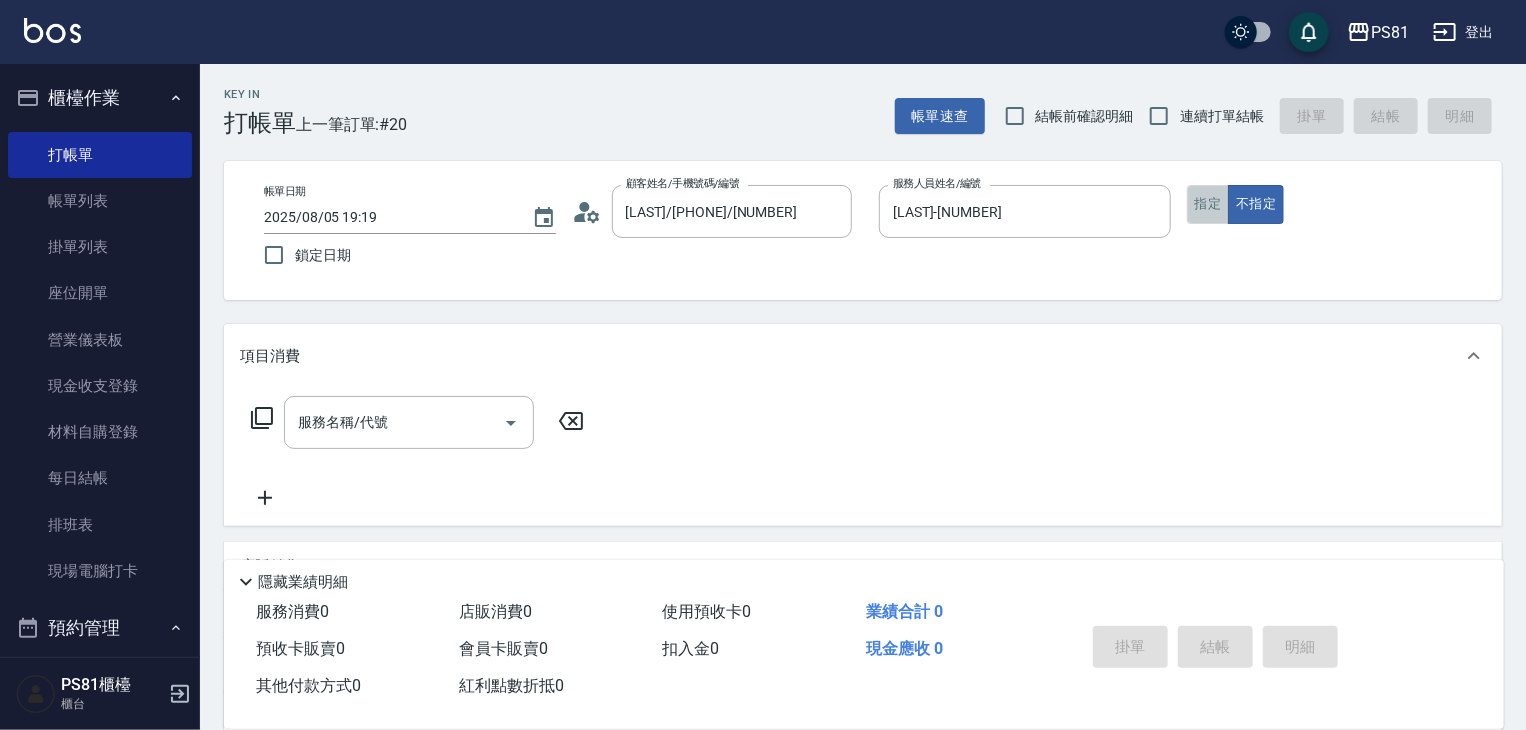 click on "指定" at bounding box center [1208, 204] 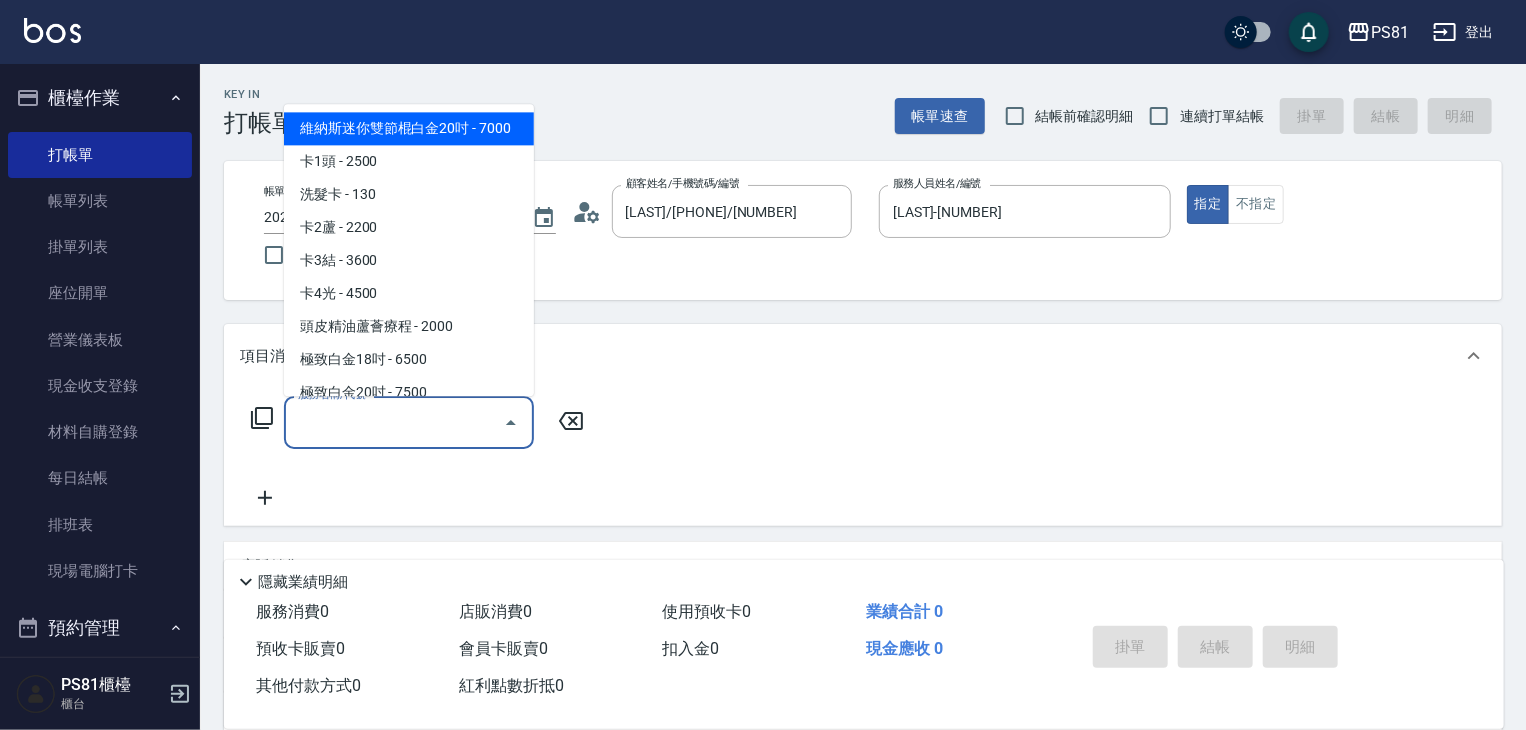 click on "服務名稱/代號" at bounding box center [394, 422] 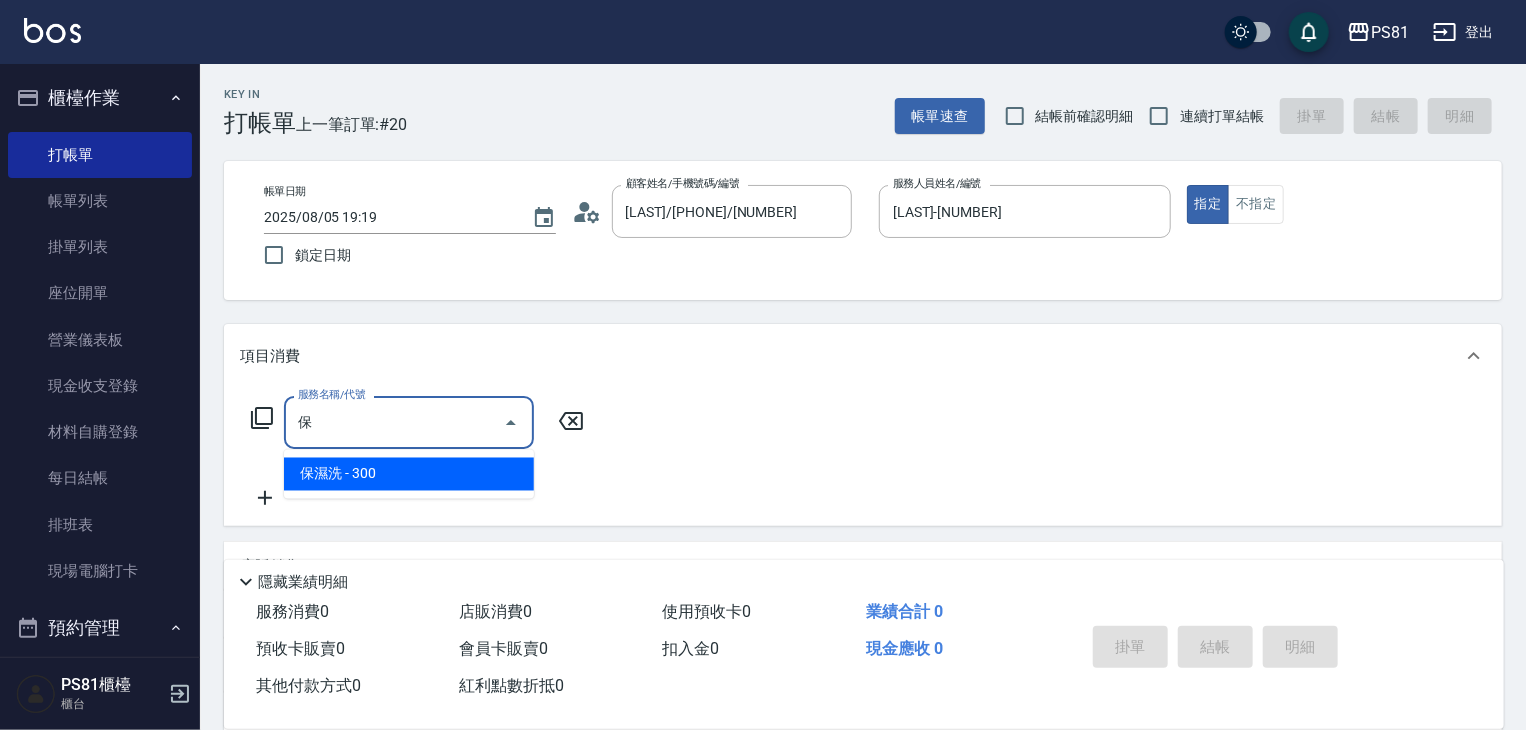 click on "保濕洗 - 300" at bounding box center [409, 474] 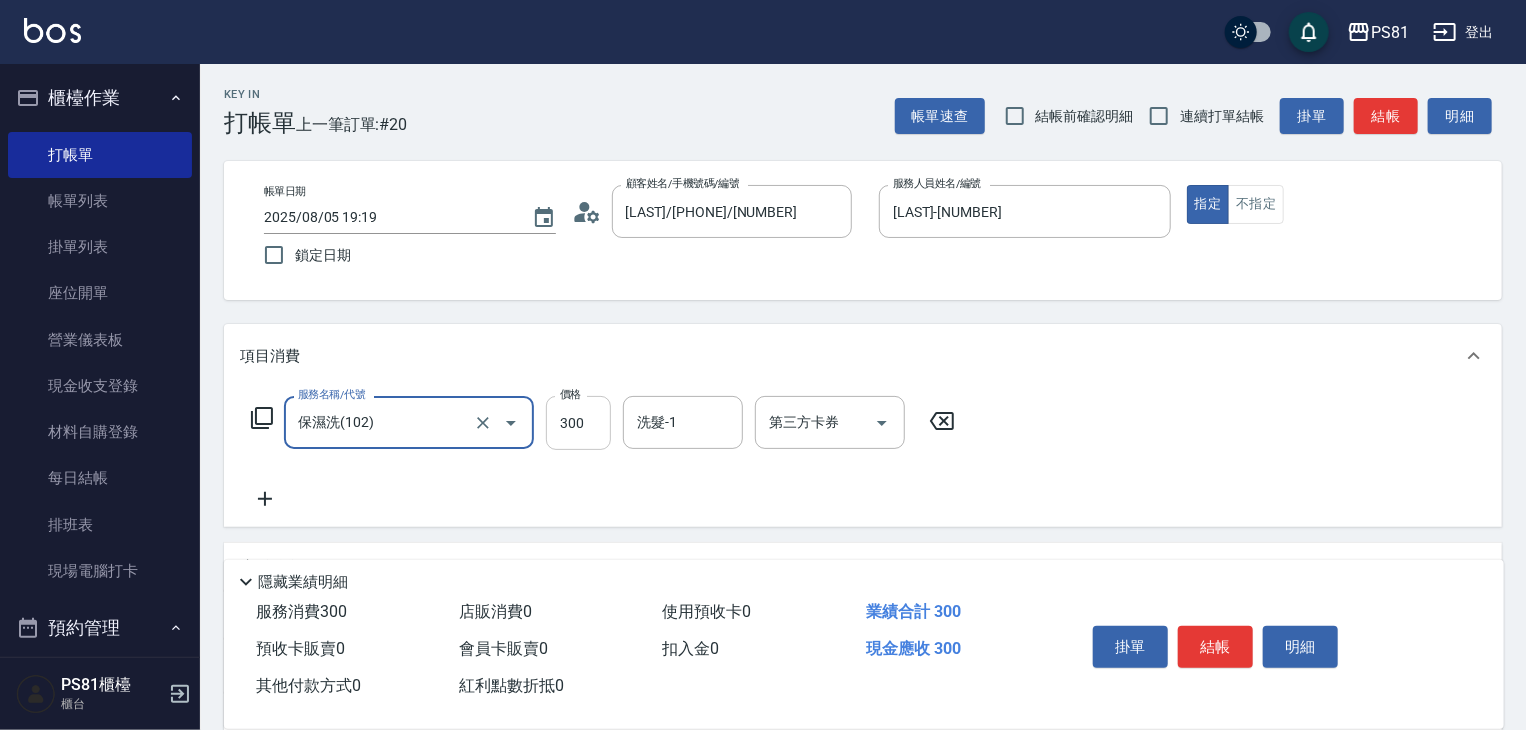 type on "保濕洗(102)" 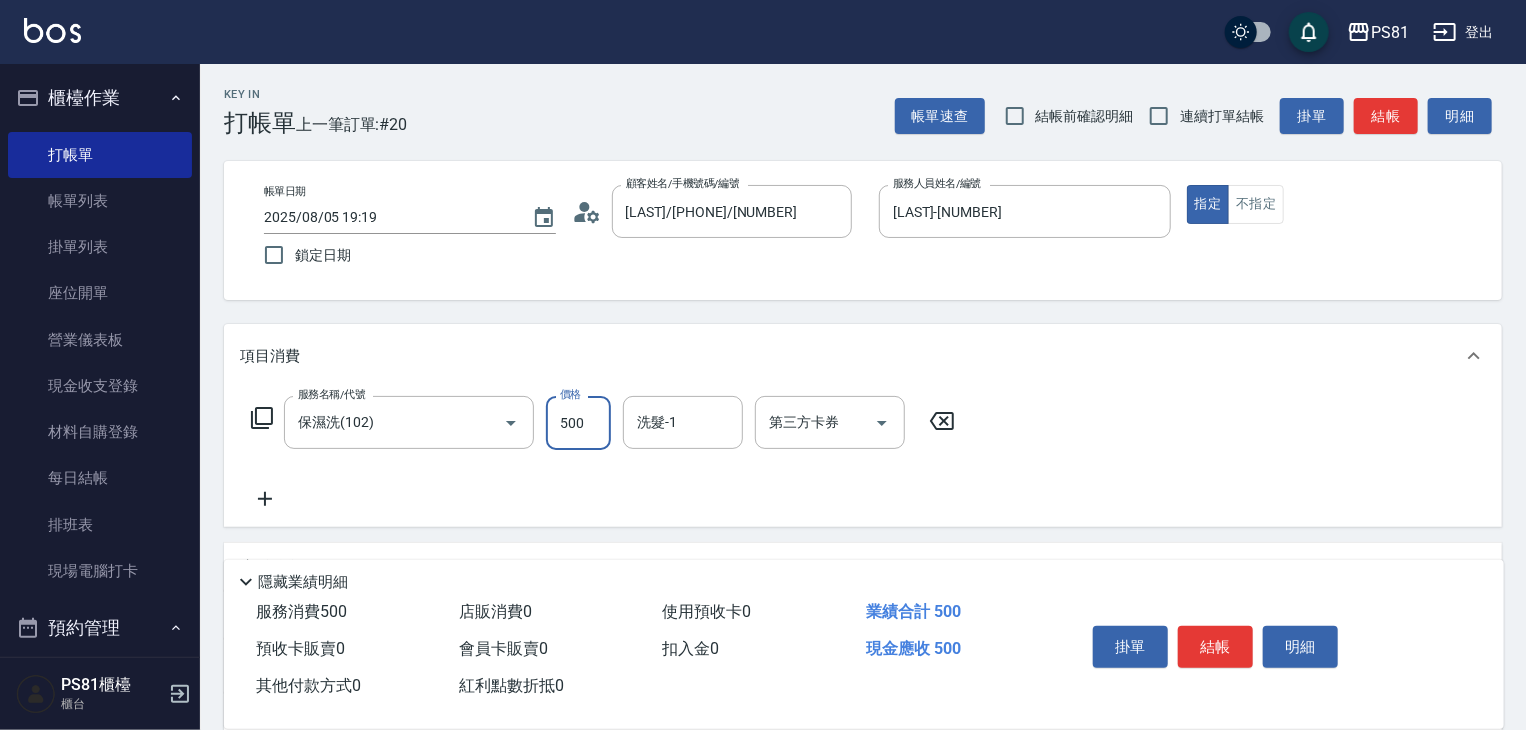 type on "500" 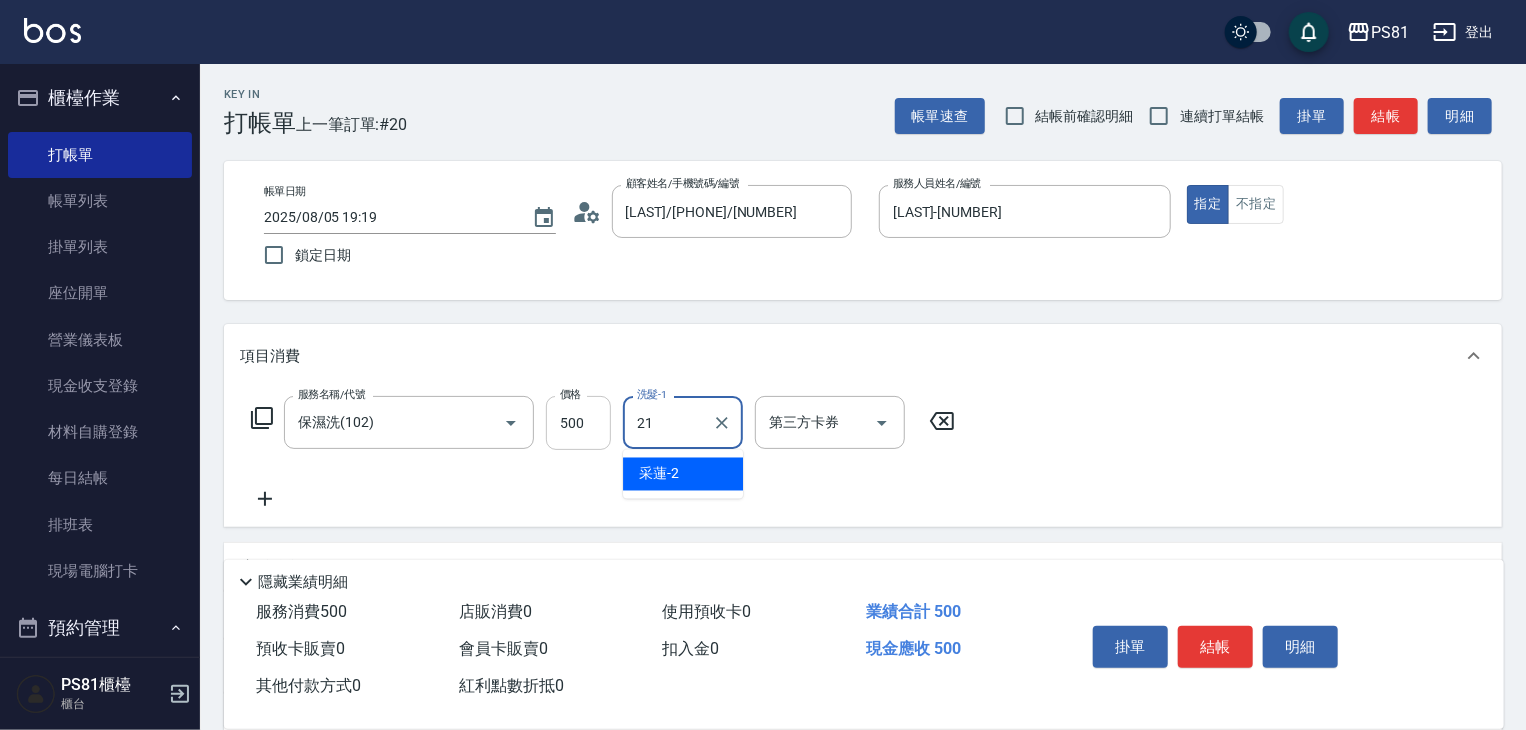 type on "Q比-21" 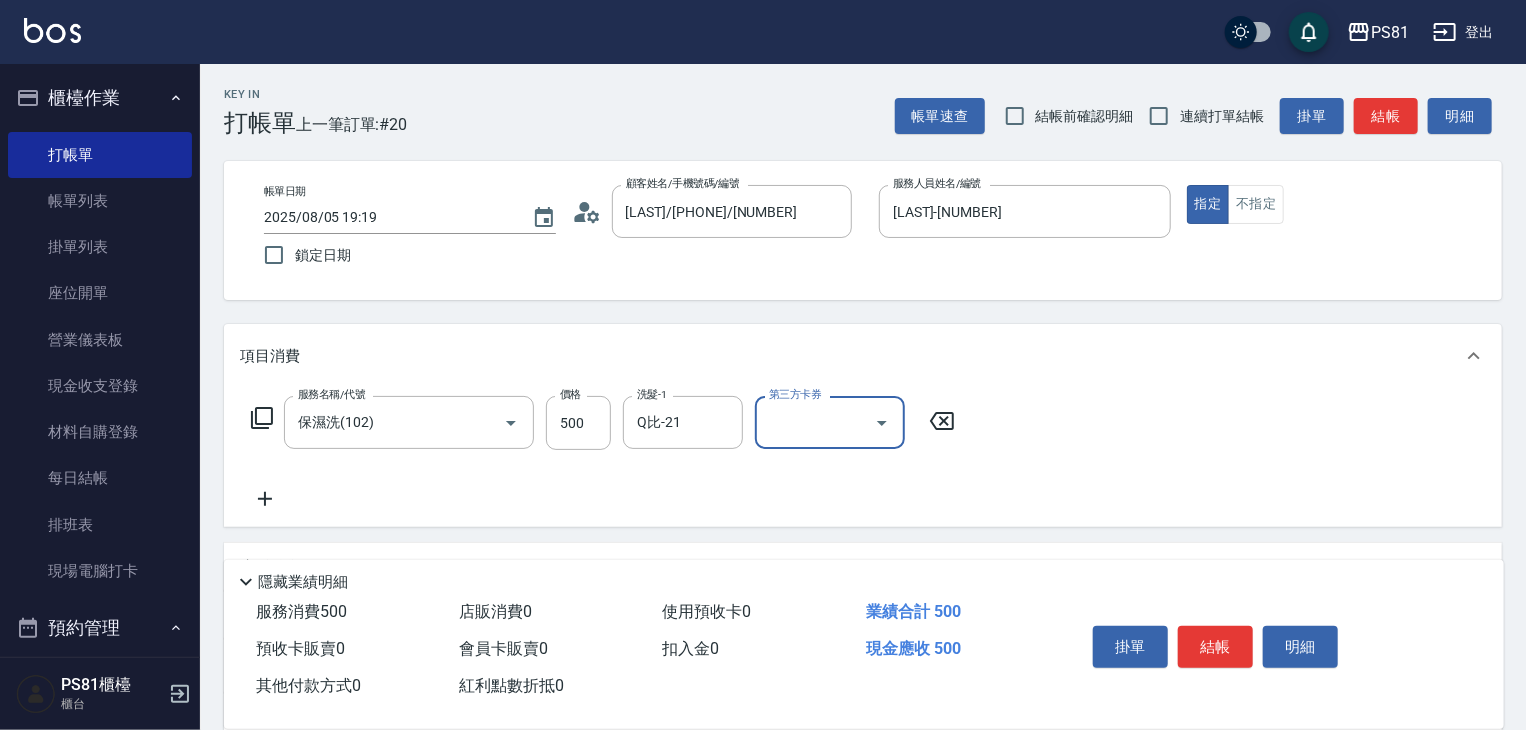 click on "結帳" at bounding box center [1215, 647] 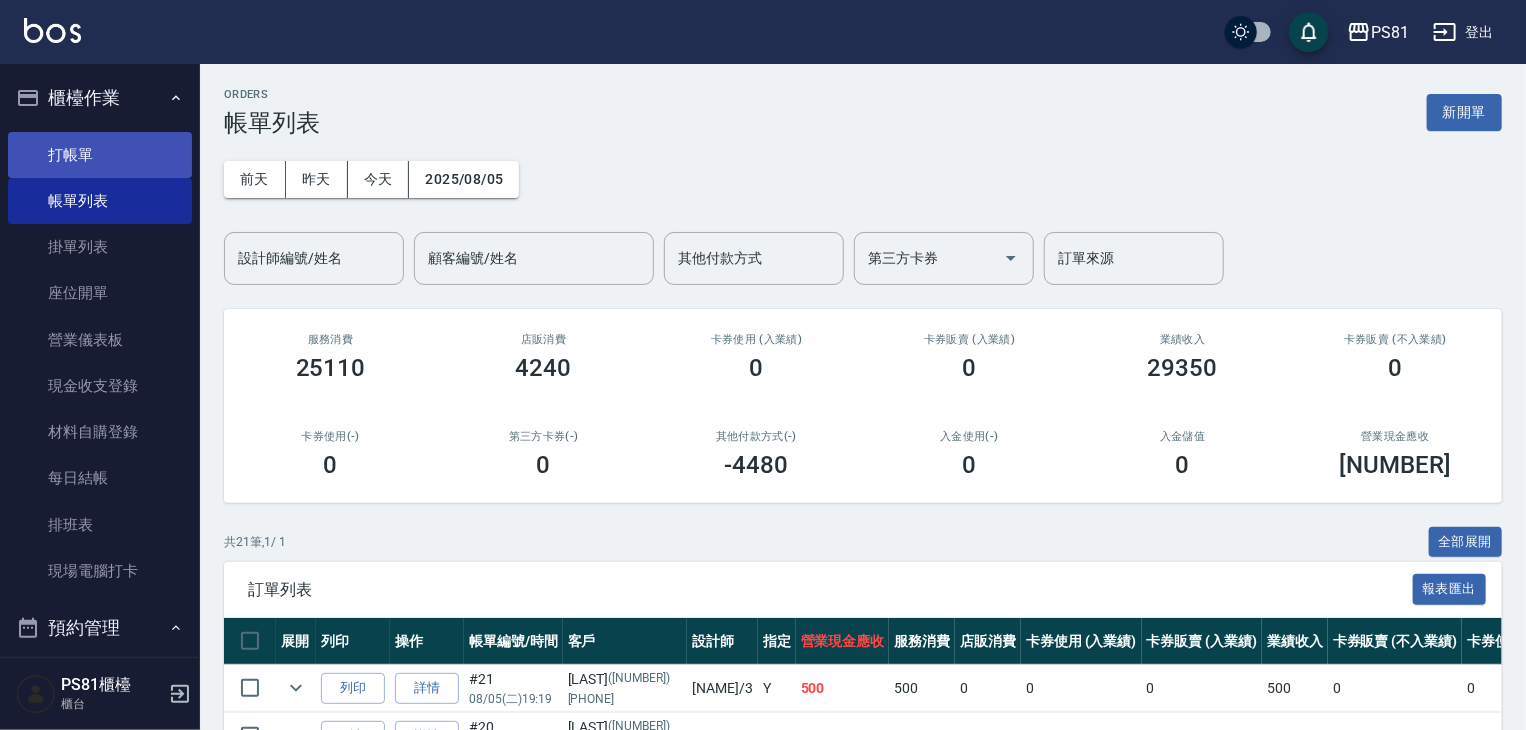 click on "打帳單" at bounding box center (100, 155) 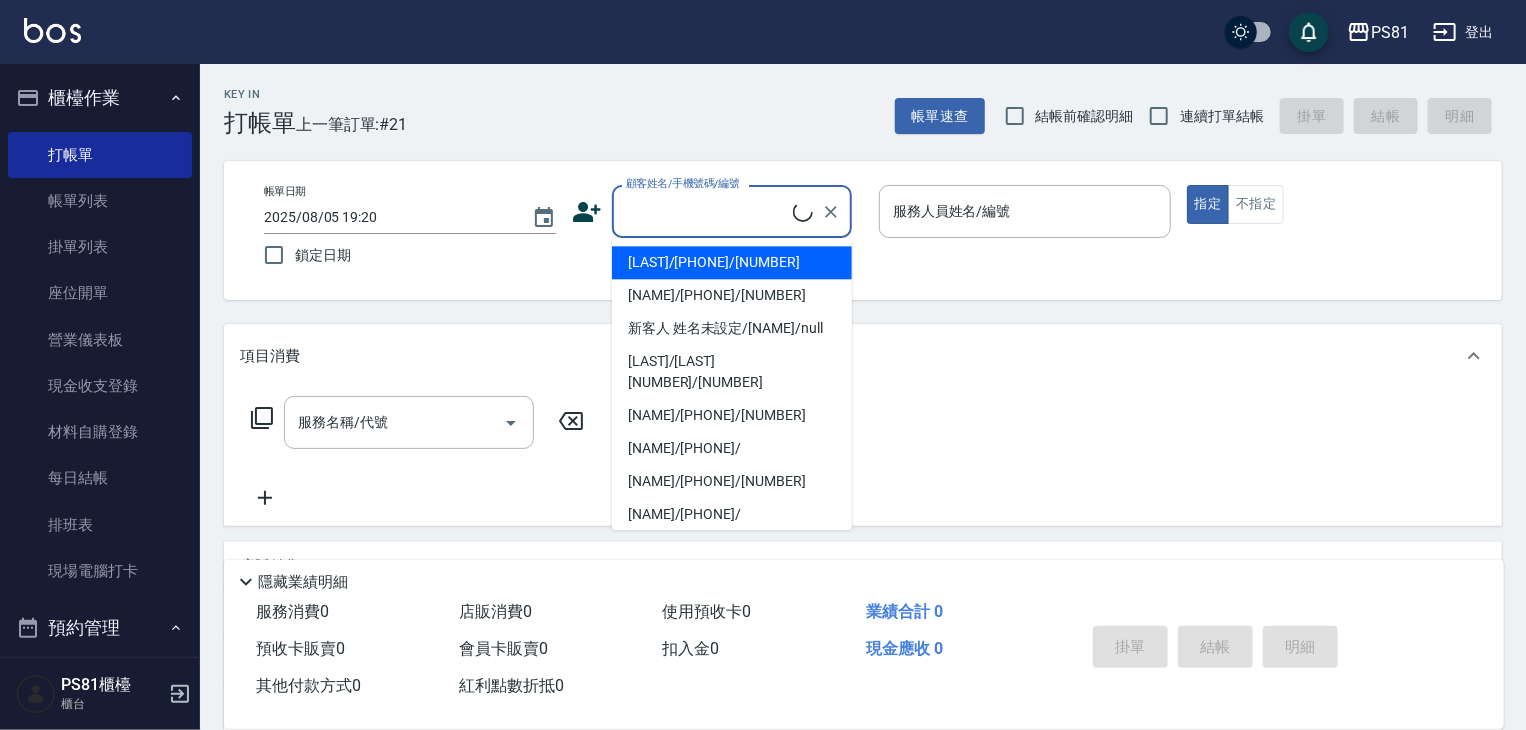 click on "顧客姓名/手機號碼/編號" at bounding box center (707, 211) 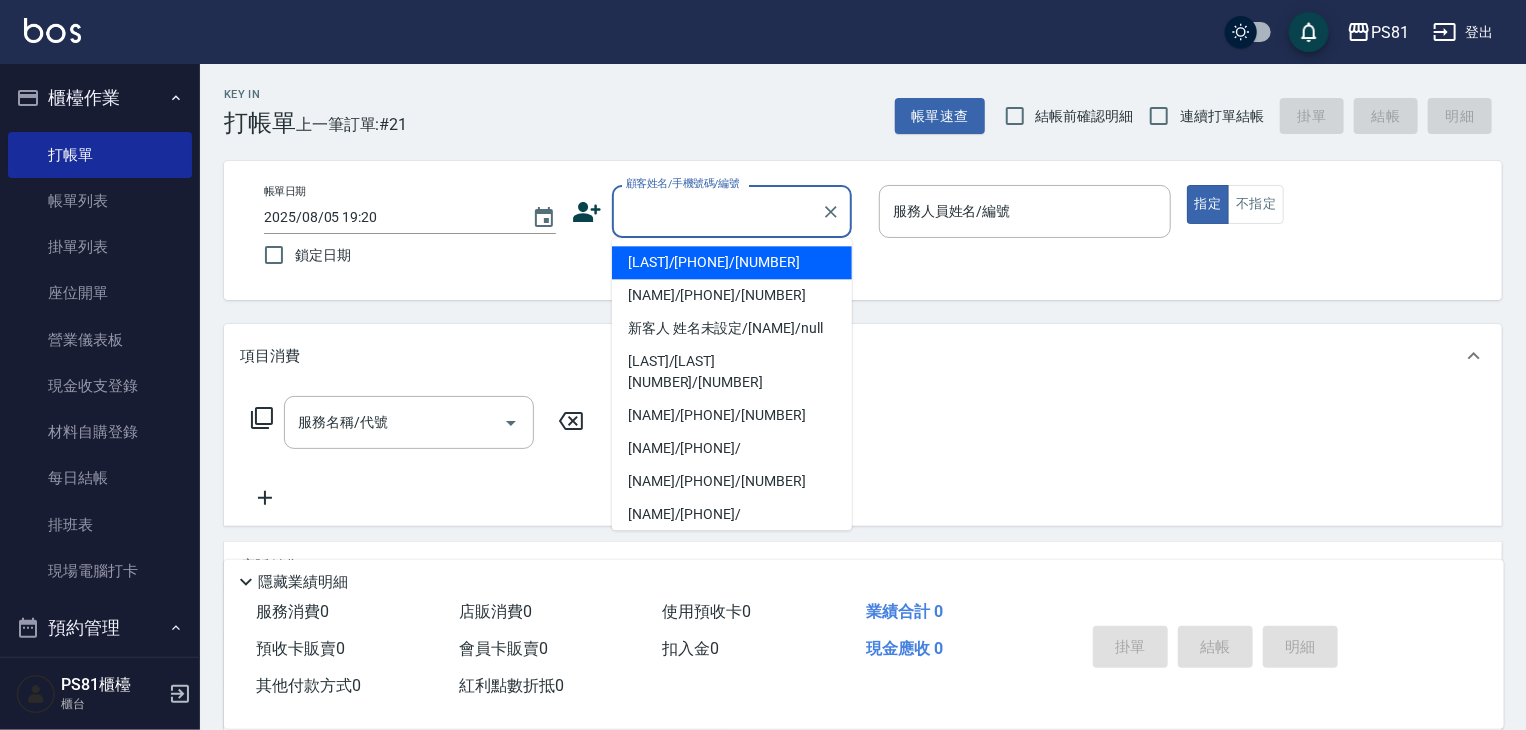 click on "[LAST]/[PHONE]/[NUMBER]" at bounding box center (732, 262) 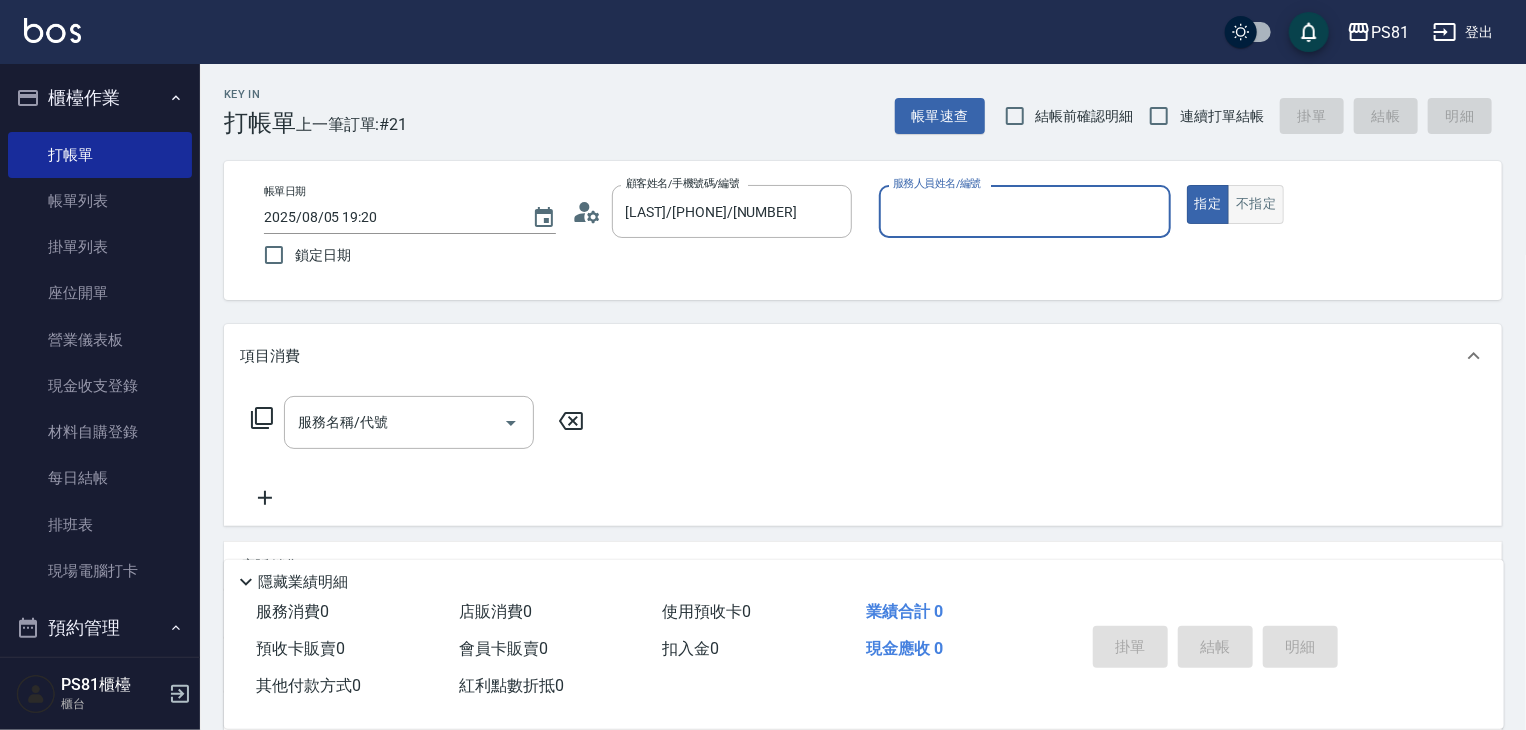 click on "不指定" at bounding box center [1256, 204] 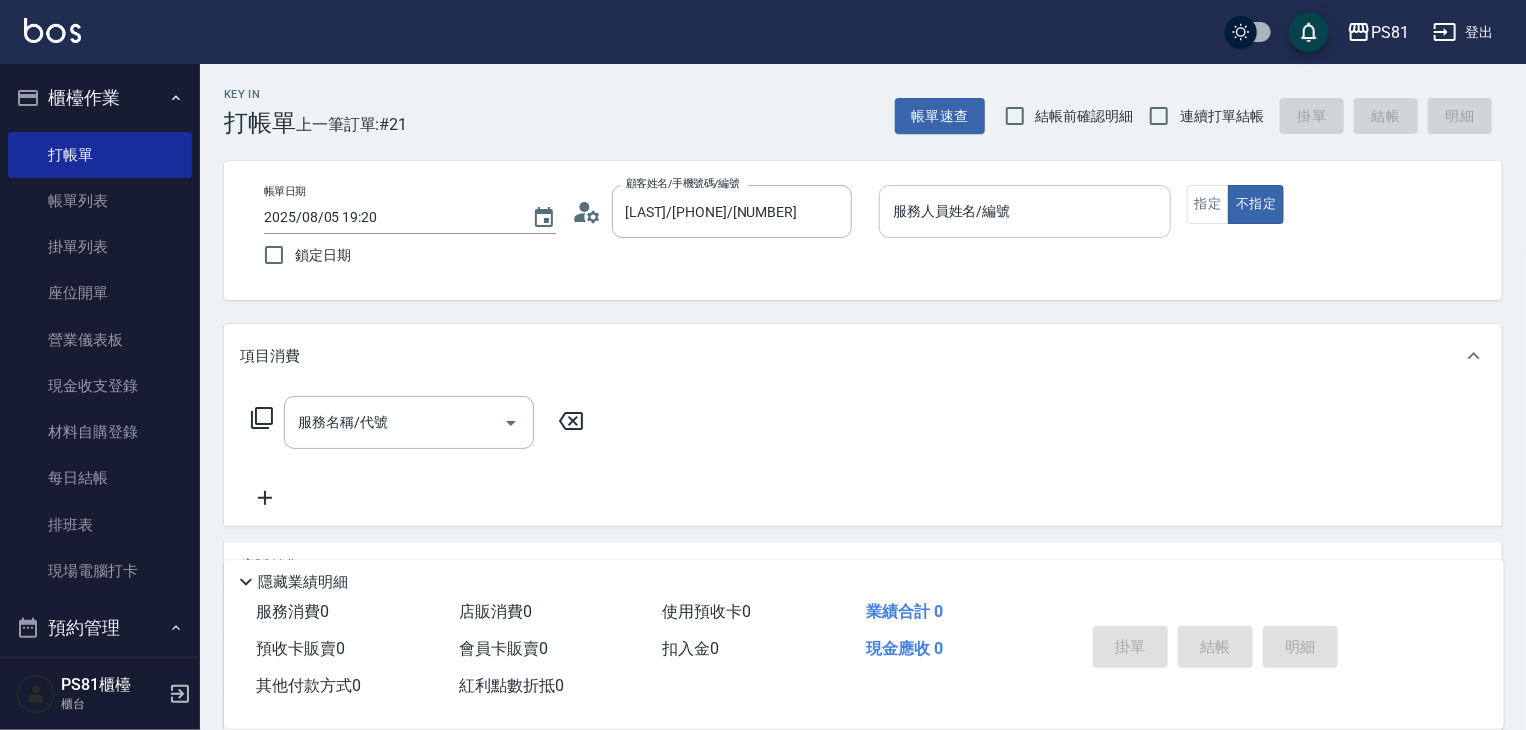 drag, startPoint x: 1035, startPoint y: 241, endPoint x: 1024, endPoint y: 232, distance: 14.21267 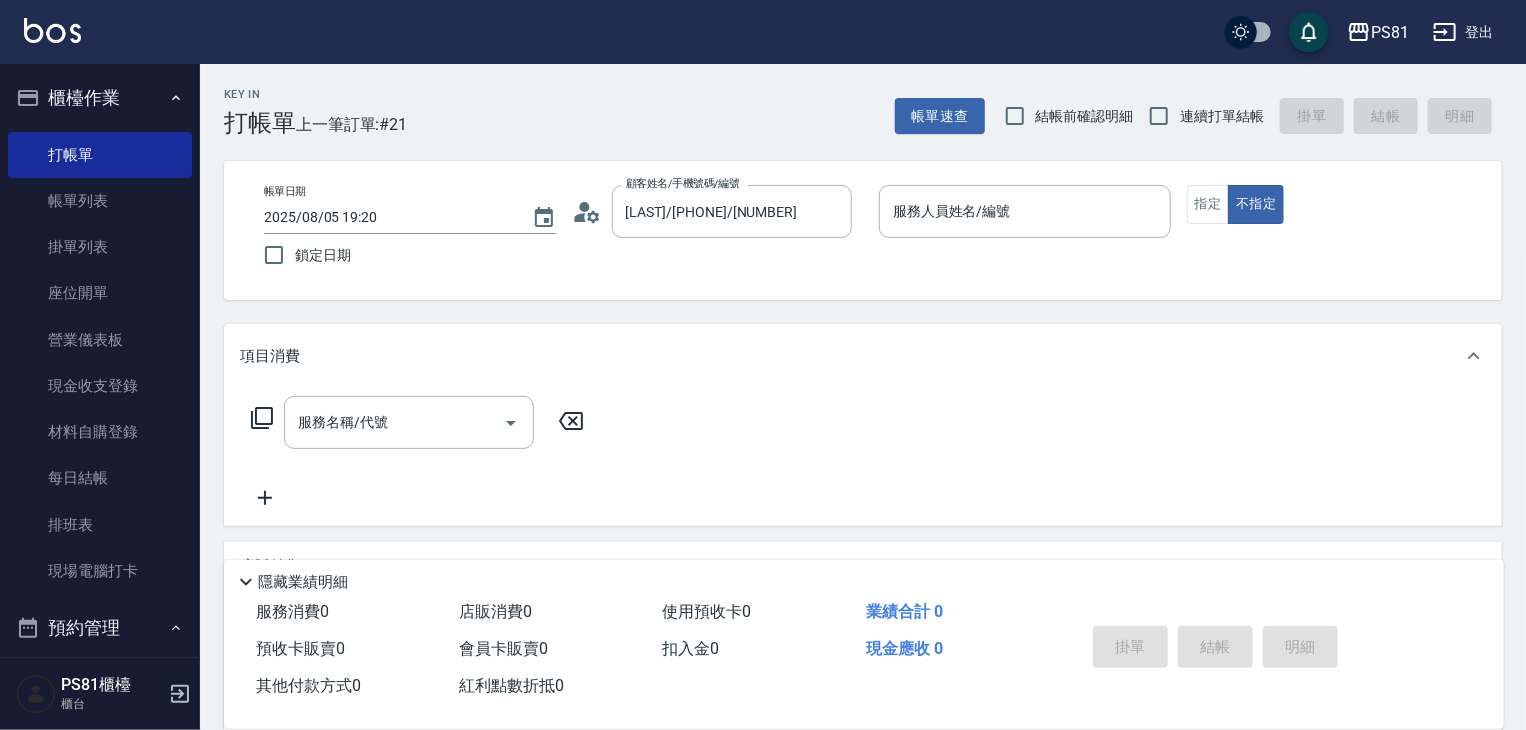 click at bounding box center [1025, 248] 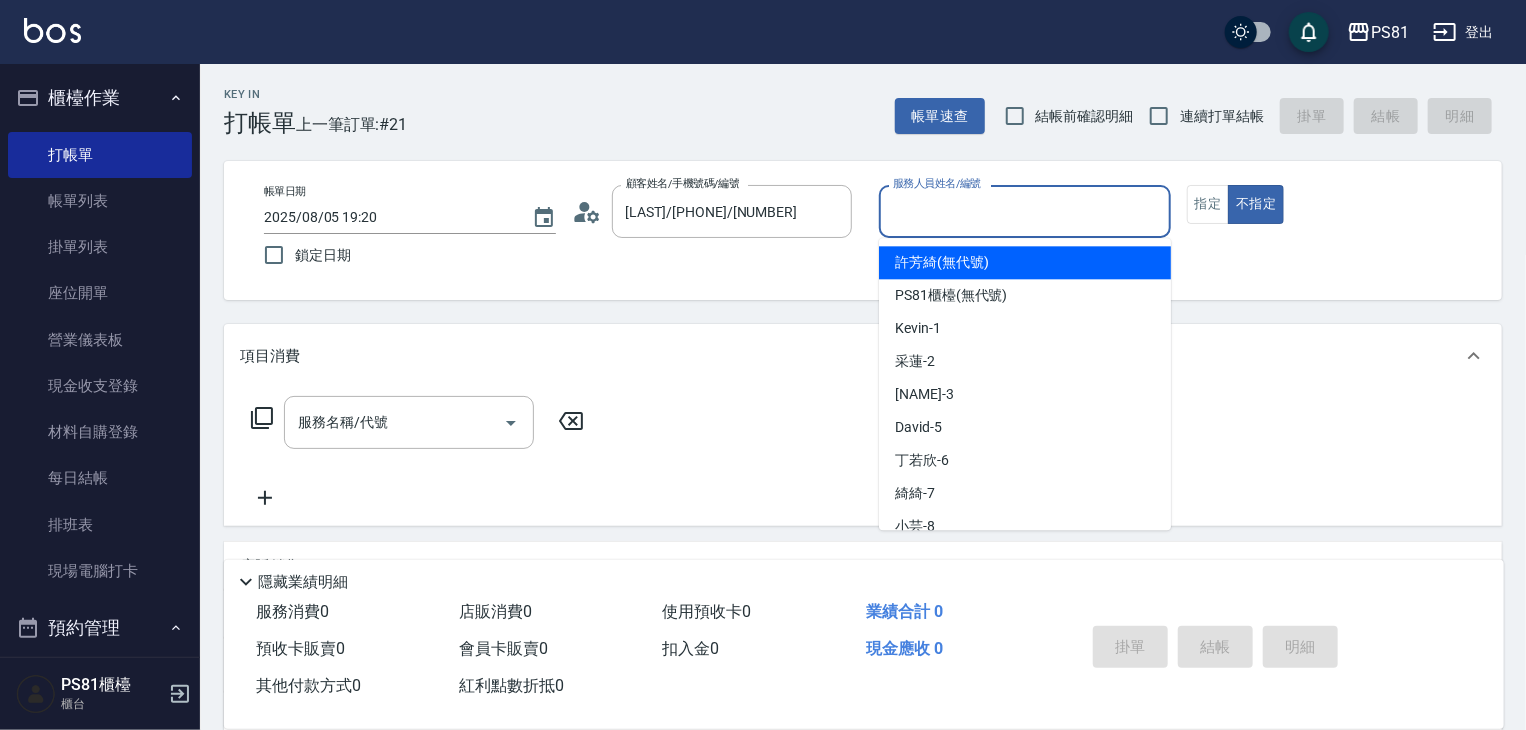 click on "服務人員姓名/編號" at bounding box center [1025, 211] 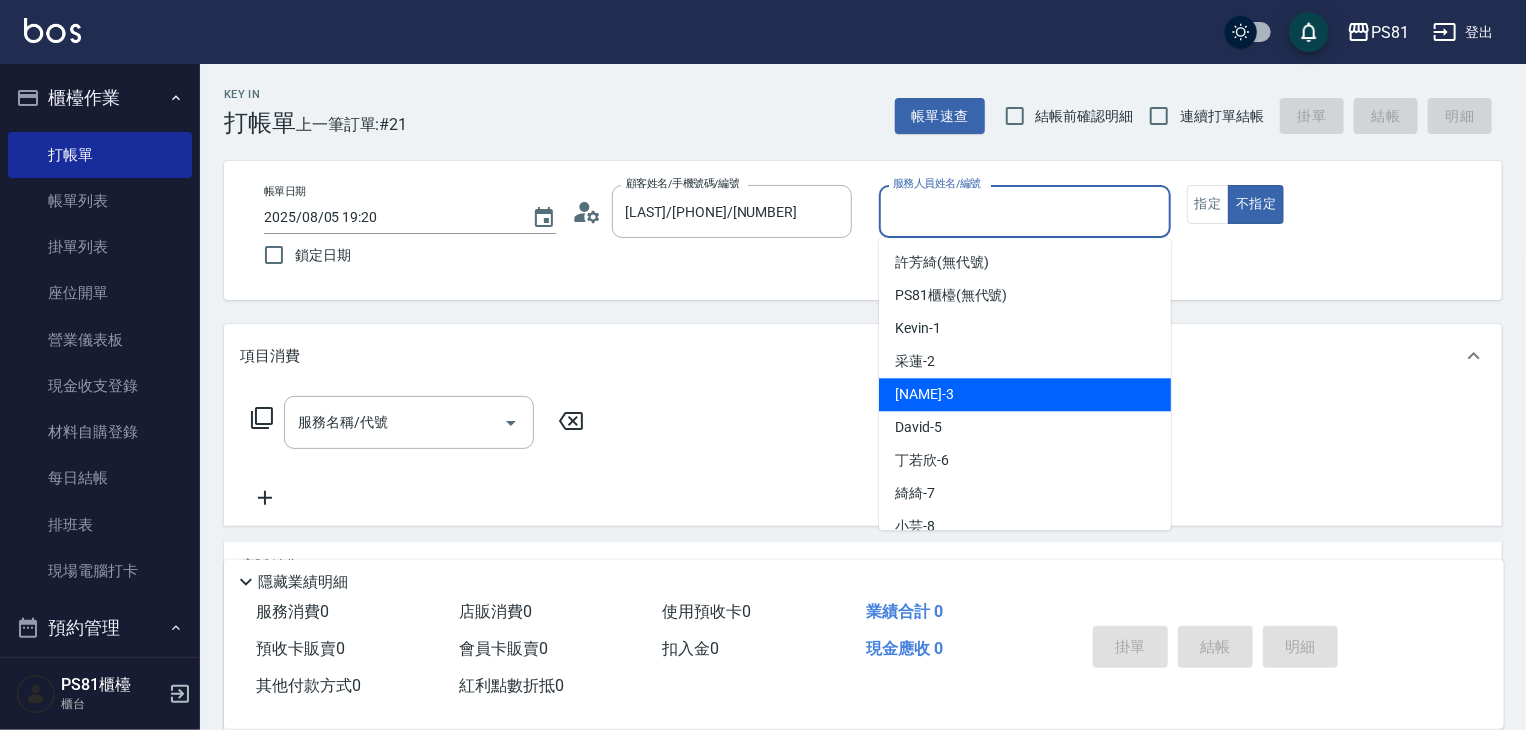 click on "[NAME] -3" at bounding box center [1025, 394] 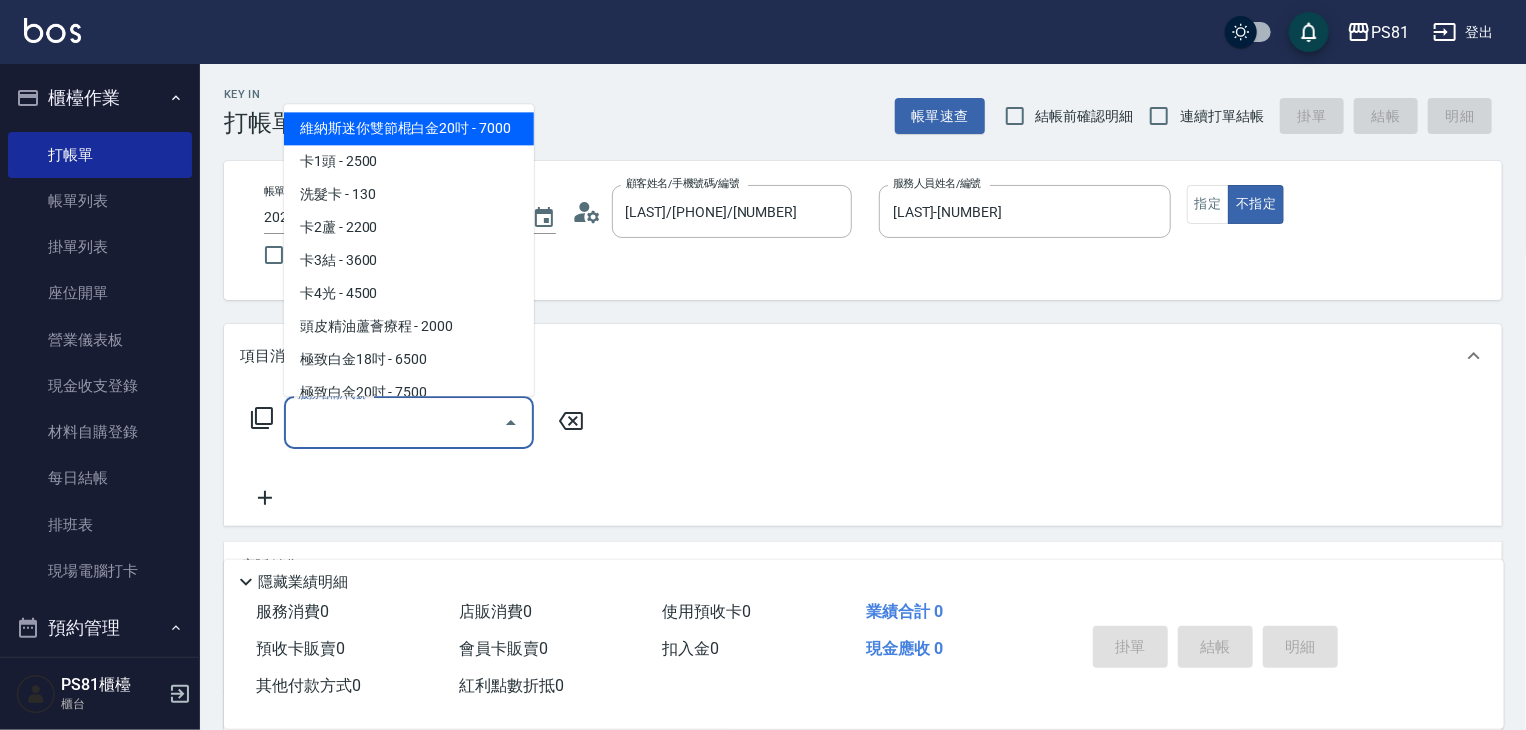 click on "服務名稱/代號" at bounding box center [394, 422] 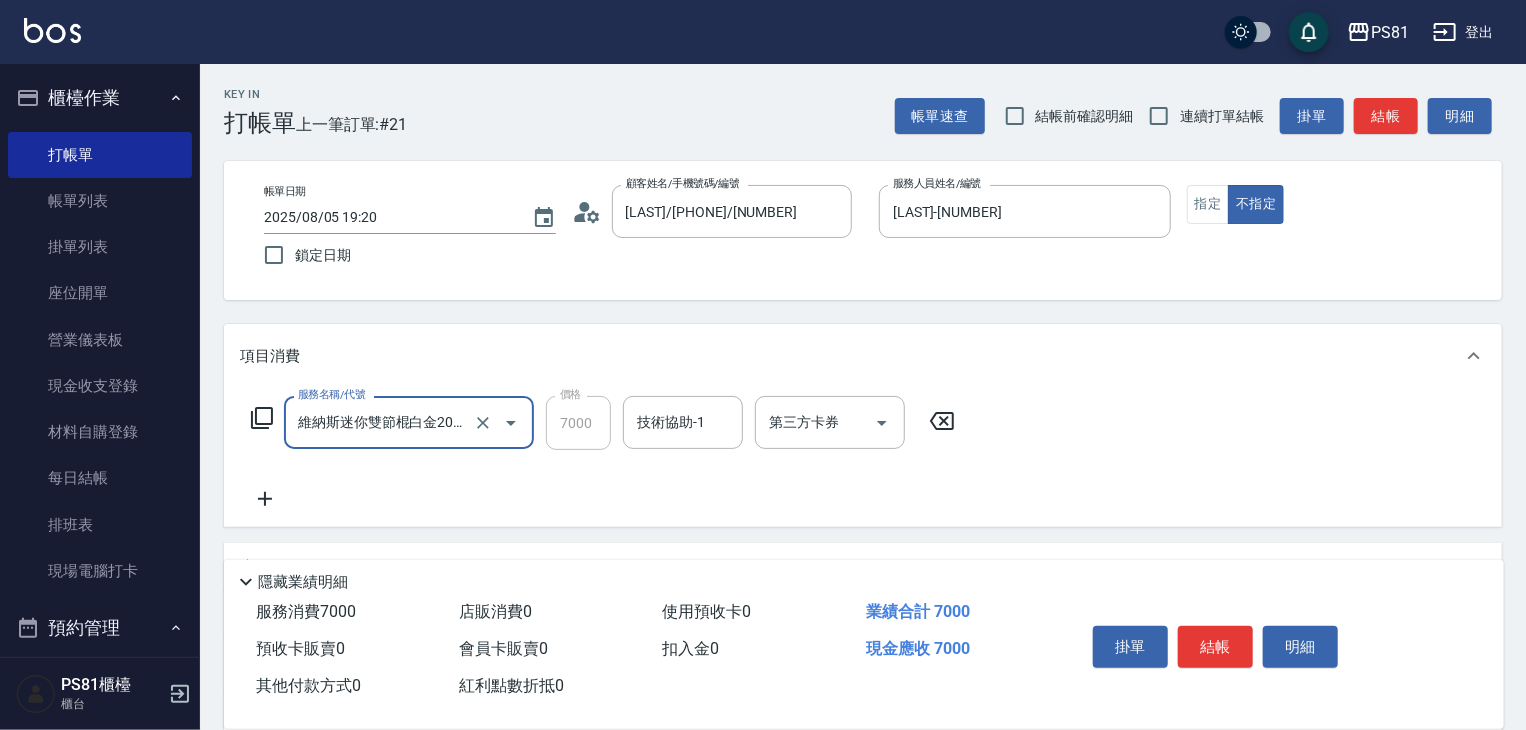type on "1" 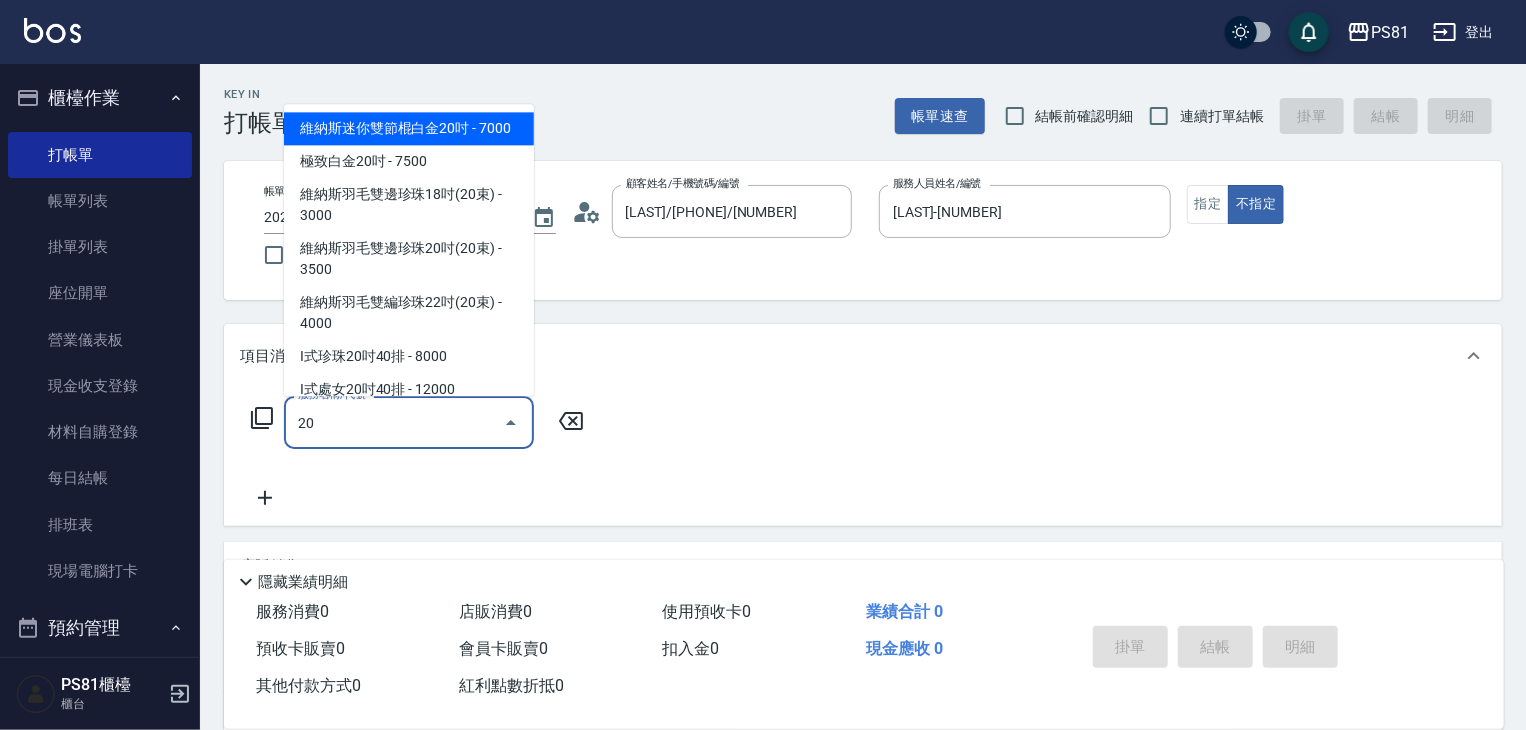 type on "維納斯迷你雙節棍白金20吋" 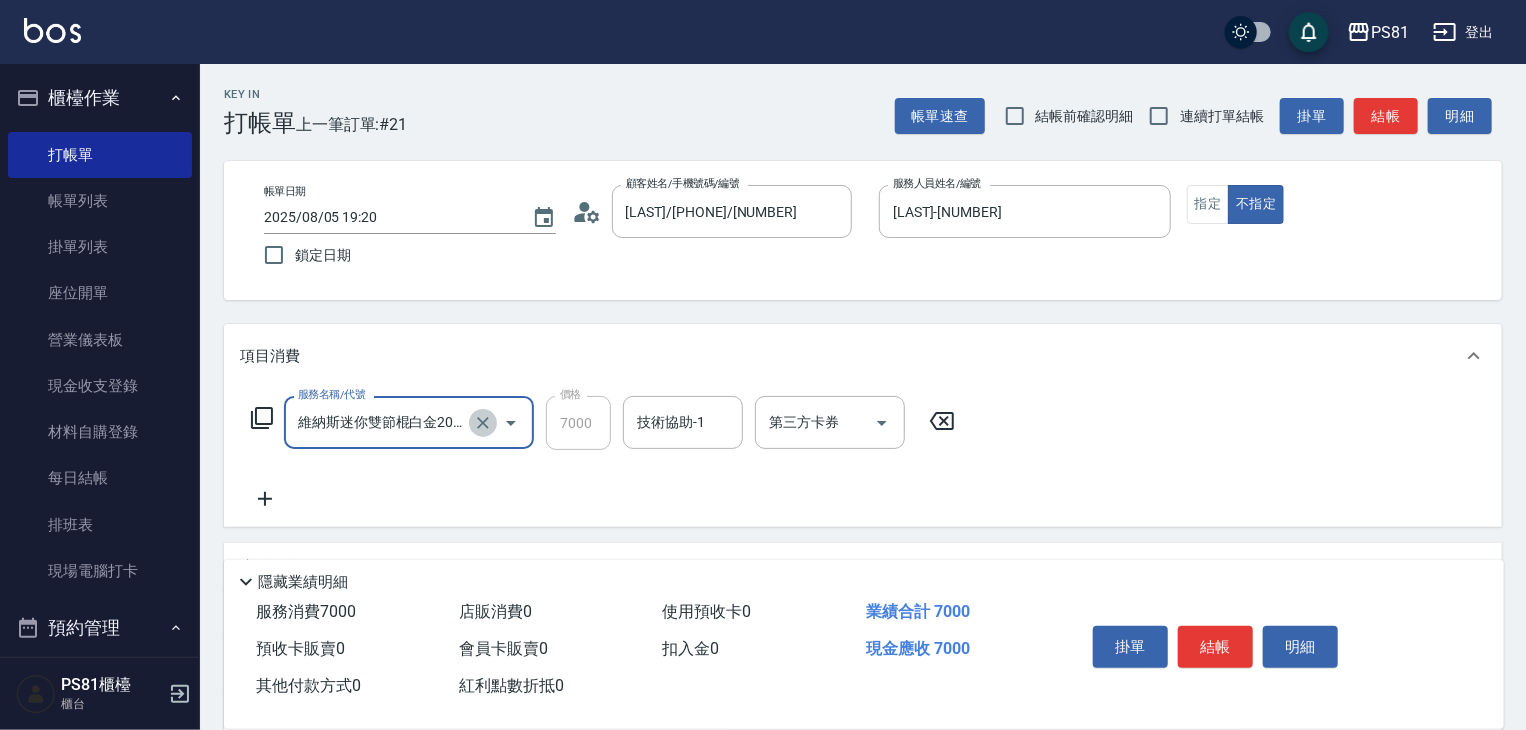 click at bounding box center (483, 423) 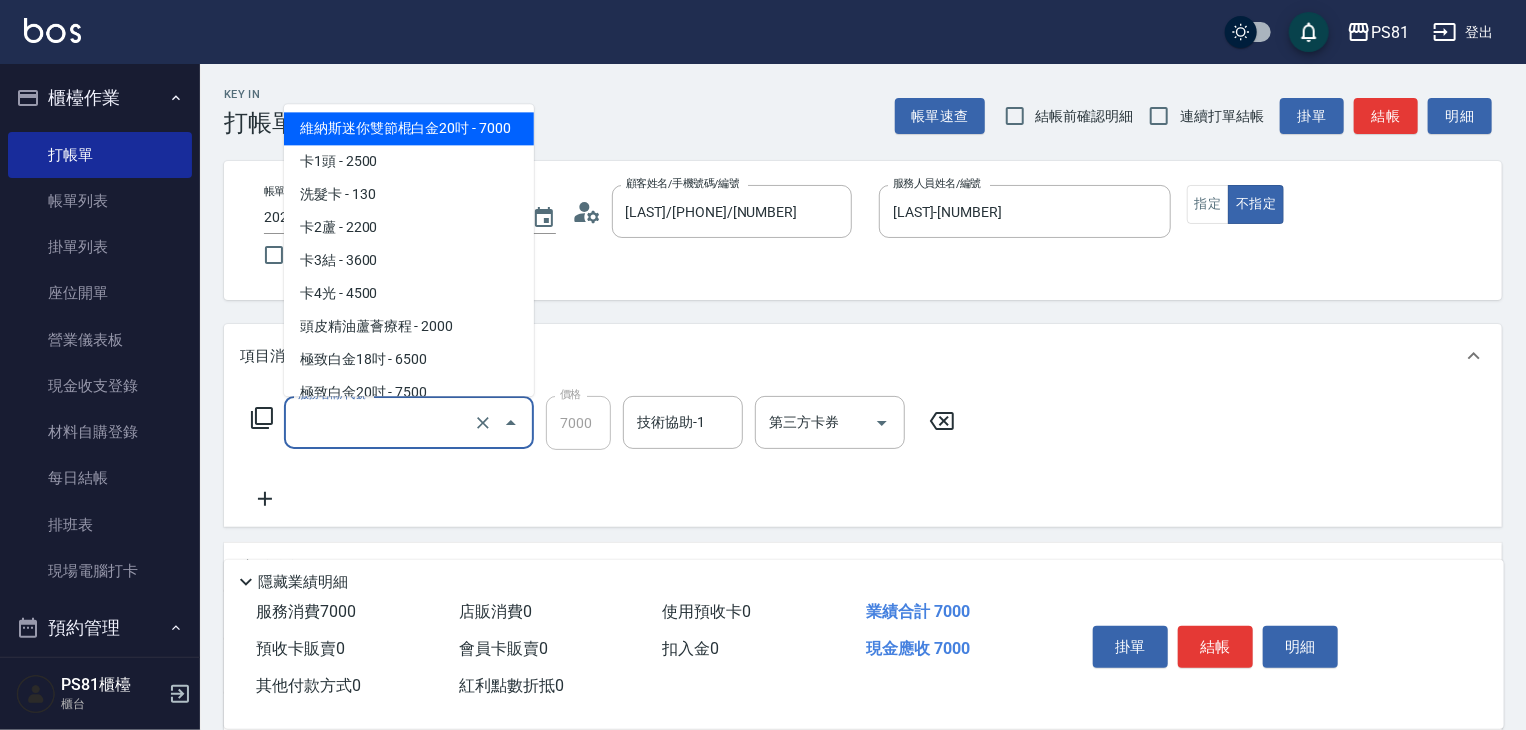 drag, startPoint x: 456, startPoint y: 419, endPoint x: 444, endPoint y: 417, distance: 12.165525 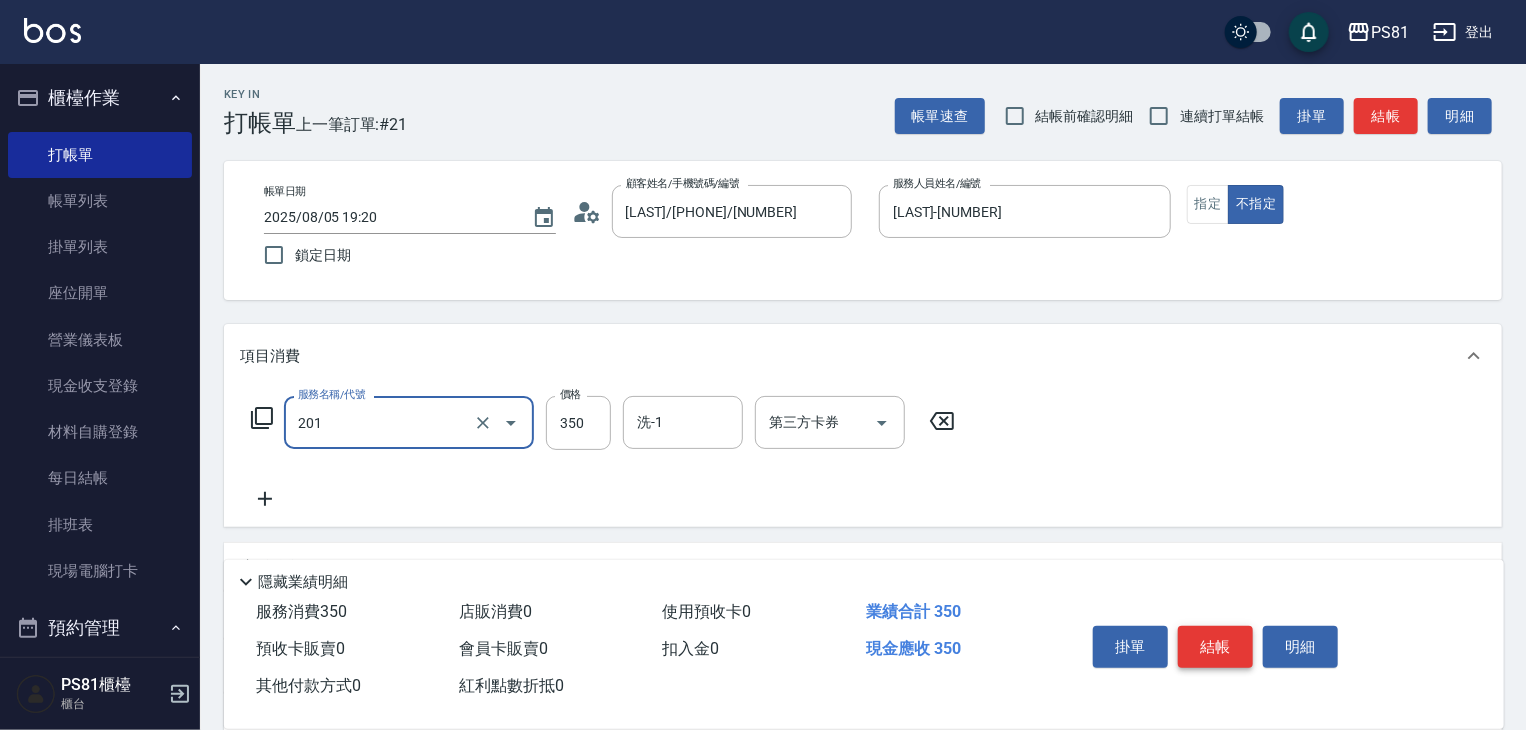 type on "洗剪350(201)" 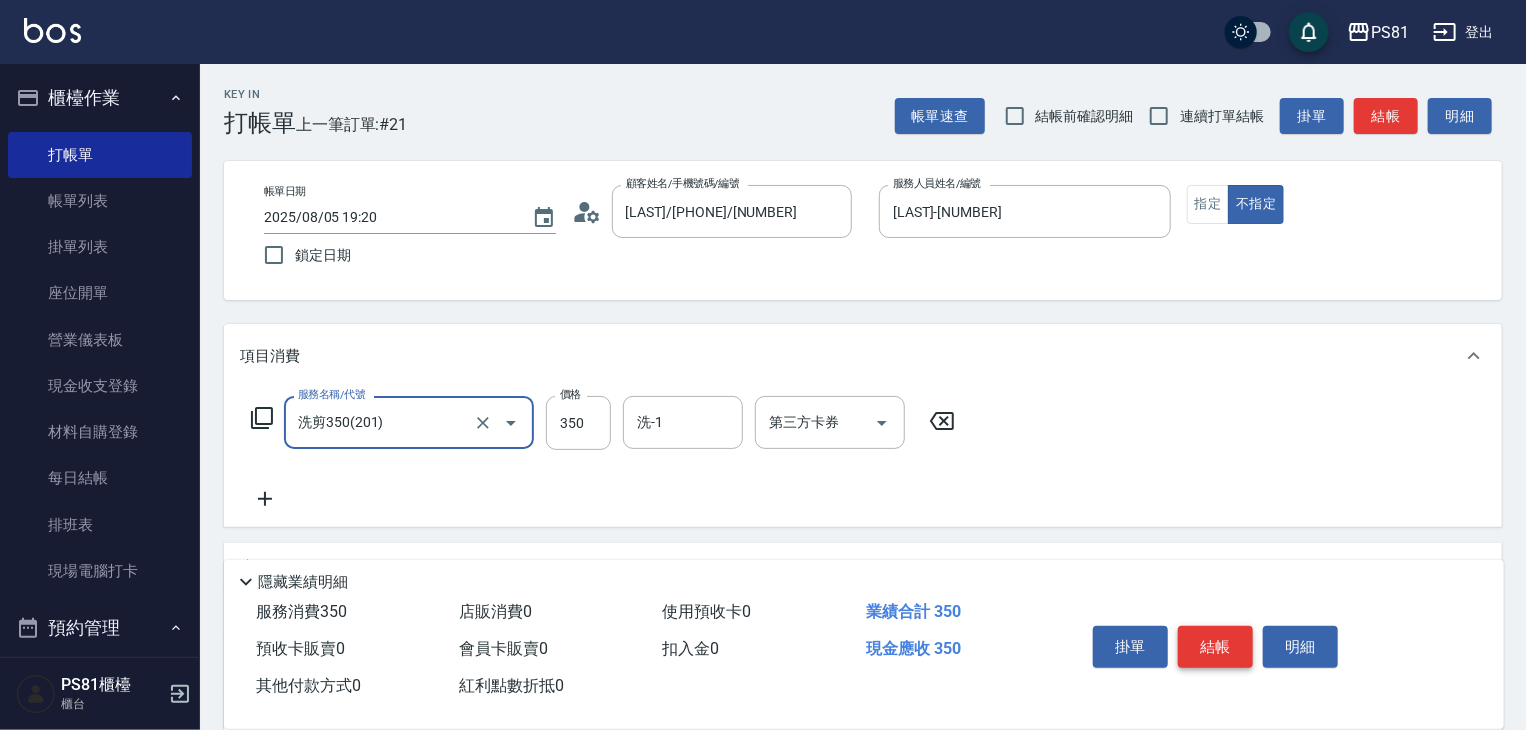 drag, startPoint x: 1232, startPoint y: 659, endPoint x: 1219, endPoint y: 642, distance: 21.400934 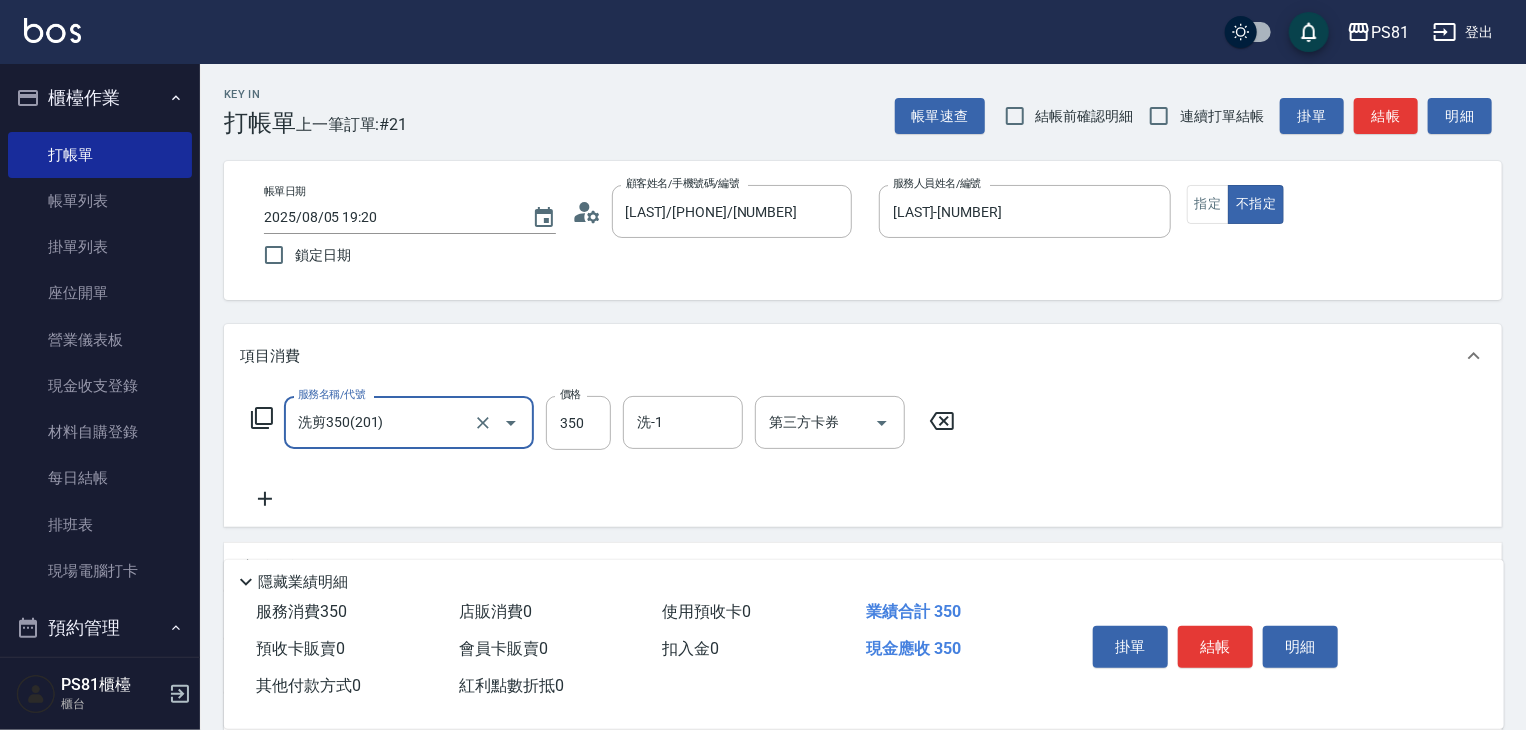 click on "結帳" at bounding box center [1215, 647] 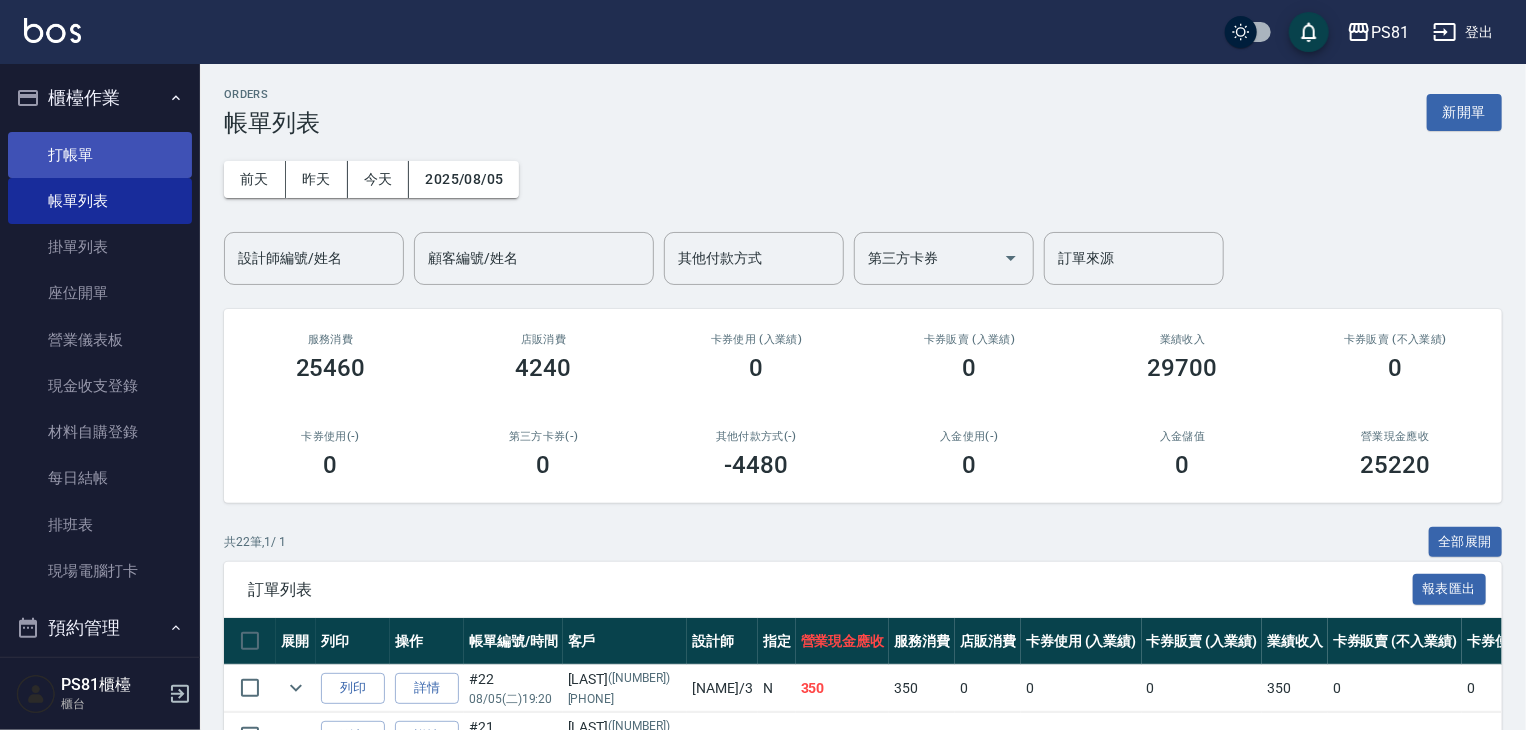 click on "打帳單" at bounding box center (100, 155) 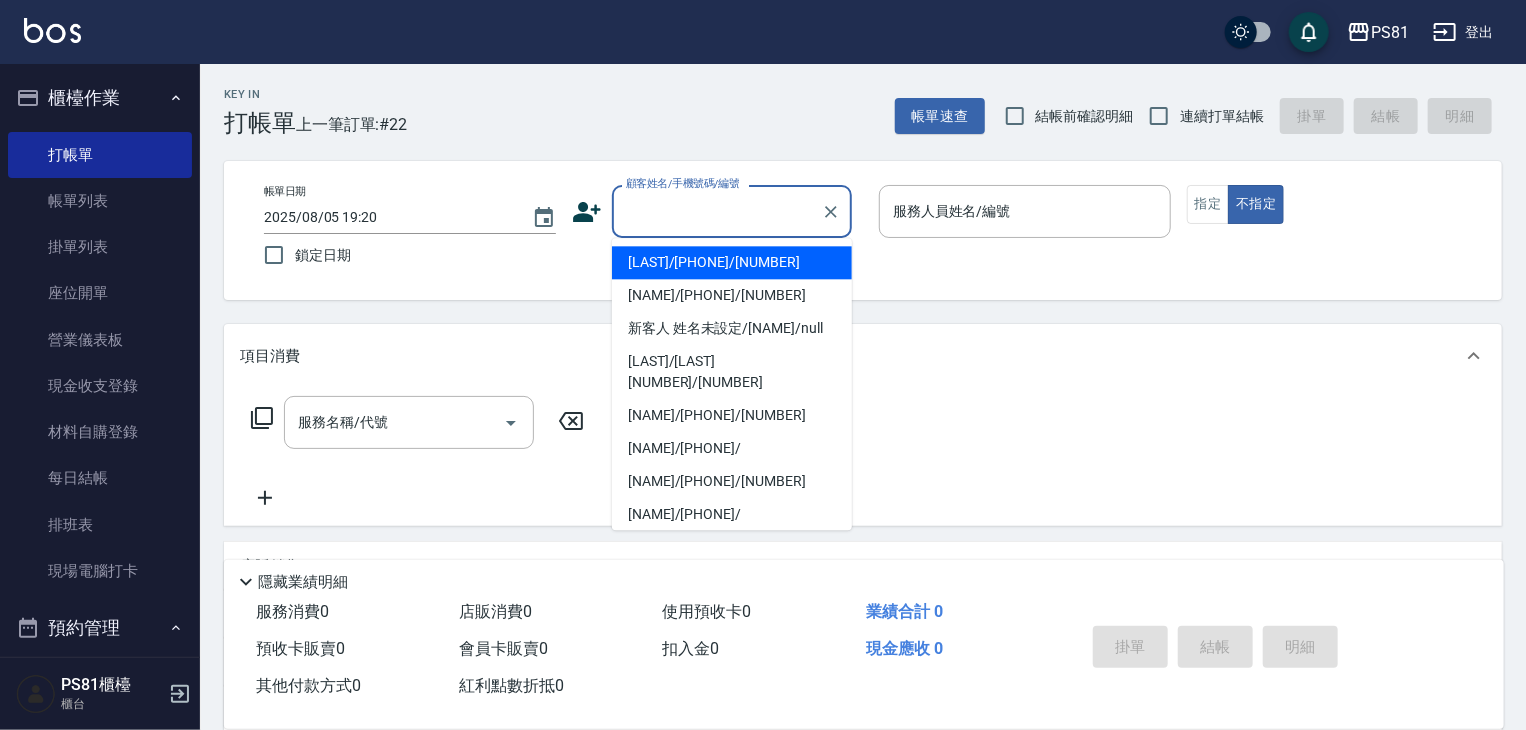 drag, startPoint x: 737, startPoint y: 224, endPoint x: 724, endPoint y: 229, distance: 13.928389 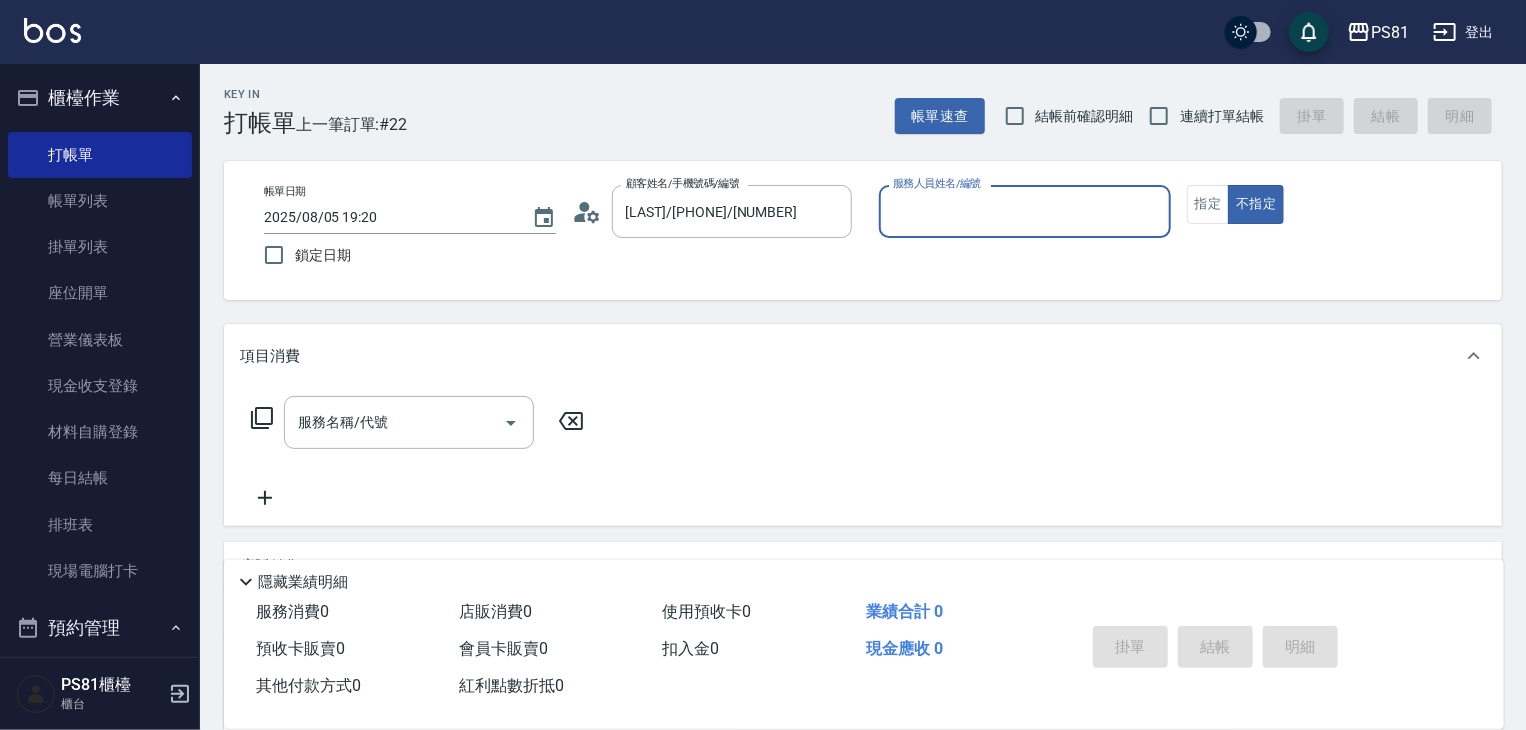 drag, startPoint x: 1007, startPoint y: 166, endPoint x: 1010, endPoint y: 189, distance: 23.194826 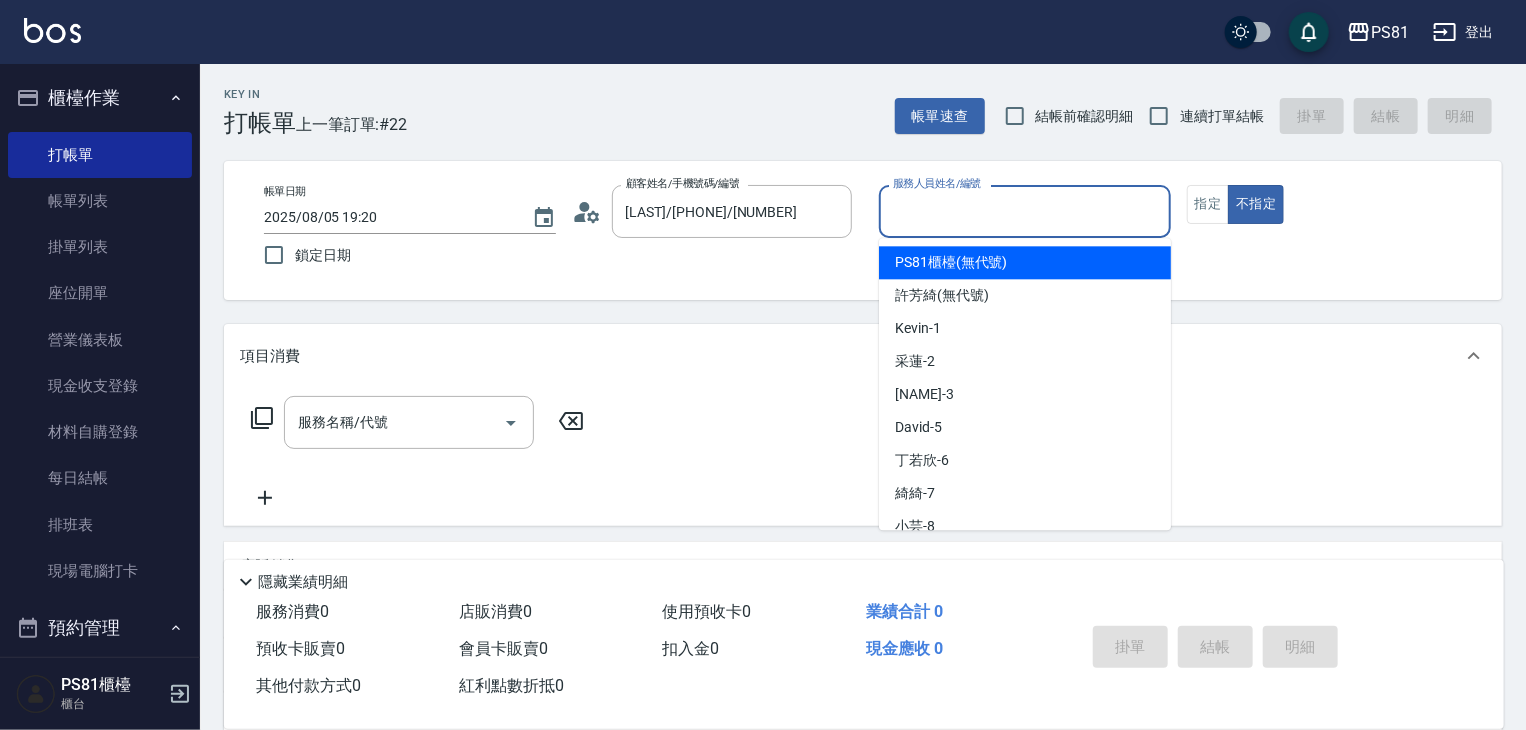 click on "服務人員姓名/編號" at bounding box center [1025, 211] 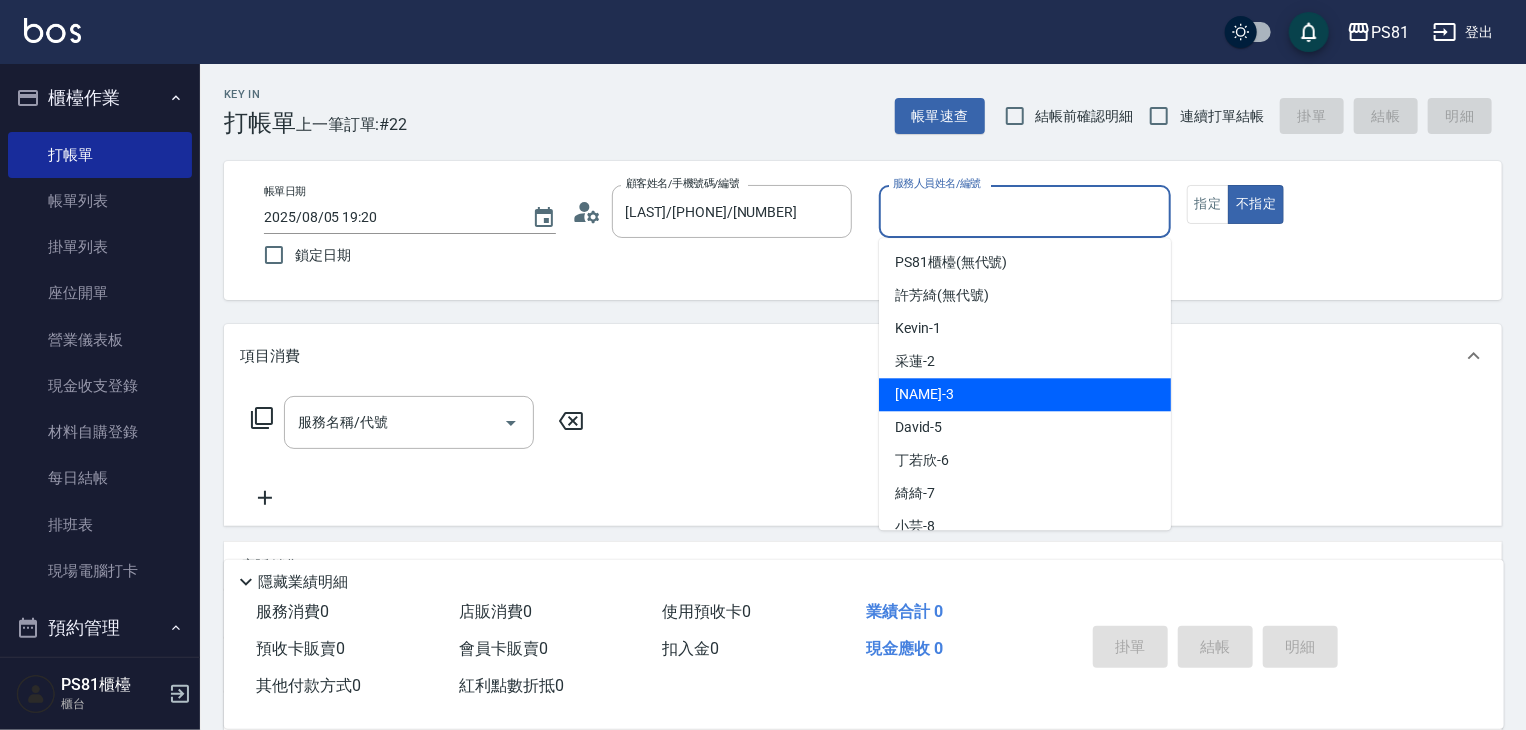 click on "[NAME] -3" at bounding box center (1025, 394) 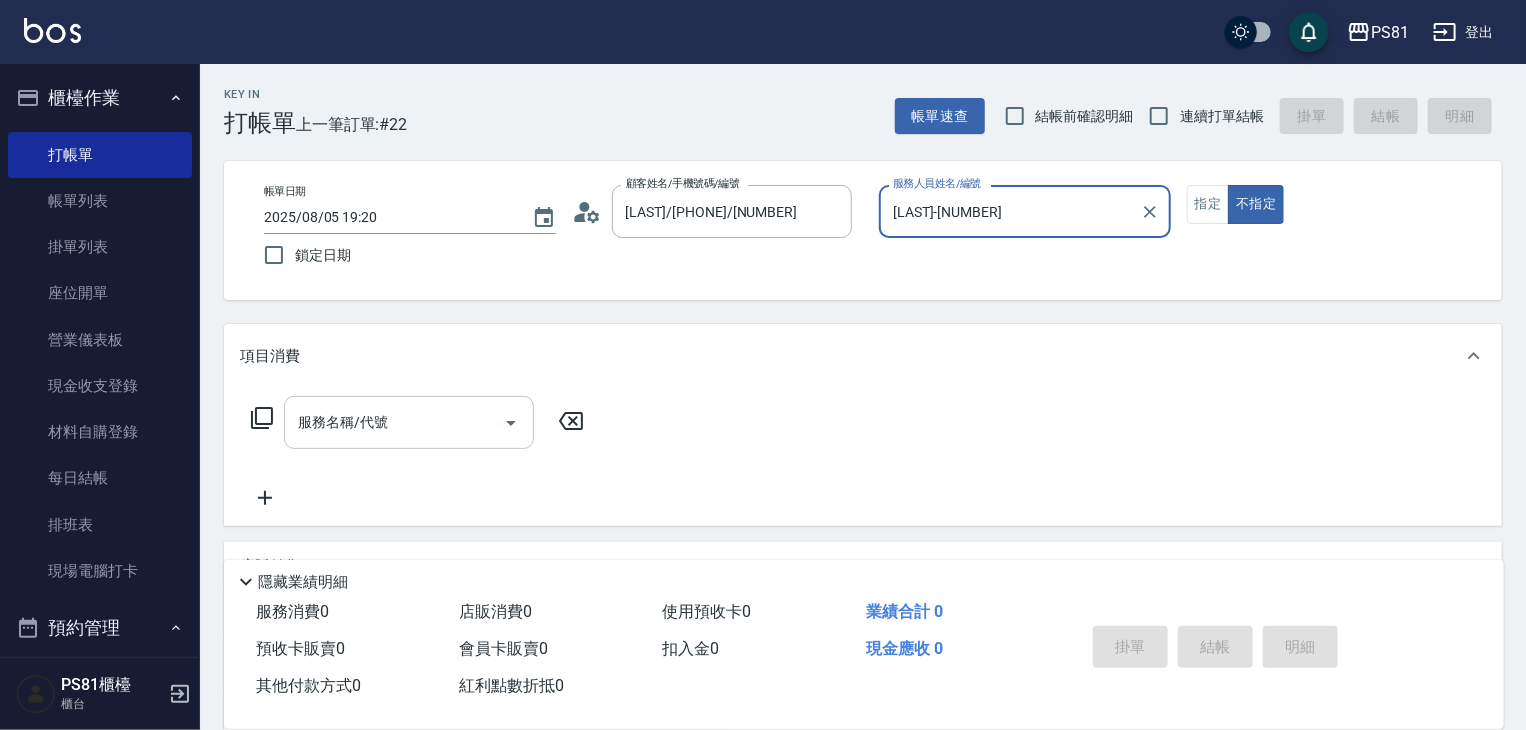 click on "服務名稱/代號" at bounding box center (409, 422) 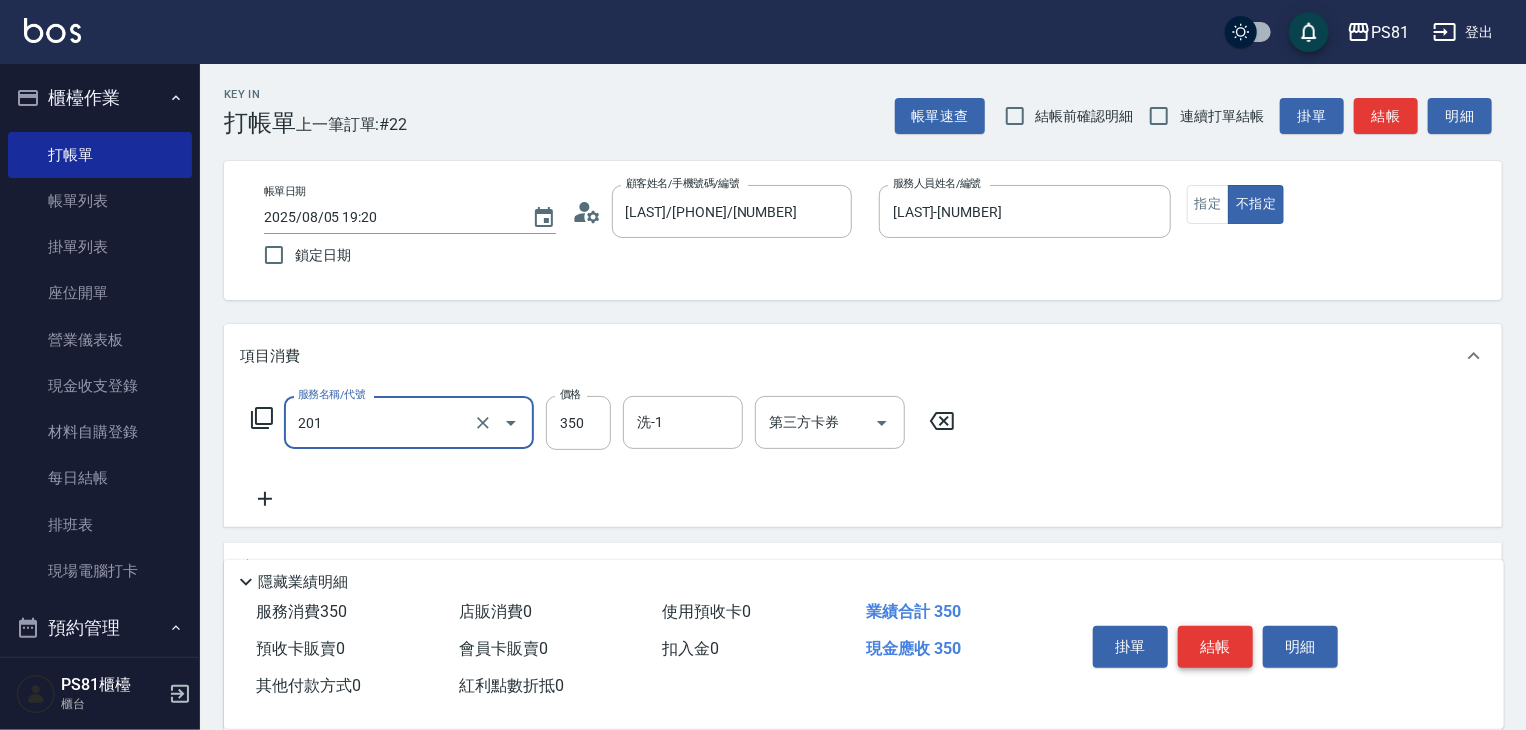 type on "洗剪350(201)" 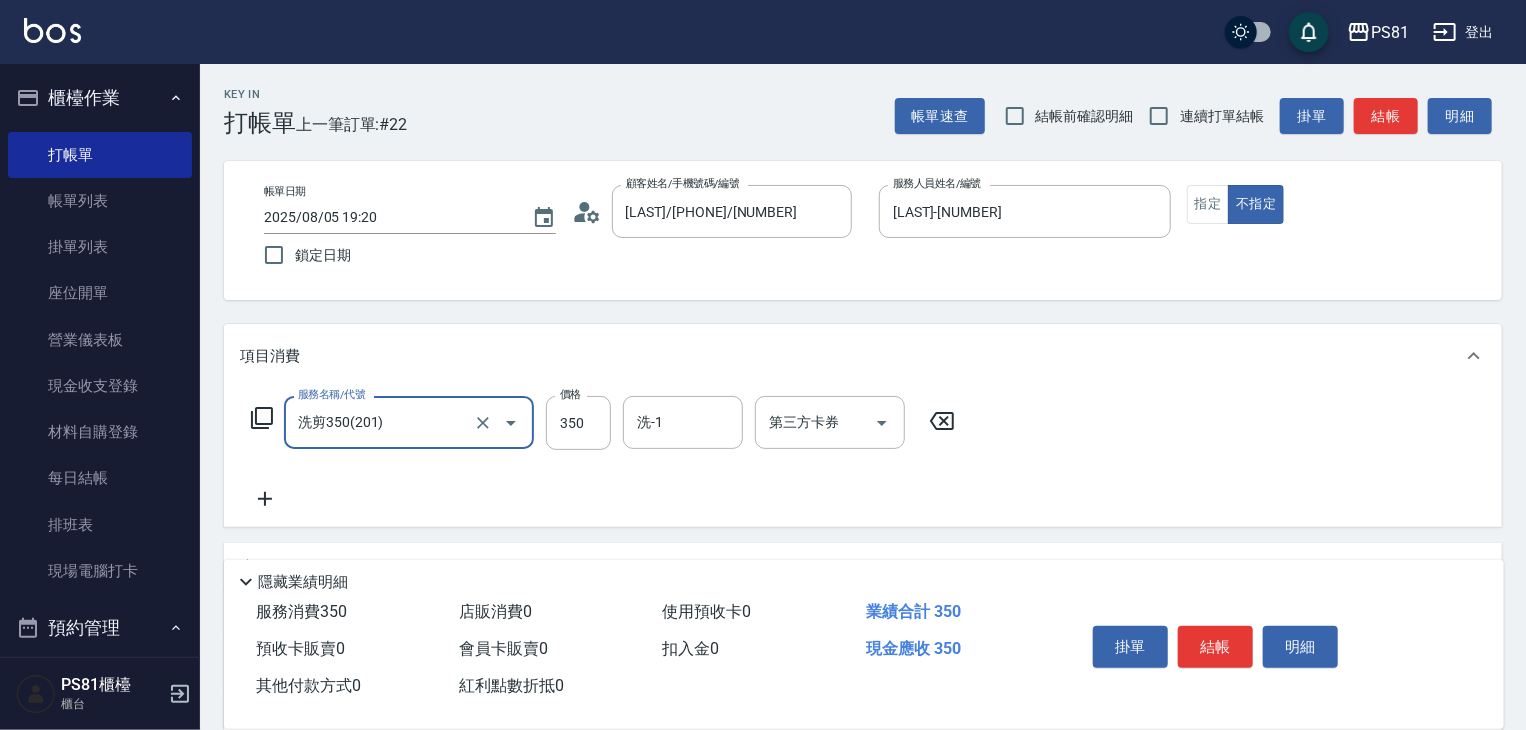 click on "結帳" at bounding box center (1215, 647) 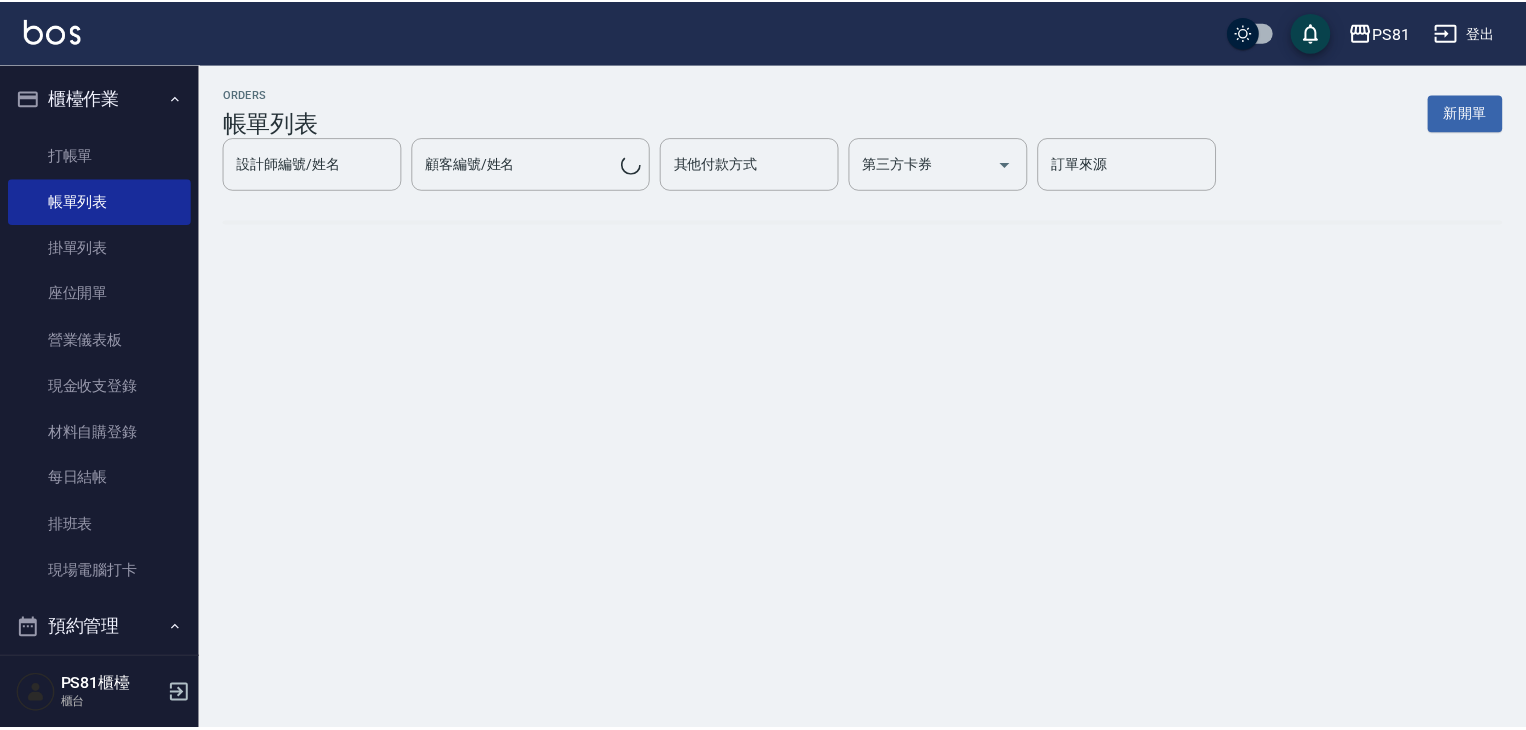 scroll, scrollTop: 500, scrollLeft: 0, axis: vertical 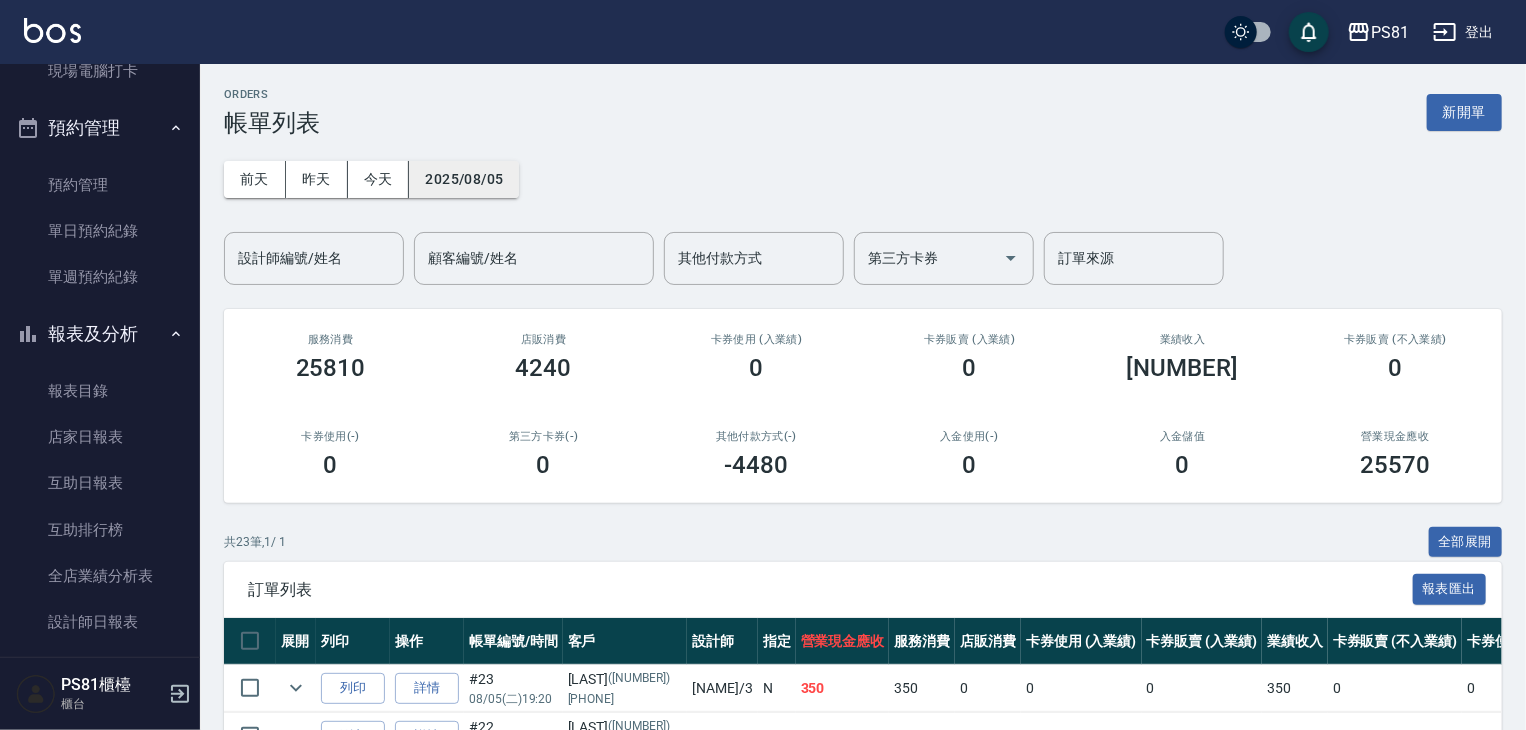 click on "2025/08/05" at bounding box center [464, 179] 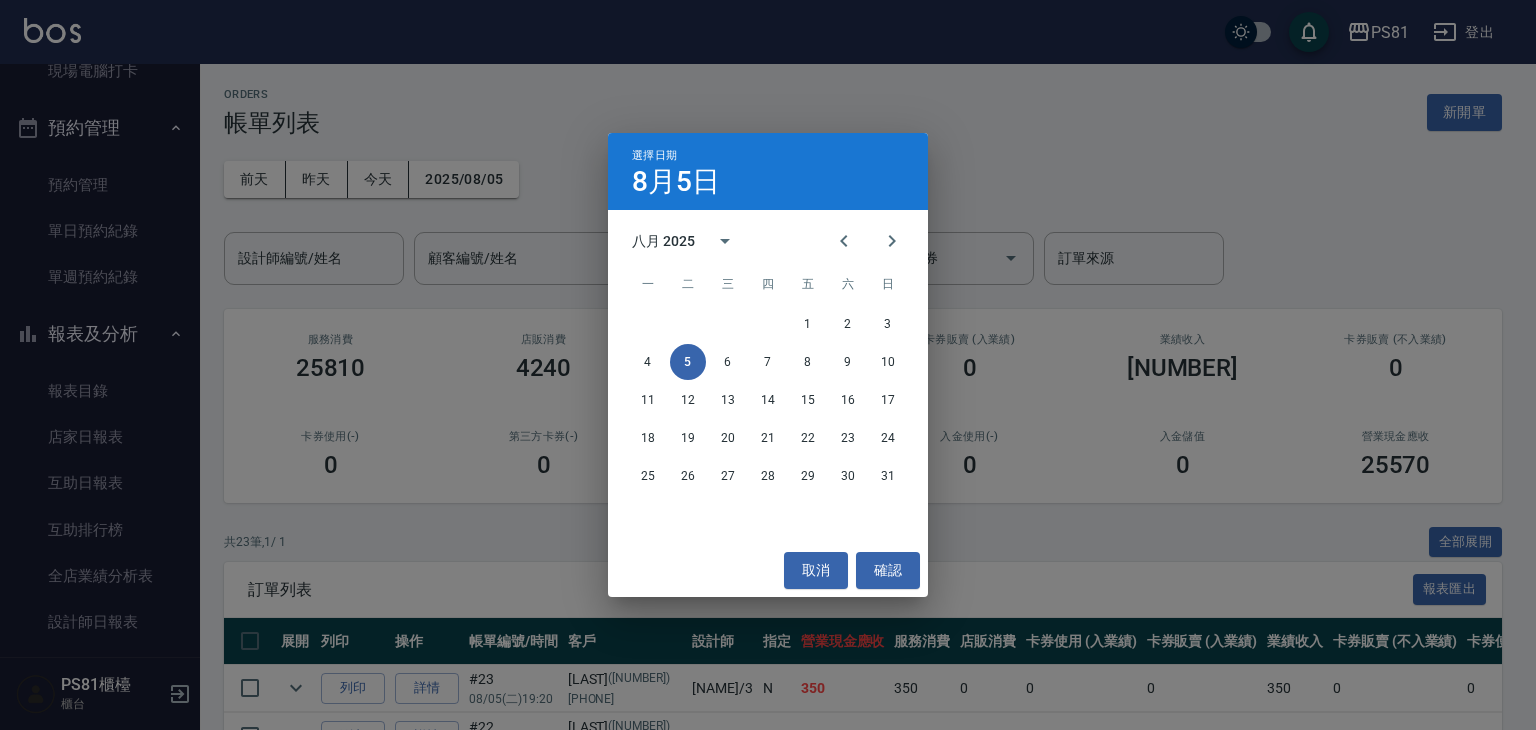 click on "選擇日期 8月5日 八月 2025 一 二 三 四 五 六 日 1 2 3 4 5 6 7 8 9 10 11 12 13 14 15 16 17 18 19 20 21 22 23 24 25 26 27 28 29 30 31 取消 確認" at bounding box center (768, 365) 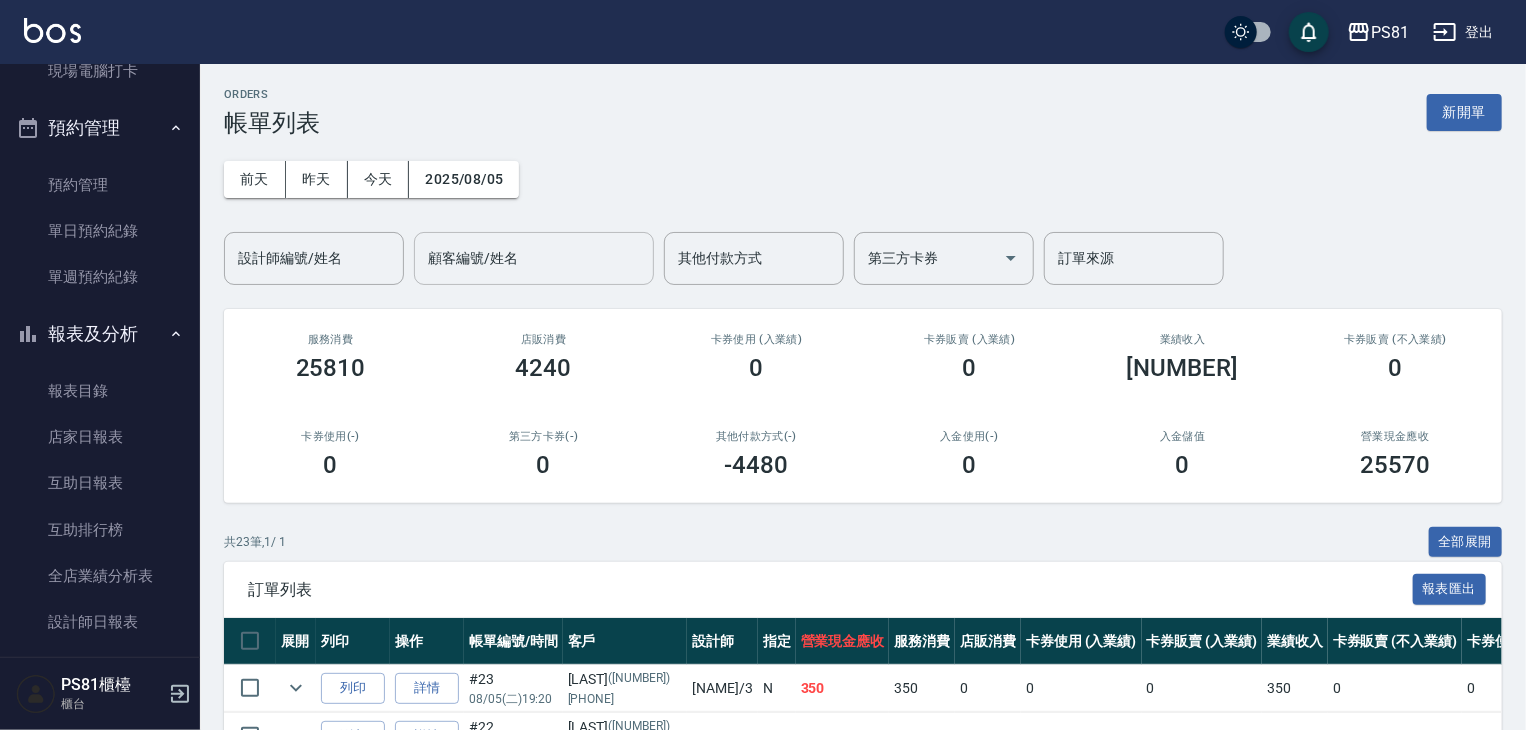 click on "顧客編號/姓名" at bounding box center (534, 258) 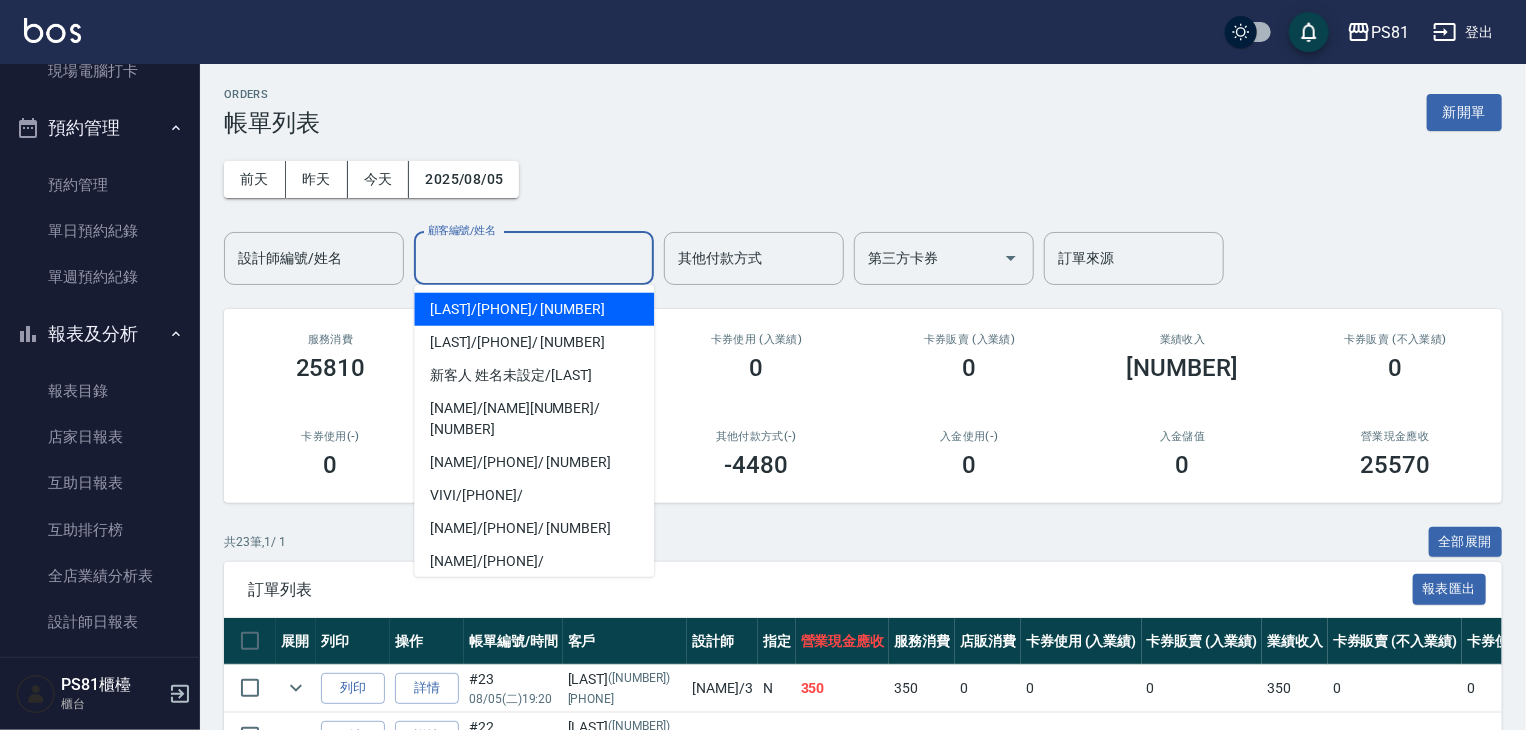 click on "[LAST]  /  [PHONE]  / [NUMBER]" at bounding box center (534, 309) 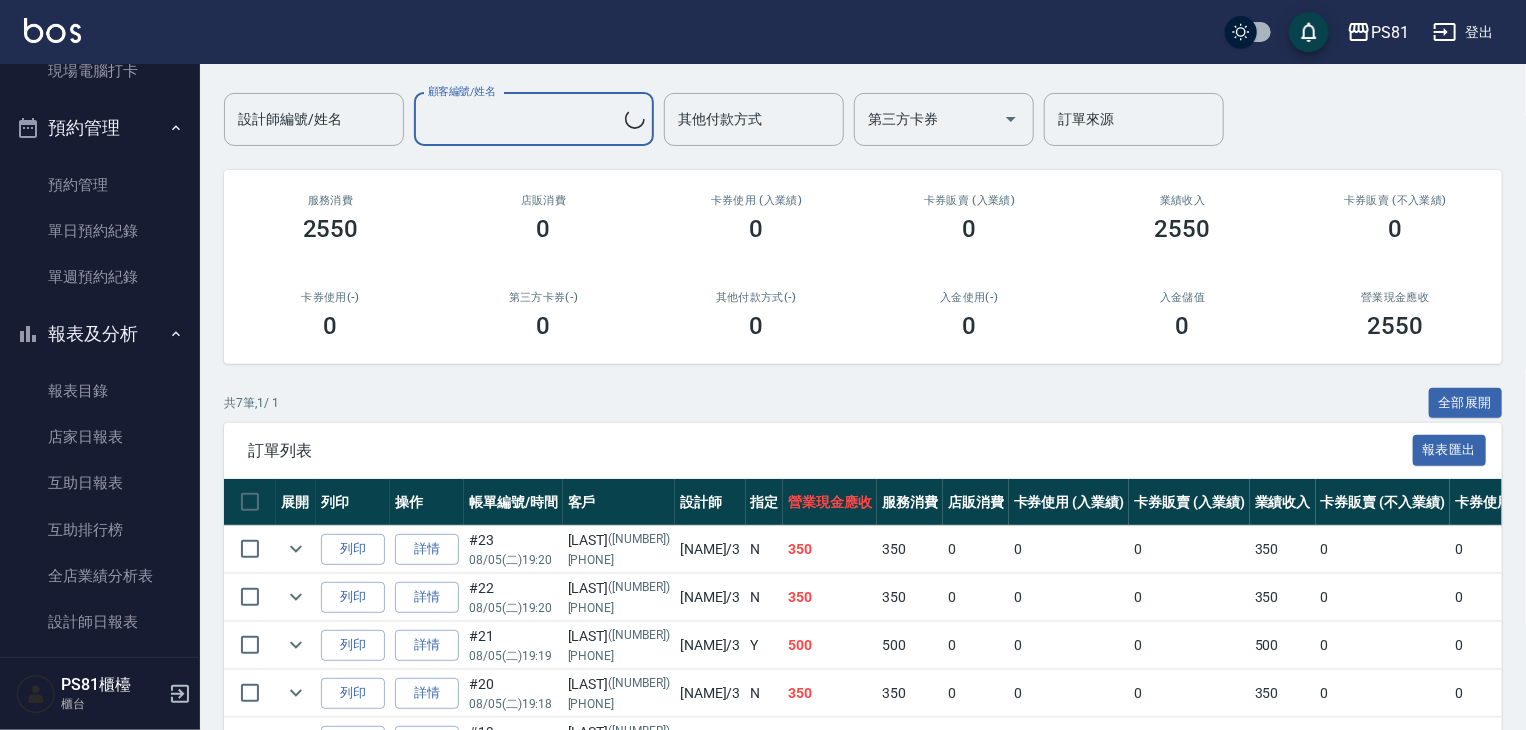 scroll, scrollTop: 361, scrollLeft: 0, axis: vertical 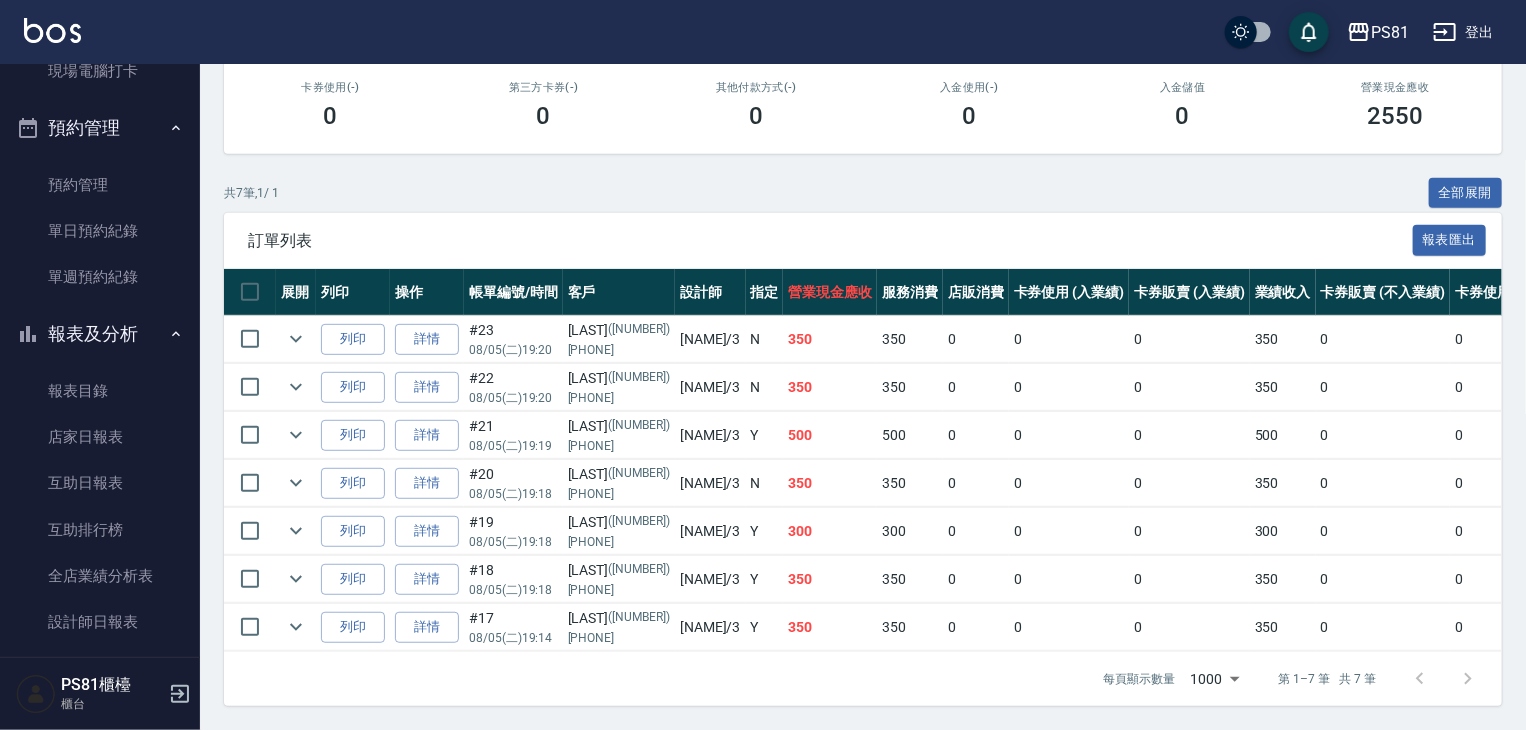 type on "[LAST]/[PHONE]/[NUMBER]" 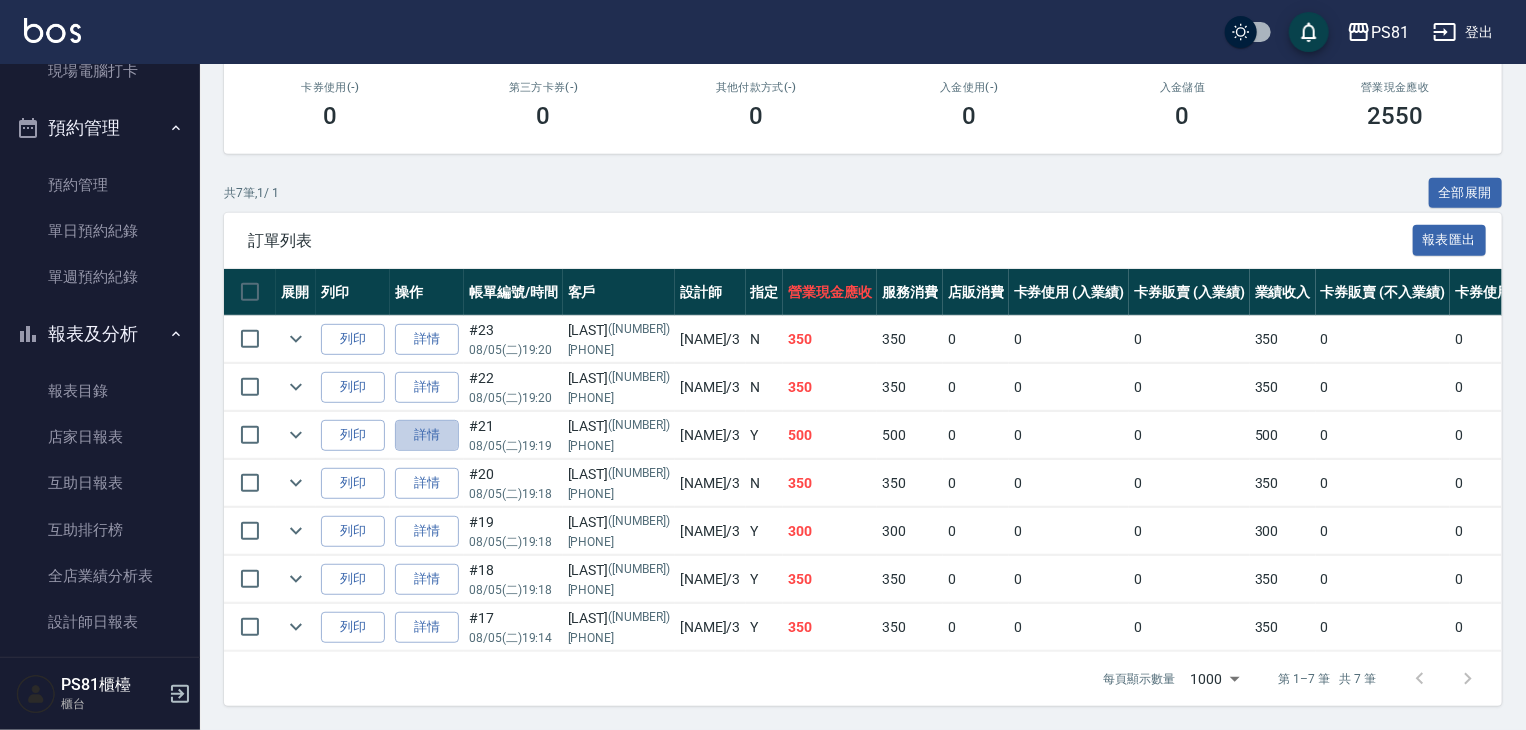 click on "詳情" at bounding box center [427, 435] 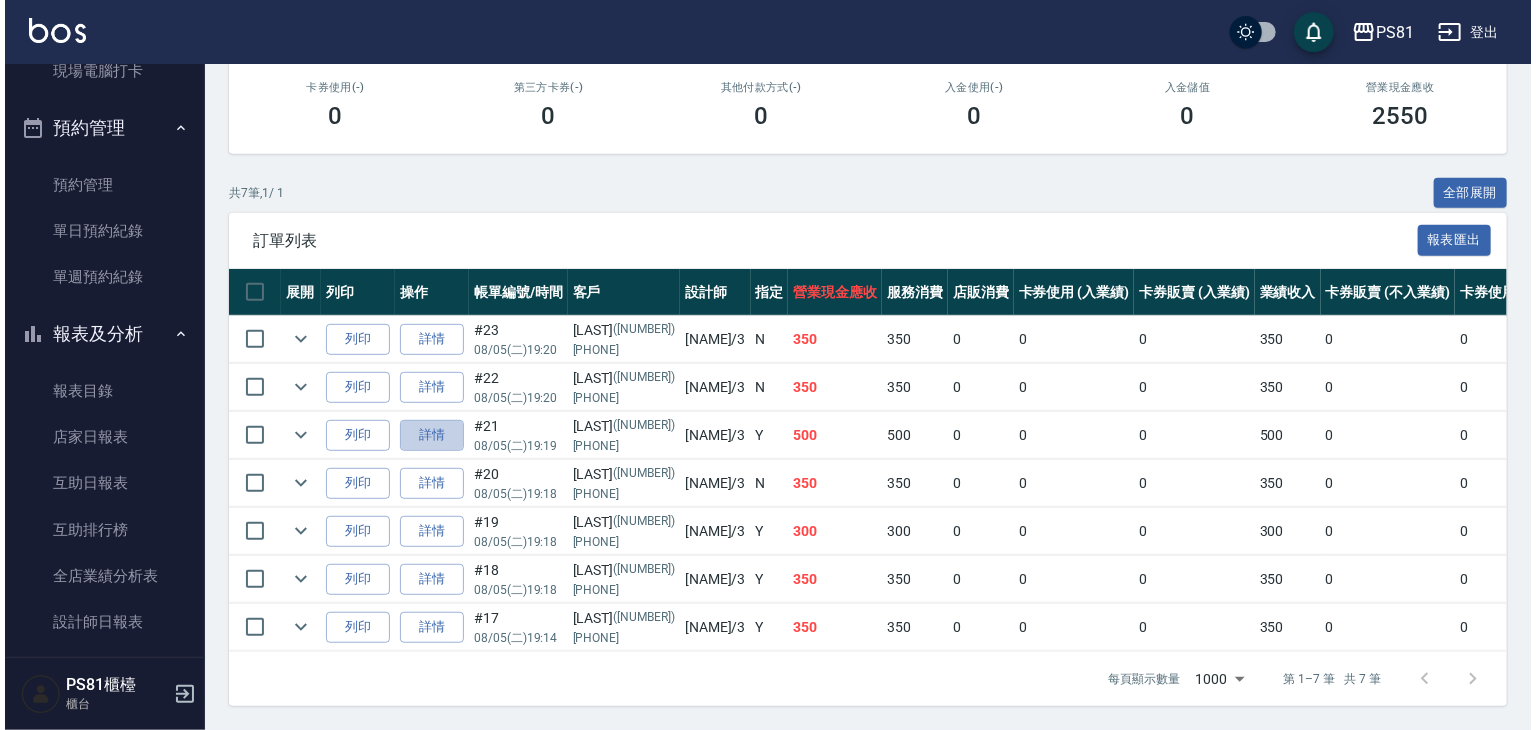scroll, scrollTop: 0, scrollLeft: 0, axis: both 